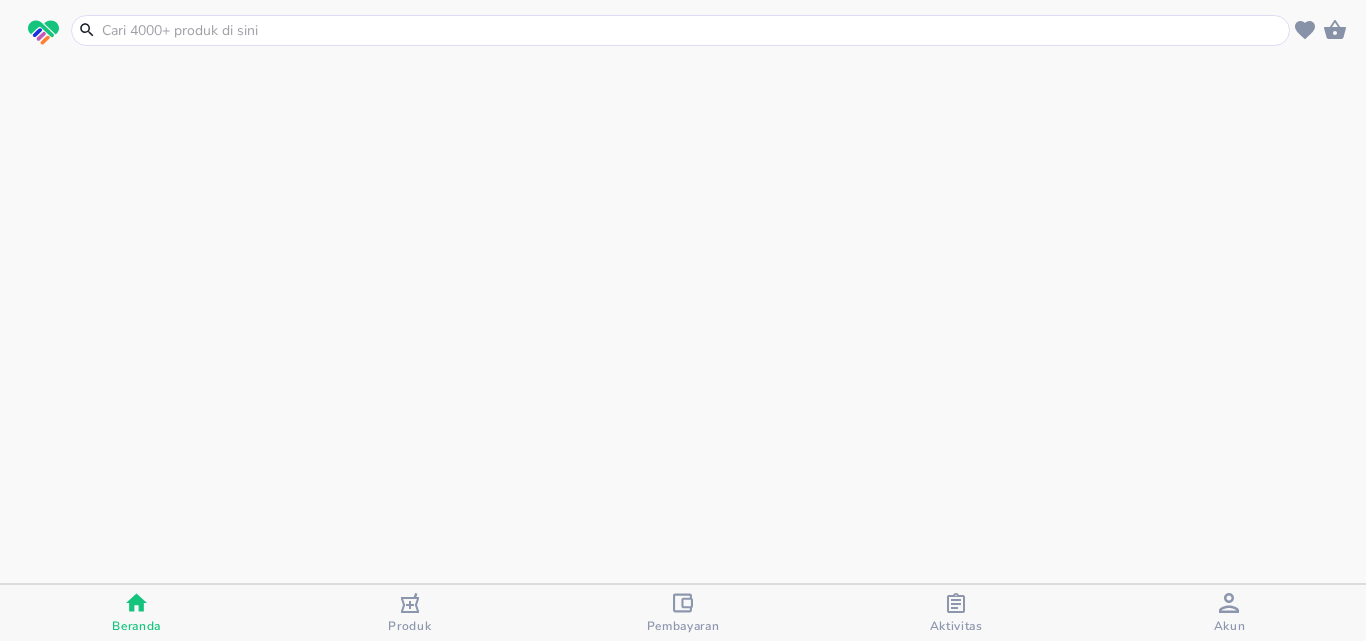 scroll, scrollTop: 0, scrollLeft: 0, axis: both 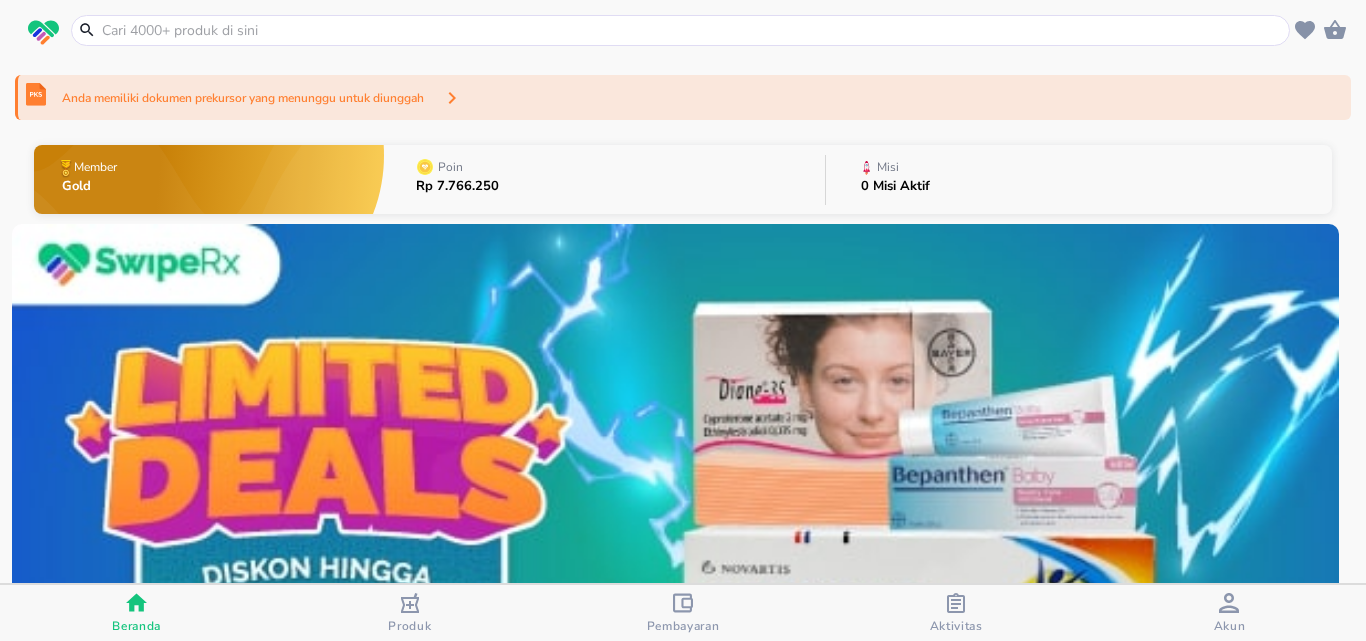 click at bounding box center (692, 30) 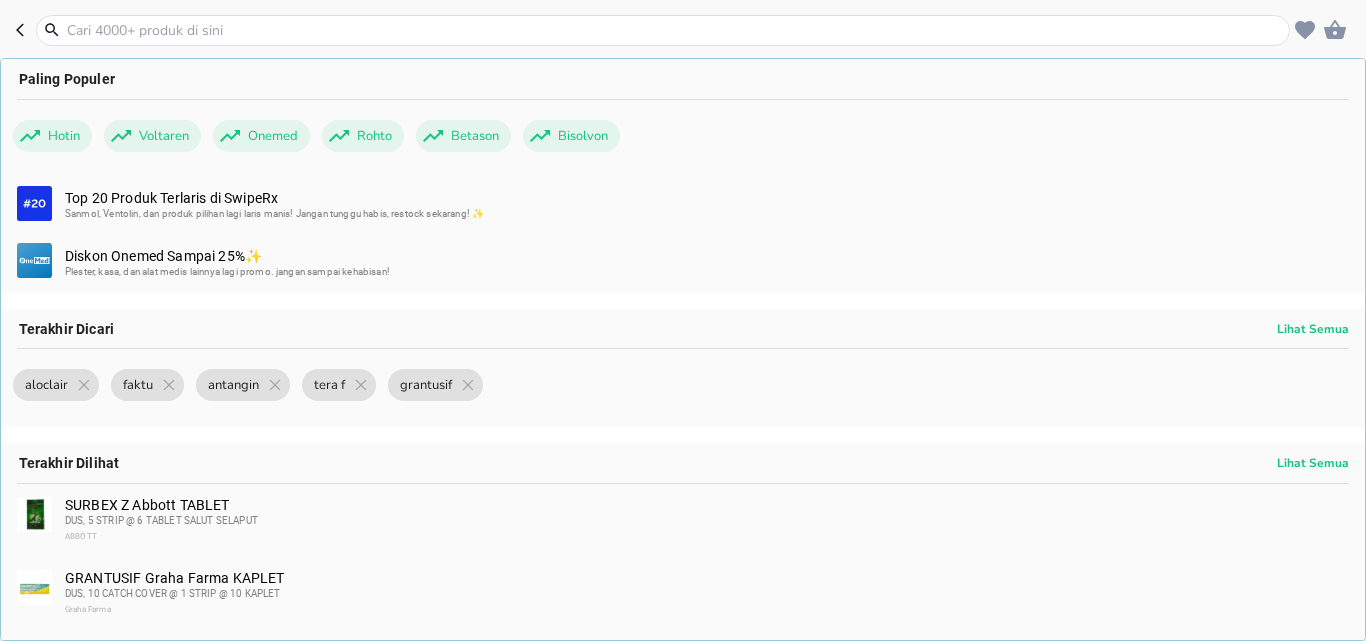 click at bounding box center (675, 30) 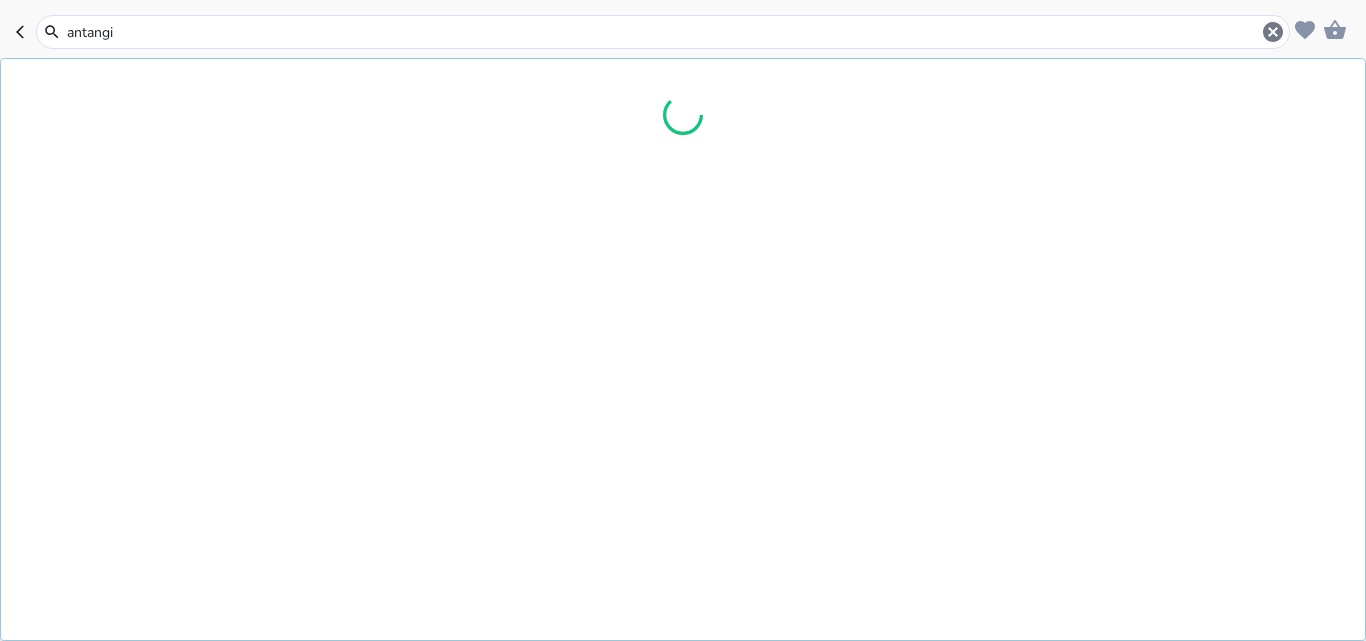 type on "antangin" 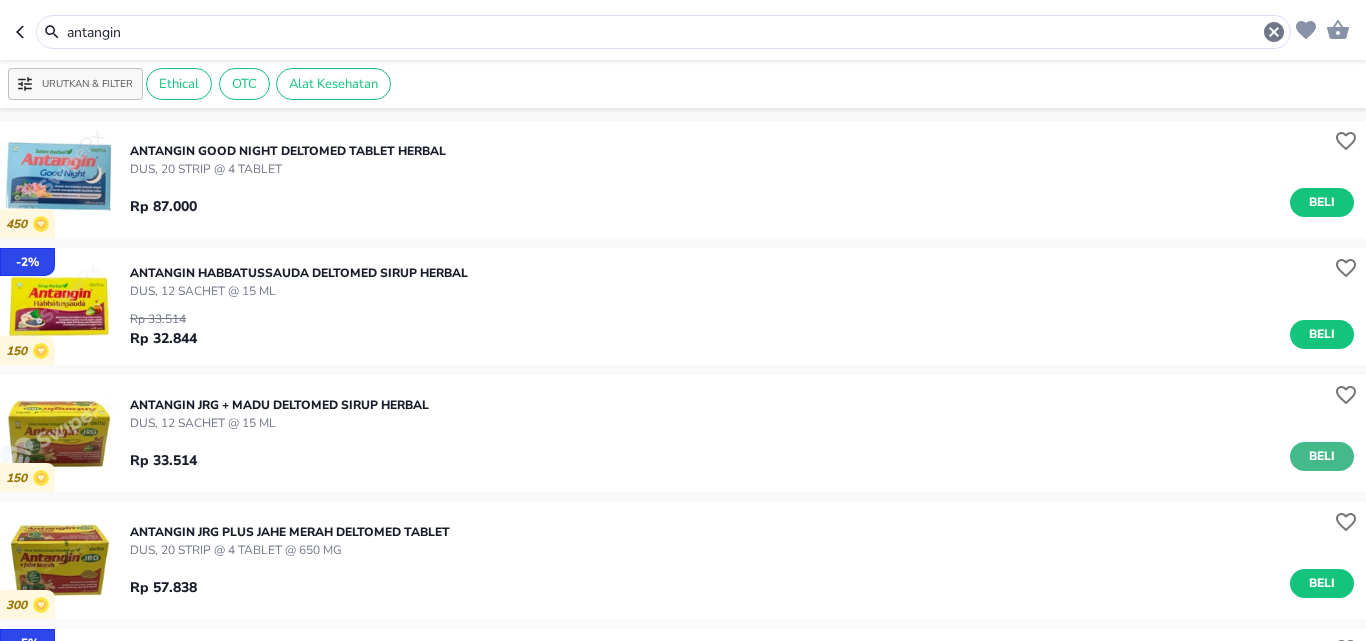 click on "Beli" at bounding box center (1322, 456) 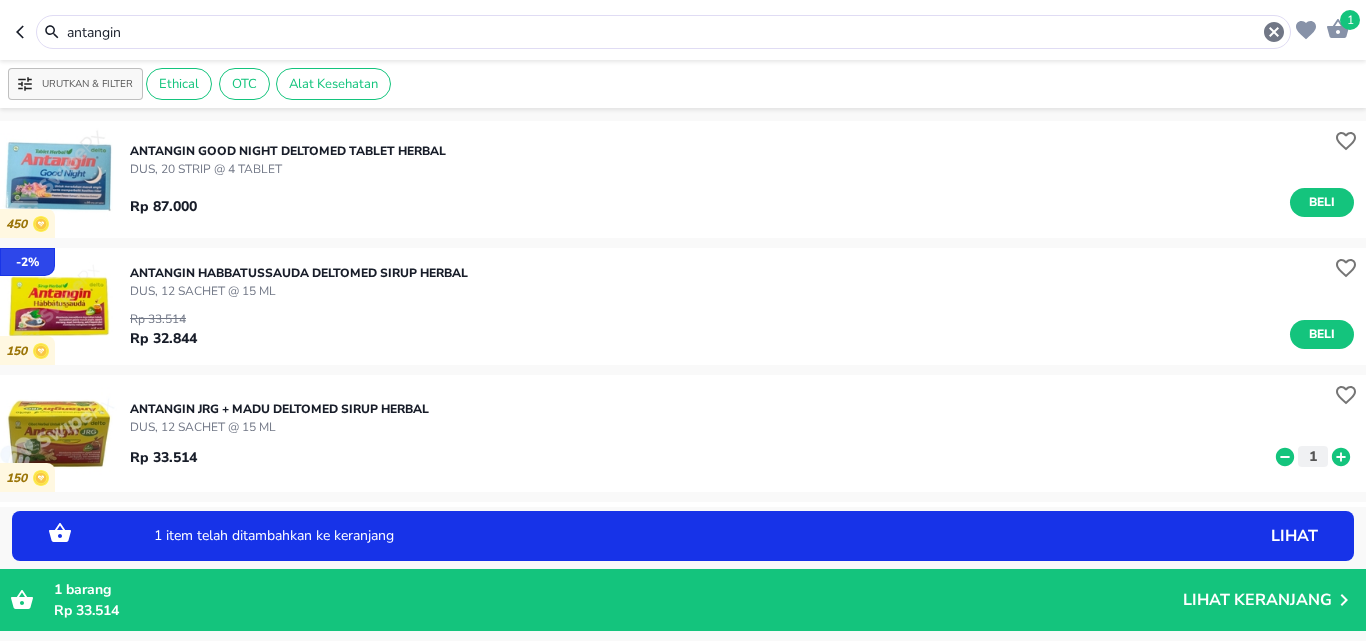 click 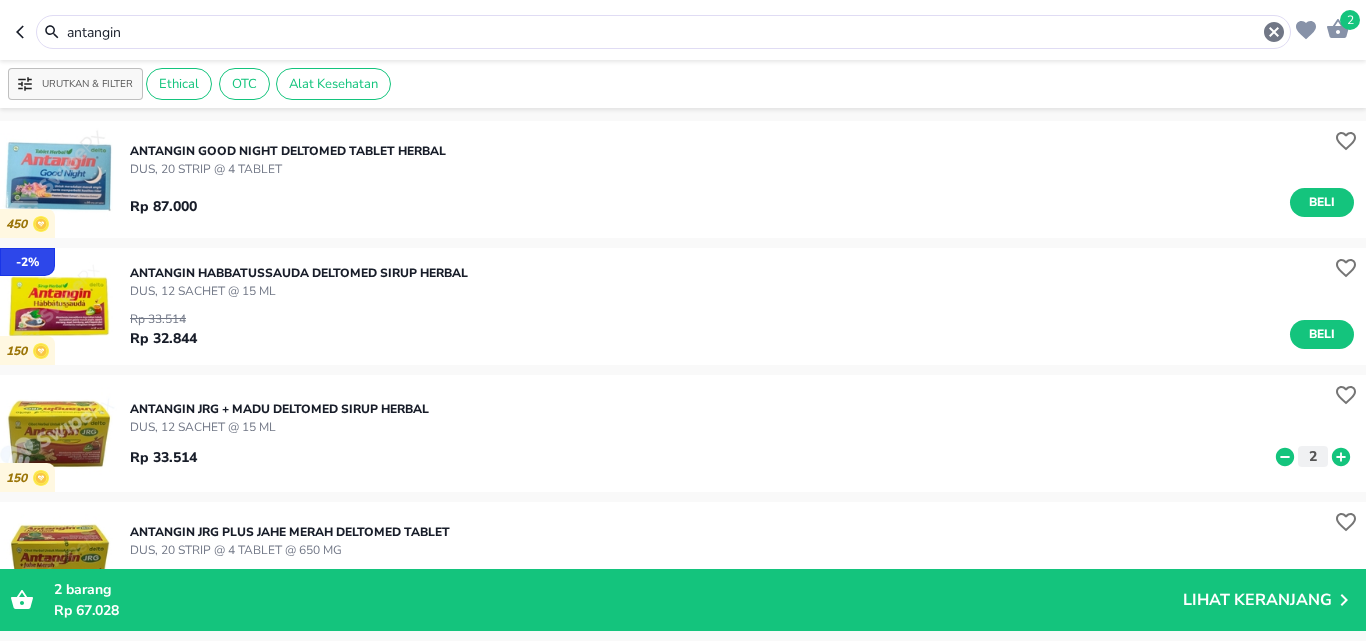 click 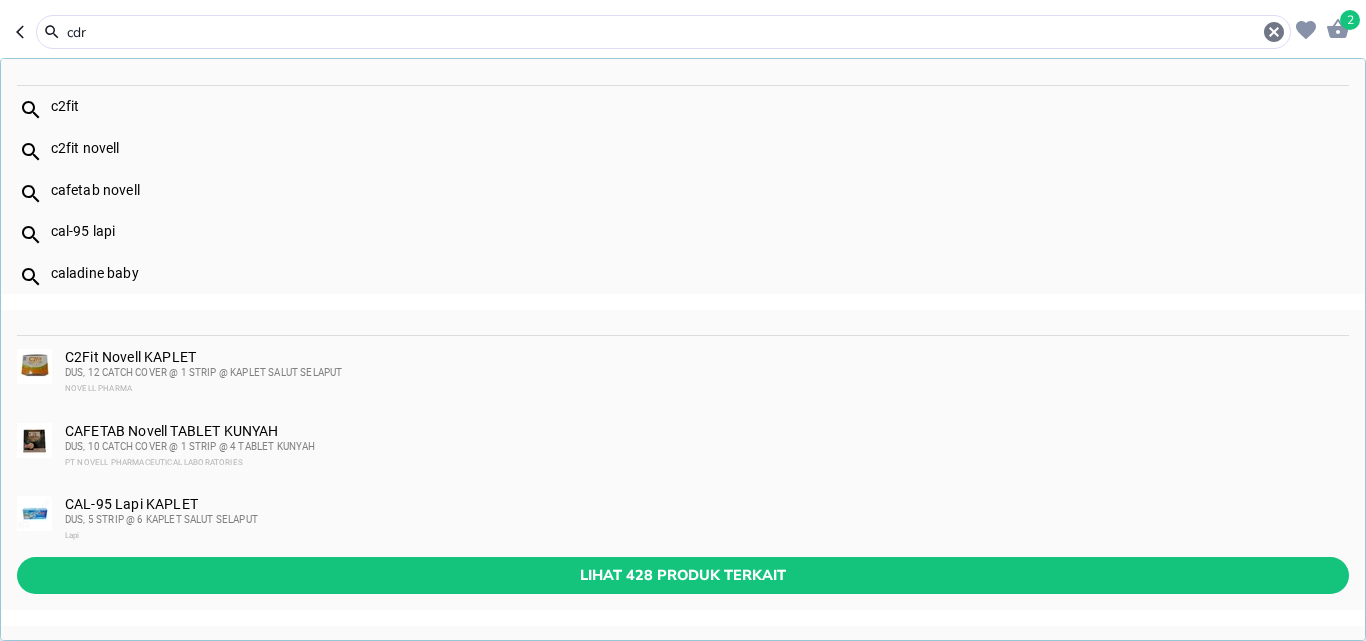 type on "cdr" 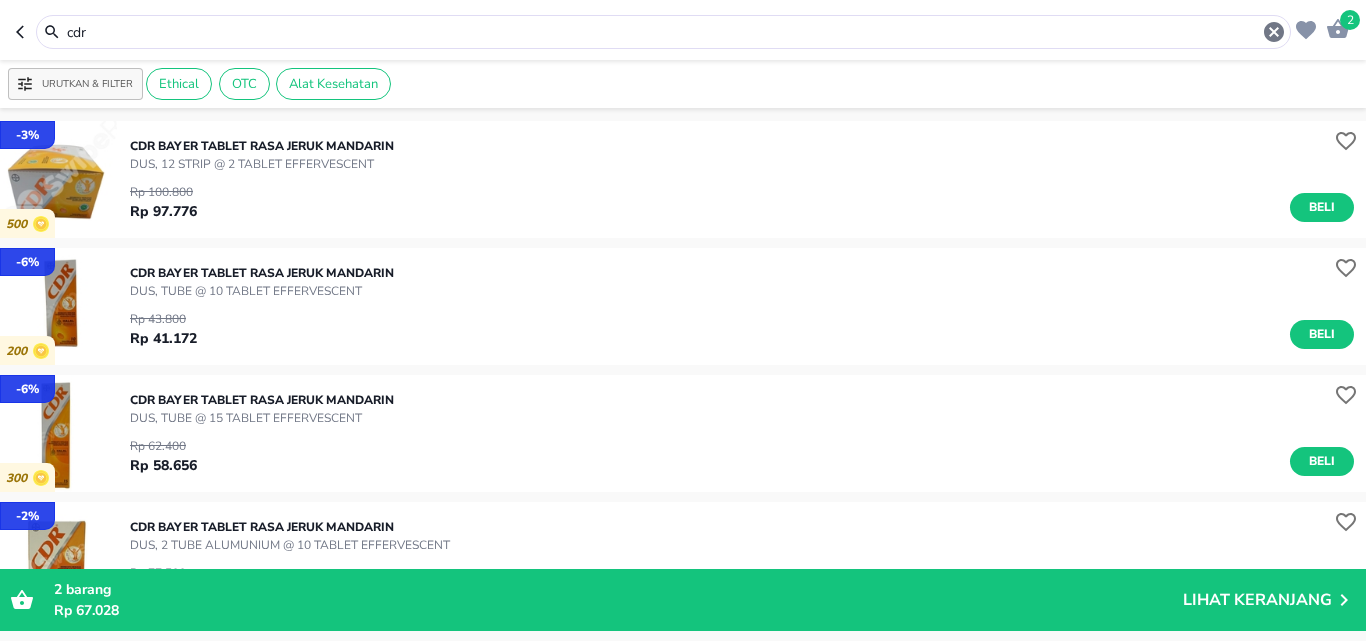 click on "Rp 43.800 Rp 41.172 Beli" at bounding box center [742, 324] 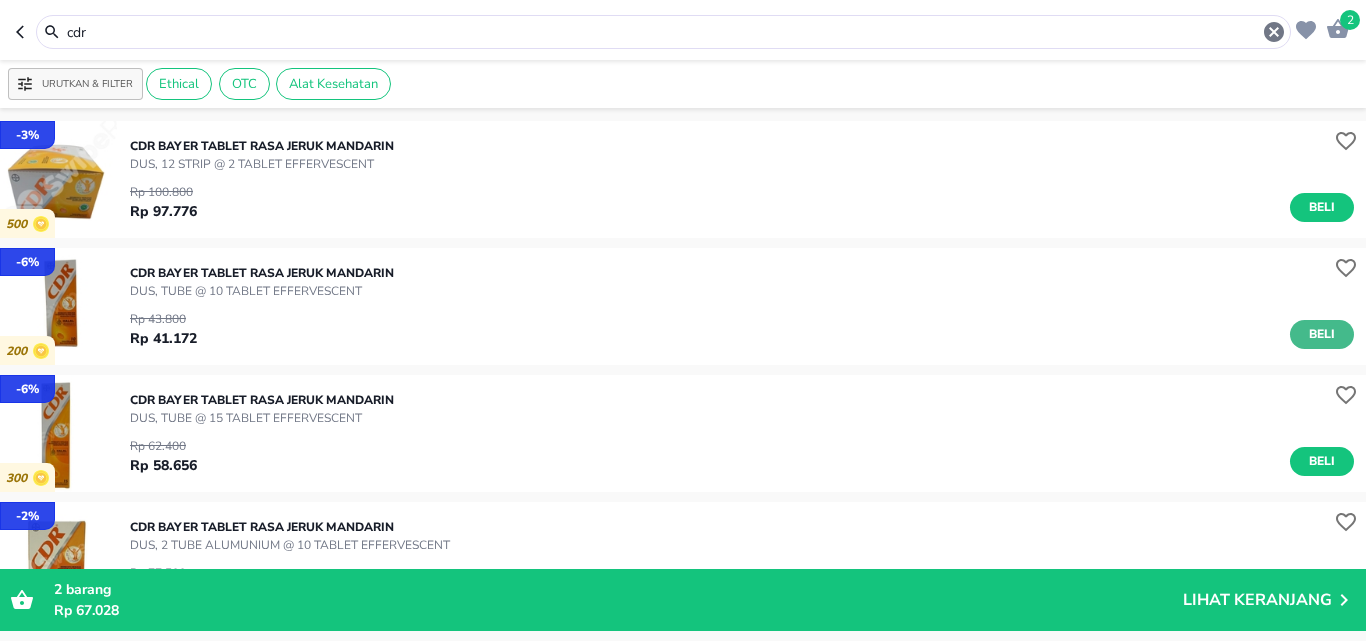 click on "Beli" at bounding box center [1322, 334] 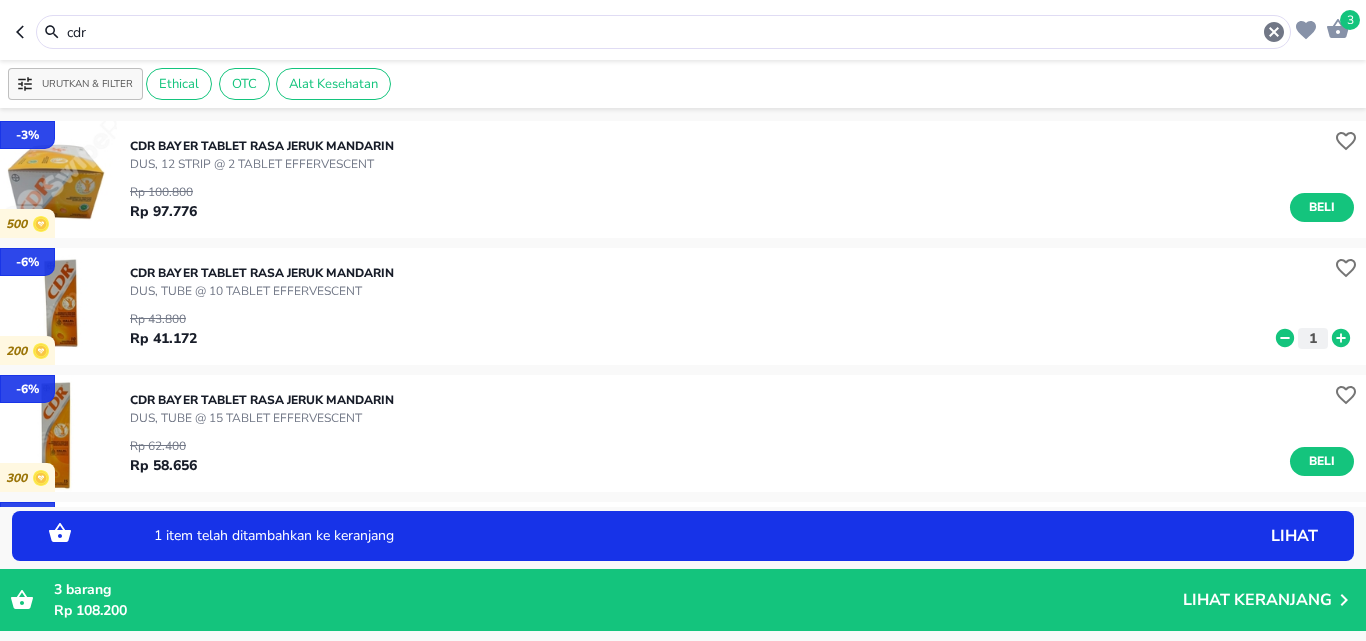 click 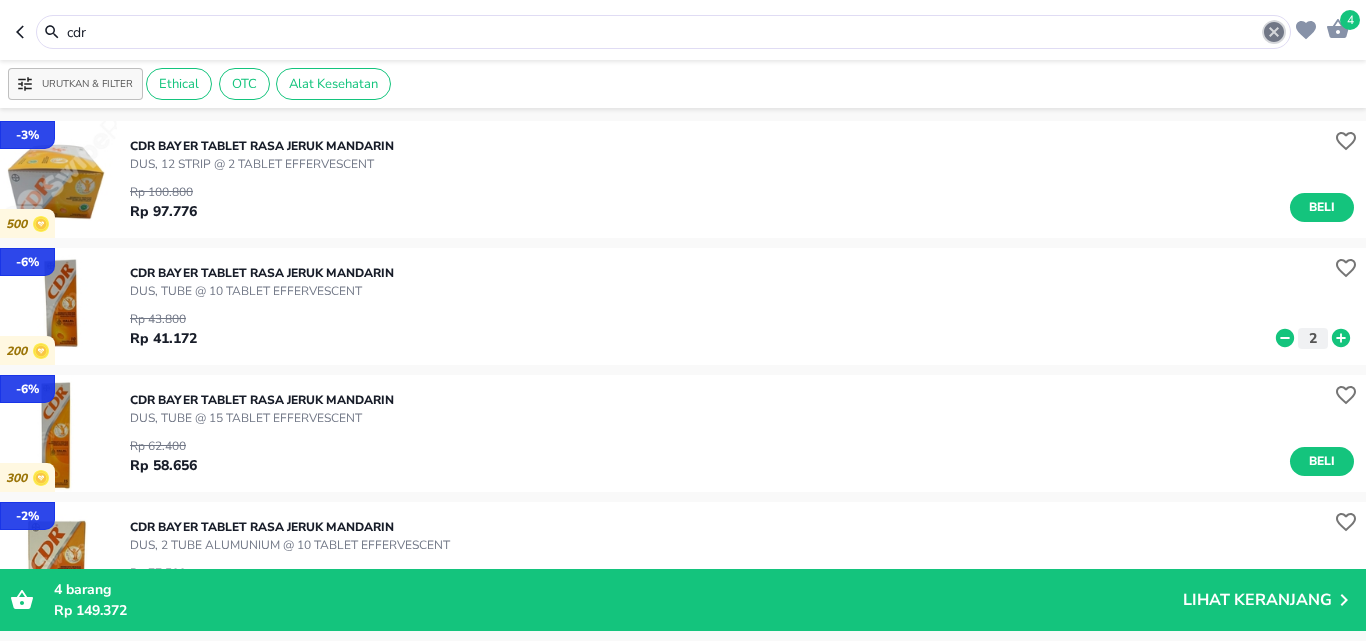 click 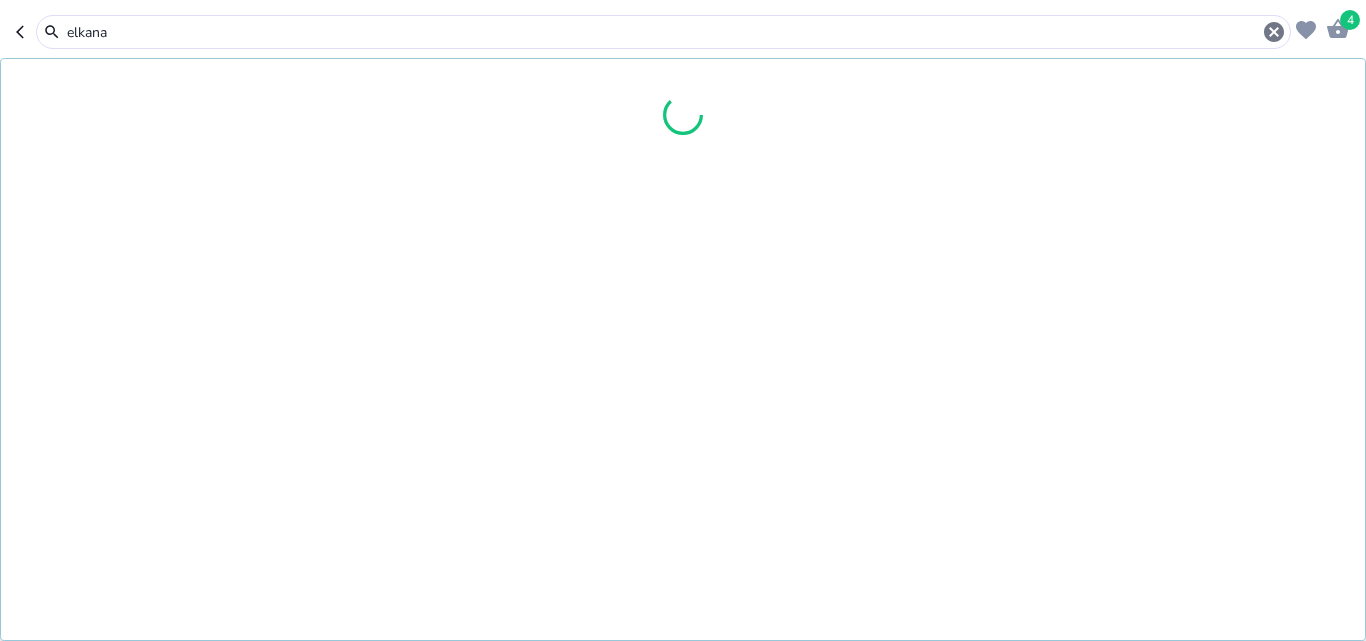type on "elkana" 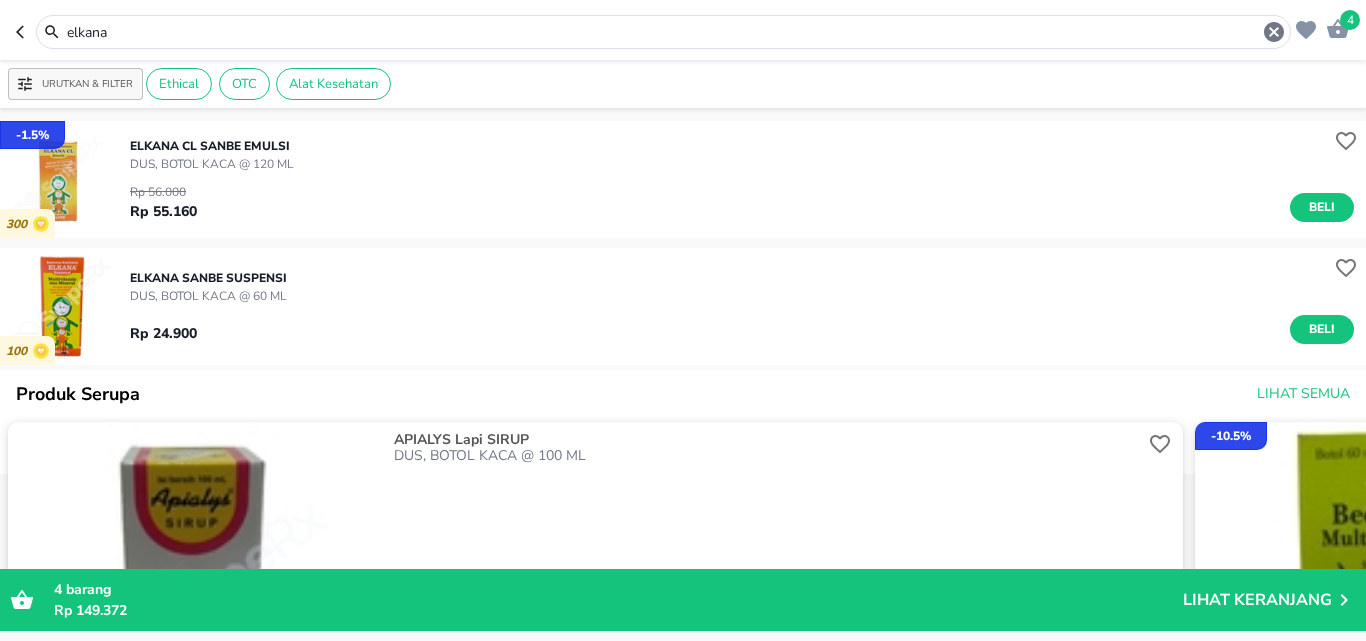 click on "Rp 24.900 Beli" at bounding box center (742, 324) 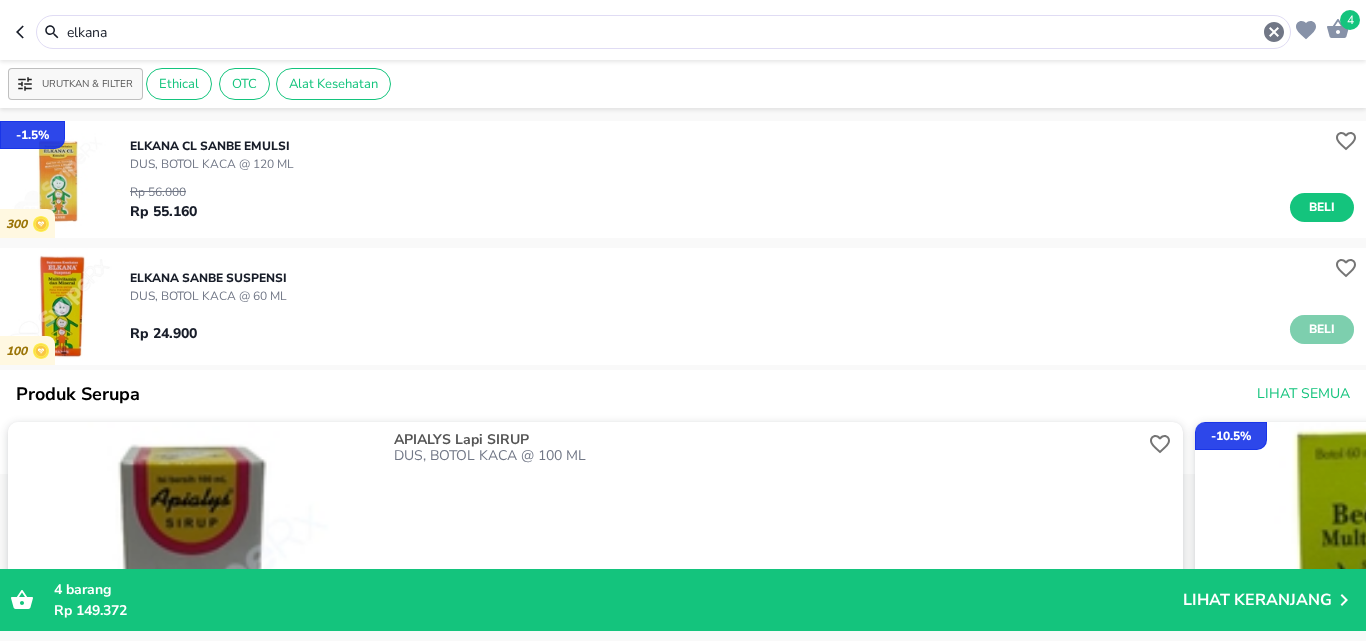 click on "Beli" at bounding box center (1322, 329) 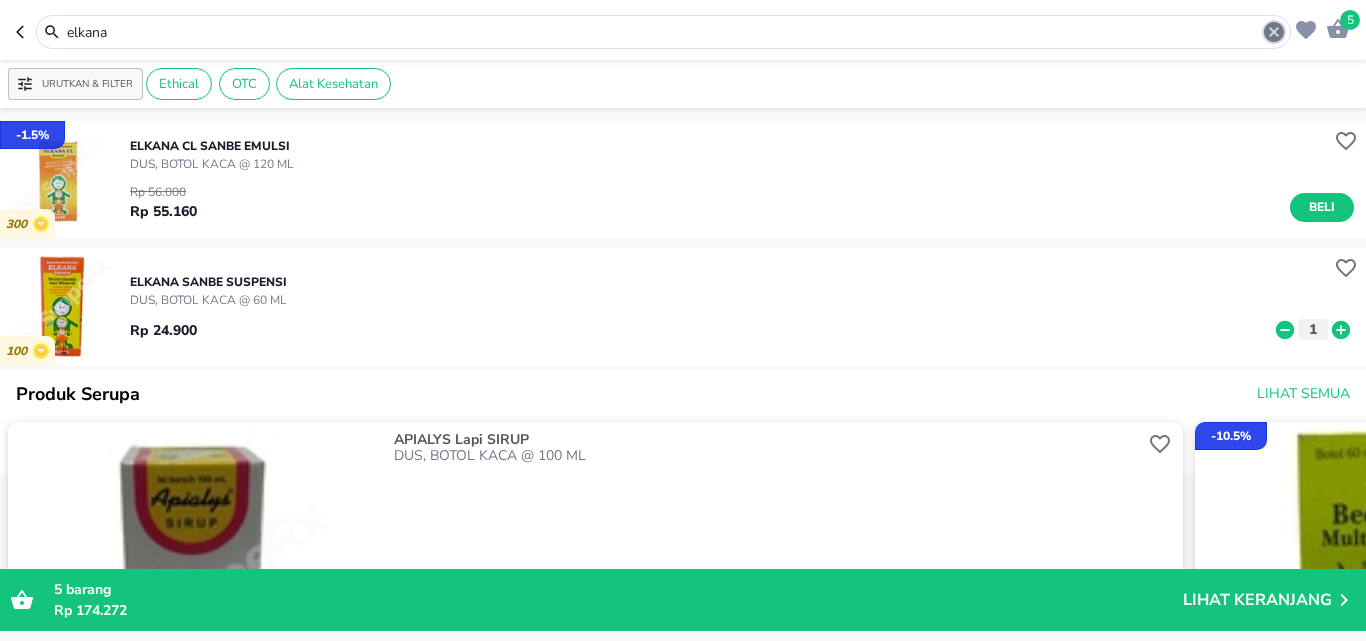 click 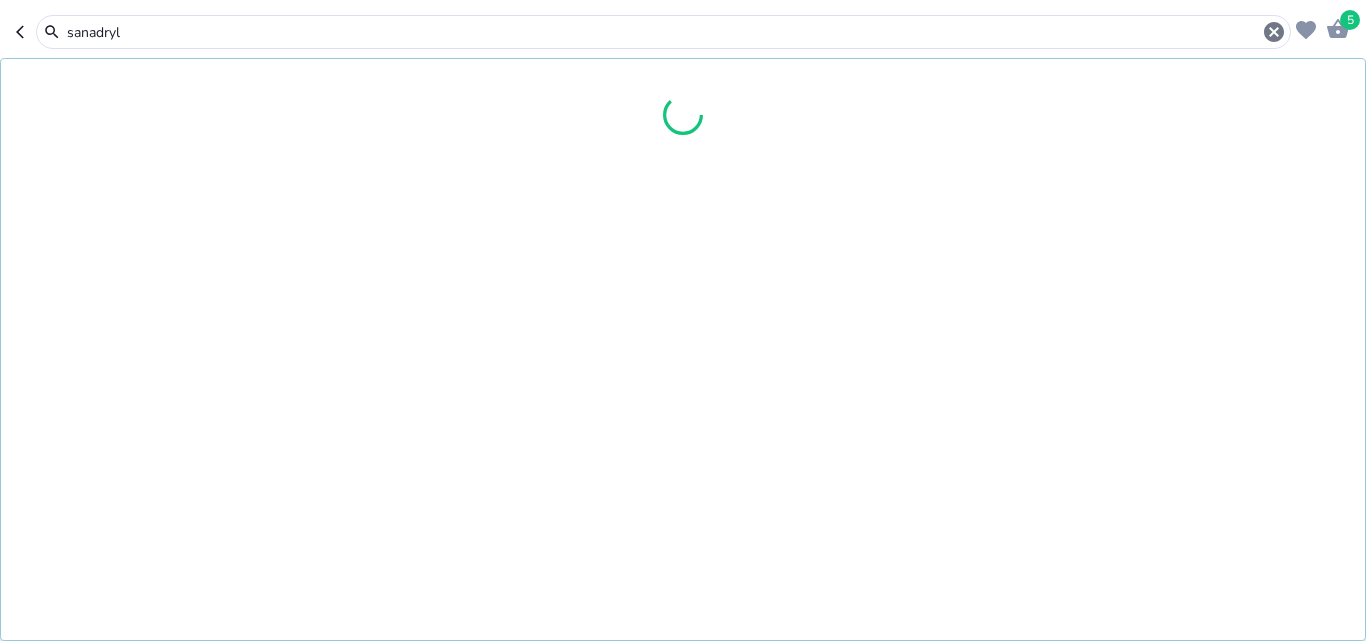 type on "sanadryl" 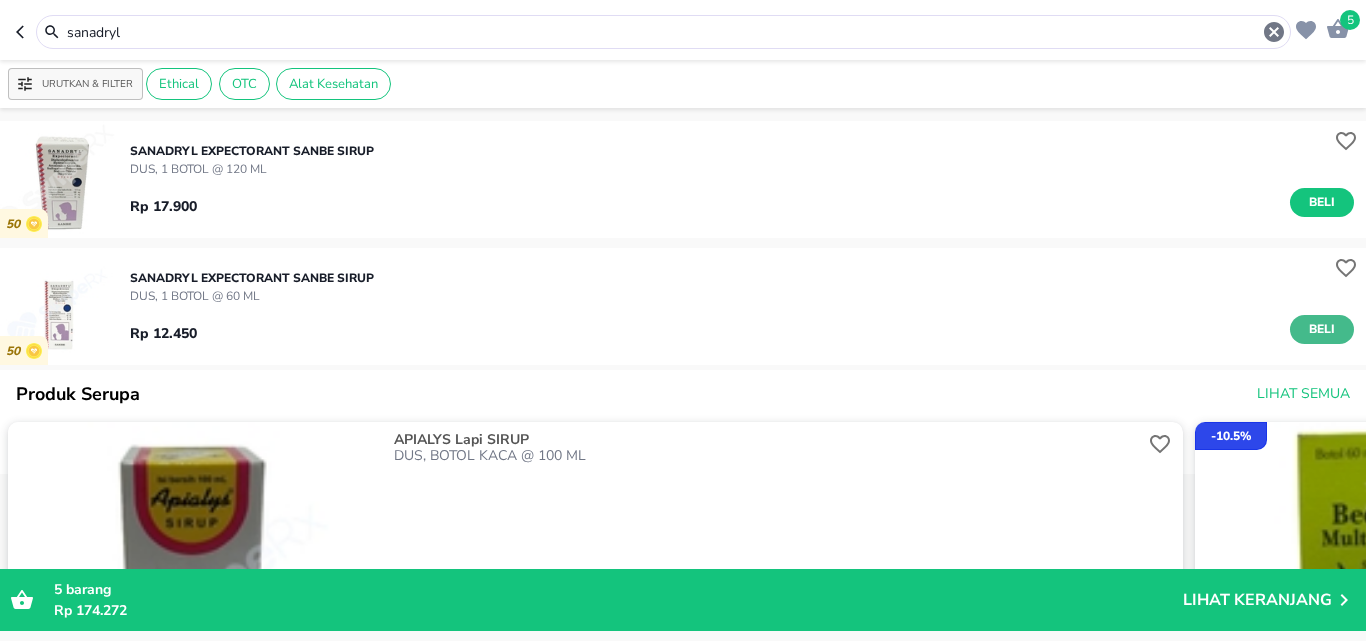 click on "Beli" at bounding box center [1322, 329] 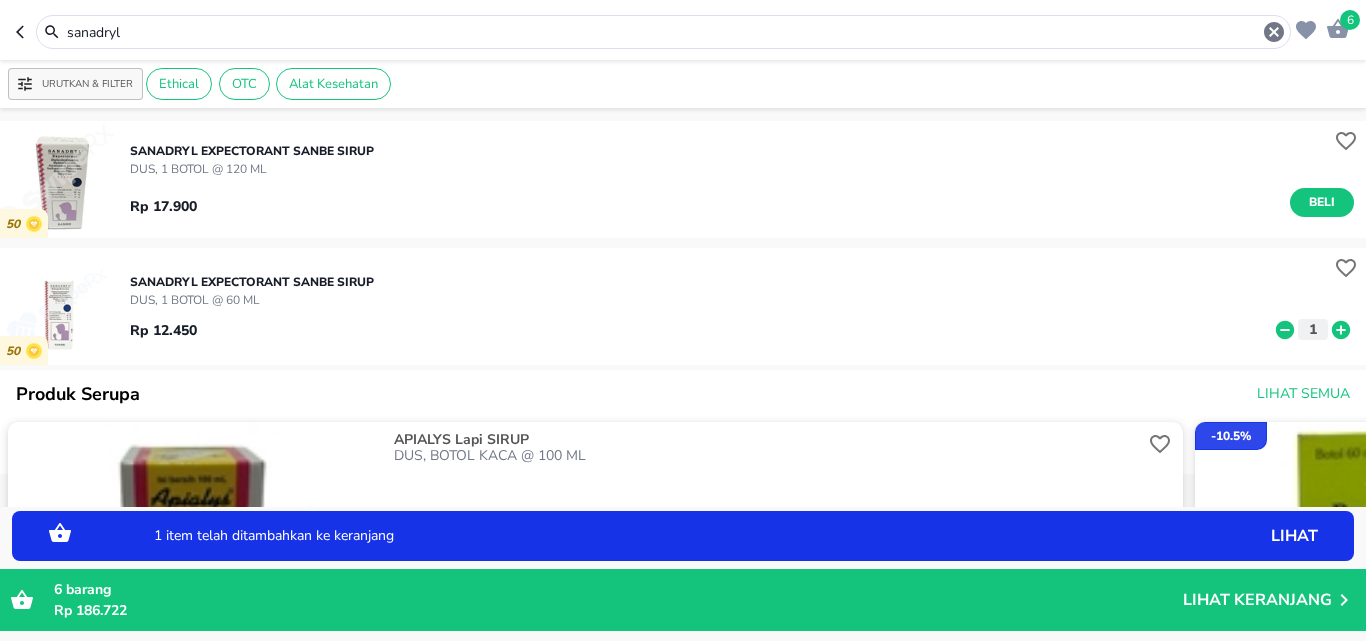 click 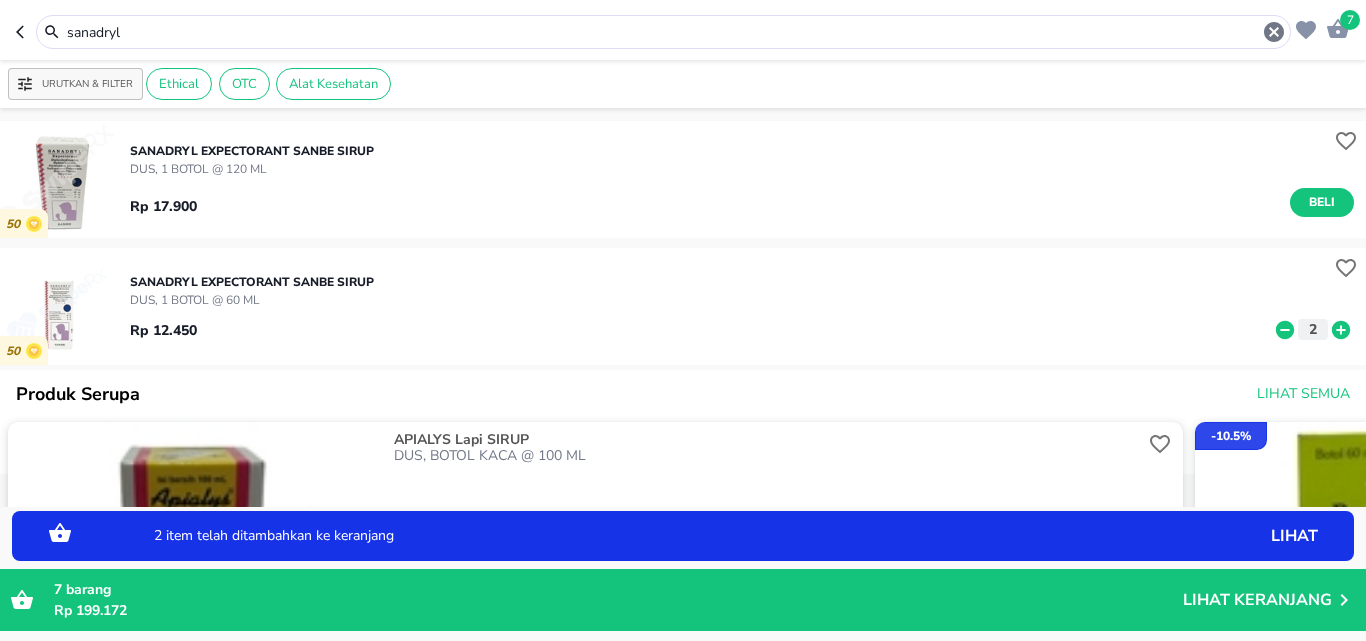 click 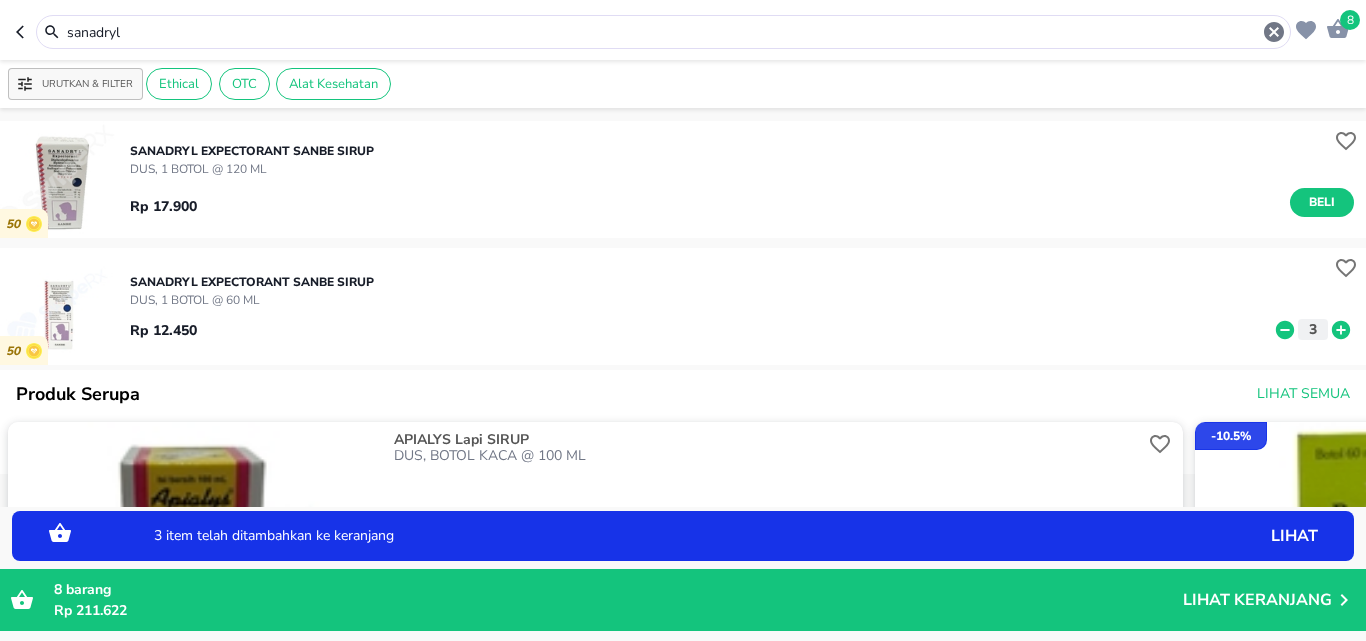 click 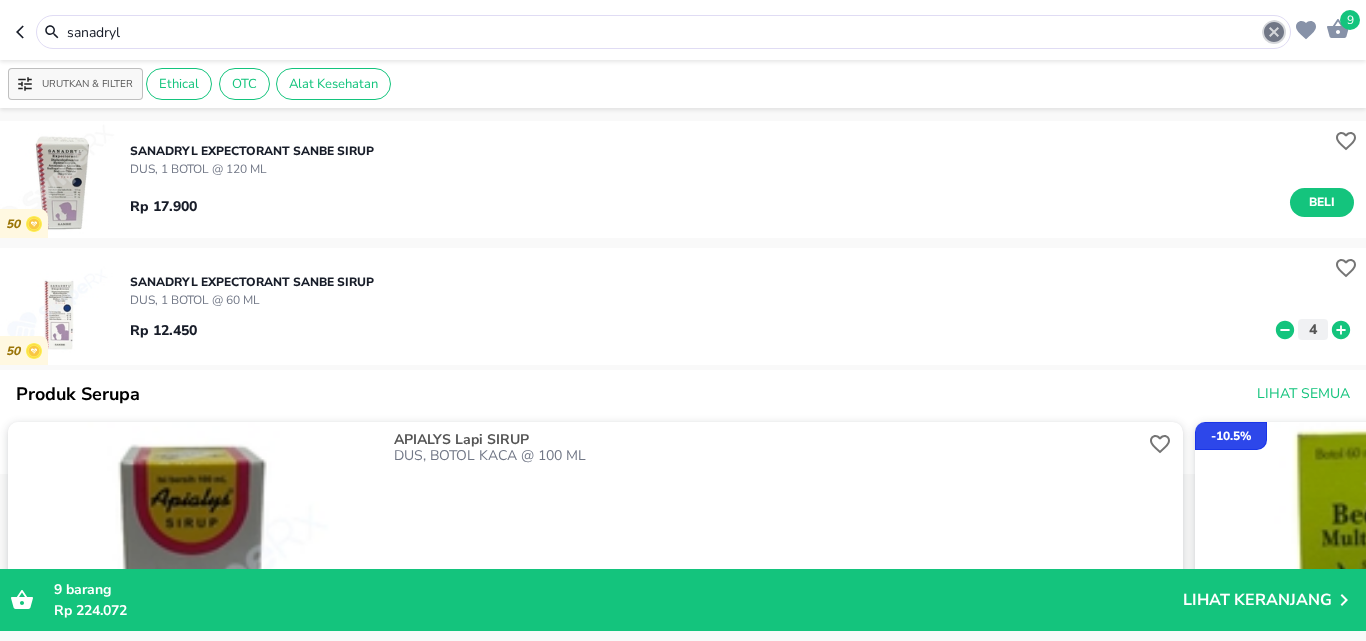 click 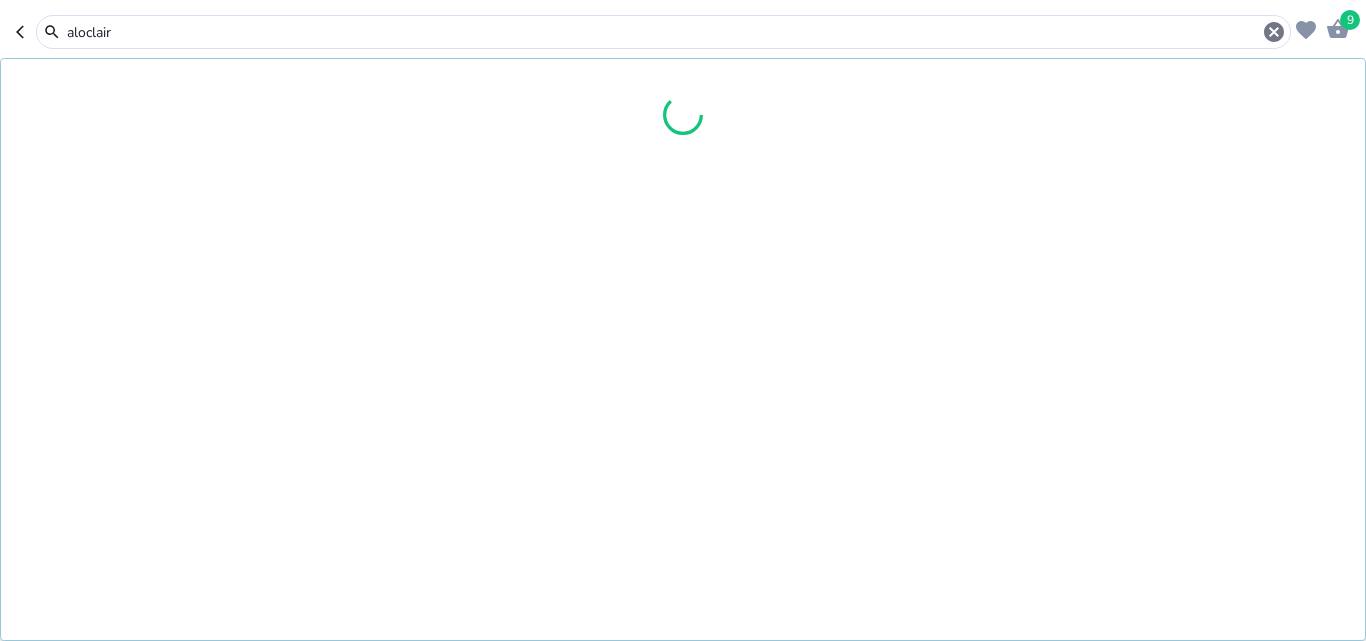 type on "aloclair" 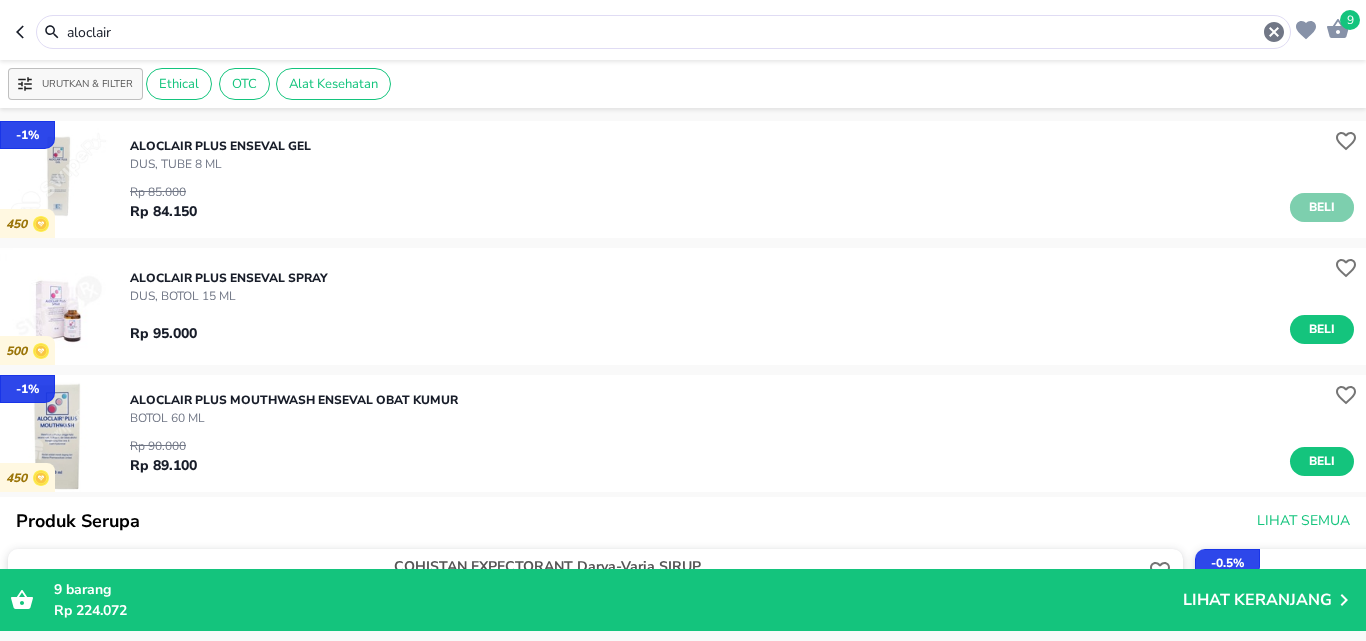 click on "Beli" at bounding box center [1322, 207] 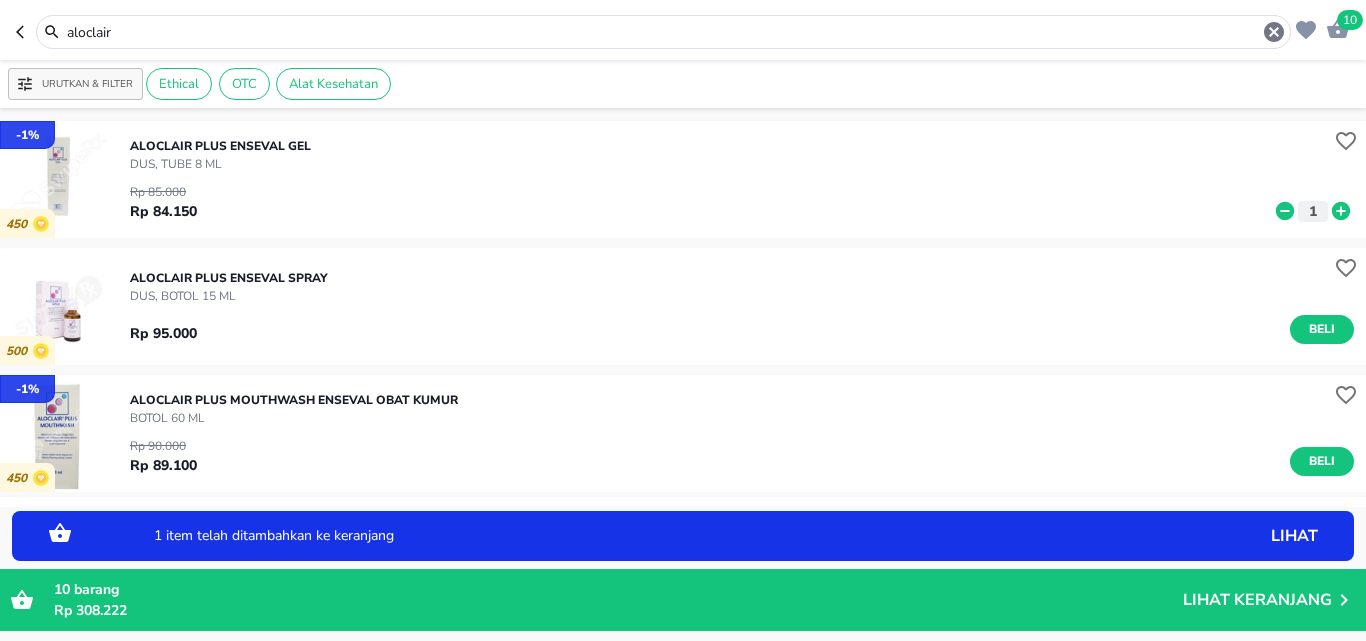 click 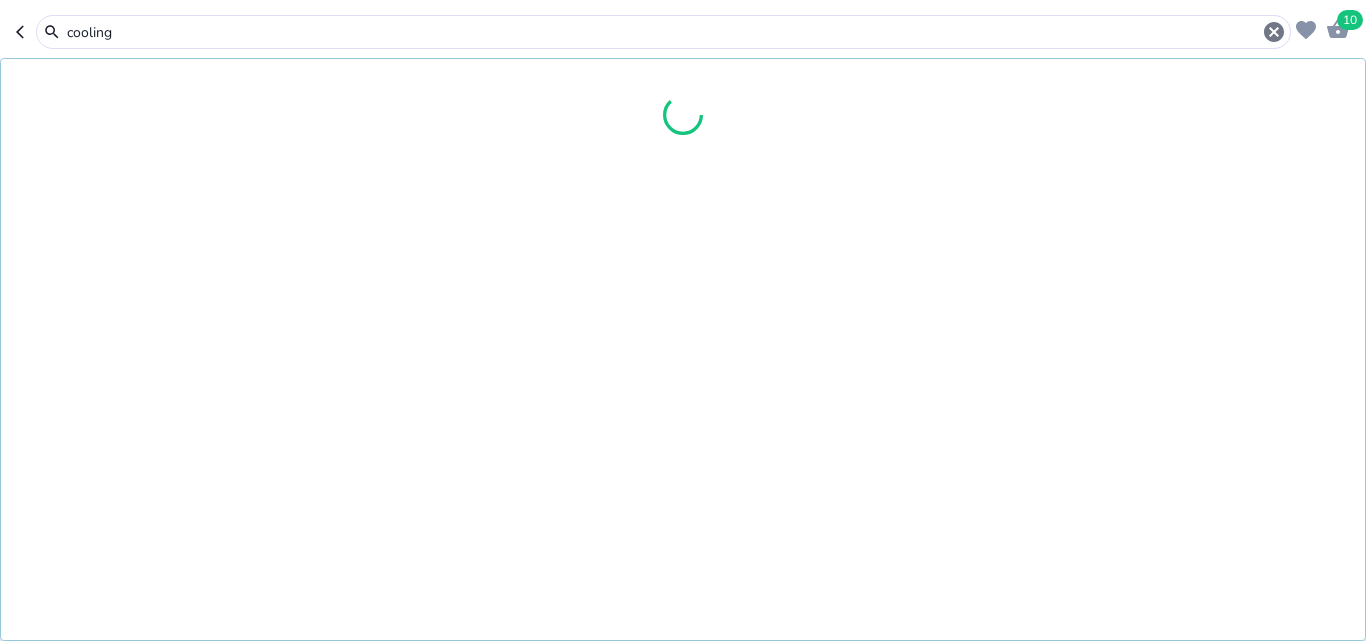 type on "cooling" 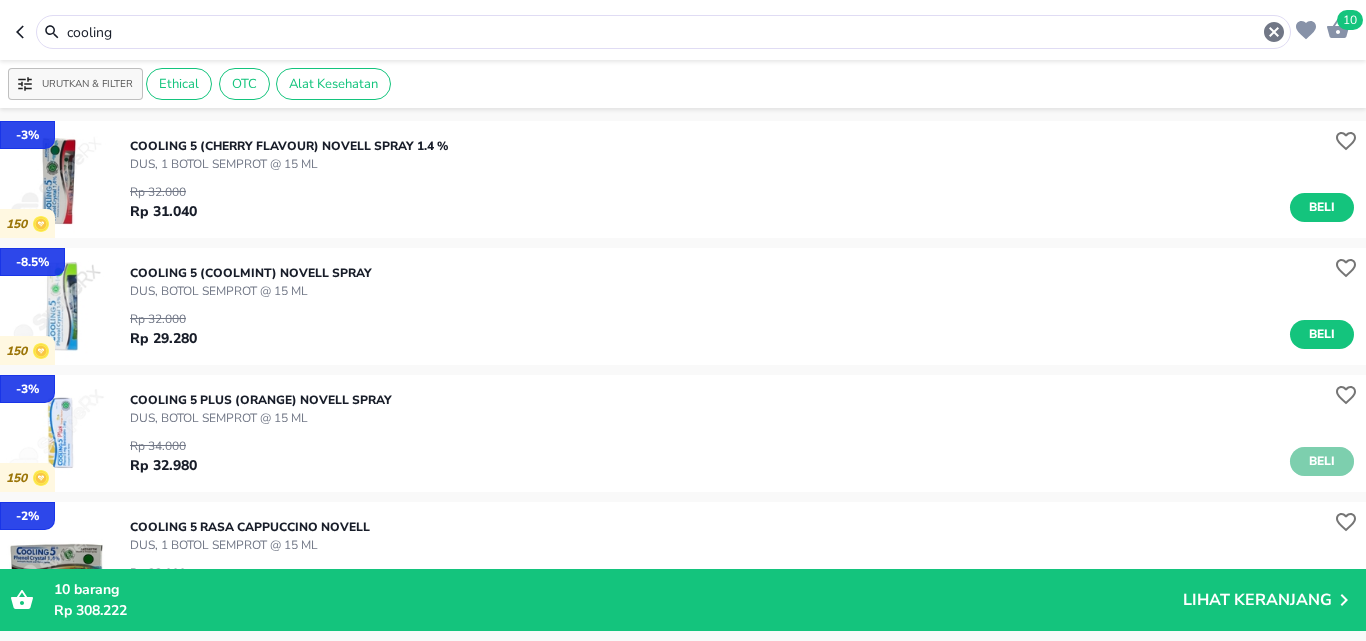 scroll, scrollTop: 200, scrollLeft: 0, axis: vertical 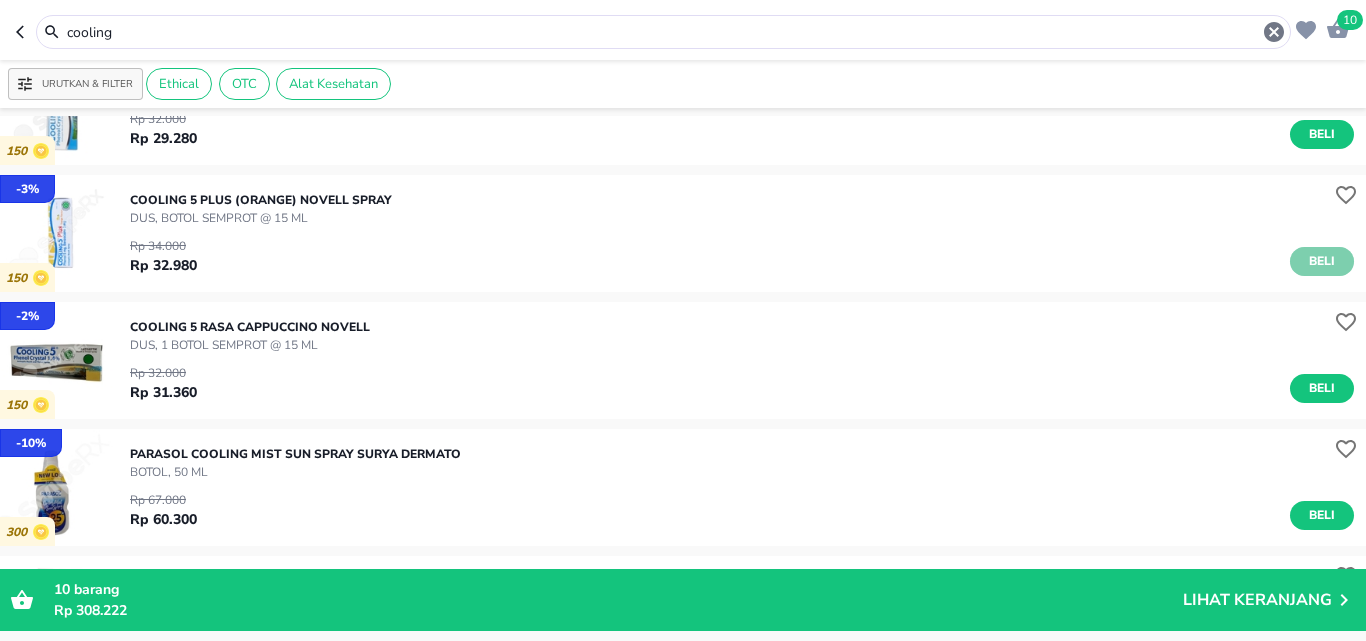 click on "Beli" at bounding box center [1322, 261] 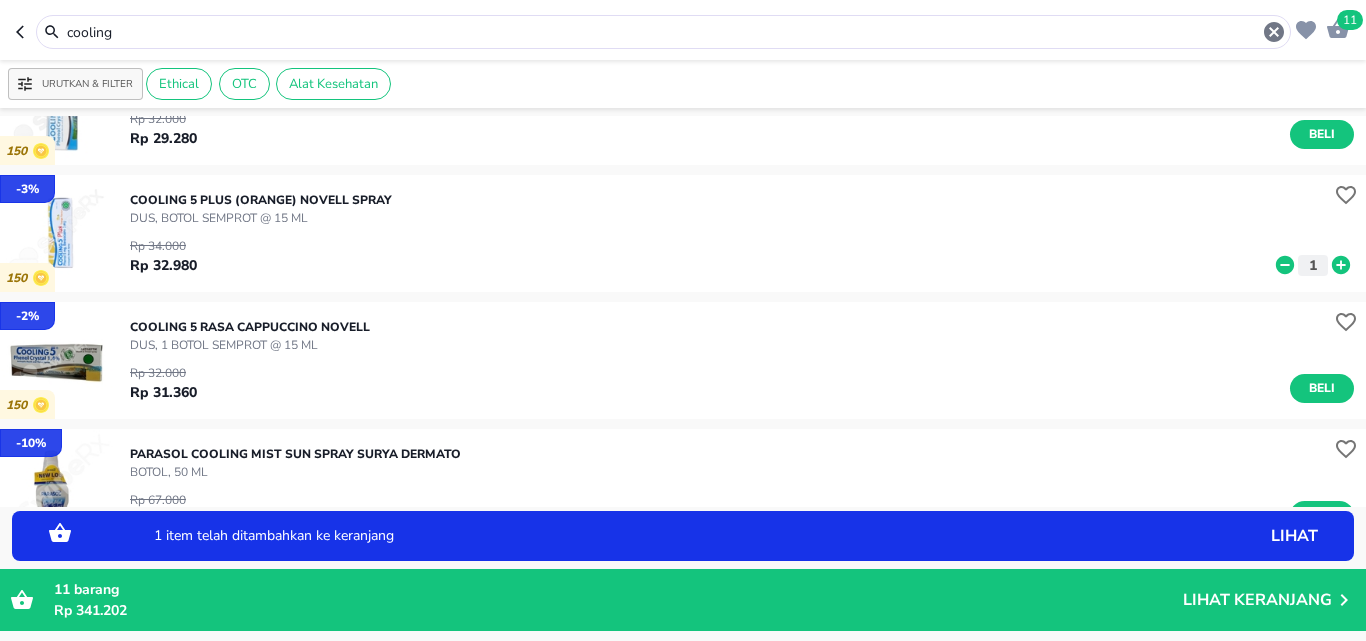click 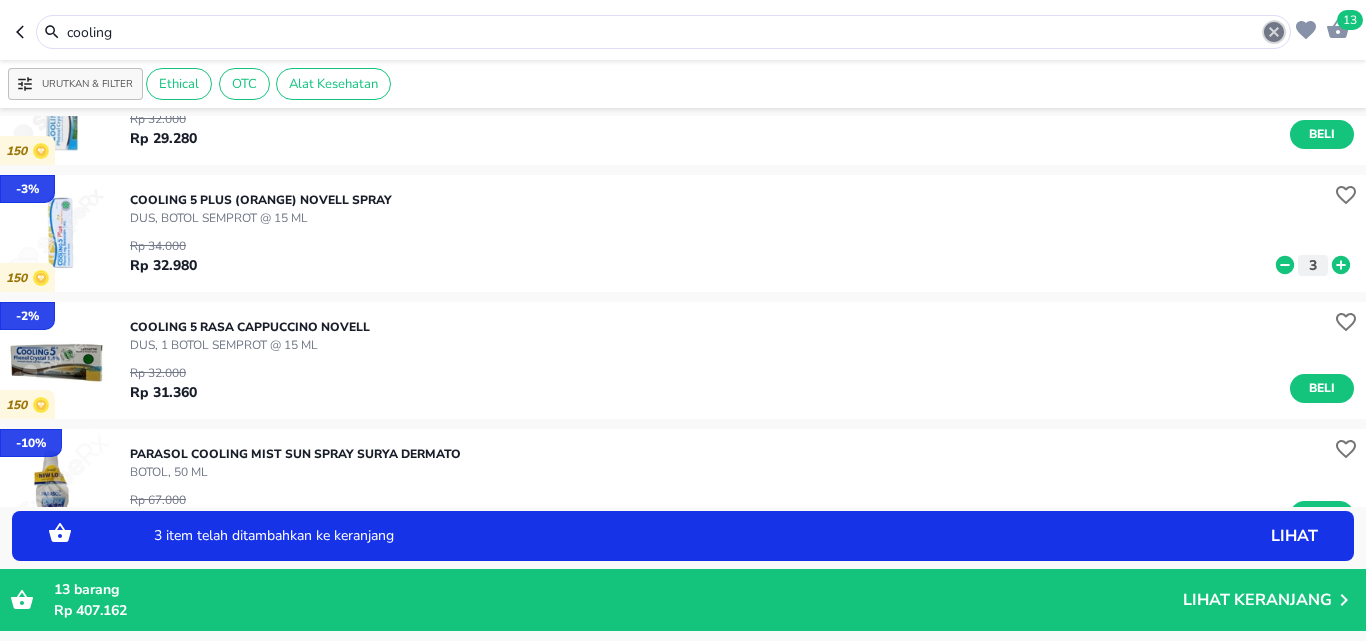 click 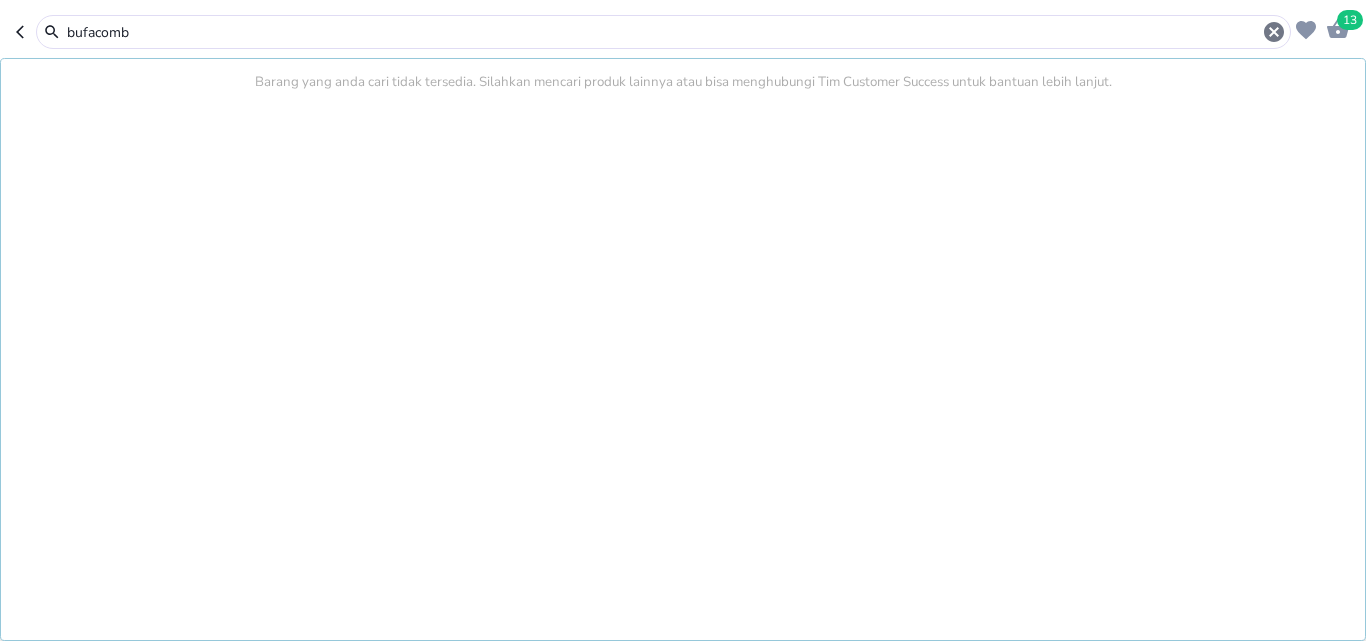 type on "bufacomb" 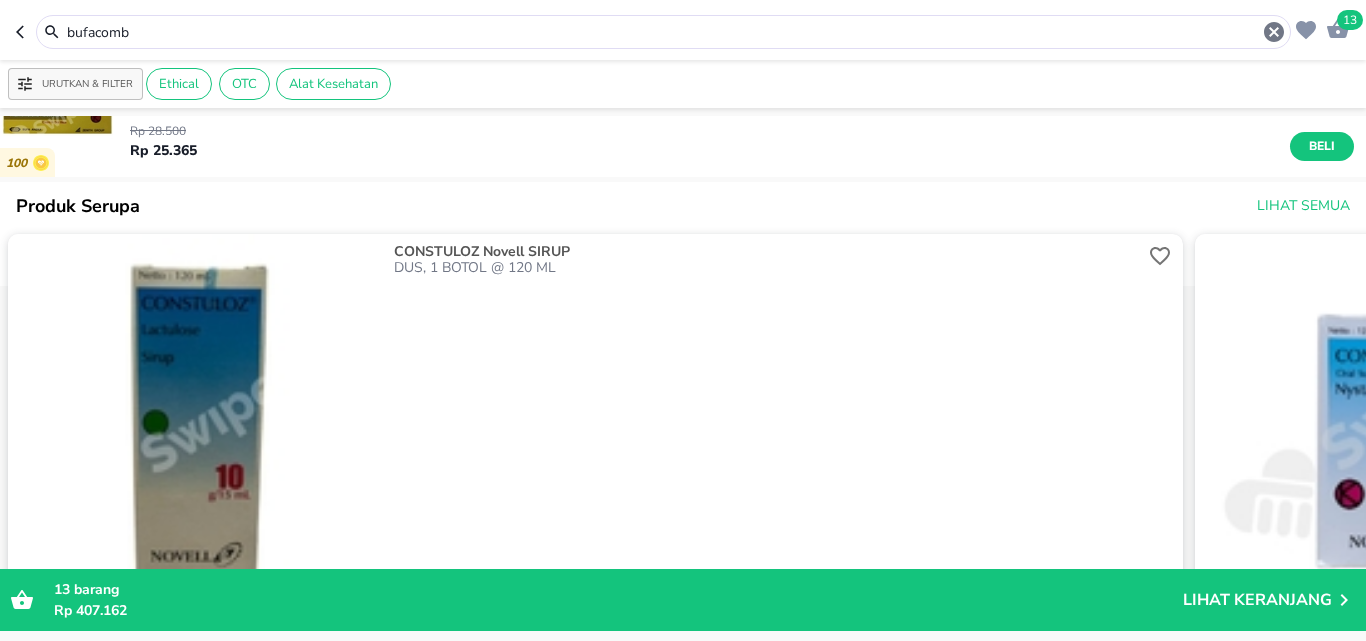scroll, scrollTop: 0, scrollLeft: 0, axis: both 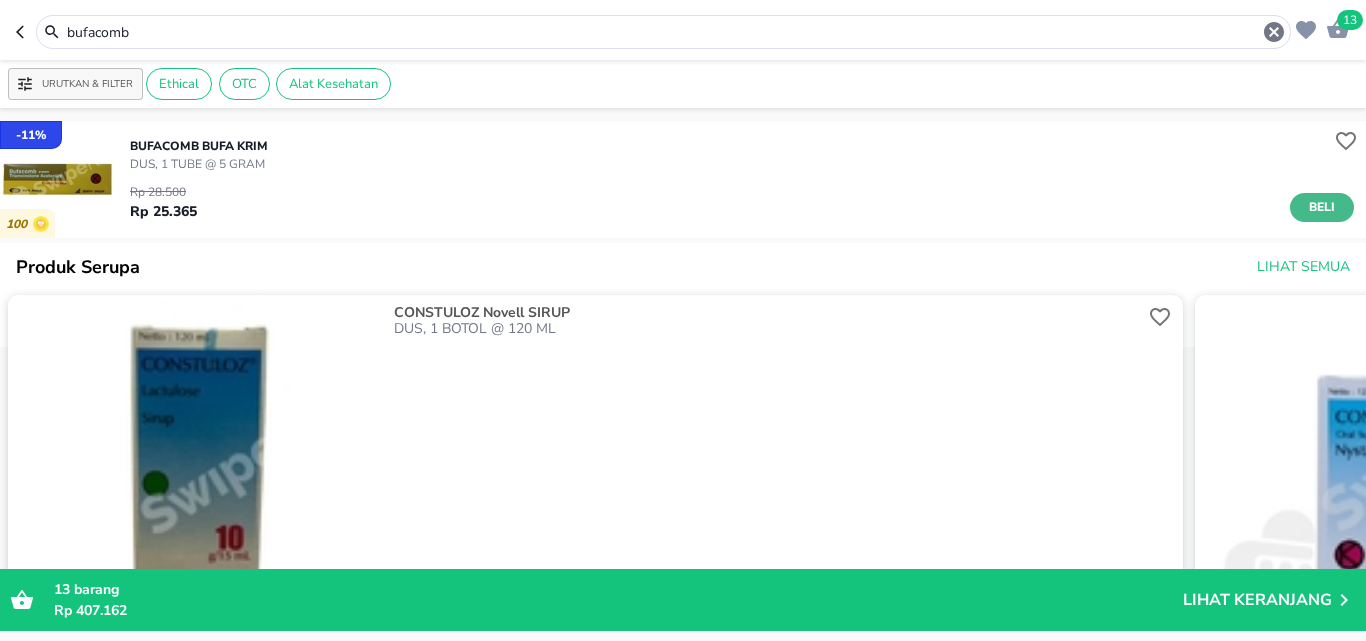 click on "Beli" at bounding box center (1322, 207) 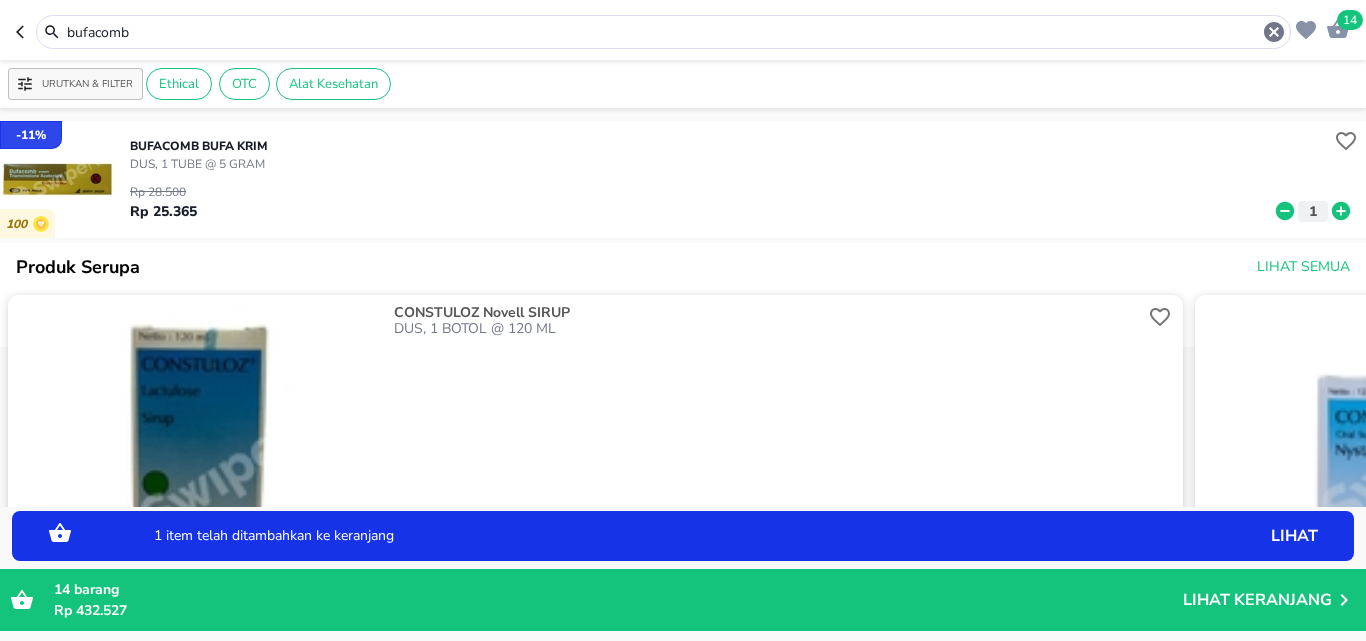 click 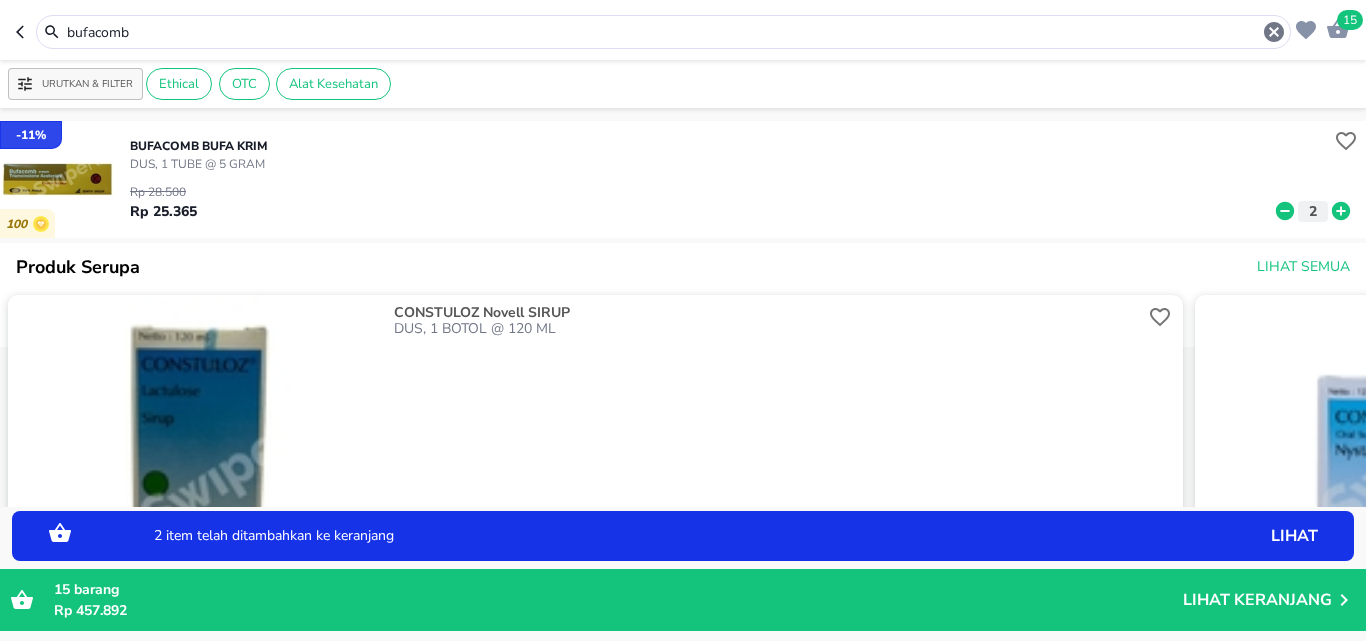 click 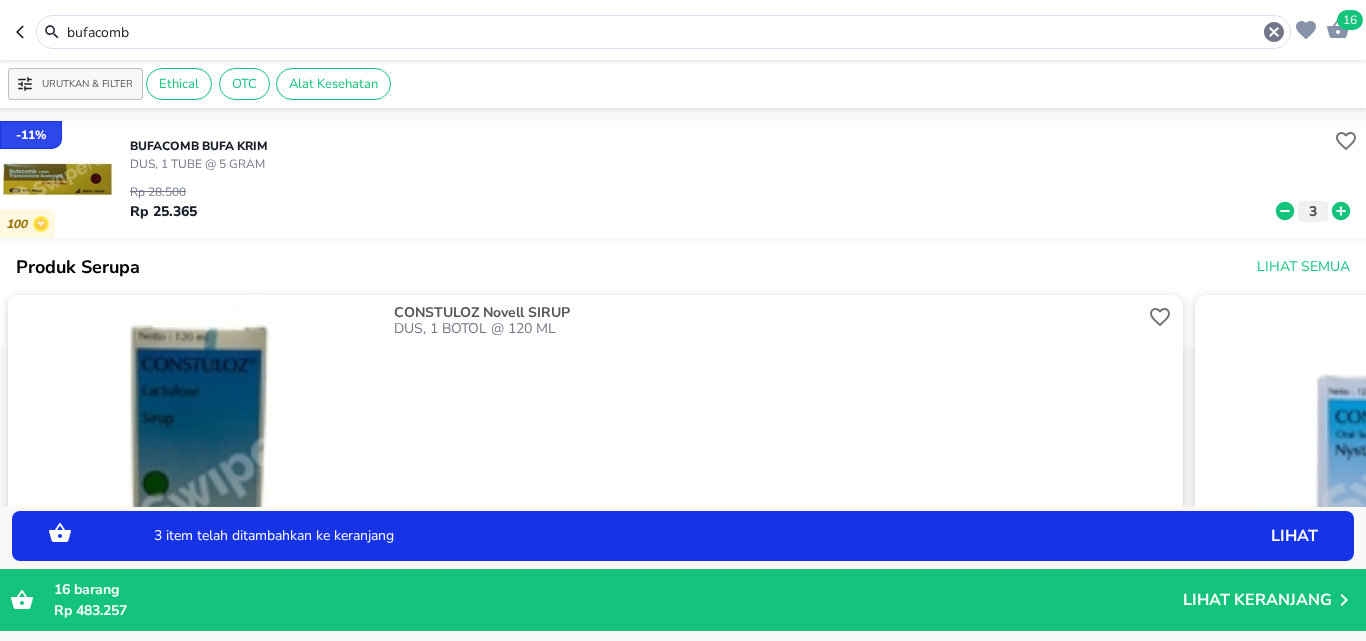 click 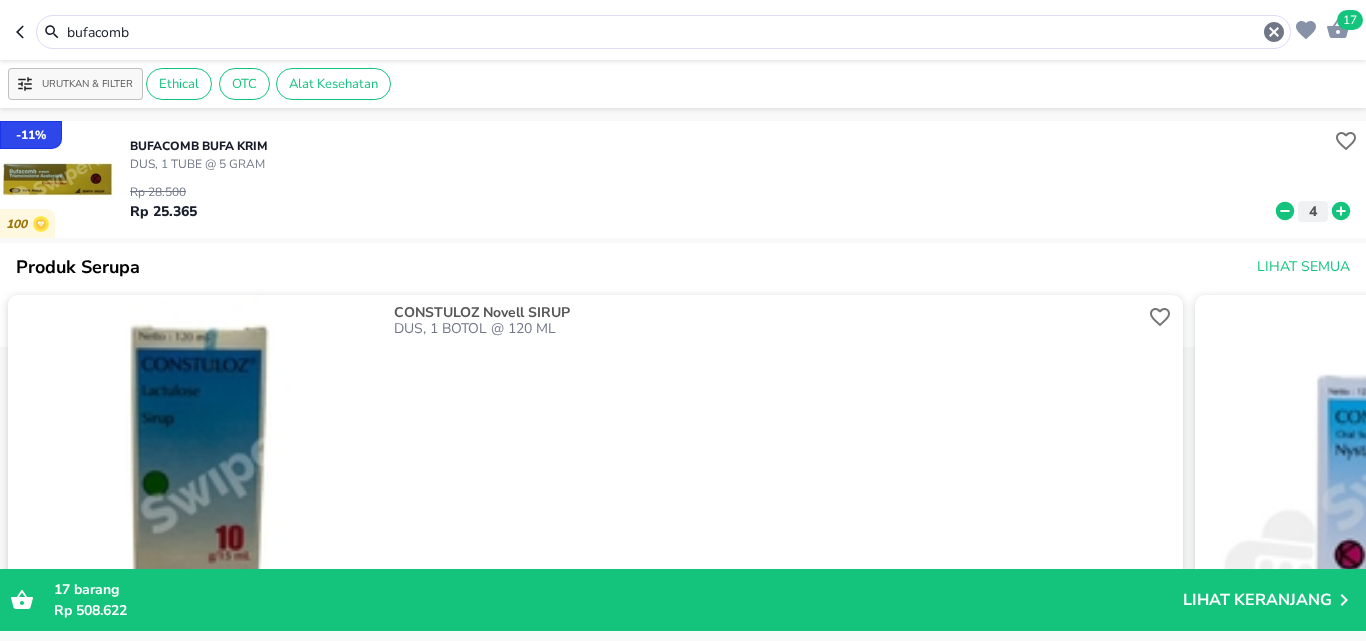 drag, startPoint x: 1311, startPoint y: 73, endPoint x: 1306, endPoint y: 62, distance: 12.083046 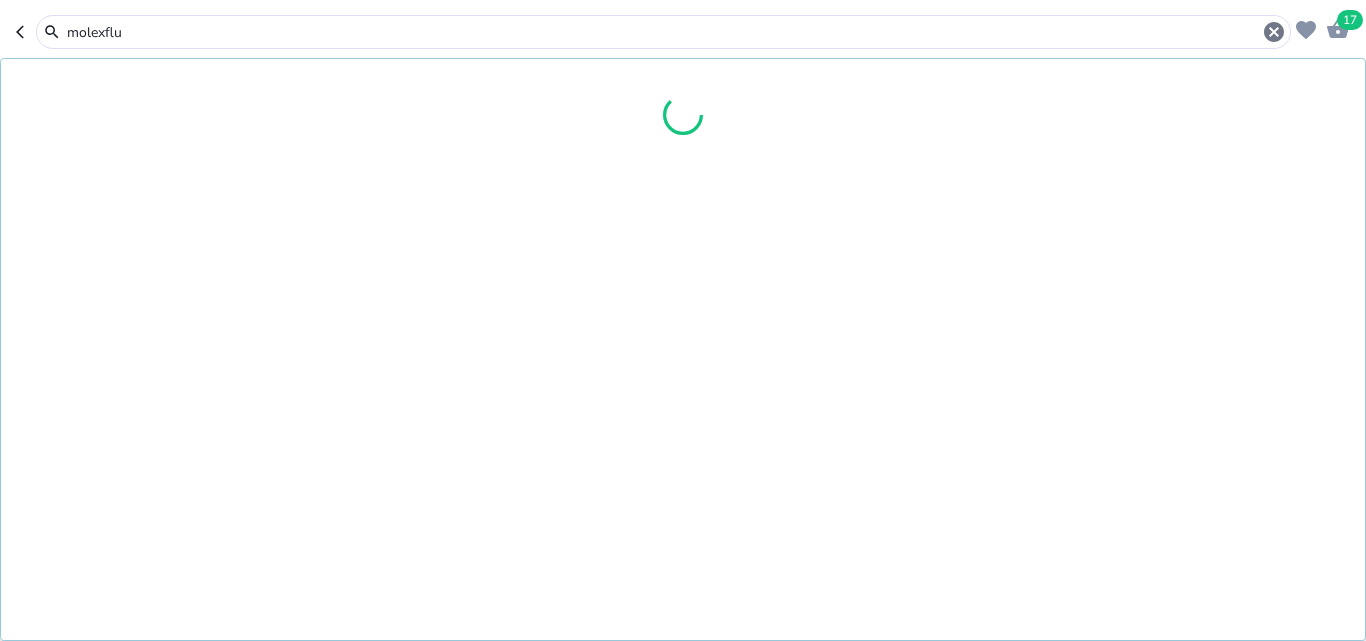 type on "molexflu" 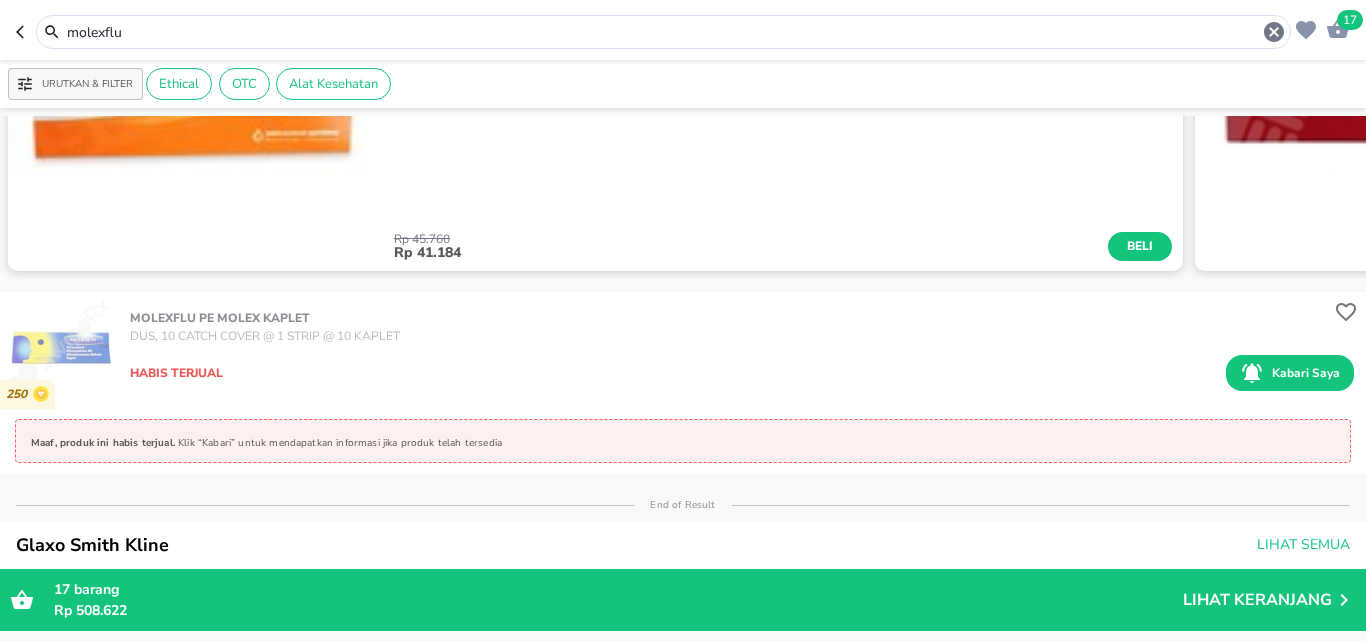 scroll, scrollTop: 0, scrollLeft: 0, axis: both 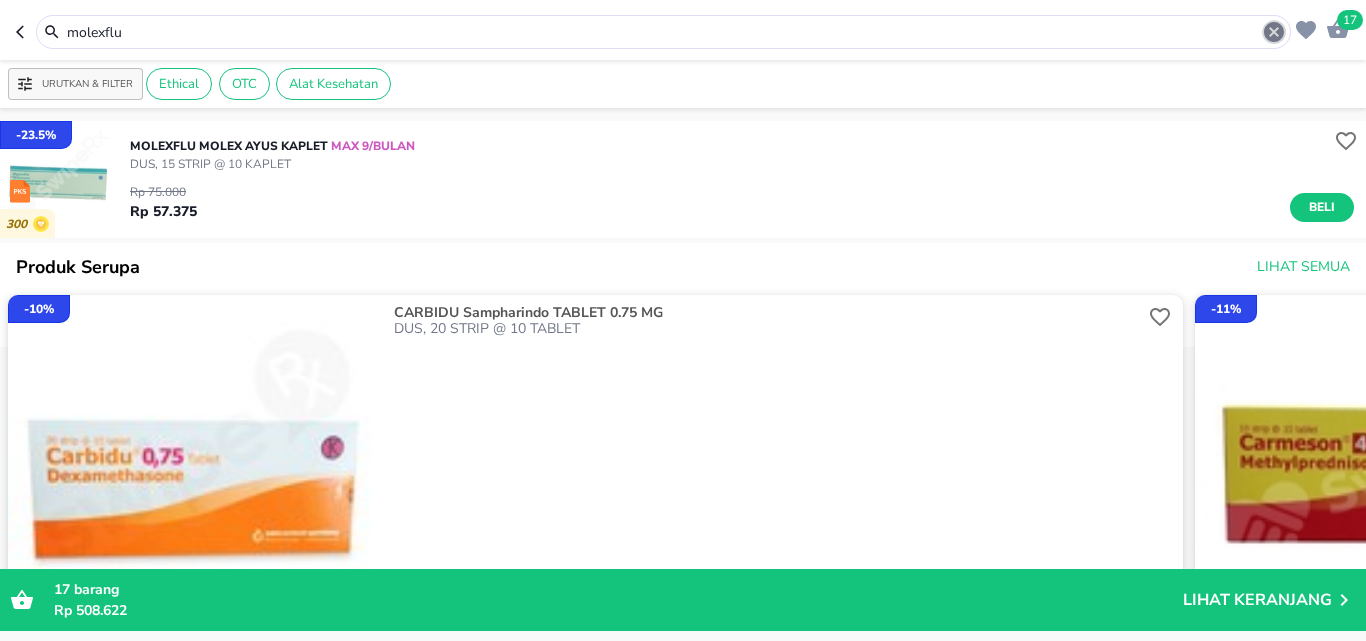 click 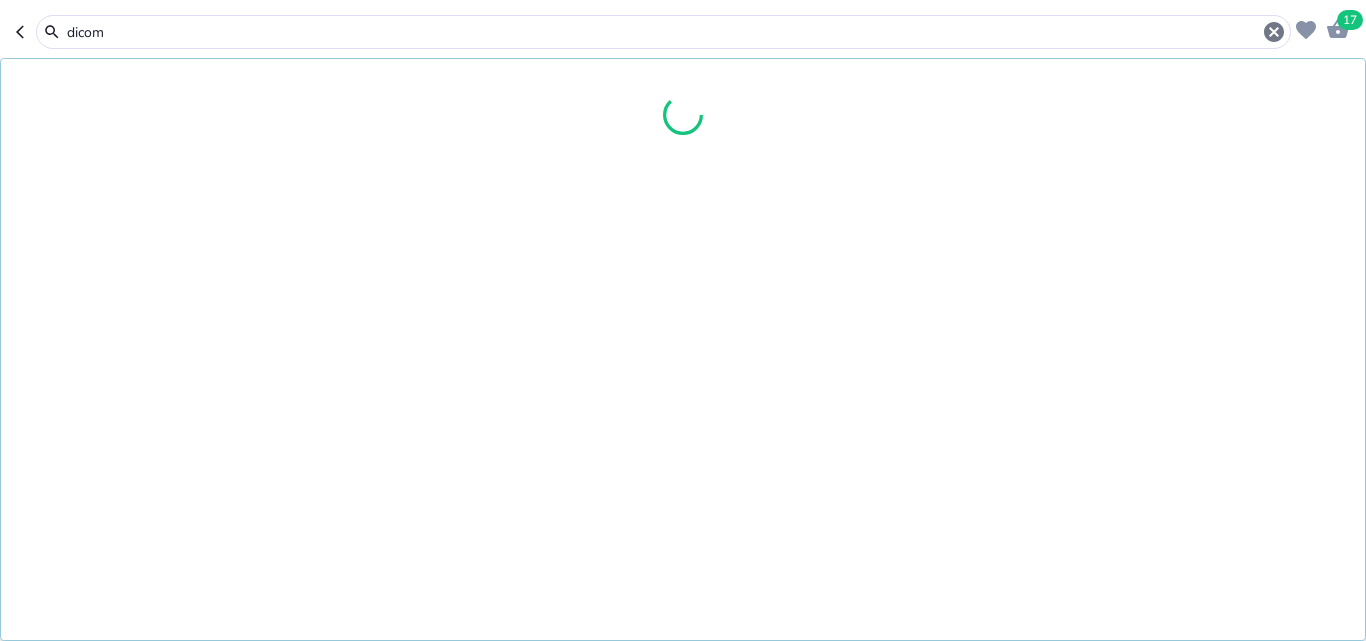 type on "dicom" 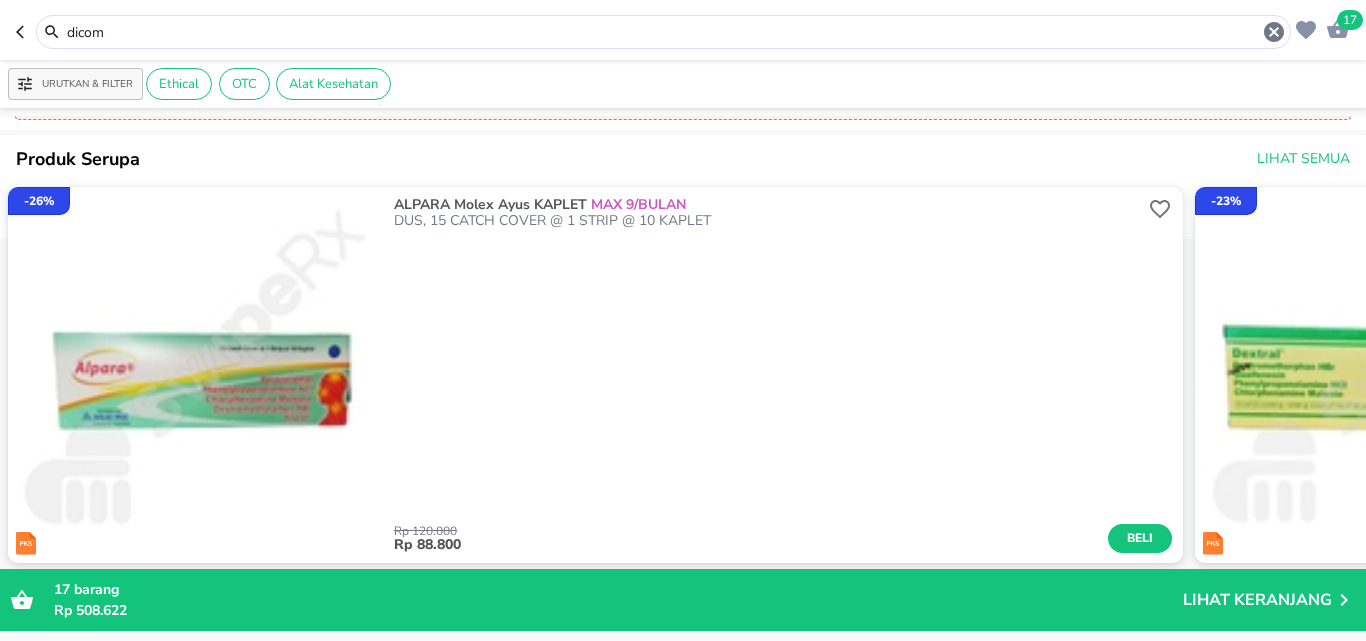 scroll, scrollTop: 600, scrollLeft: 0, axis: vertical 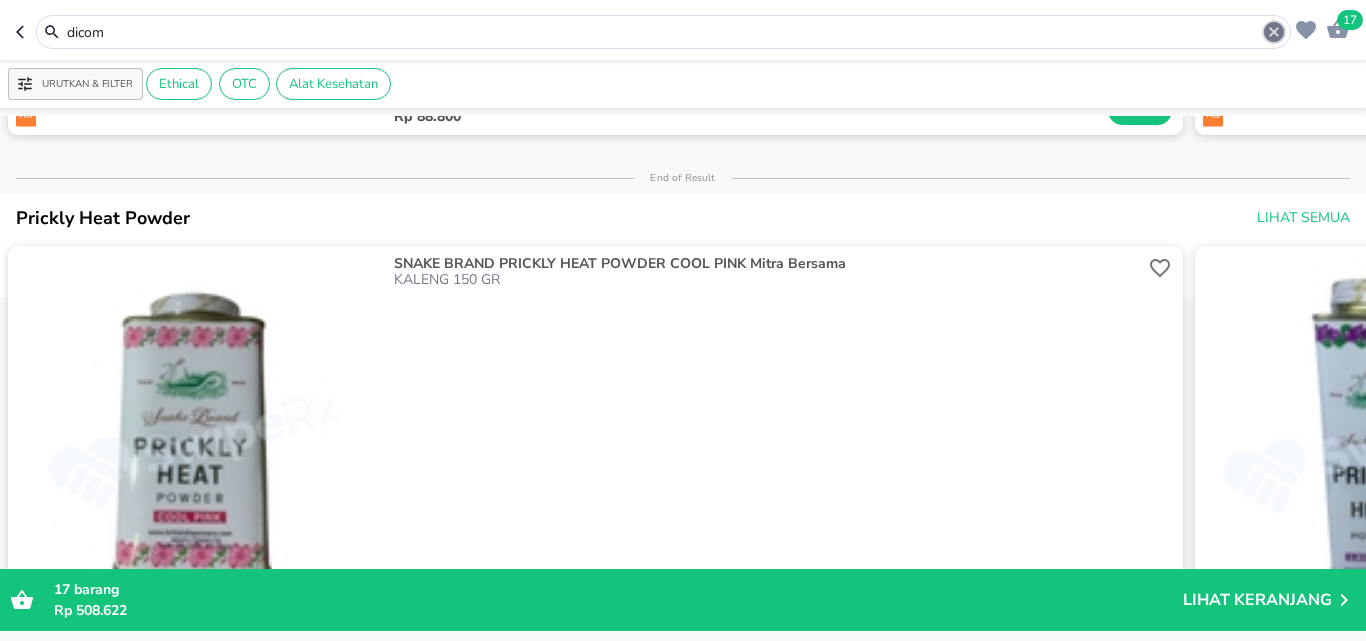 click 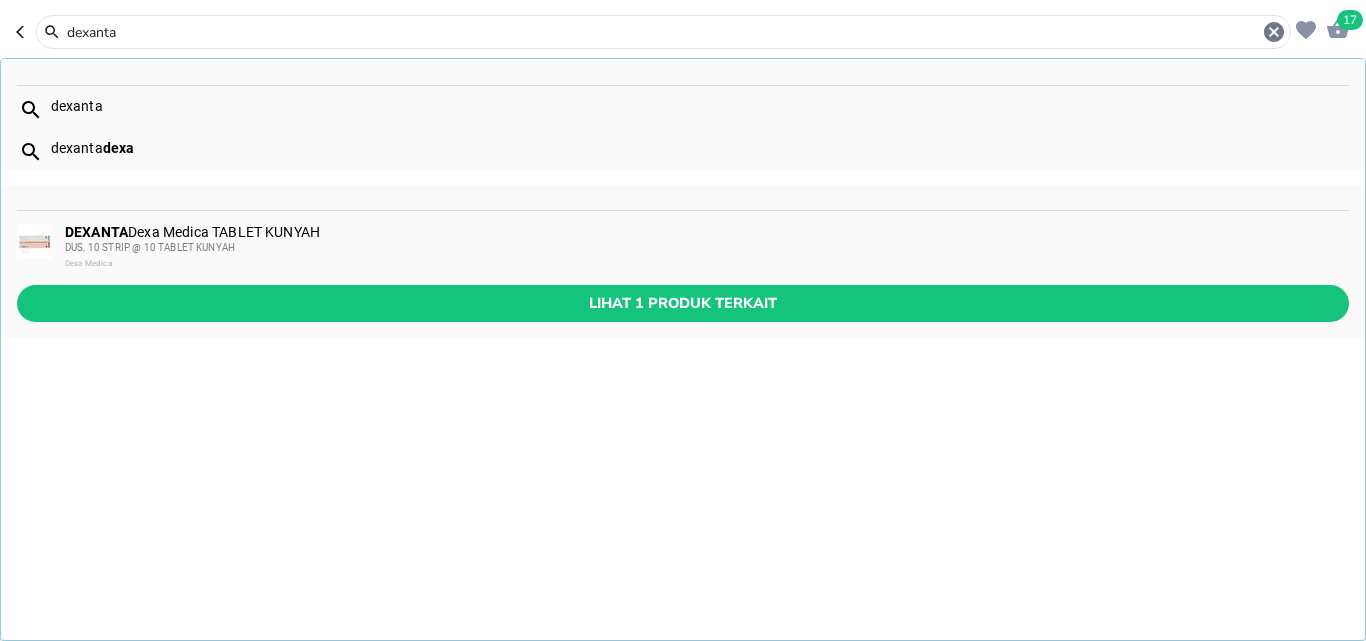 type on "dexanta" 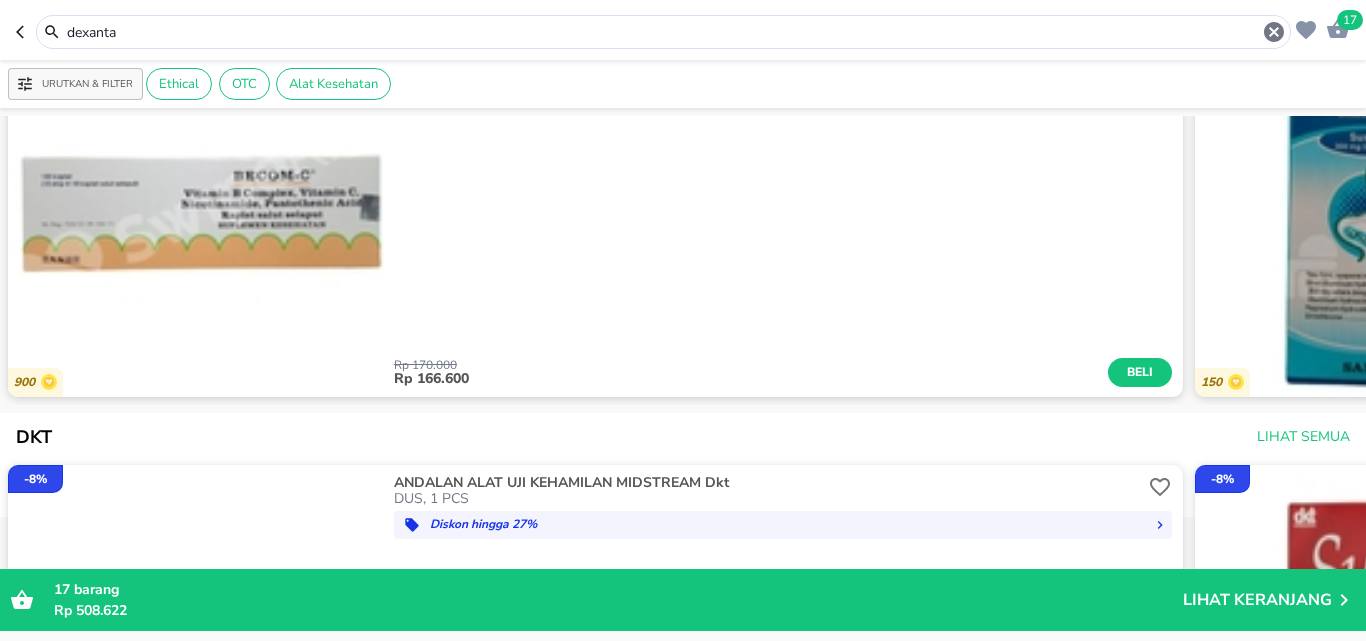 scroll, scrollTop: 0, scrollLeft: 0, axis: both 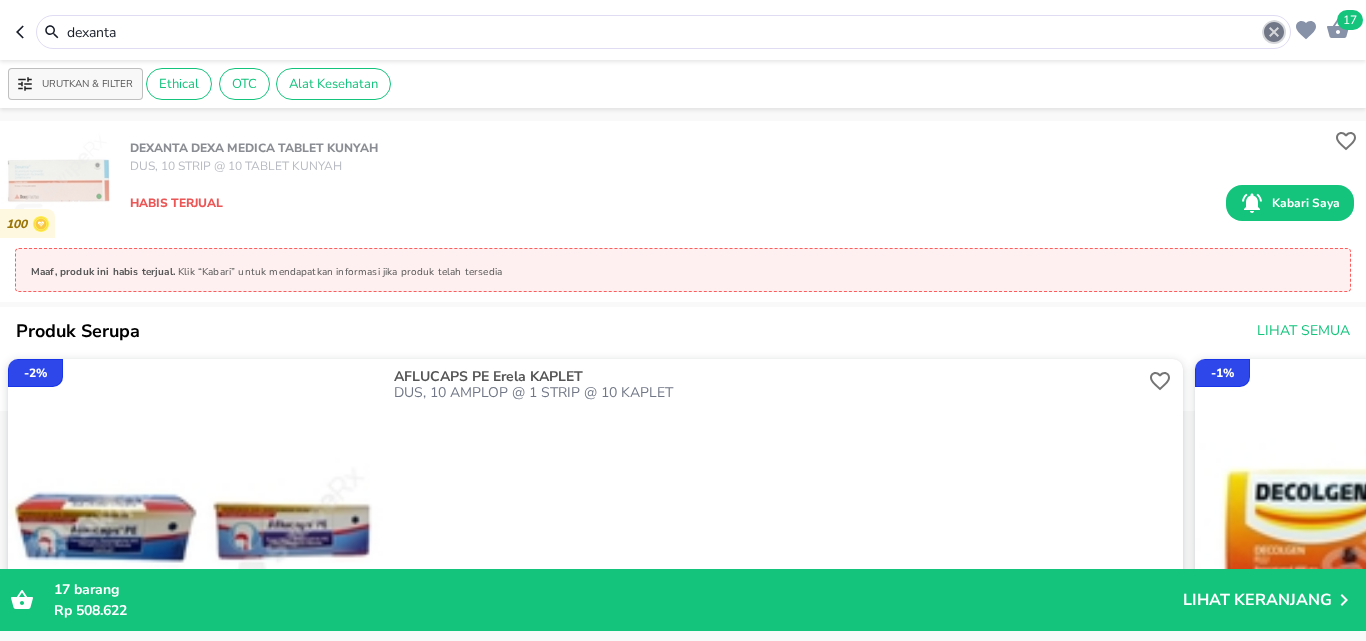 click 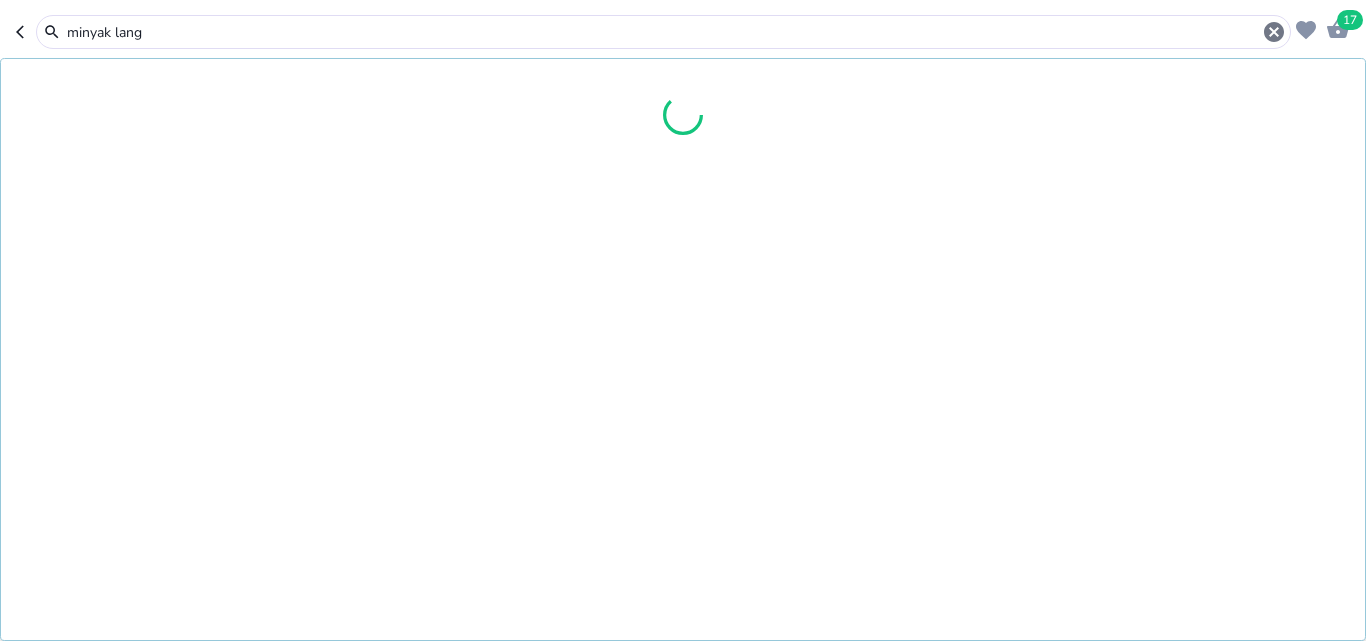 type on "minyak lang" 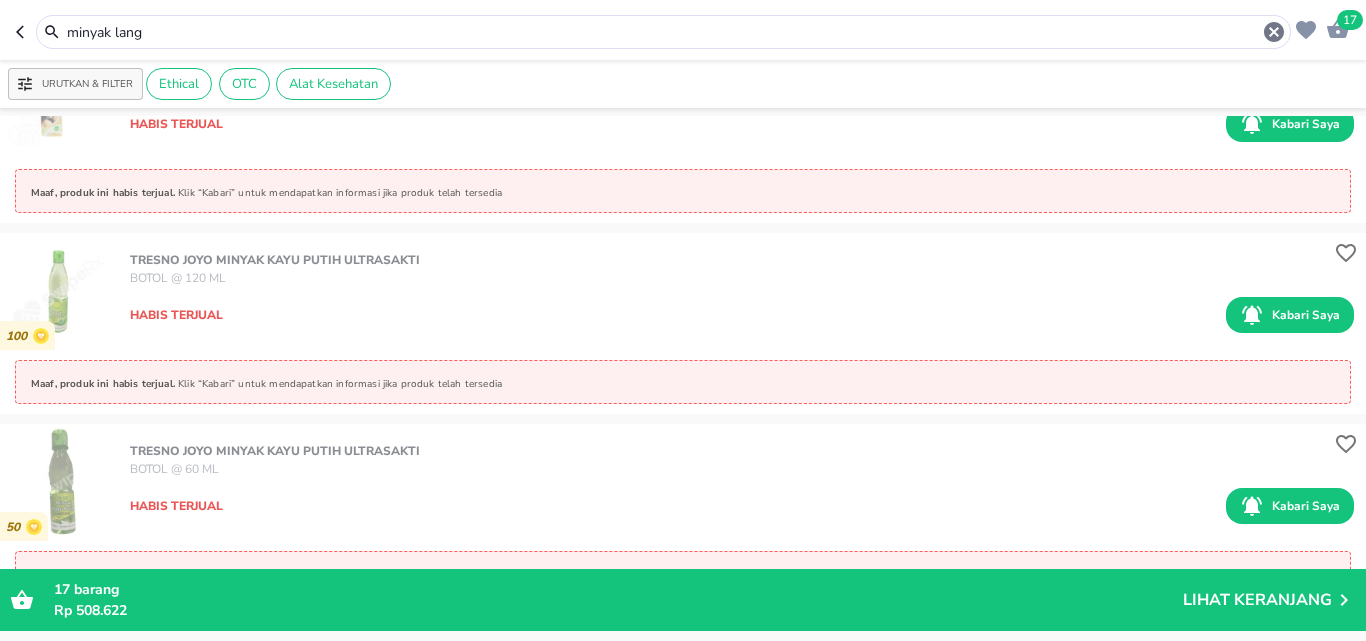 scroll, scrollTop: 11041, scrollLeft: 0, axis: vertical 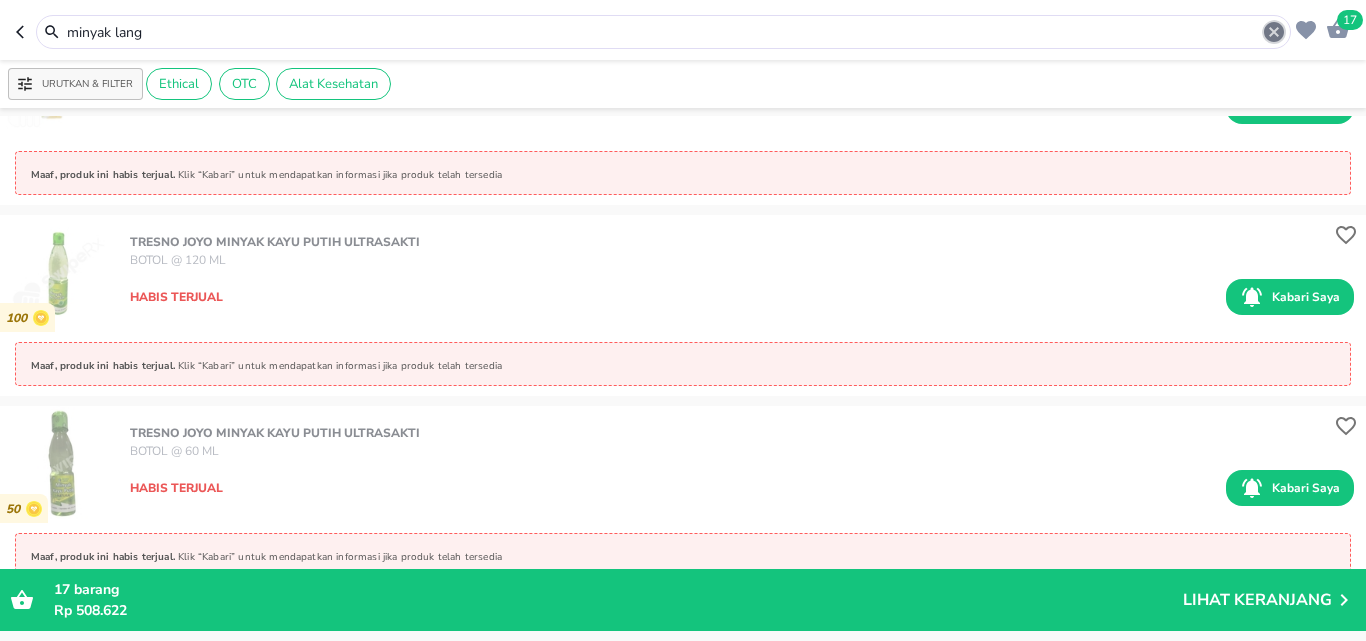 click 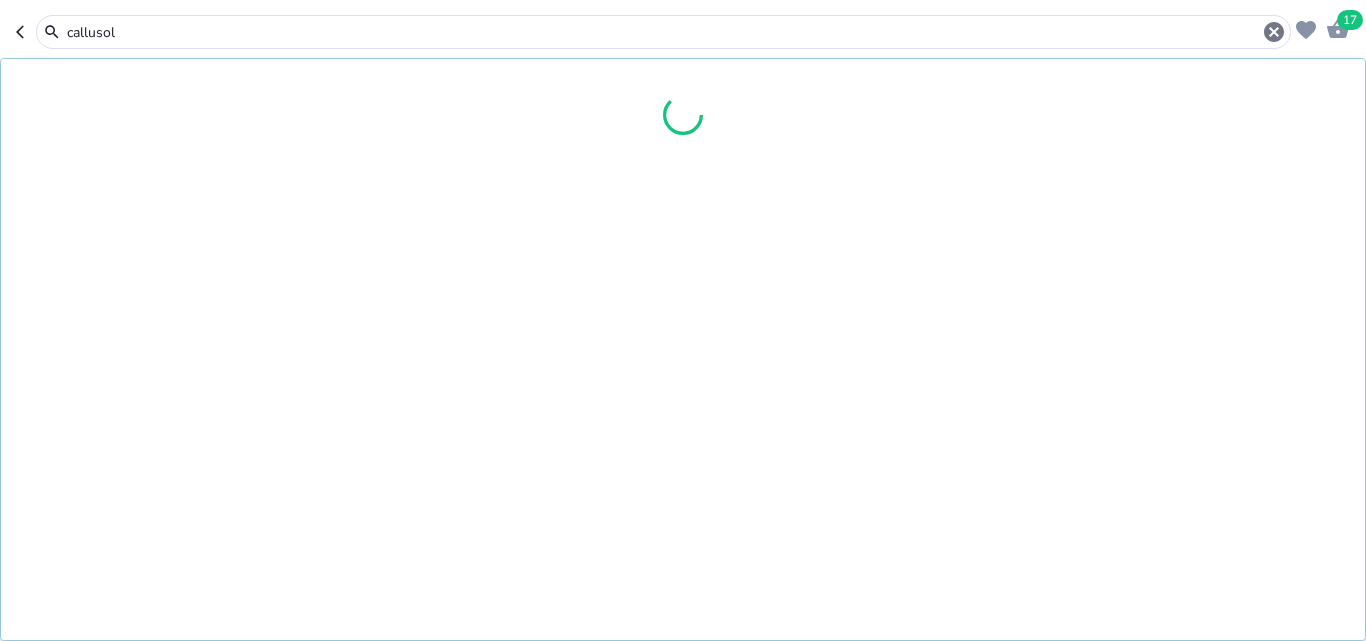 type on "callusol" 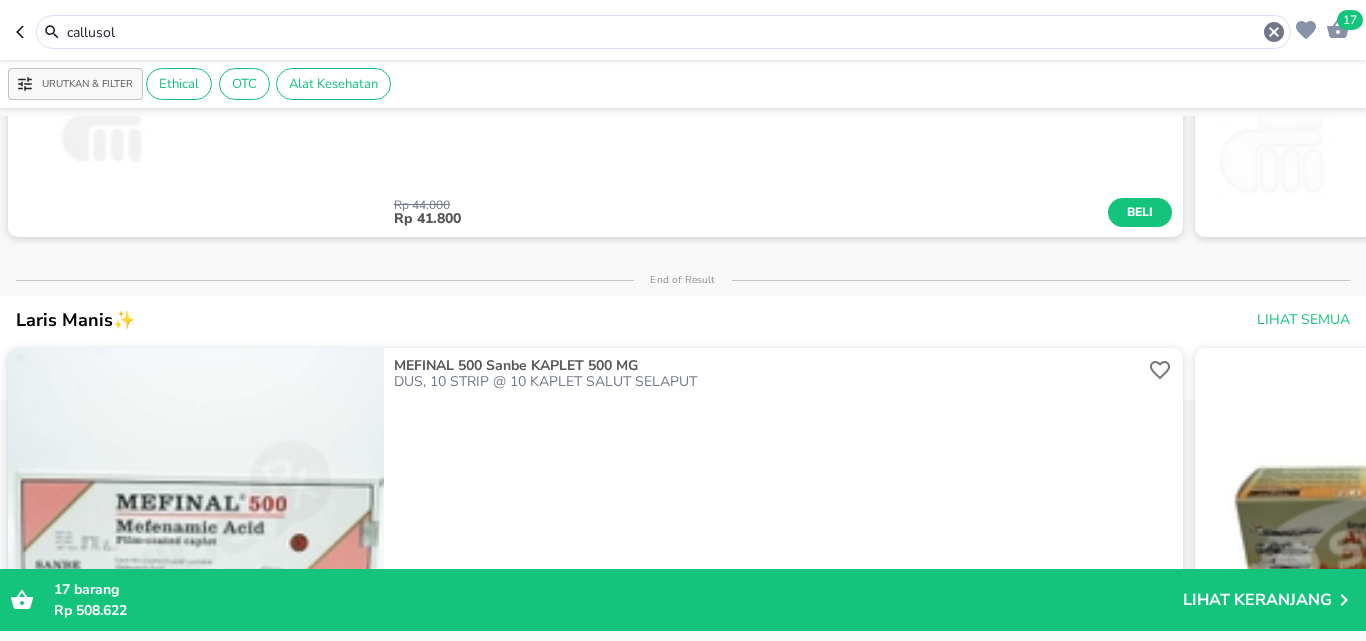 scroll, scrollTop: 0, scrollLeft: 0, axis: both 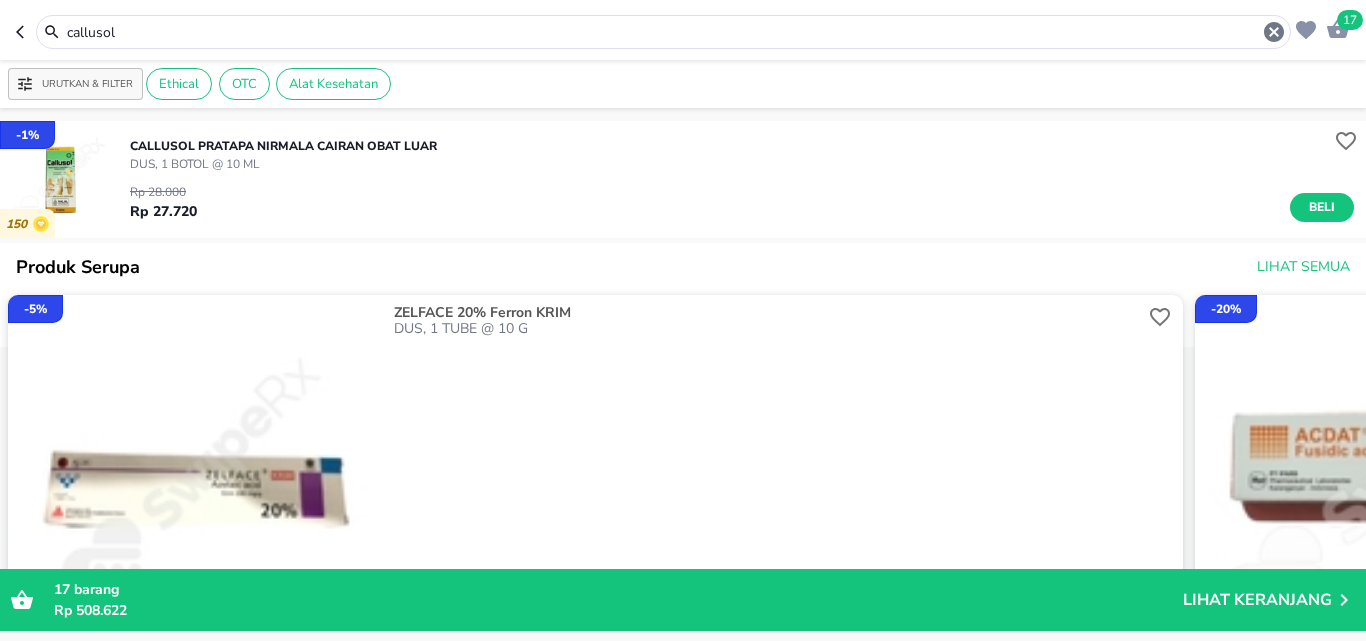 click on "Beli" at bounding box center [1322, 207] 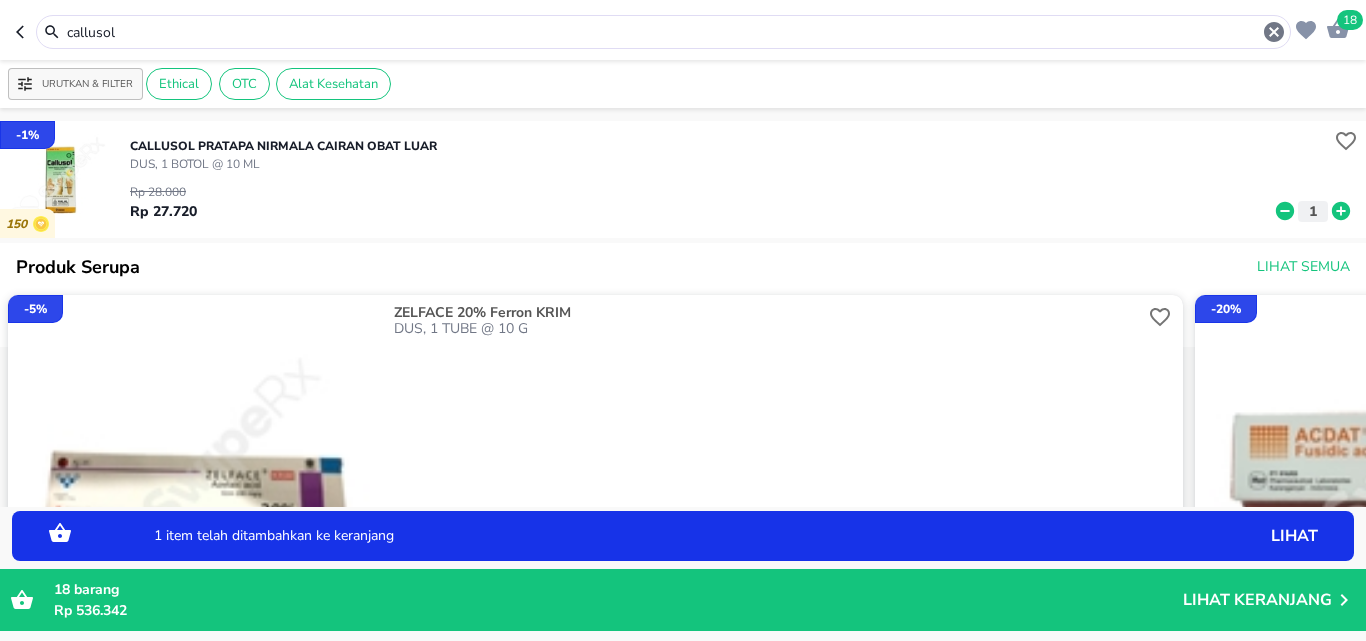 click 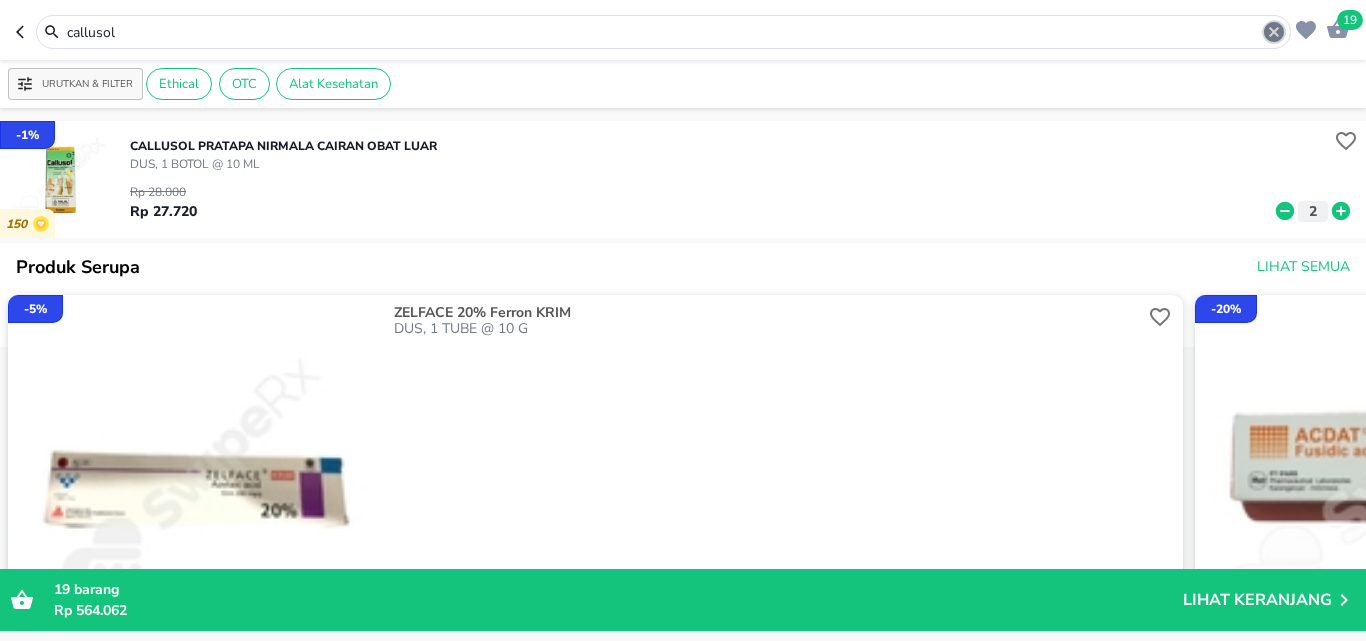 click 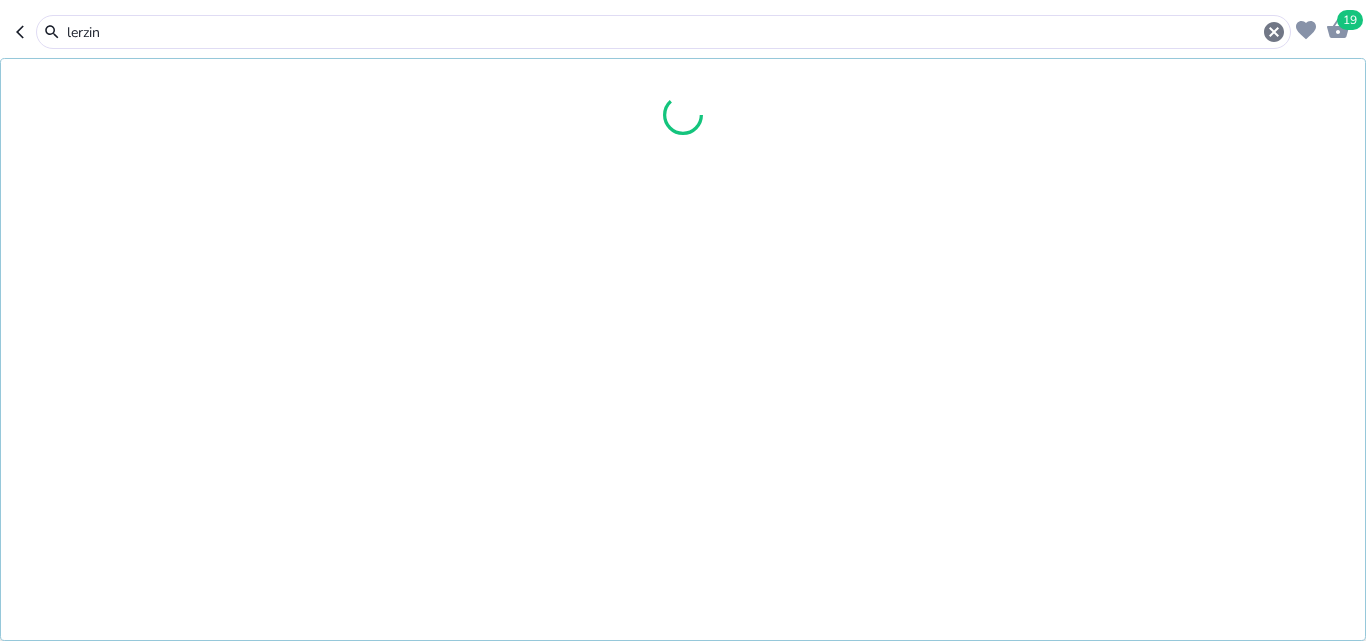 type on "lerzin" 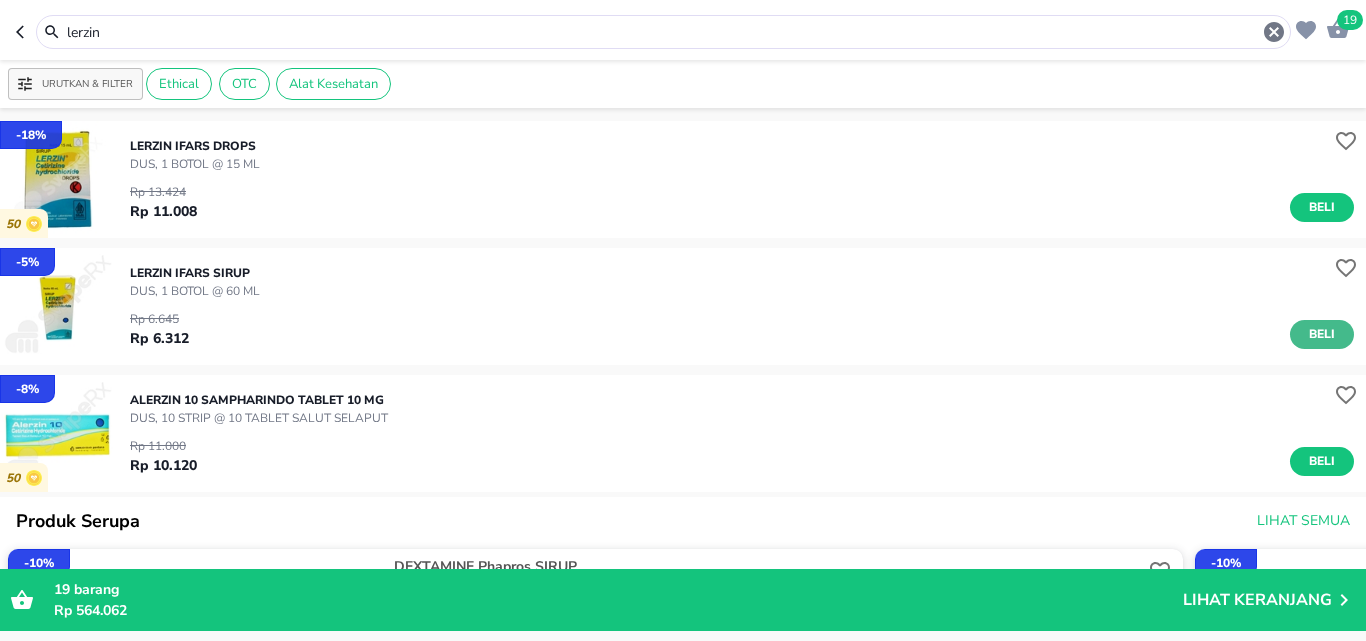 click on "Beli" at bounding box center [1322, 334] 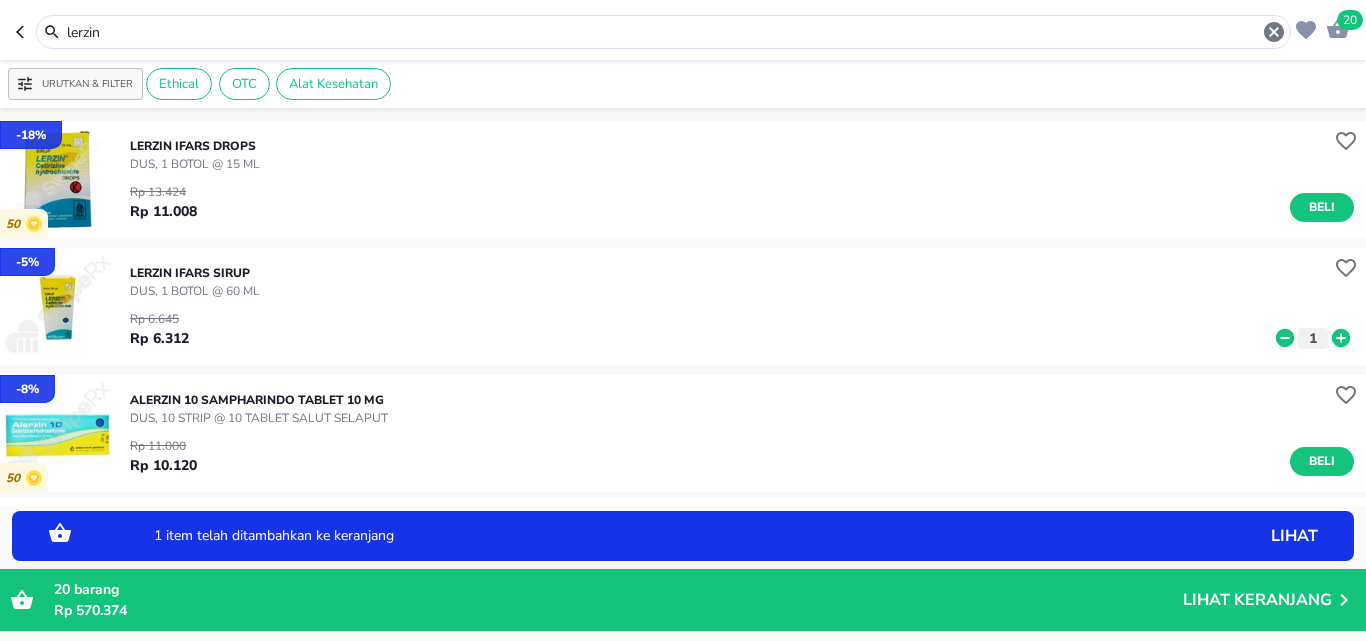 click 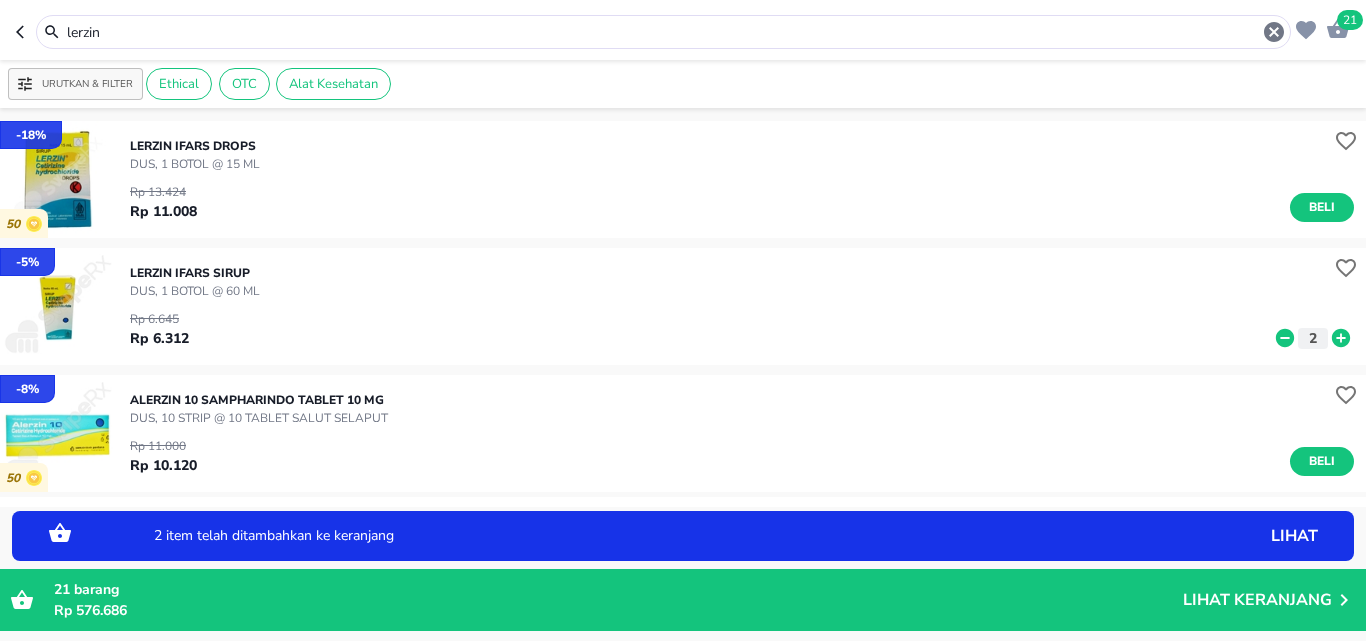 click 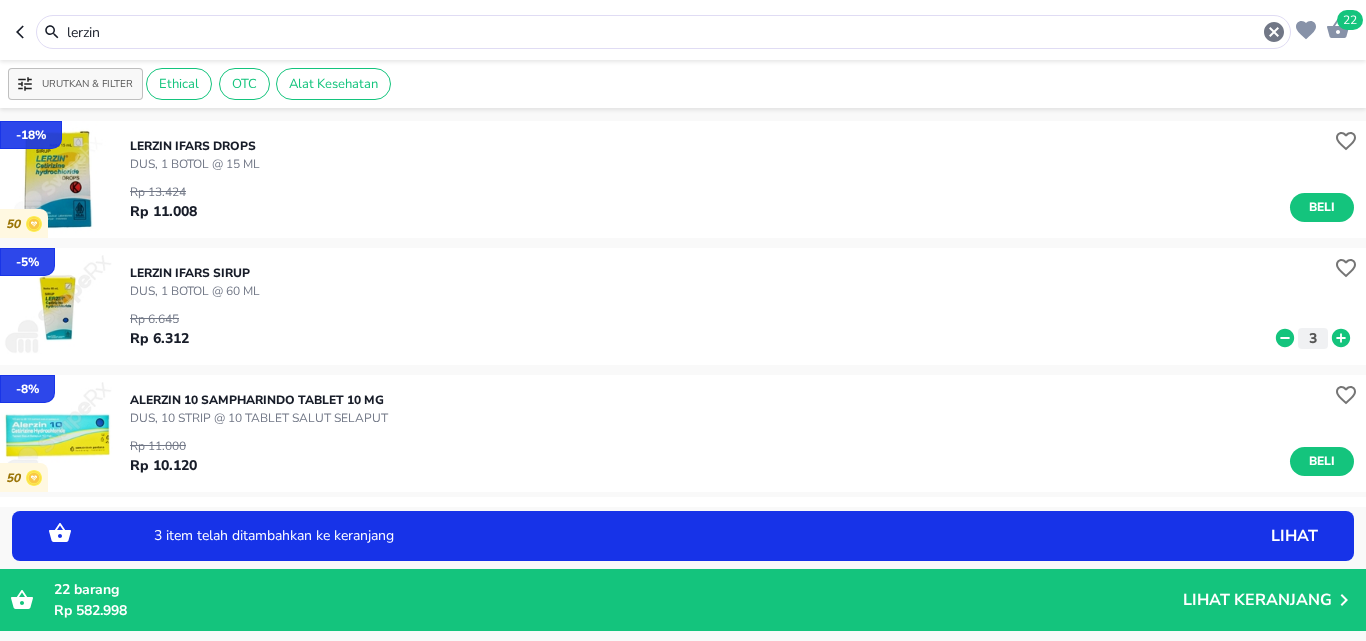 click 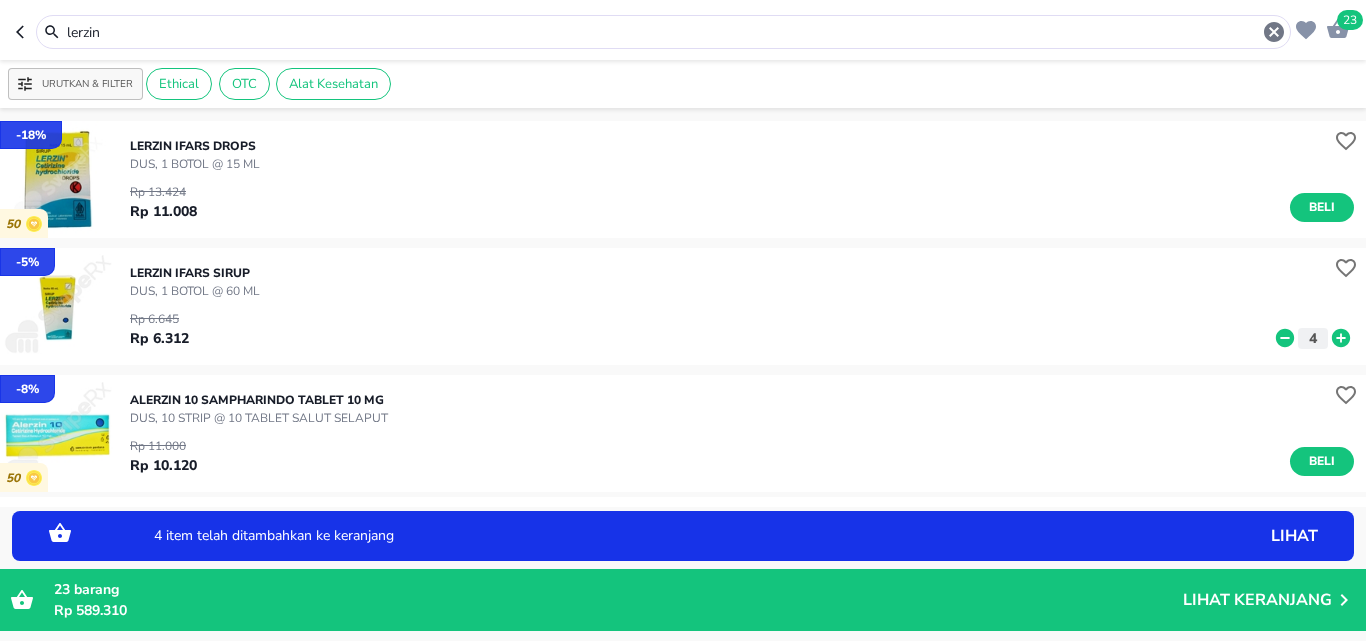 click 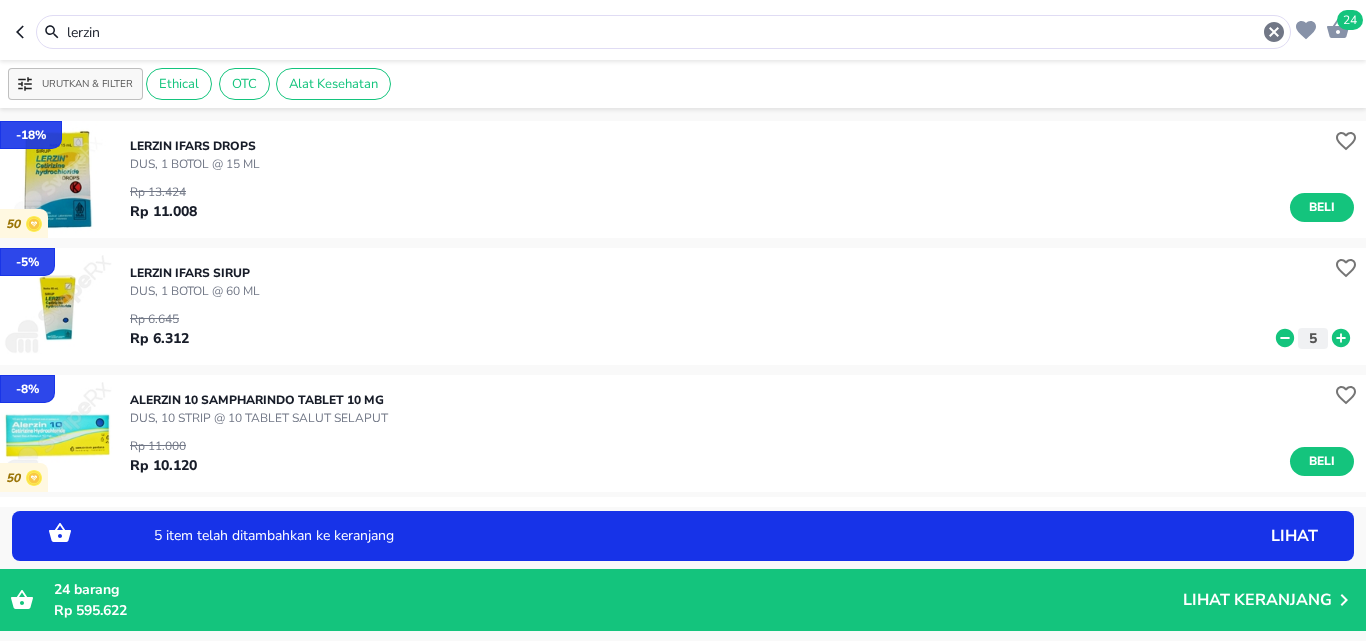 click 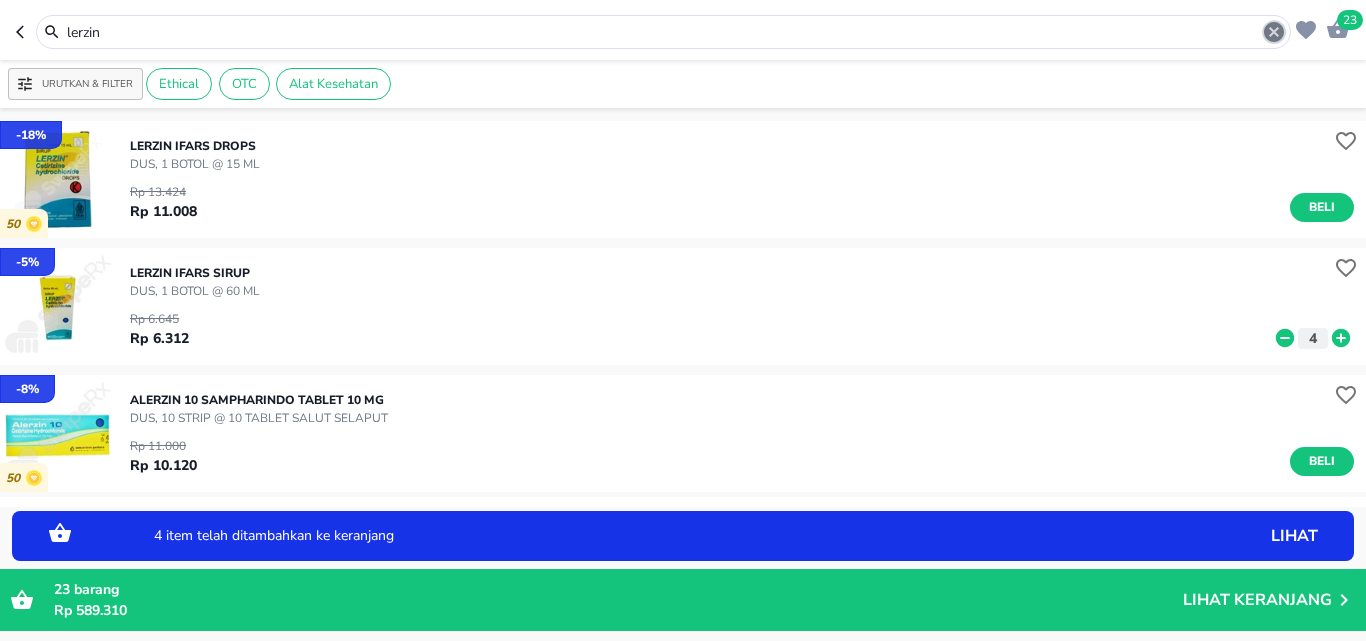 click 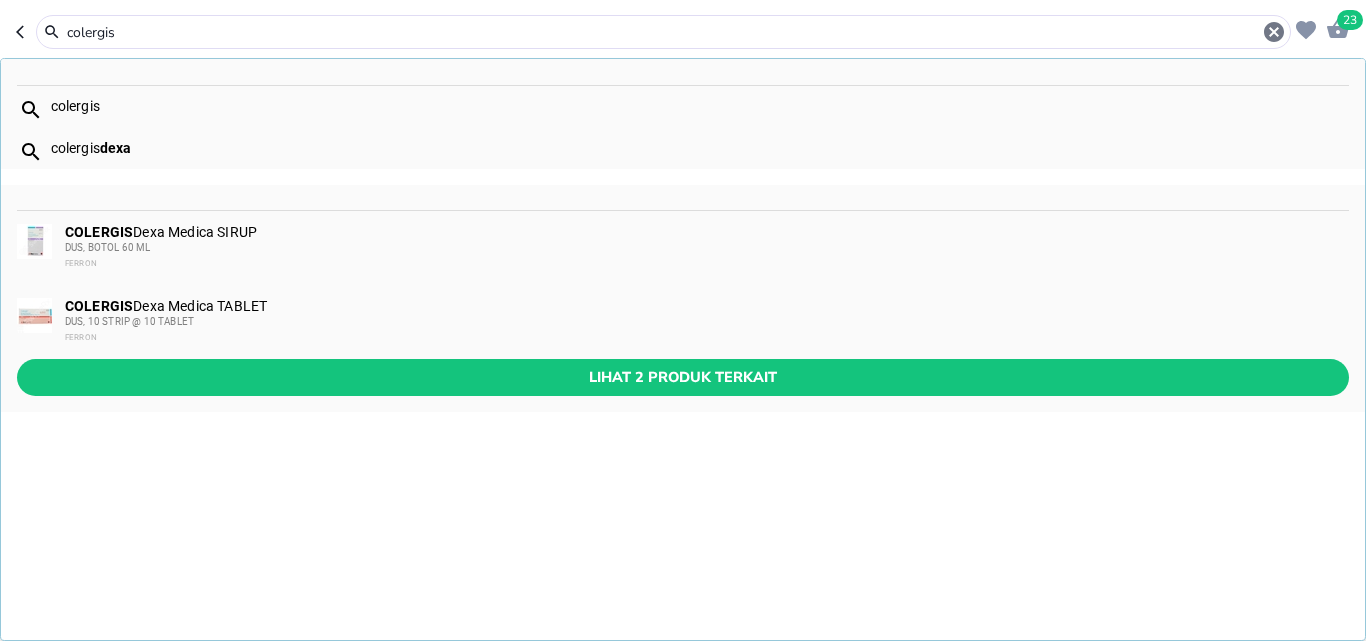 type on "colergis" 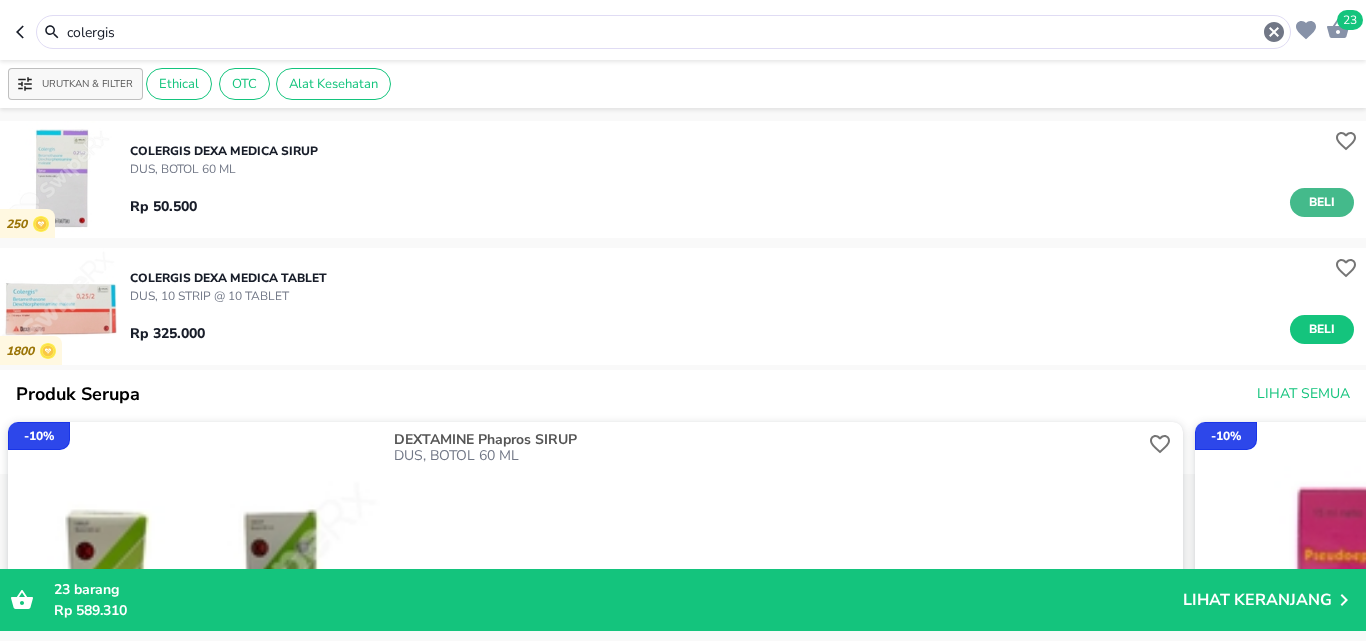 click on "Beli" at bounding box center (1322, 202) 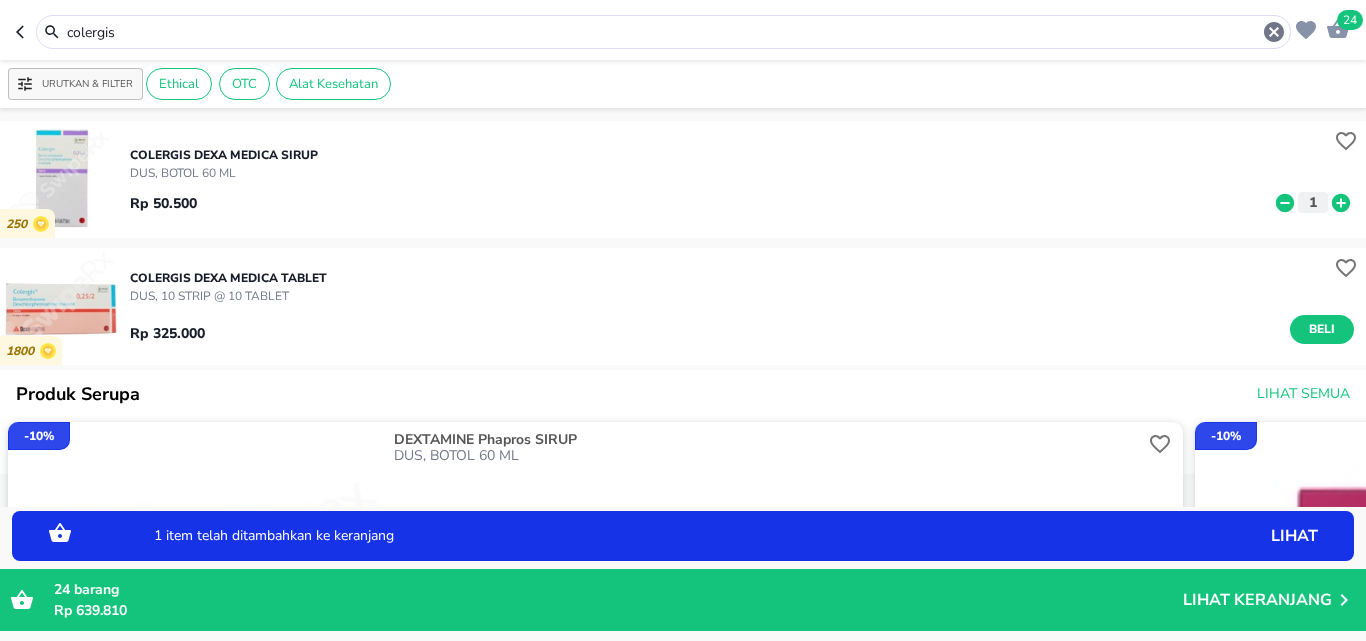click 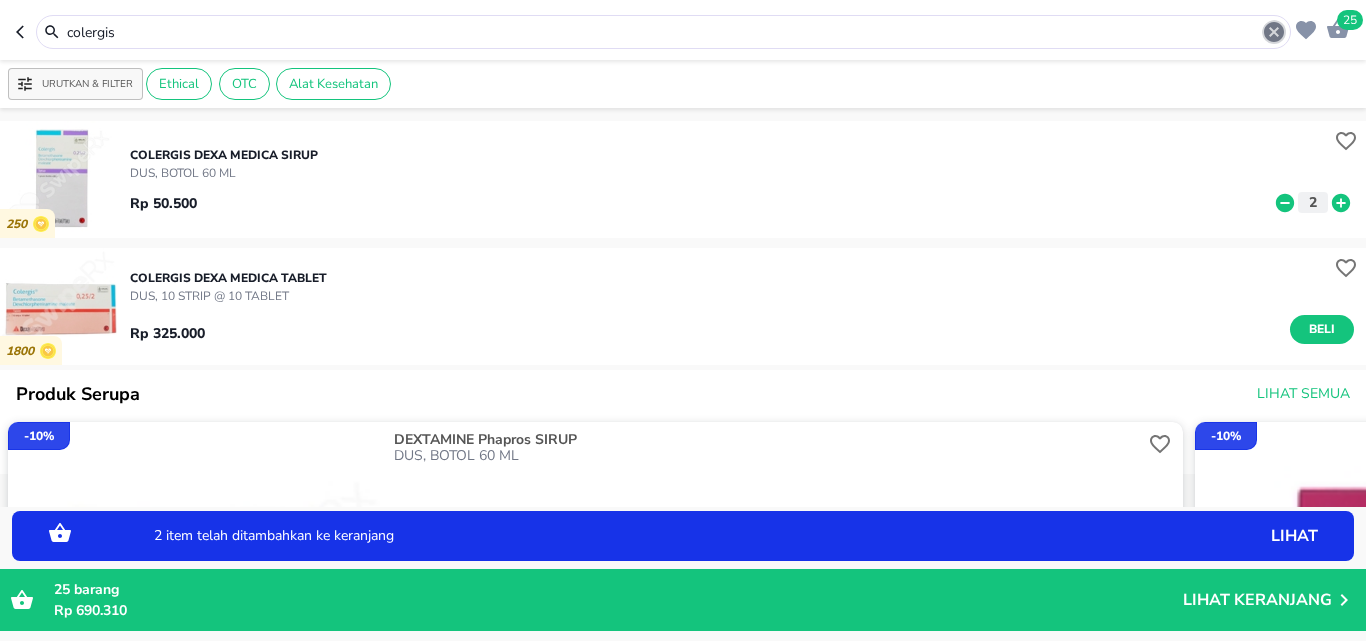 click 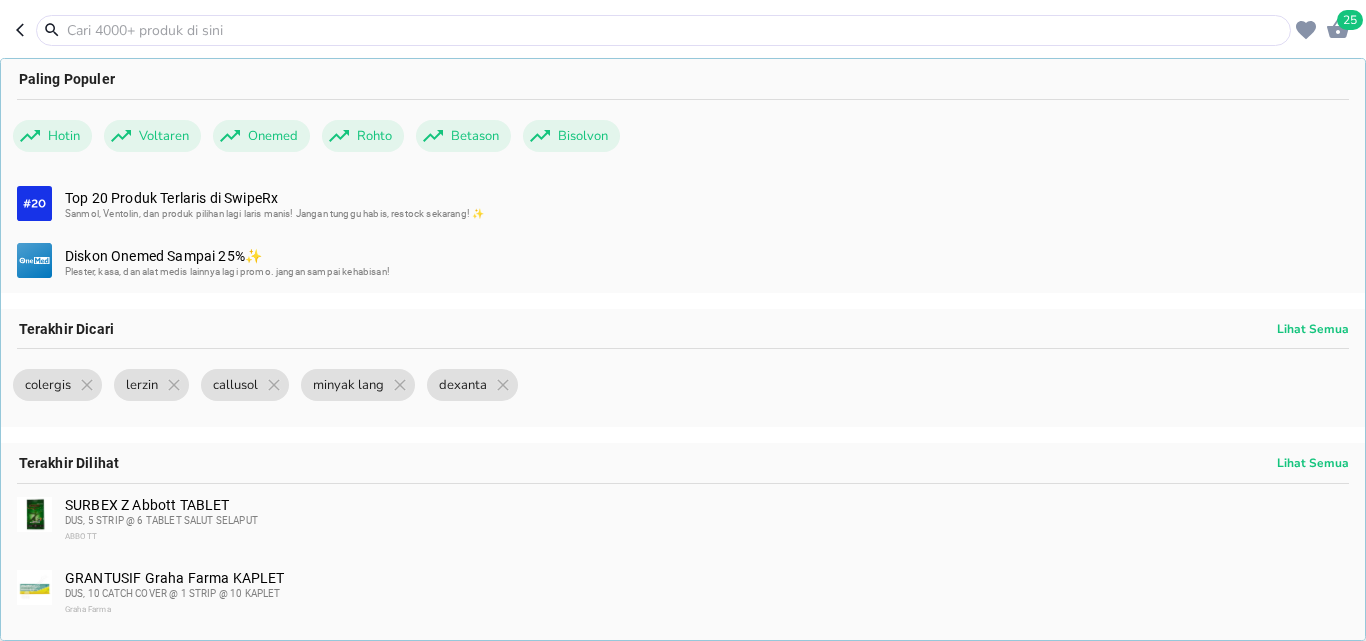 click at bounding box center [675, 30] 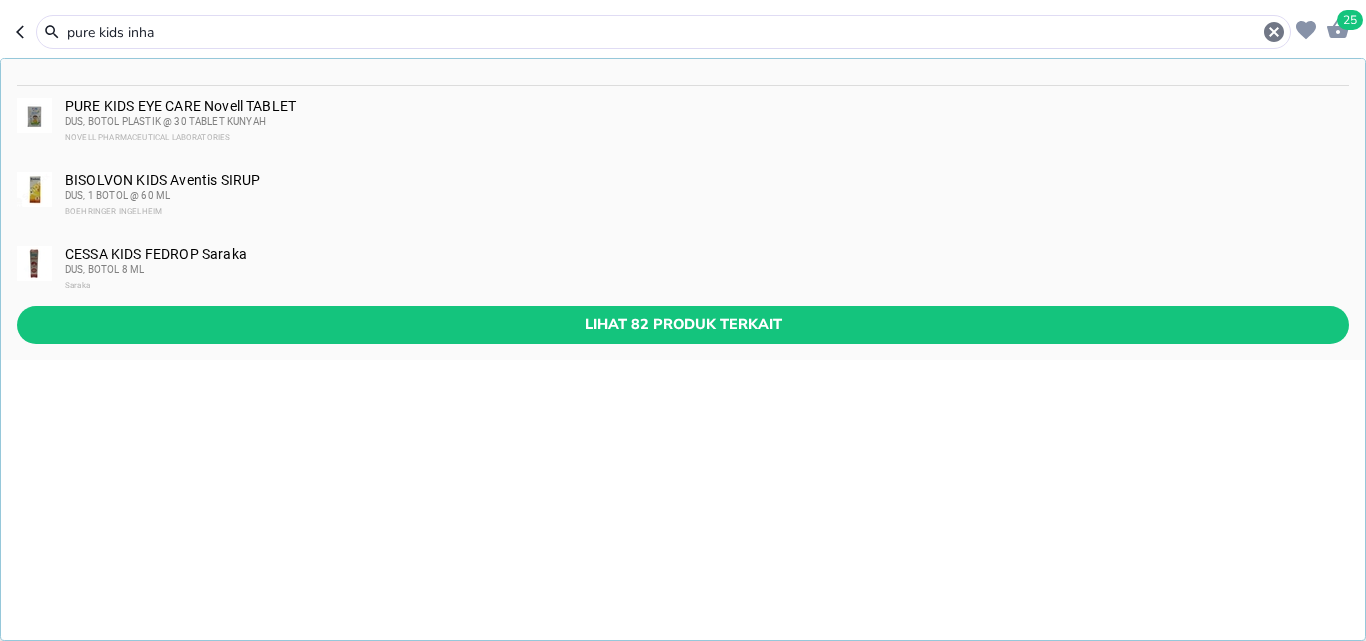 type on "pure kids inha" 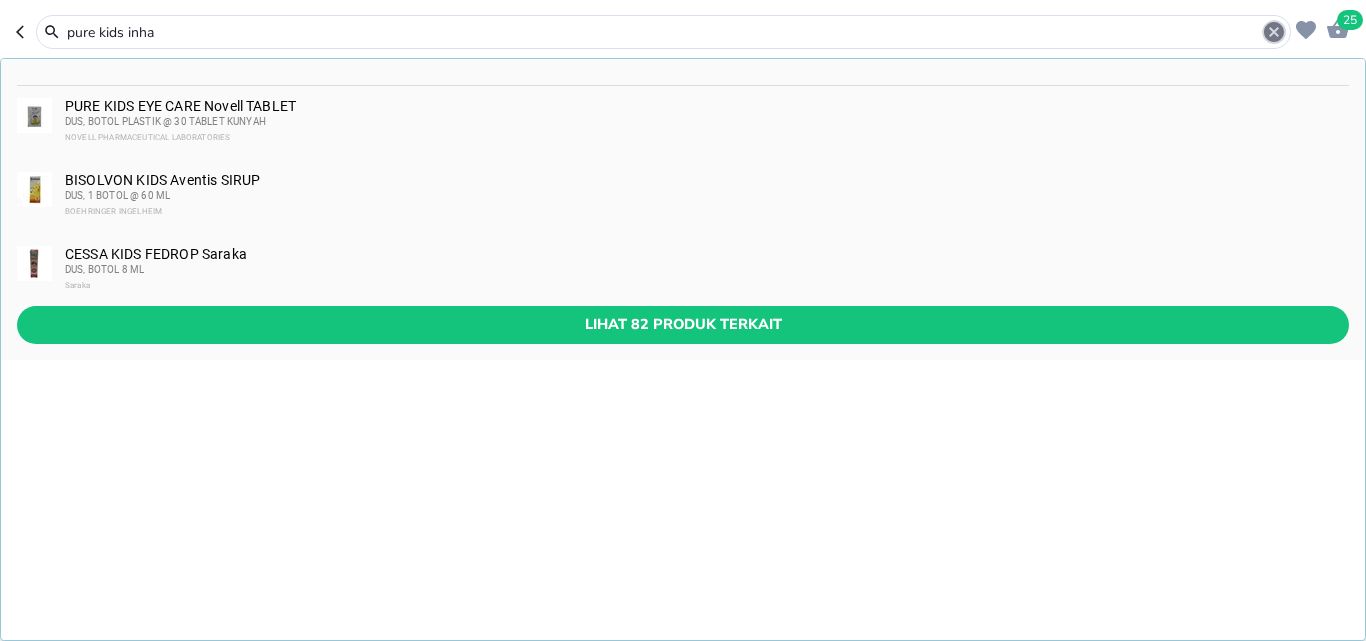 click 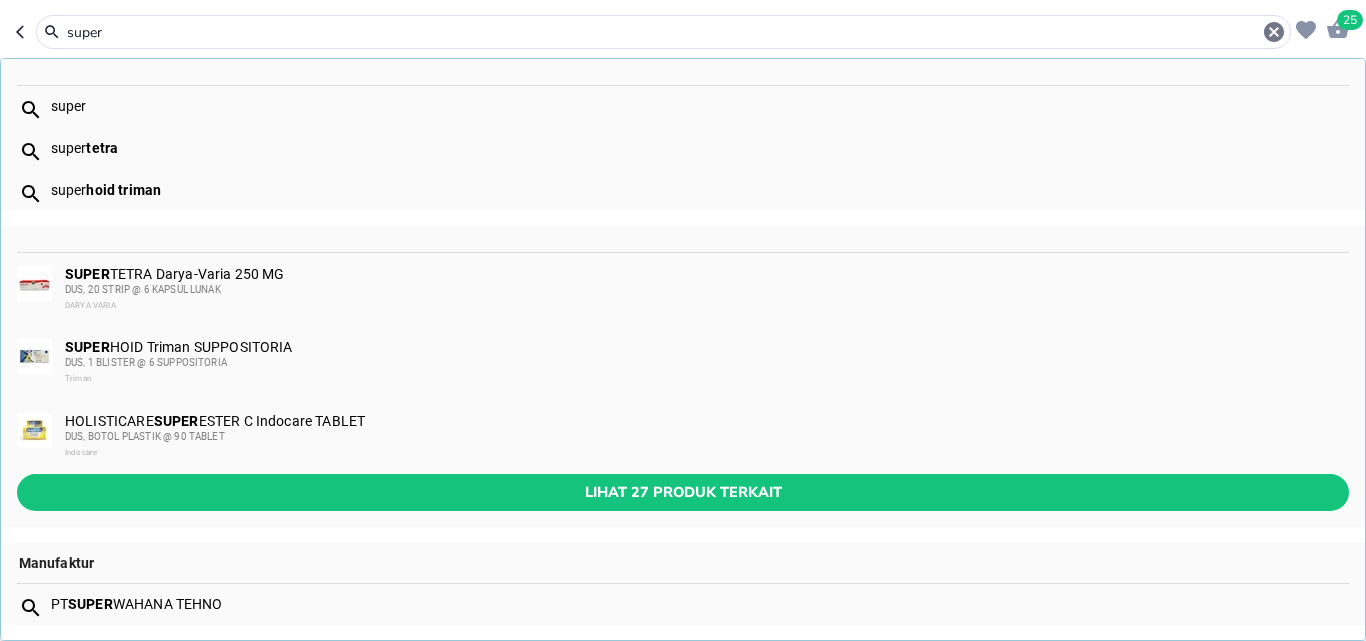 type on "super" 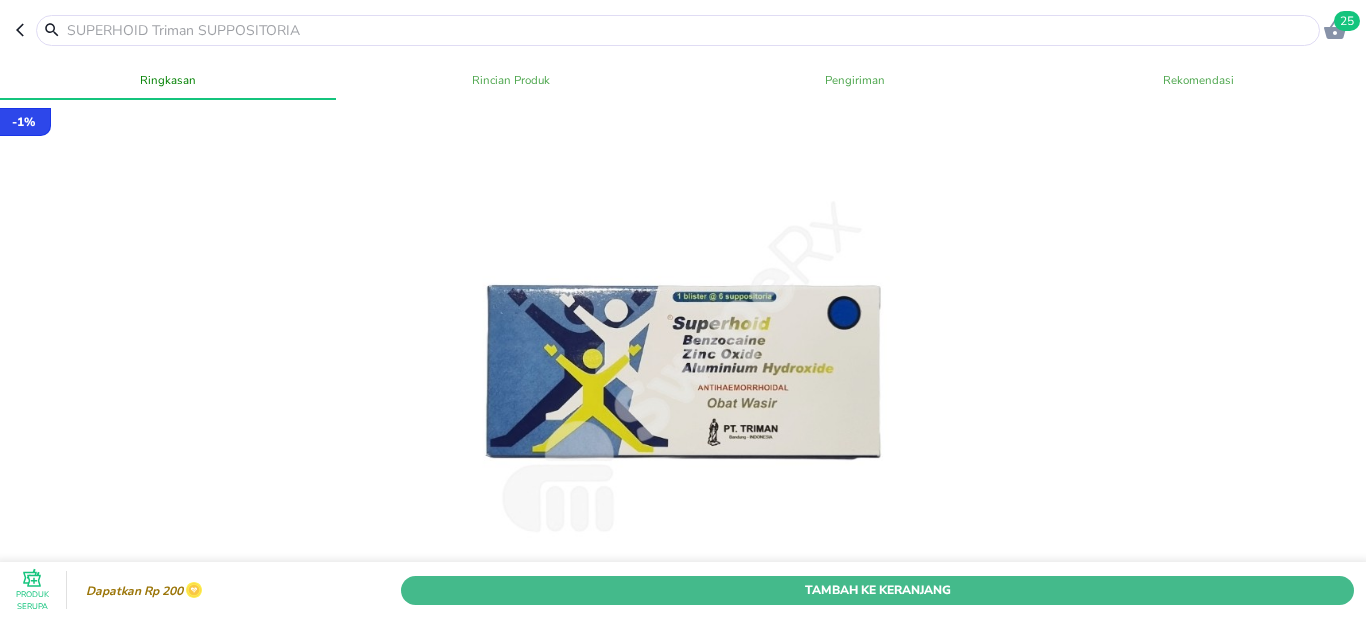 click on "Tambah Ke Keranjang" at bounding box center [877, 590] 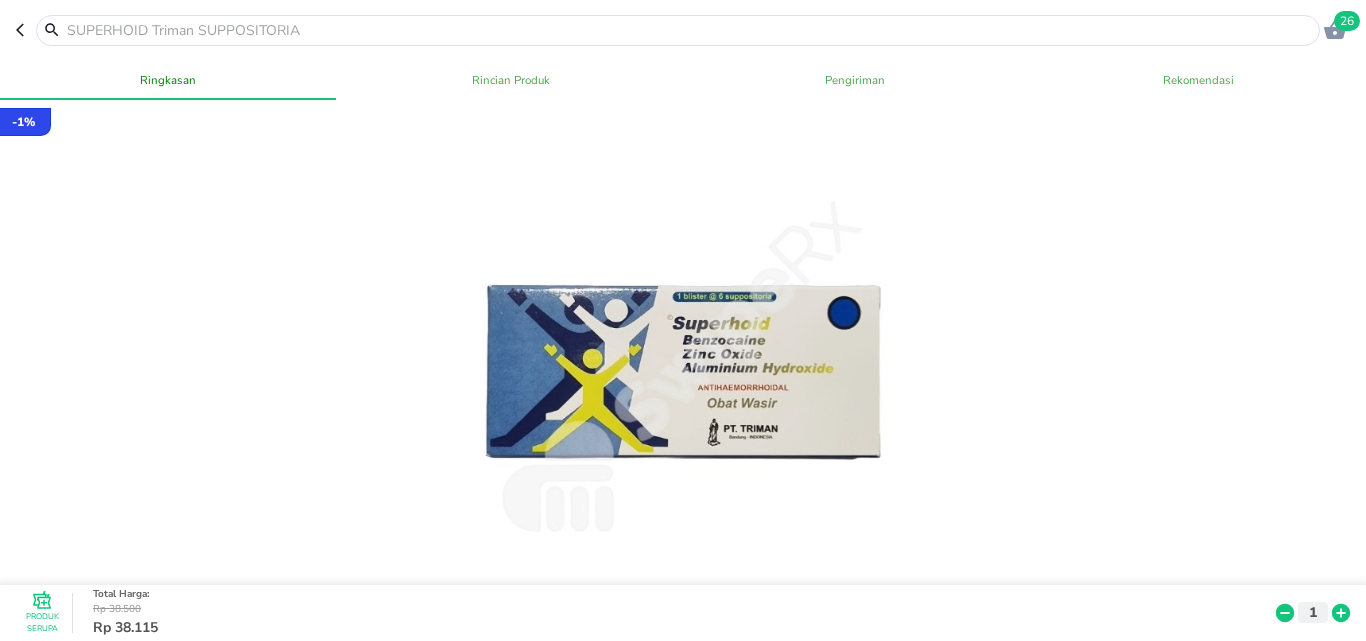 click at bounding box center [690, 30] 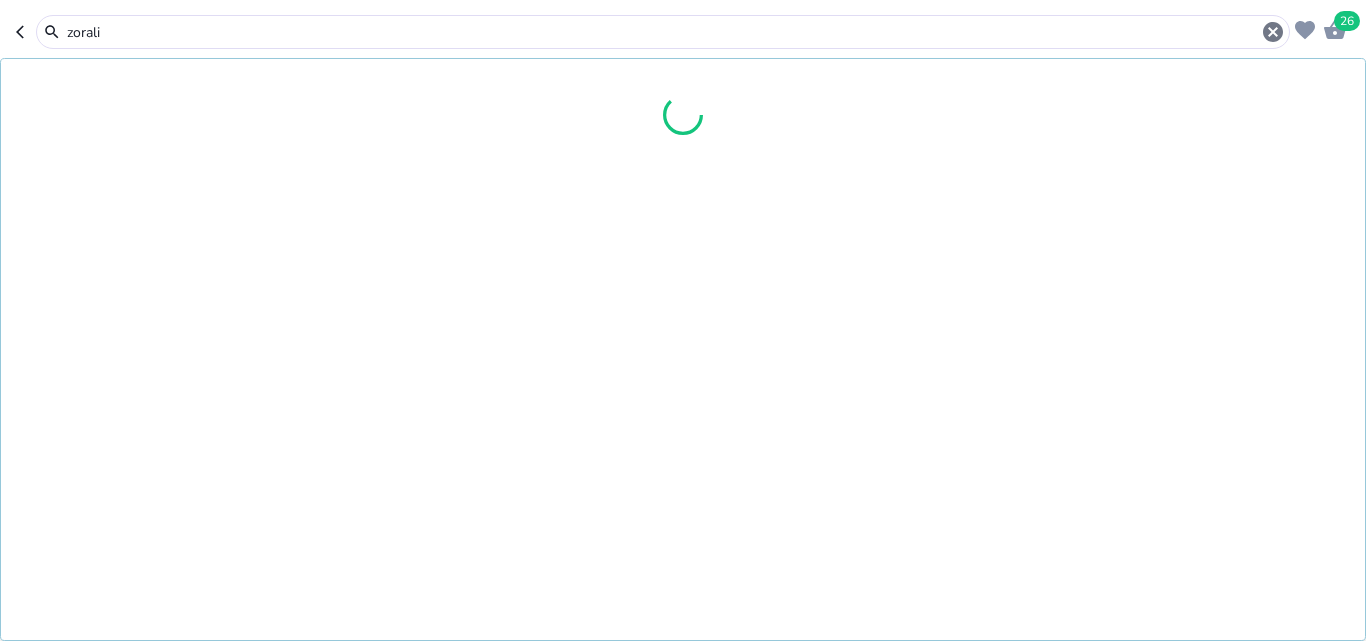 type on "zoralin" 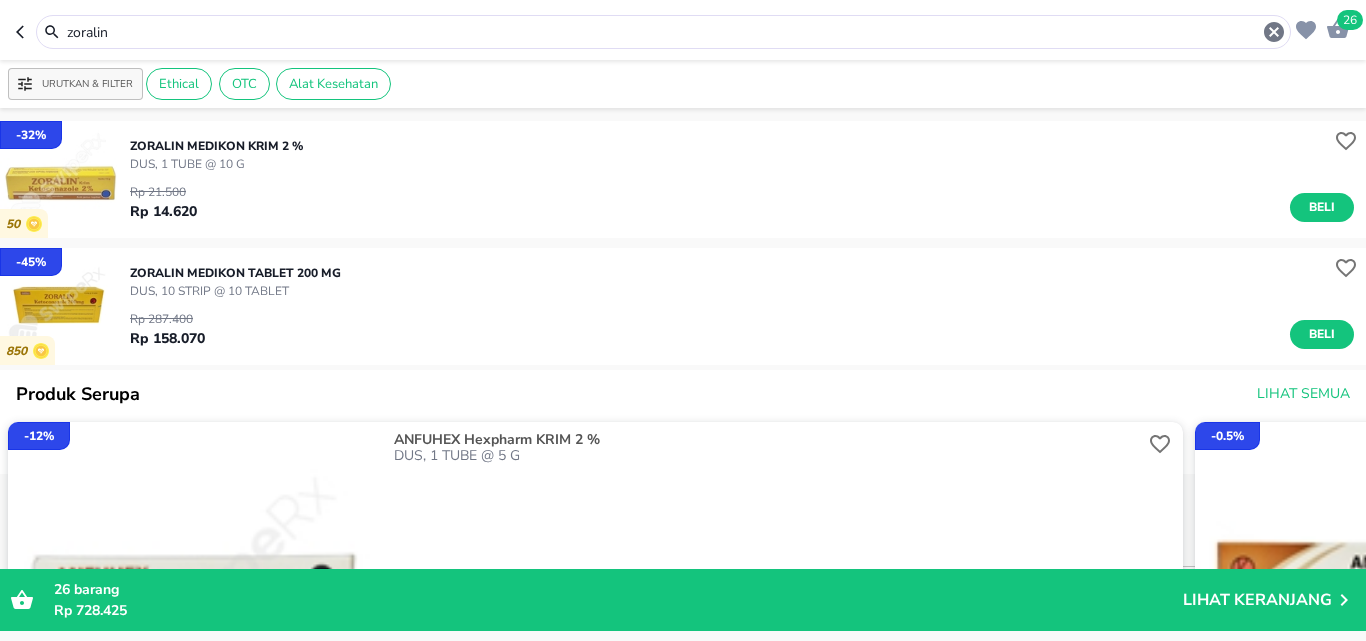 click on "Beli" at bounding box center (1322, 207) 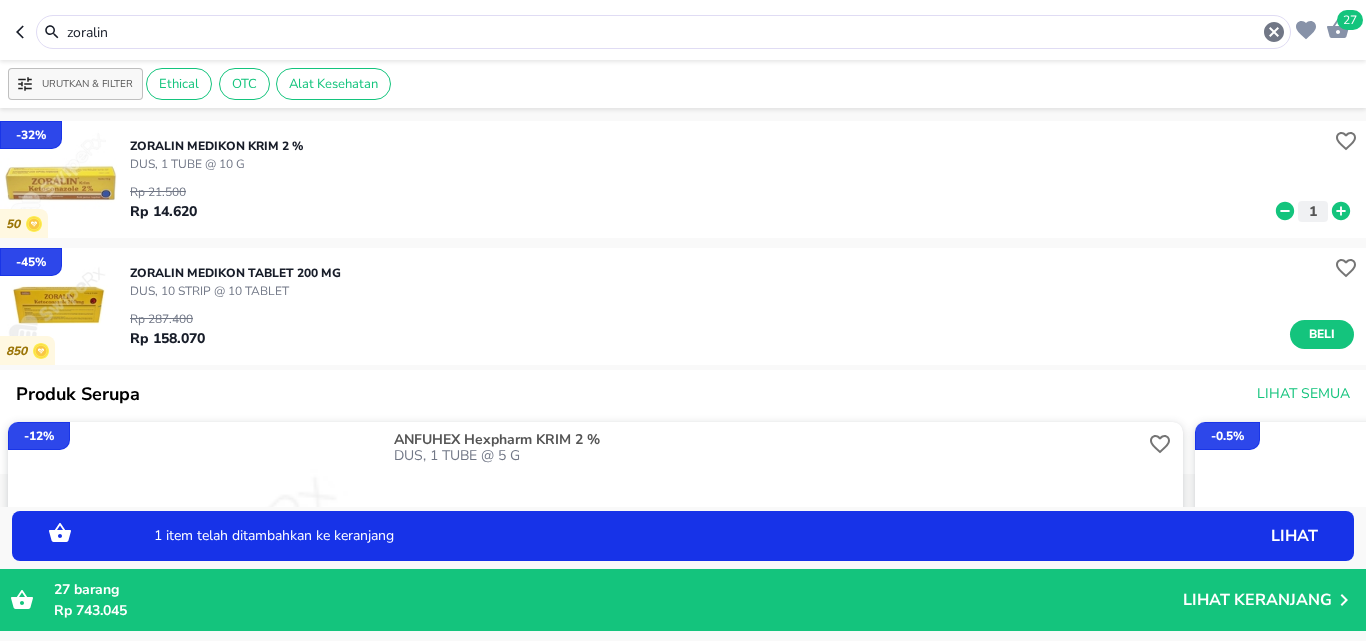 click 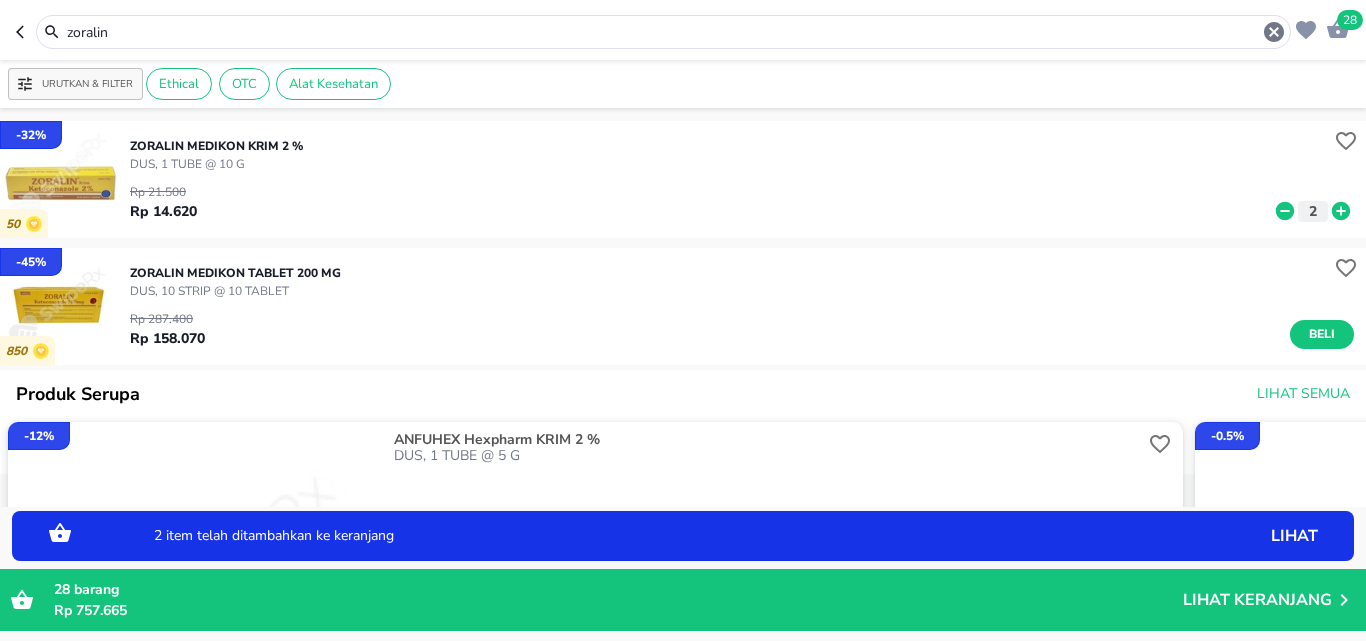 click 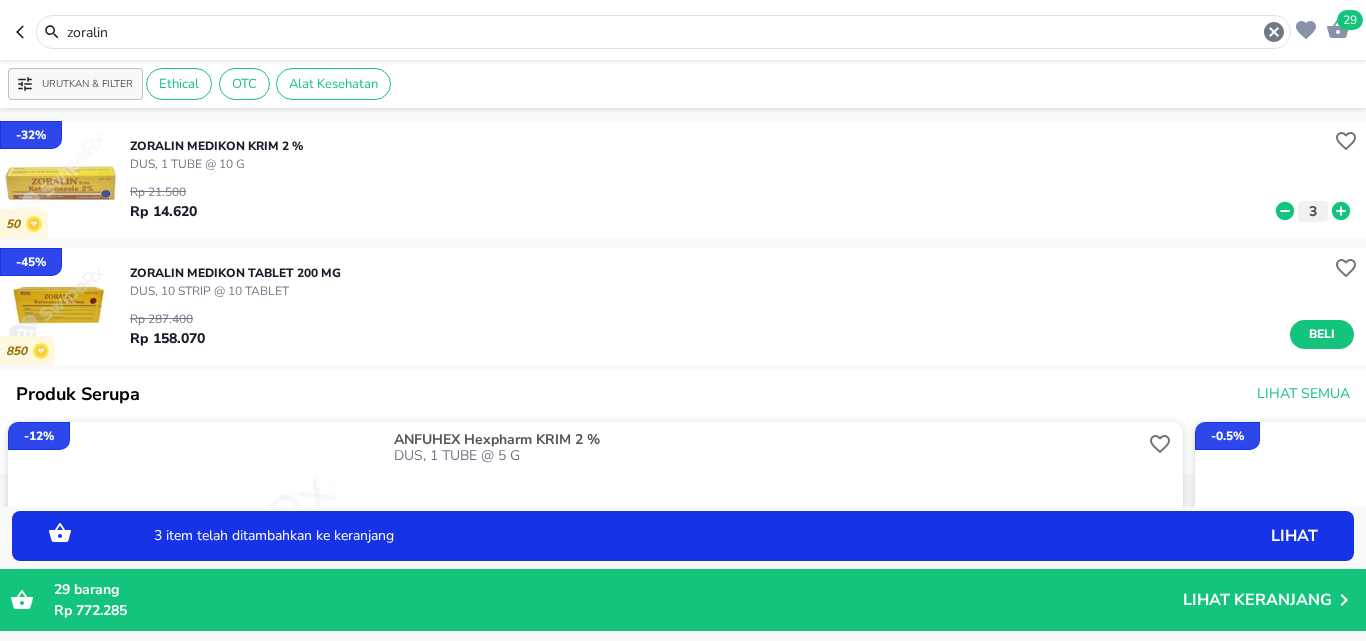 click 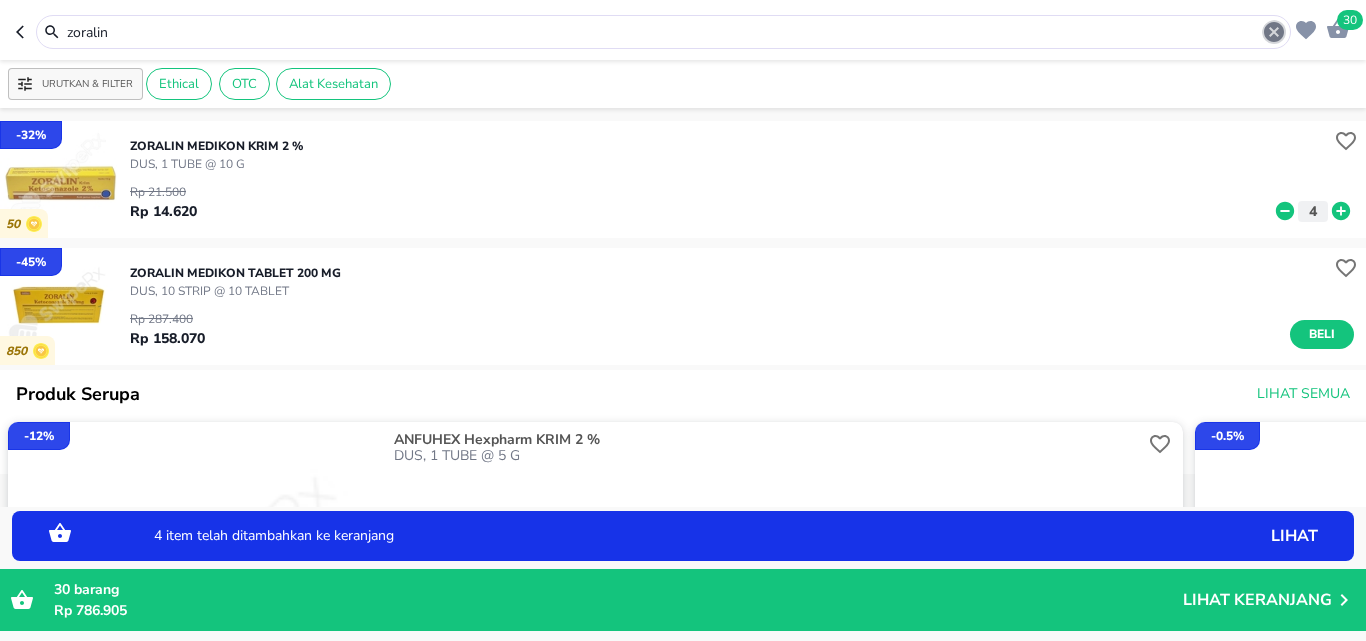 click 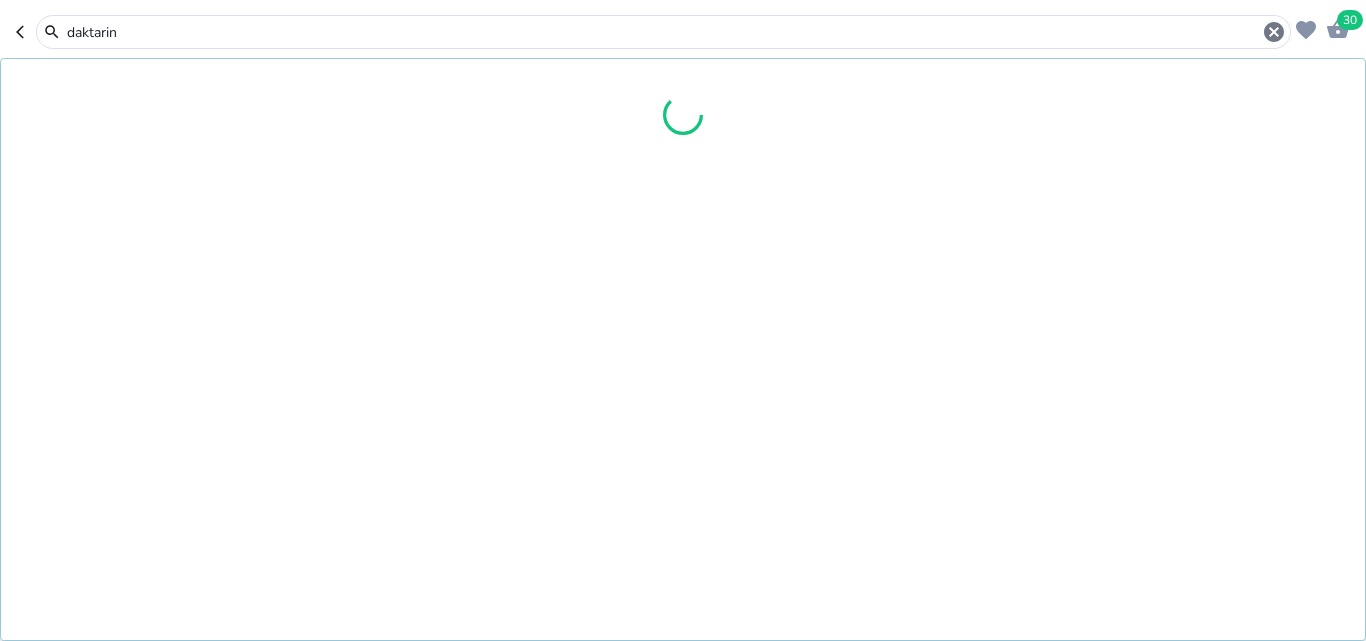 type on "daktarin" 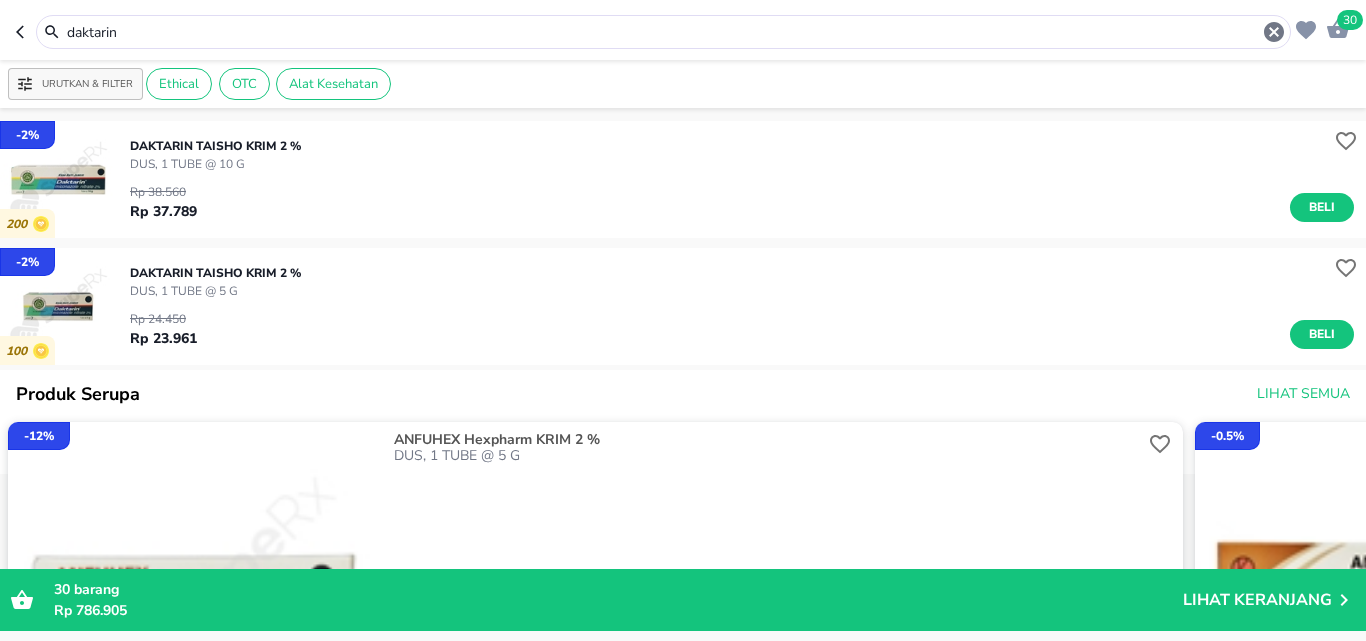 click on "DAKTARIN Taisho KRIM 2 % DUS, 1 TUBE @ 10 G Rp 38.560 Rp 37.789 Beli" at bounding box center [748, 179] 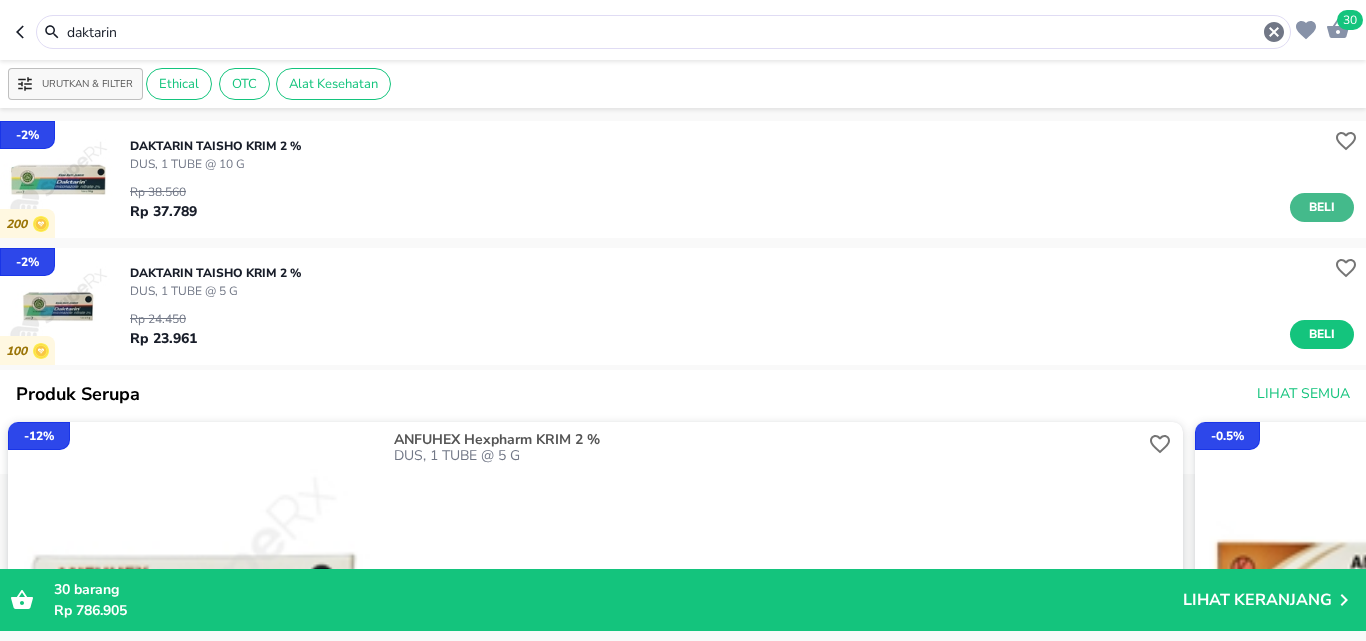 click on "Beli" at bounding box center [1322, 207] 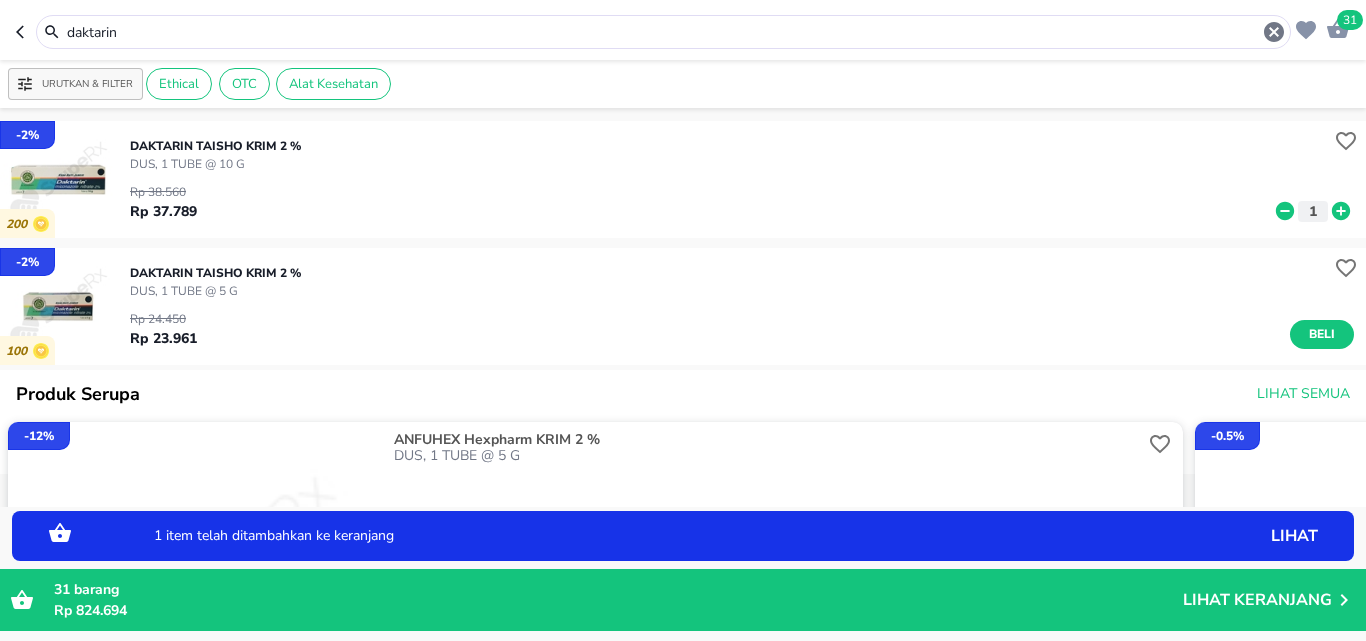 click on "Beli" at bounding box center [1322, 334] 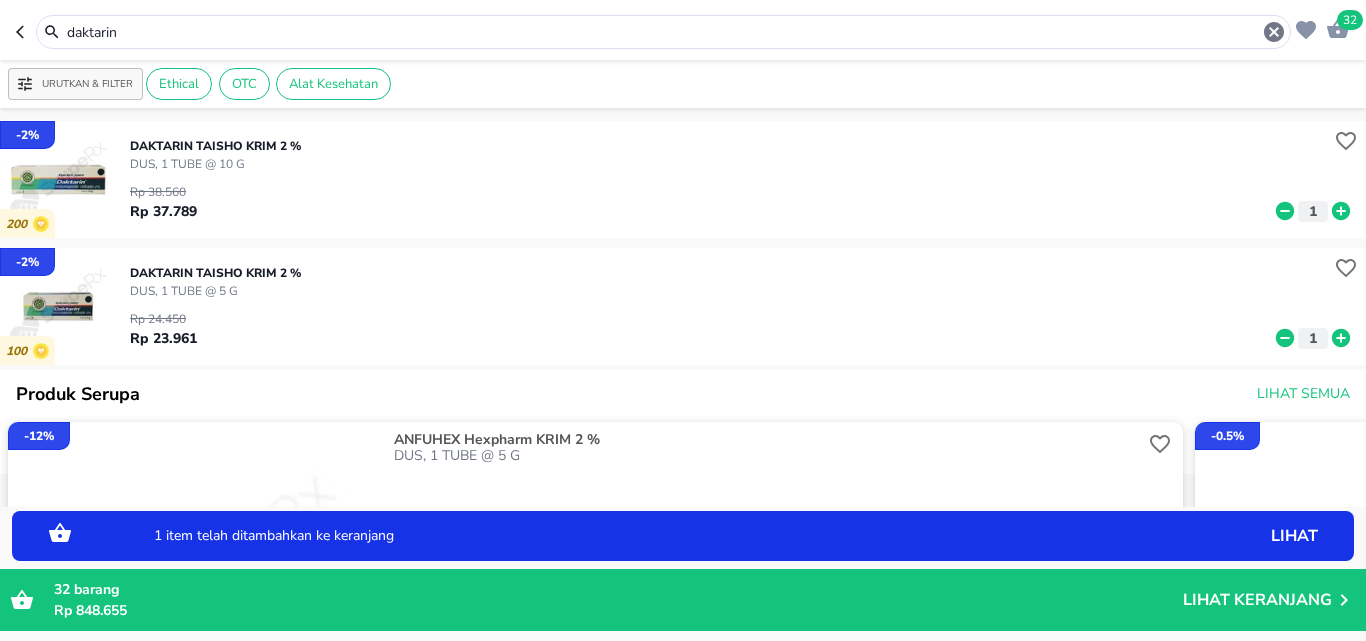 click 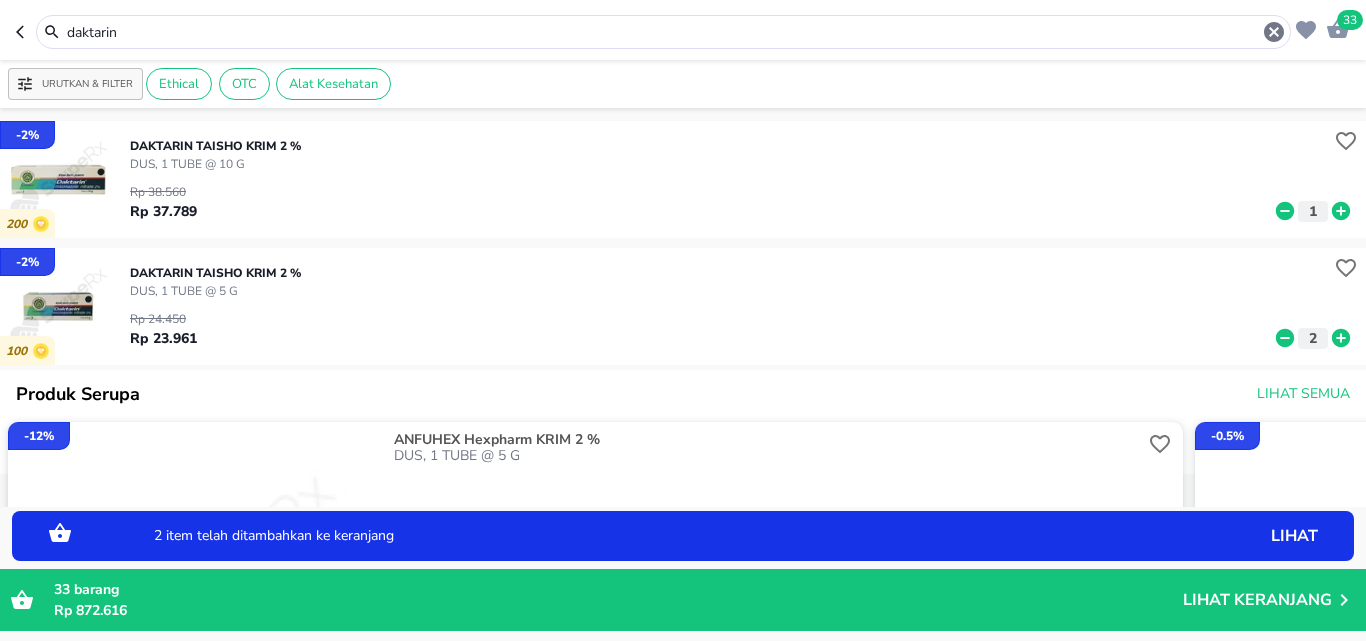 click 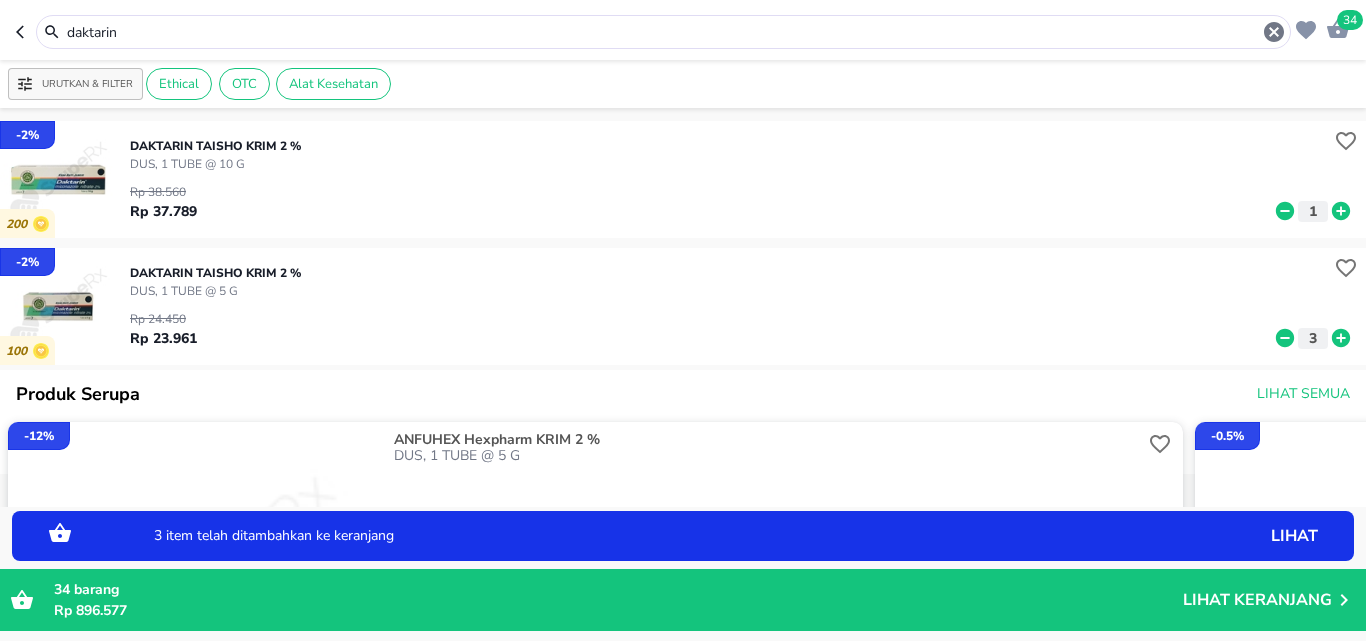 click 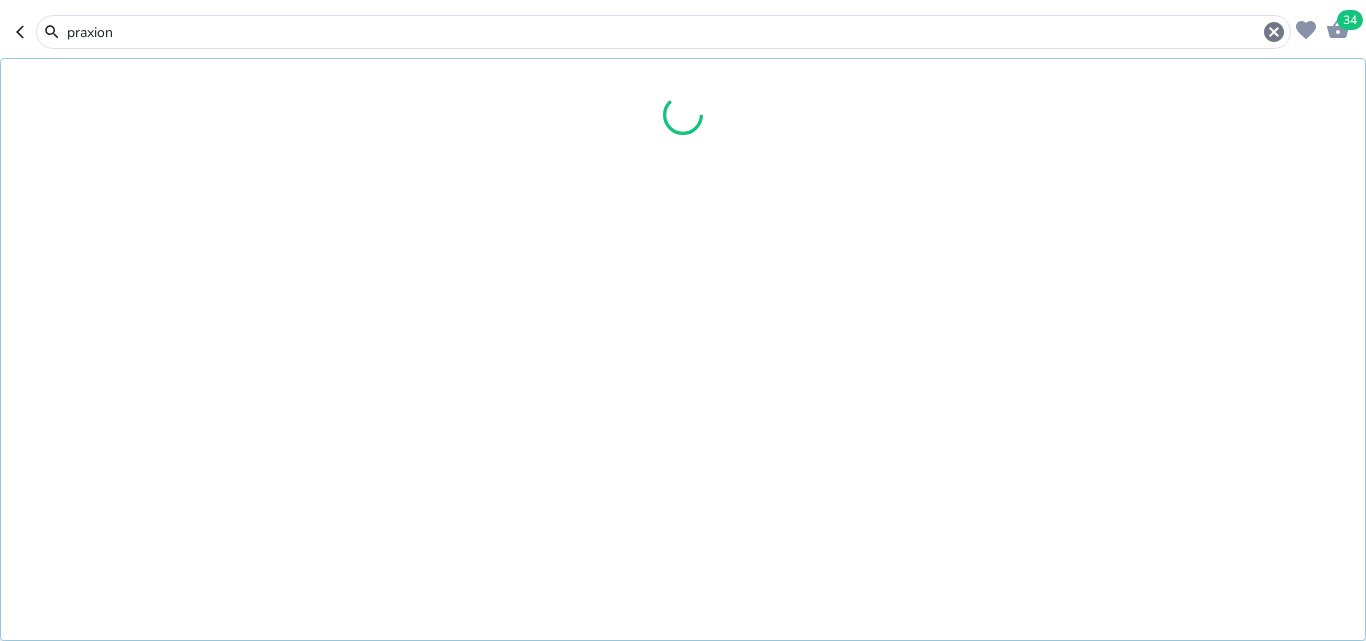 type on "praxion" 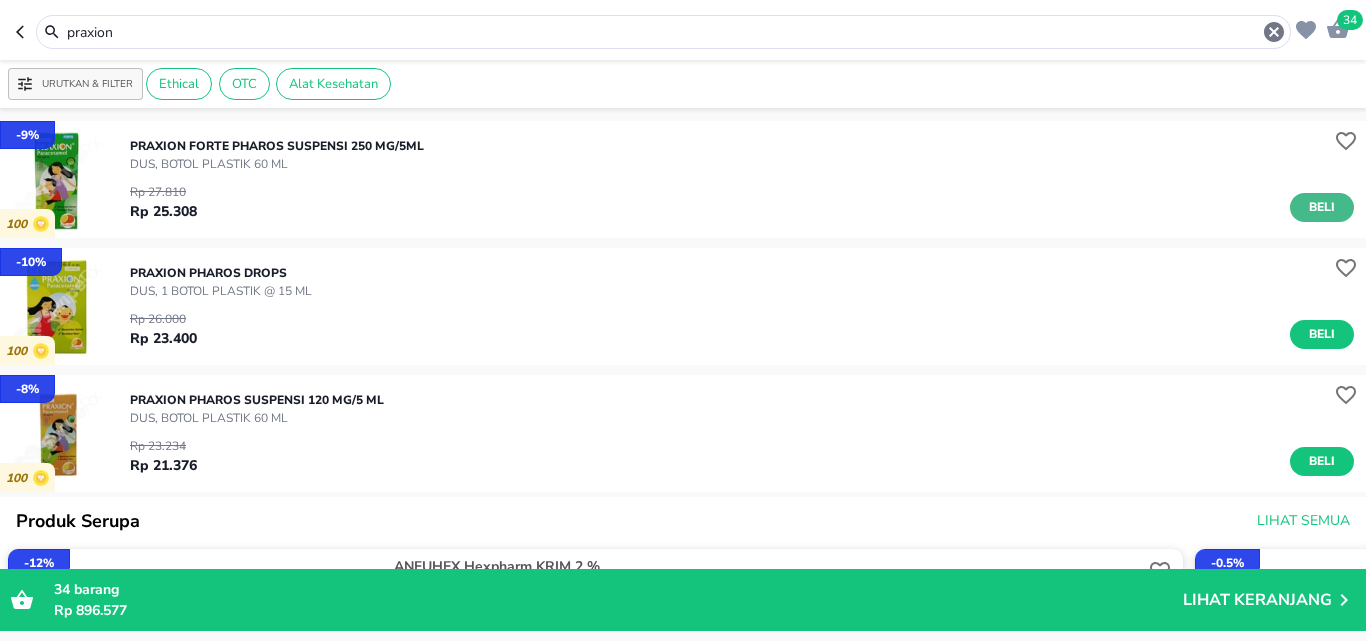 click on "Beli" at bounding box center [1322, 207] 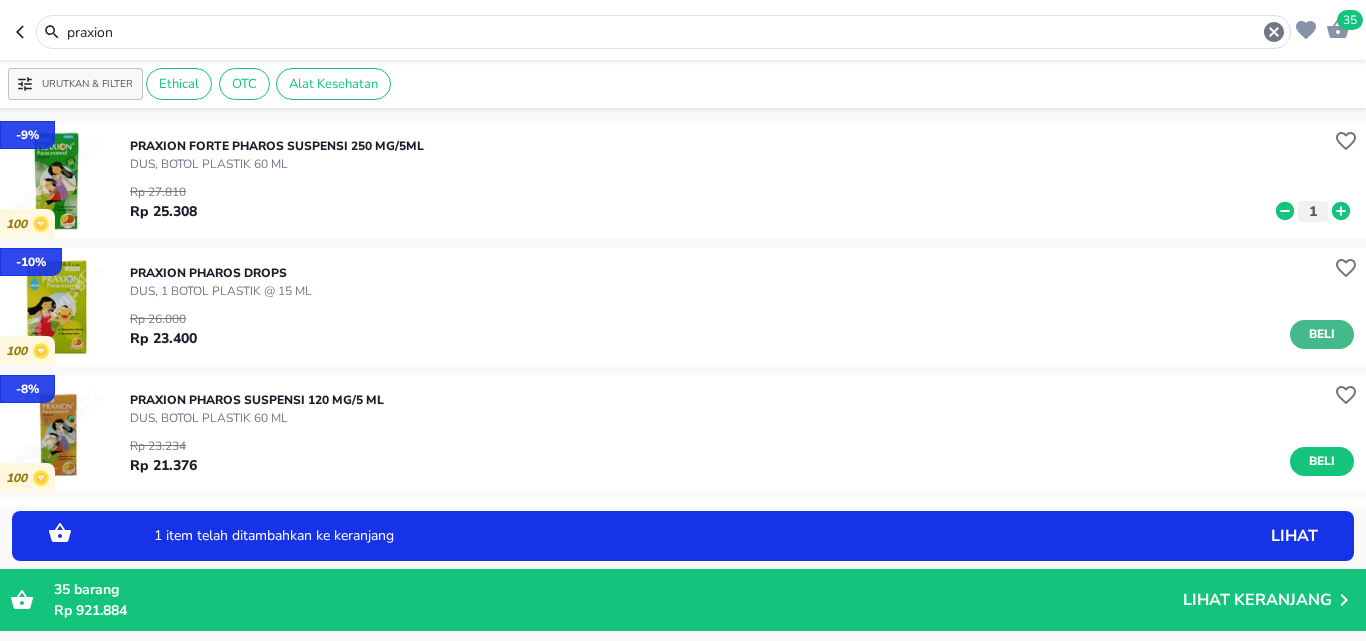 click on "Beli" at bounding box center [1322, 334] 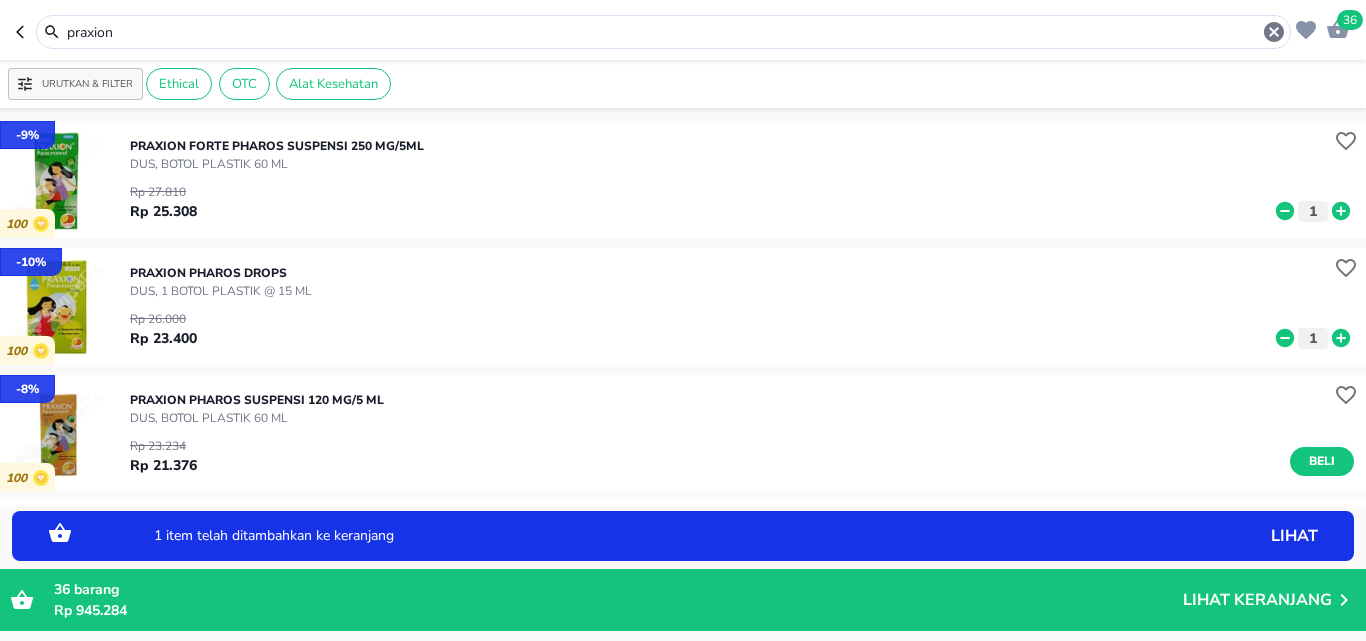 click 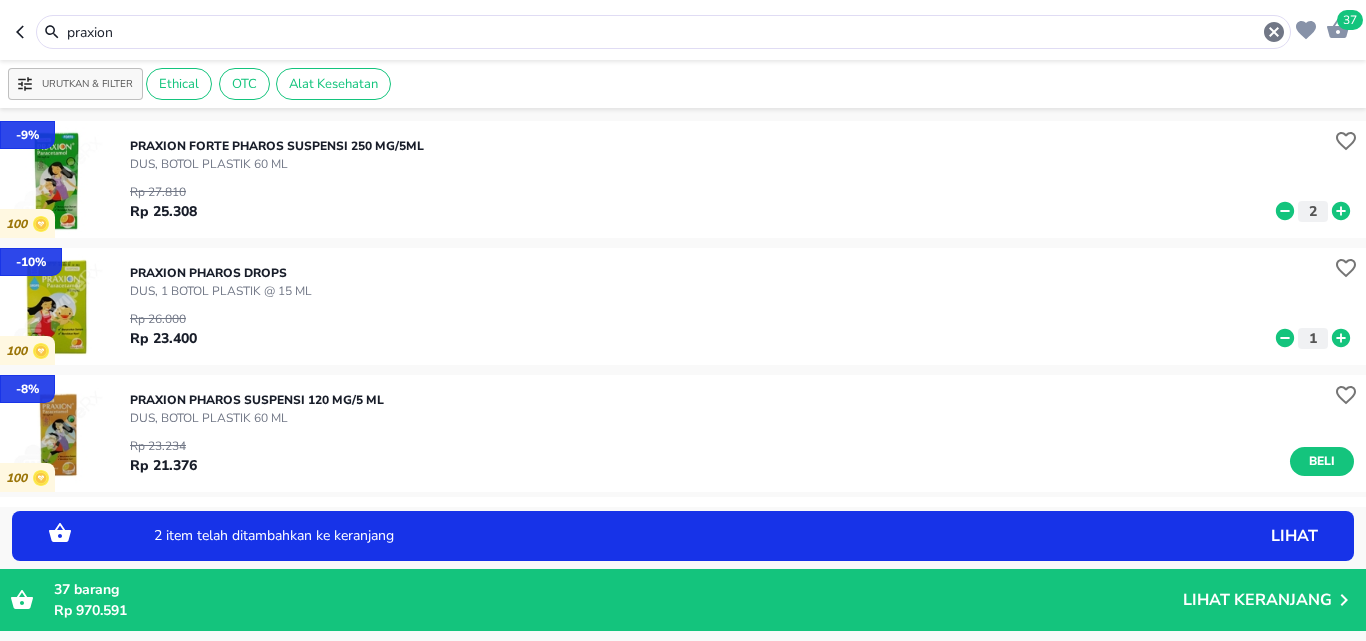 click 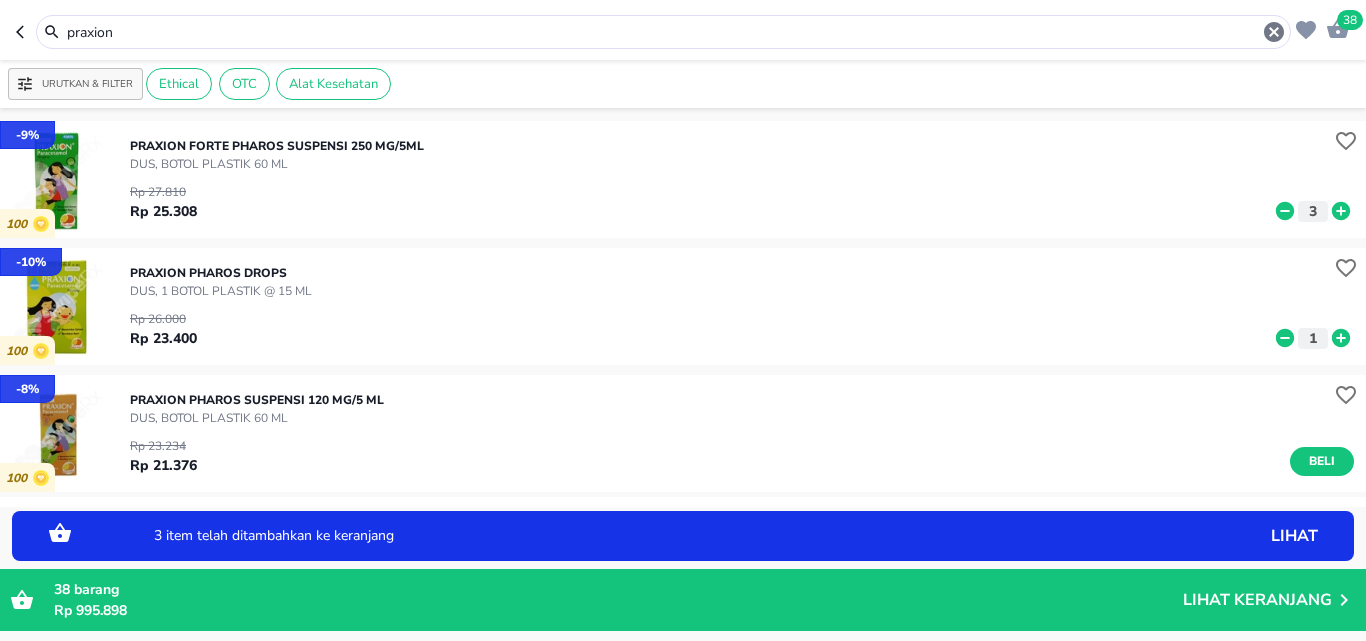 click 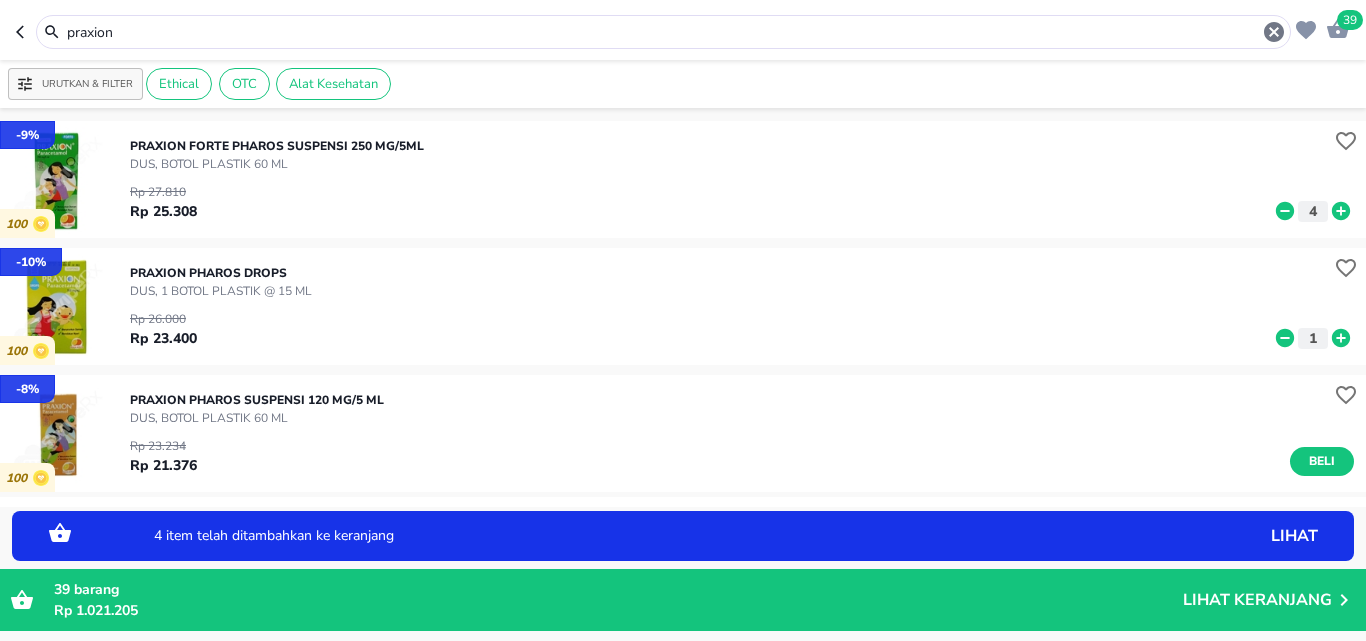 click 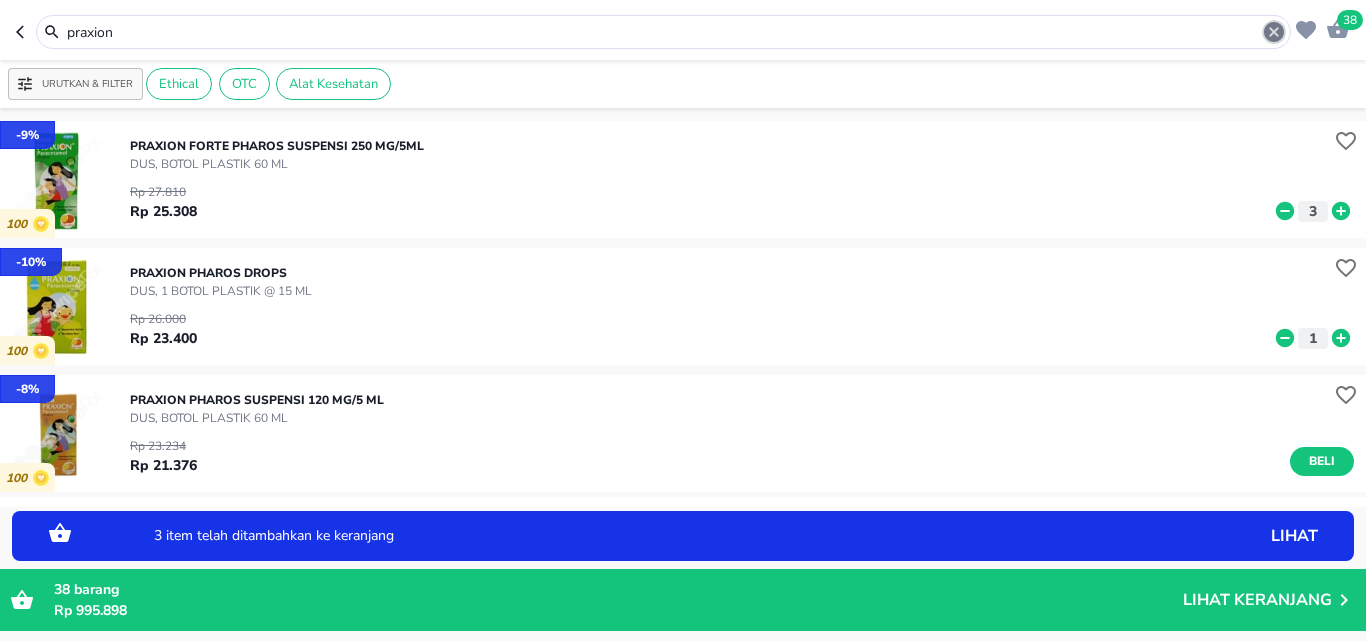 click 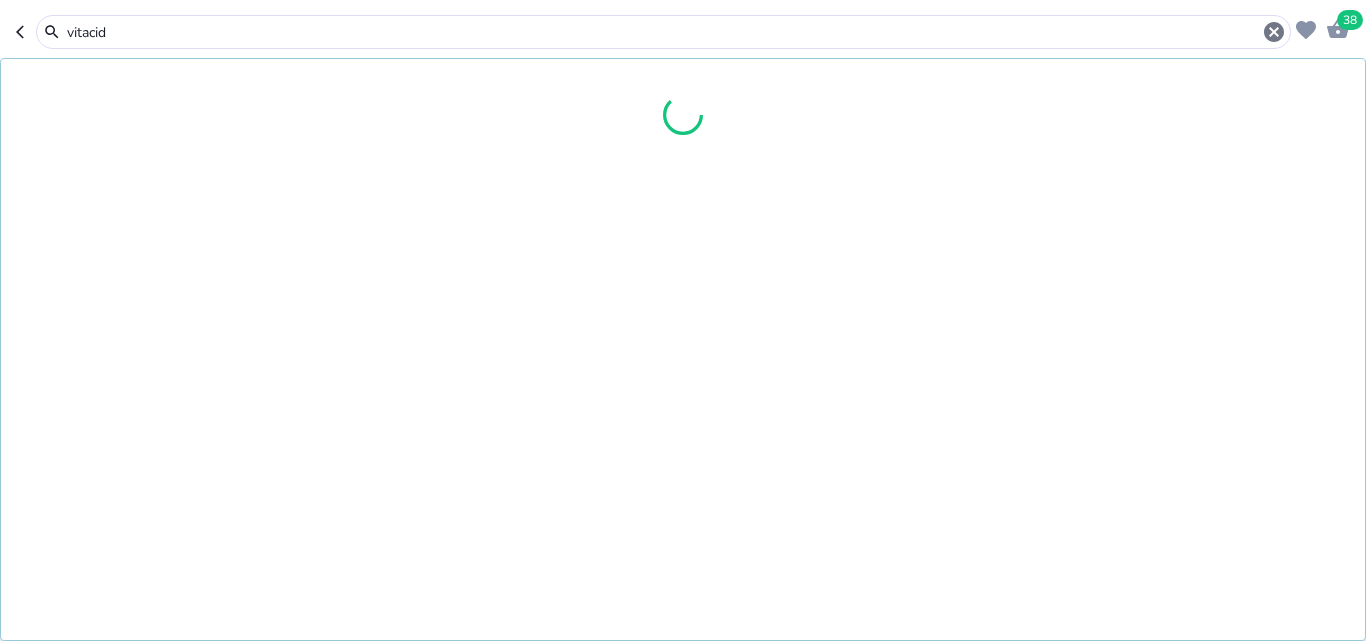 type on "vitacid" 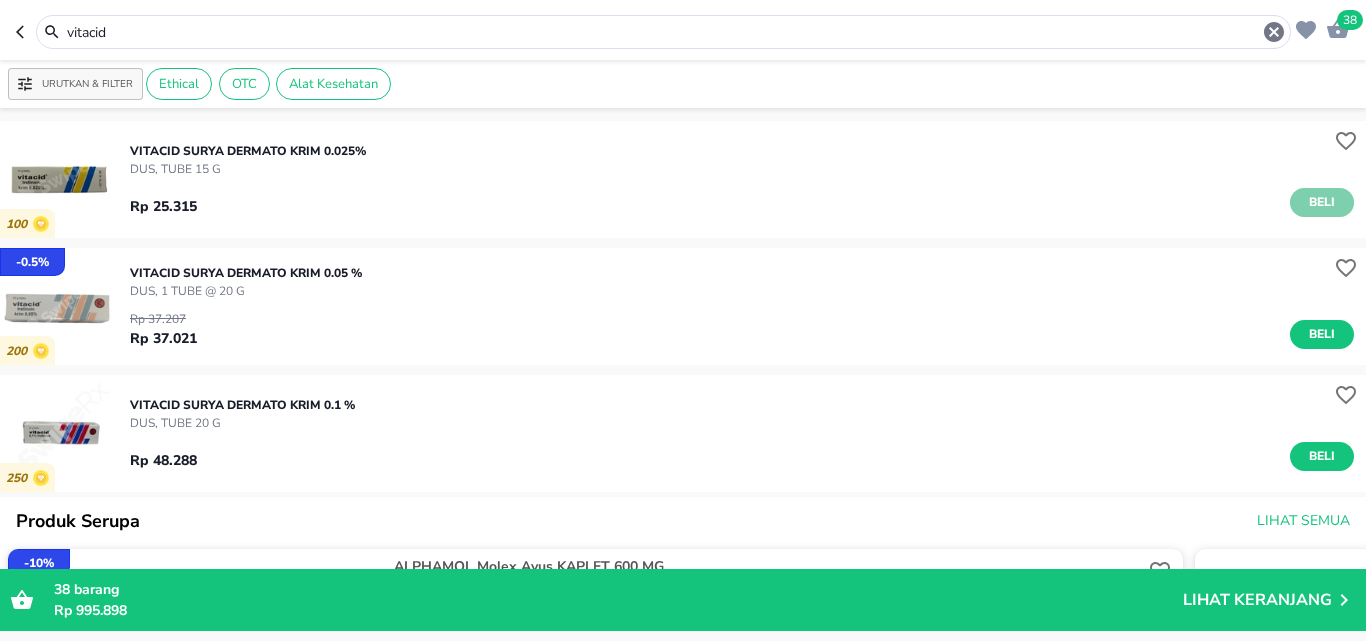 click on "Beli" at bounding box center [1322, 202] 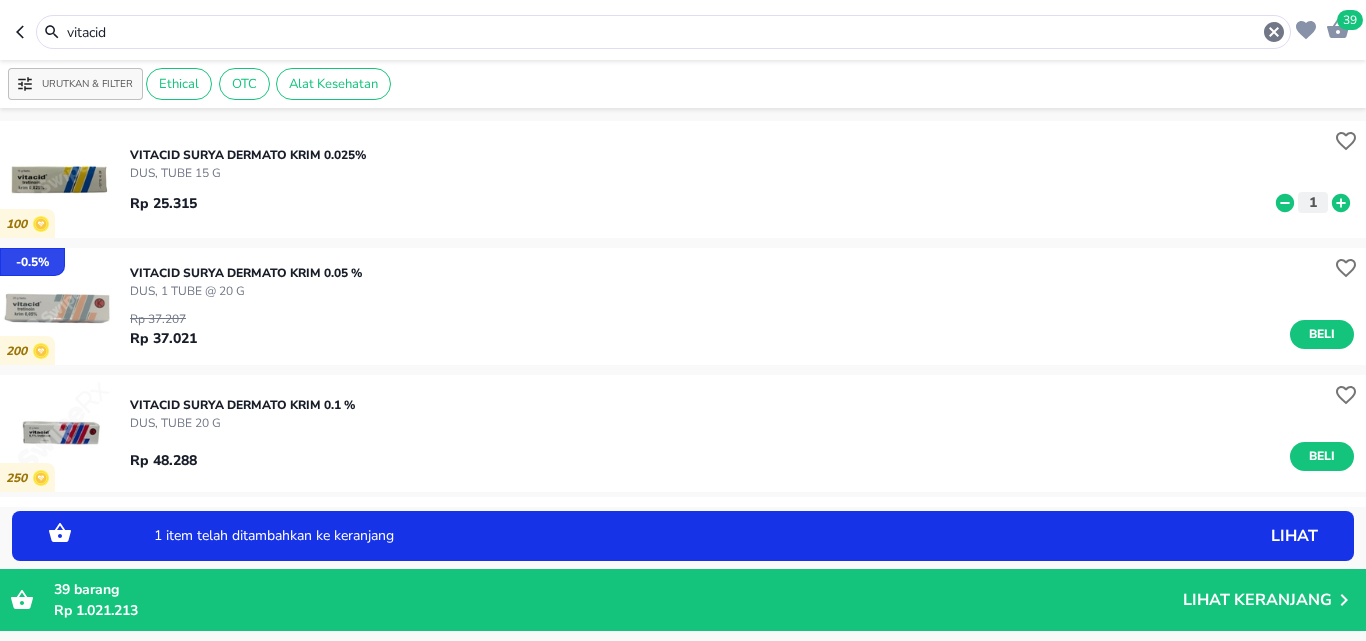 click 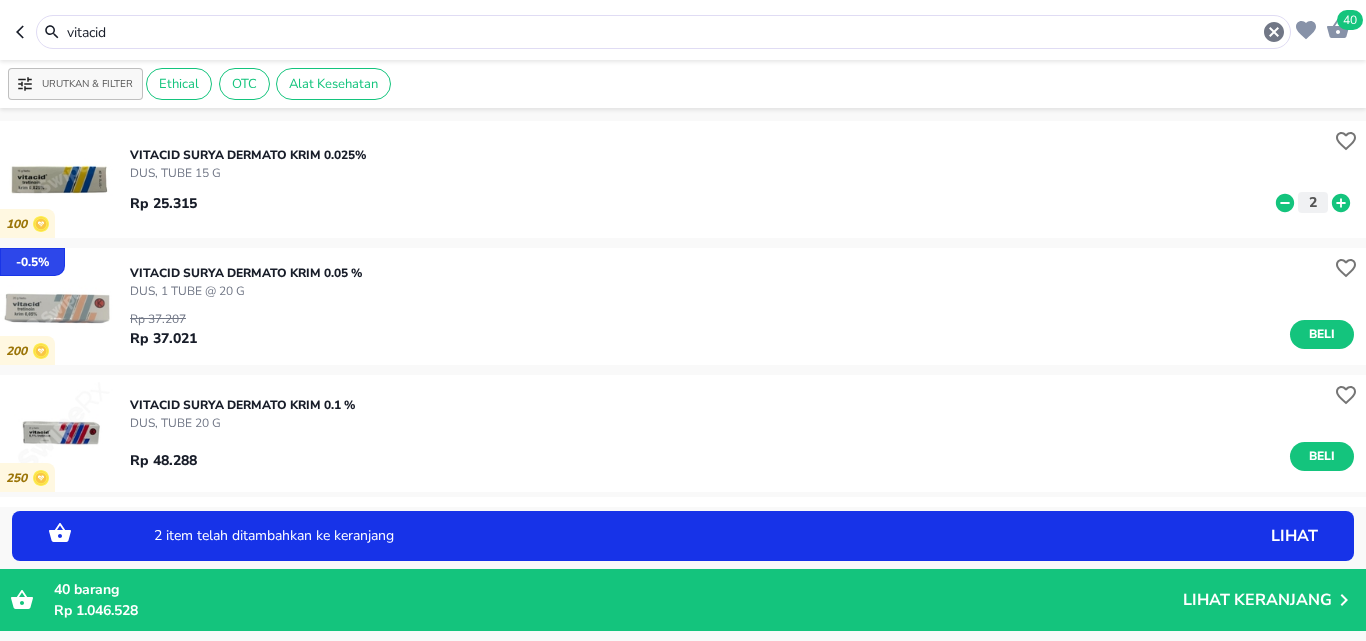 click 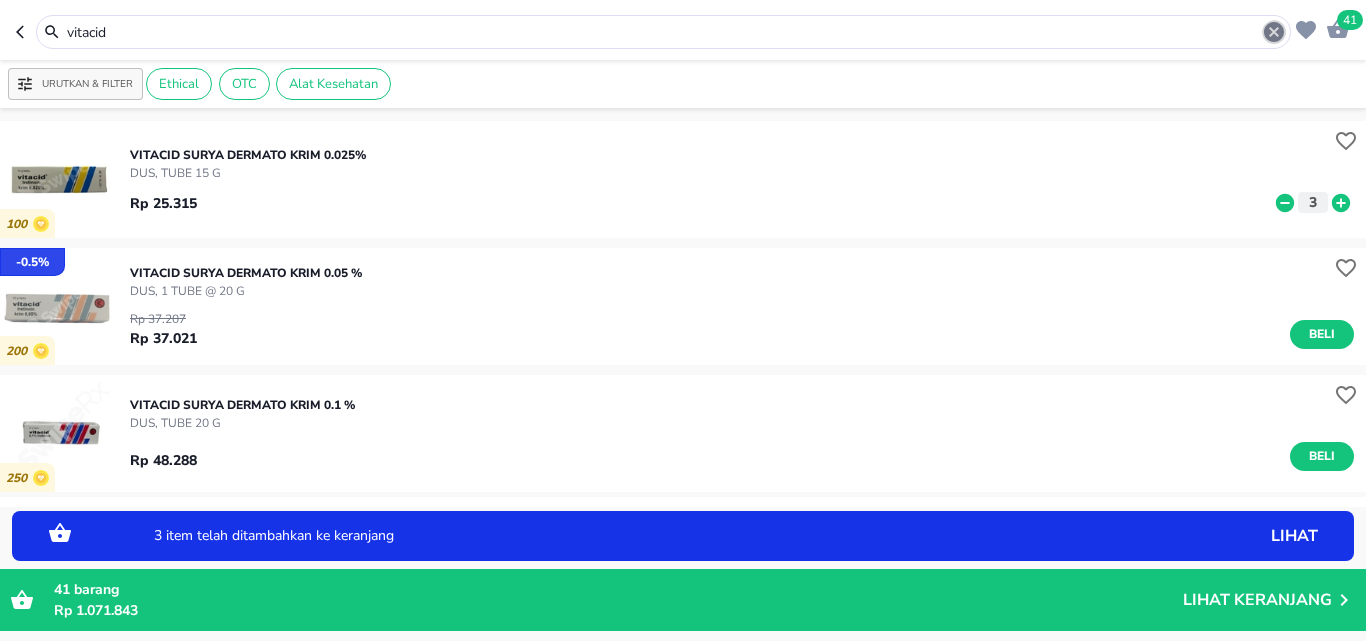 click 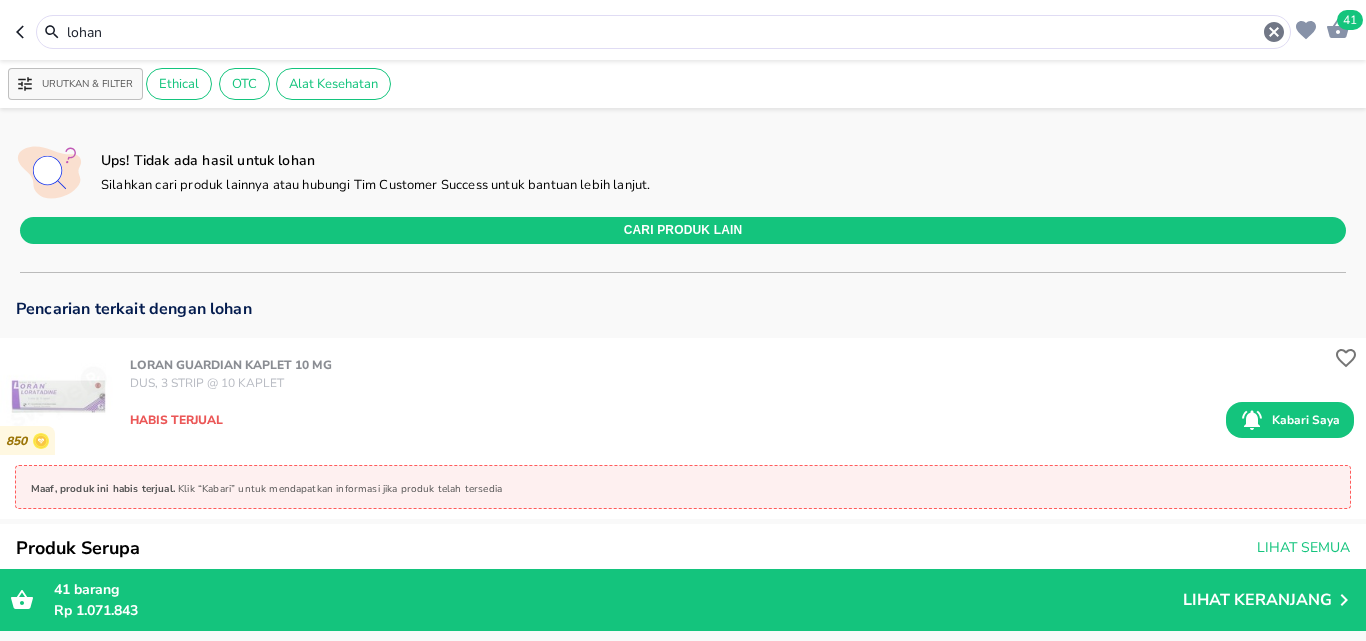 click on "lohan" at bounding box center (663, 32) 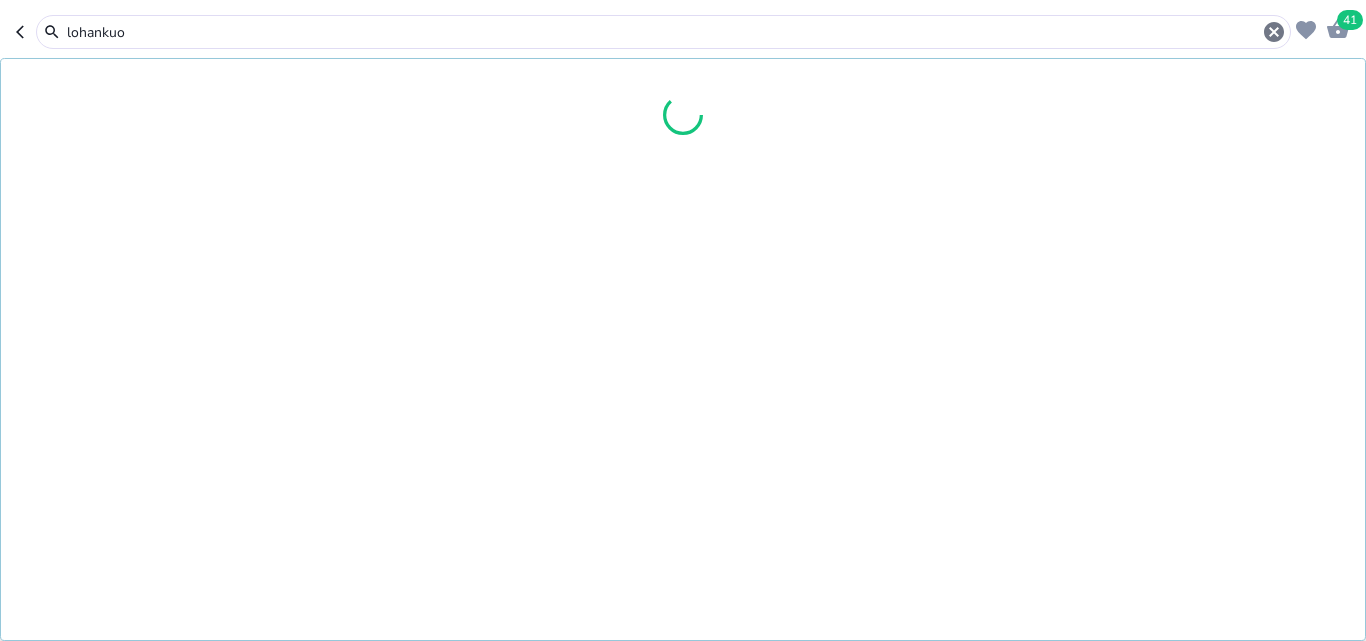 type on "lohankuo" 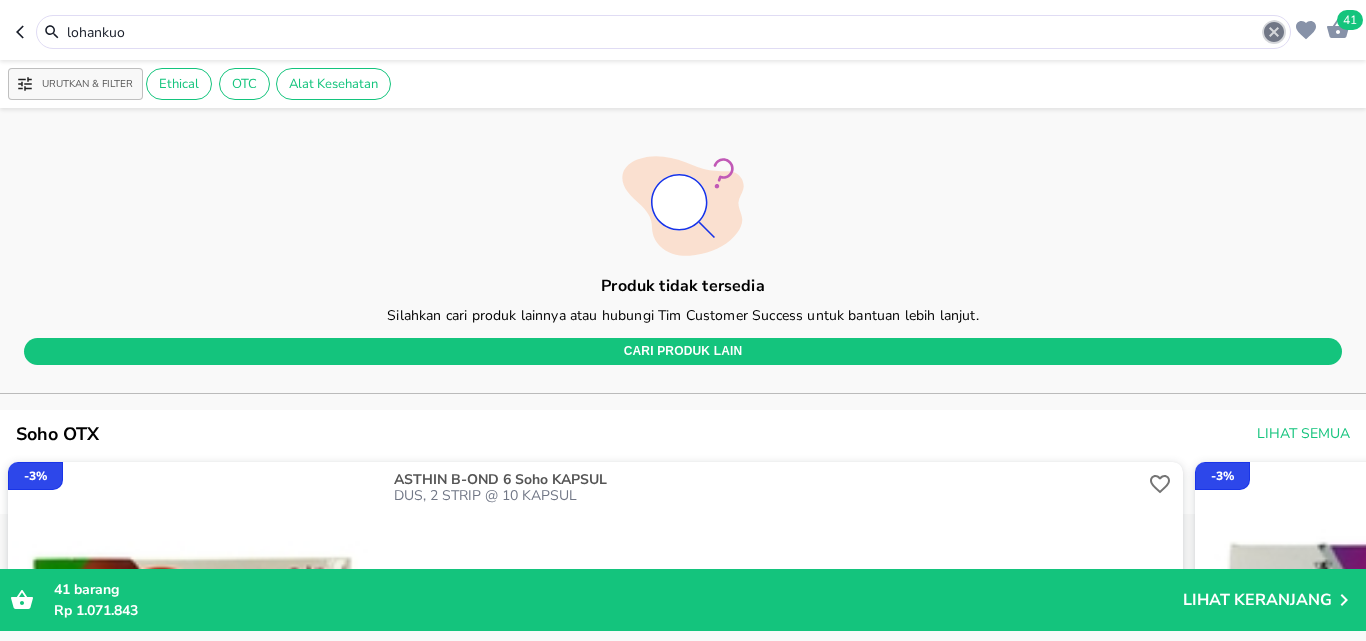 click 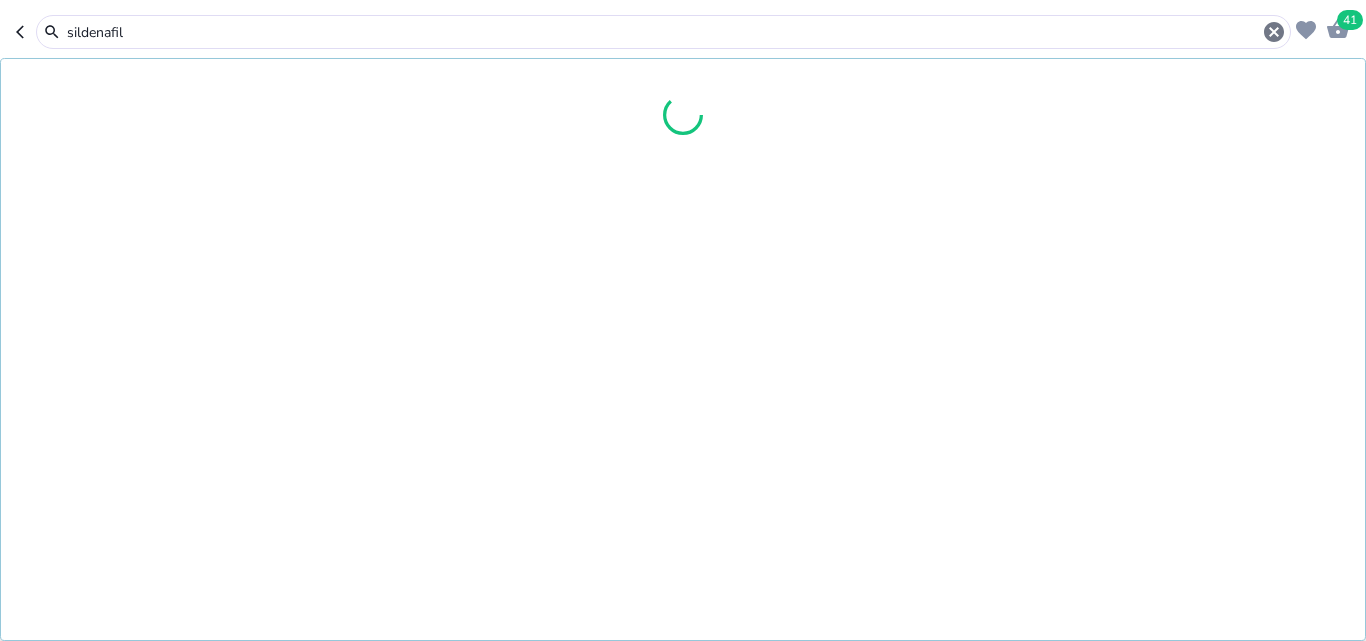 type on "sildenafil" 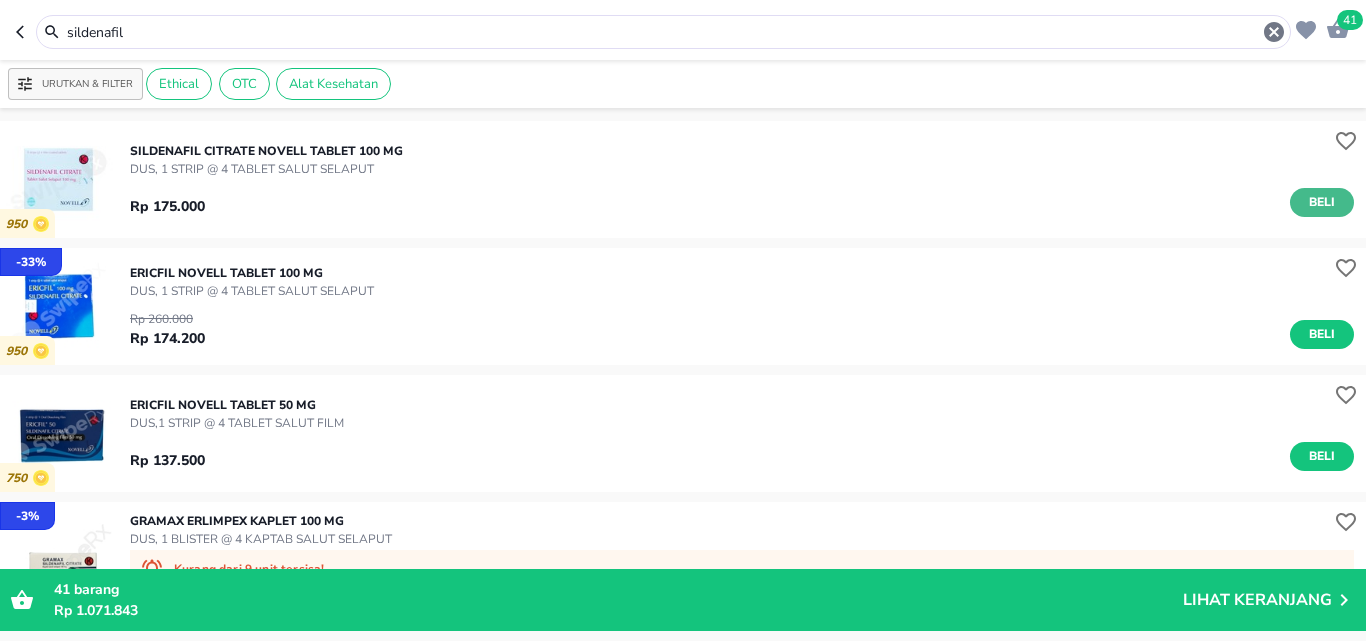 click on "Beli" at bounding box center (1322, 202) 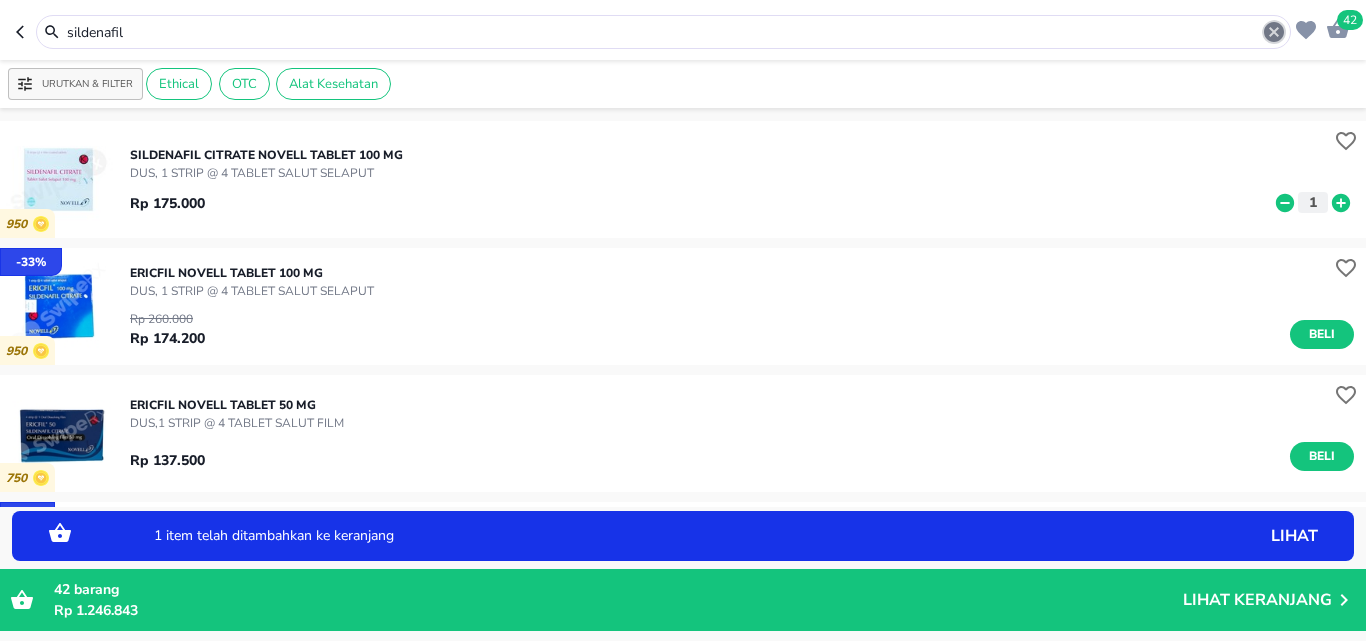 click 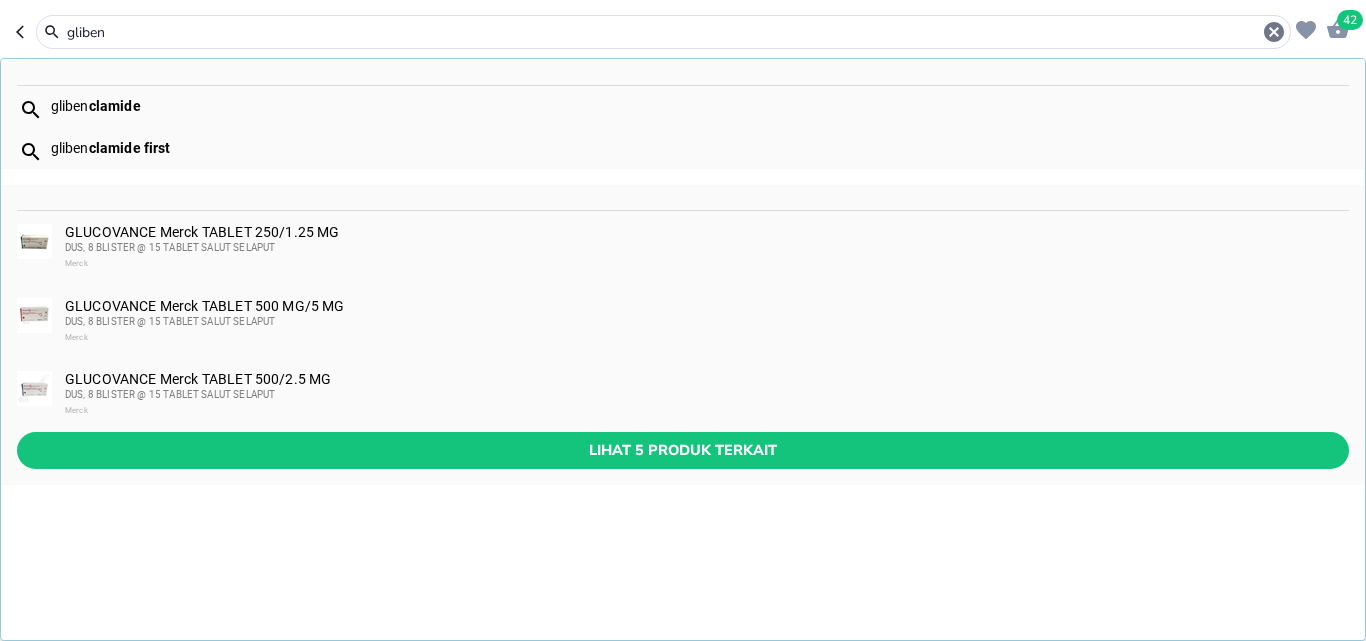 click on "gliben clamide" at bounding box center [699, 106] 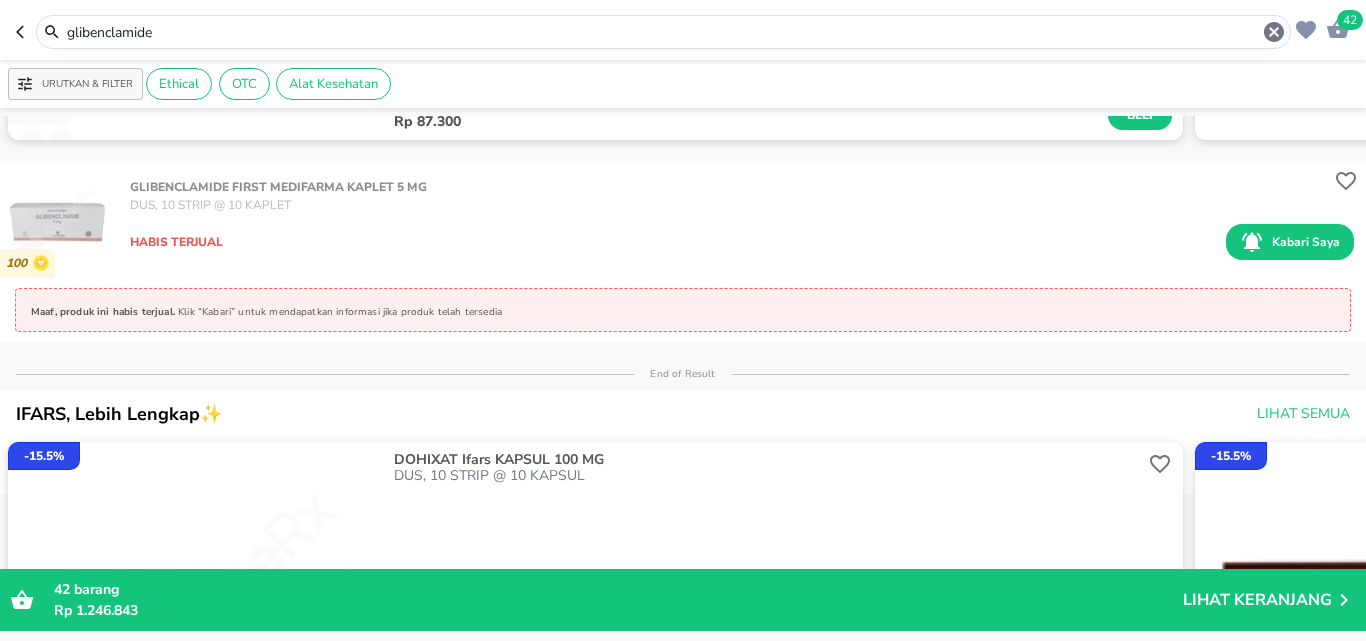 scroll, scrollTop: 900, scrollLeft: 0, axis: vertical 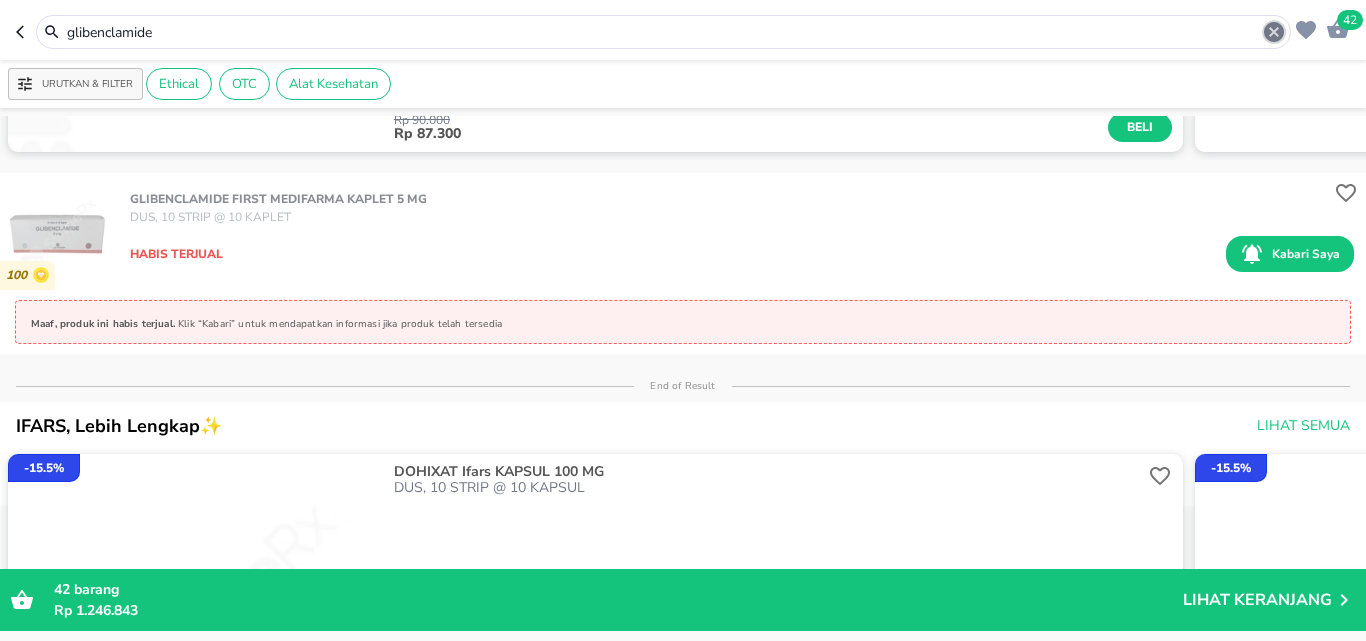 click 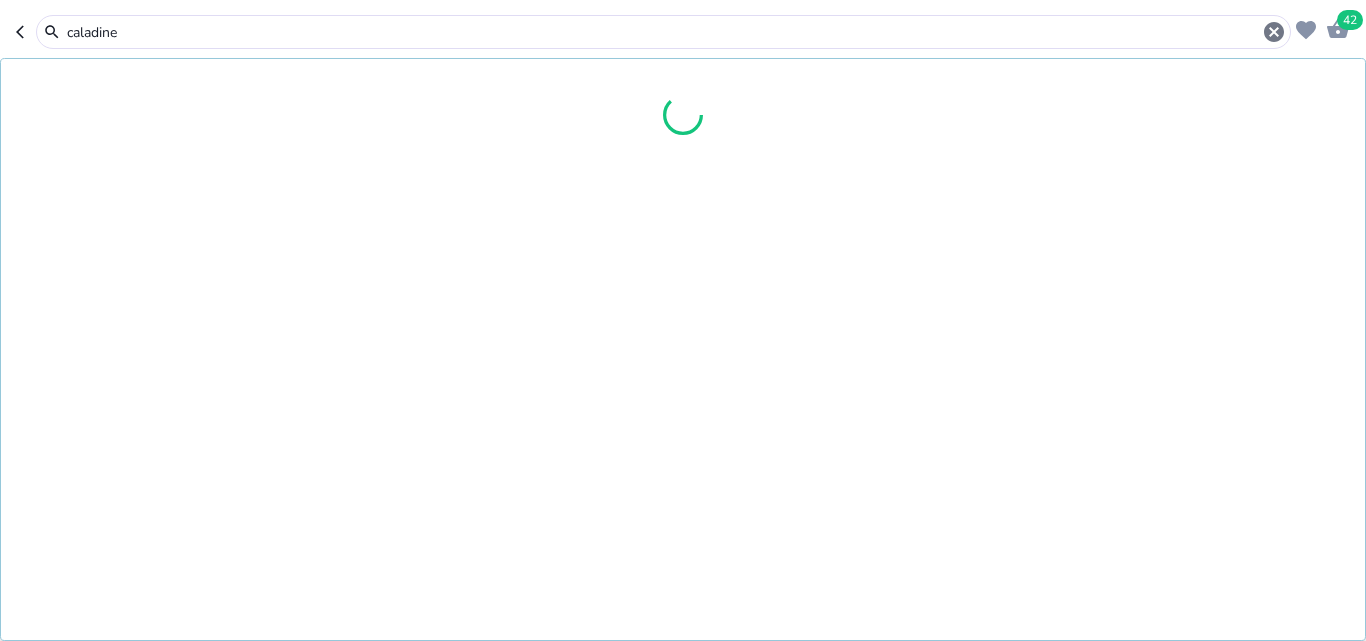 type on "caladine" 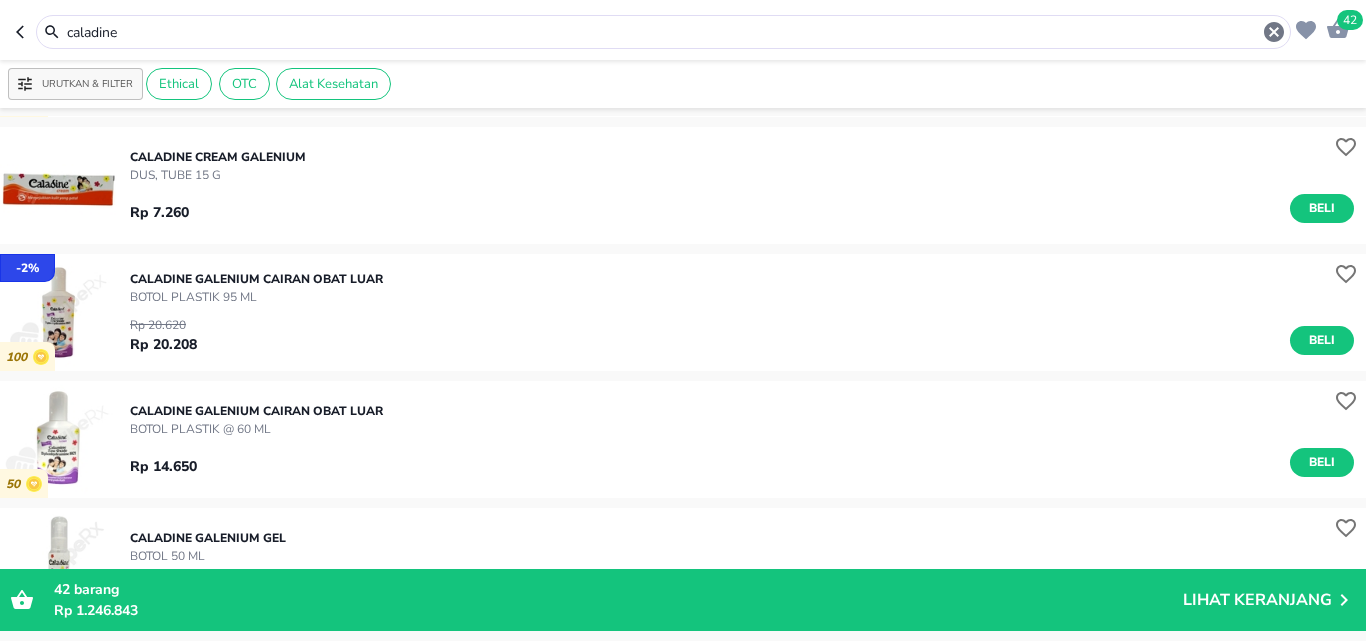 scroll, scrollTop: 983, scrollLeft: 0, axis: vertical 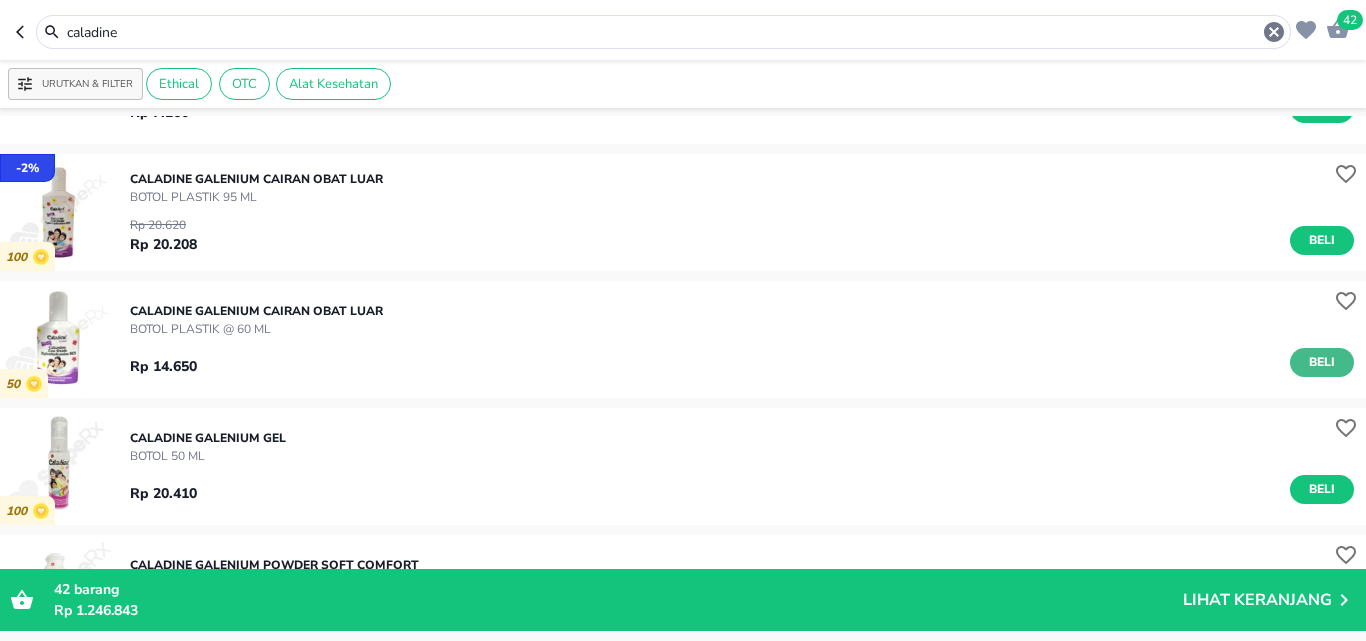 click on "Beli" at bounding box center [1322, 362] 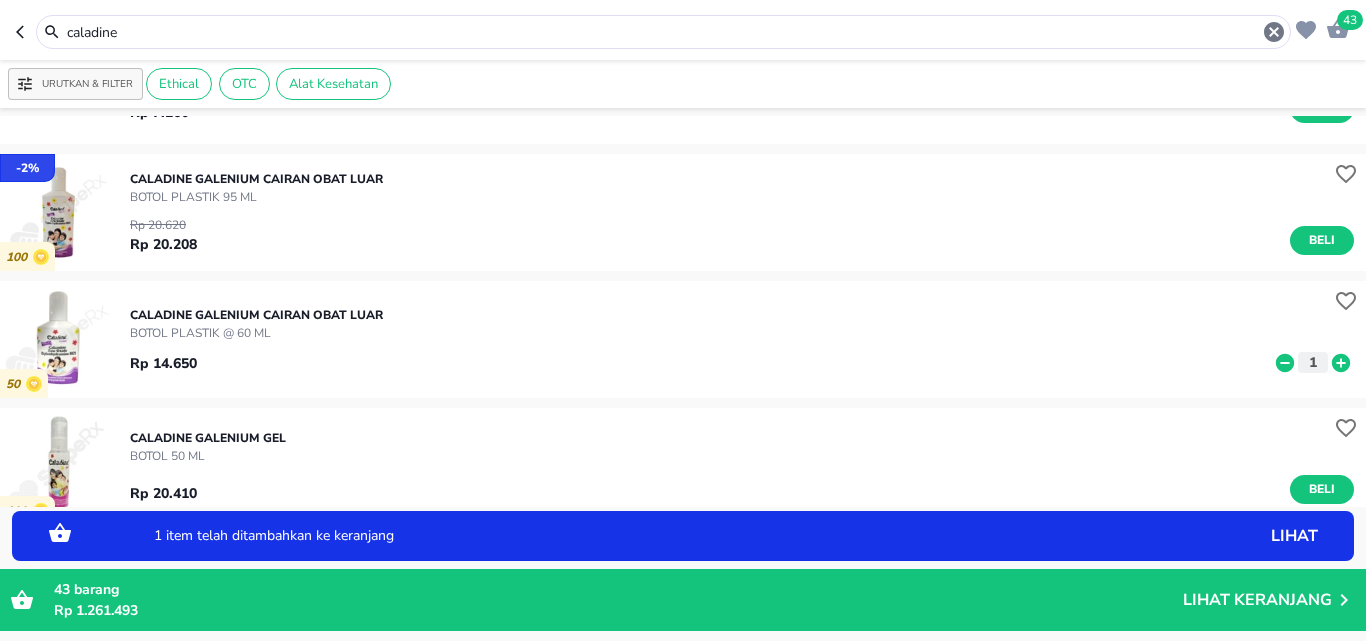 click 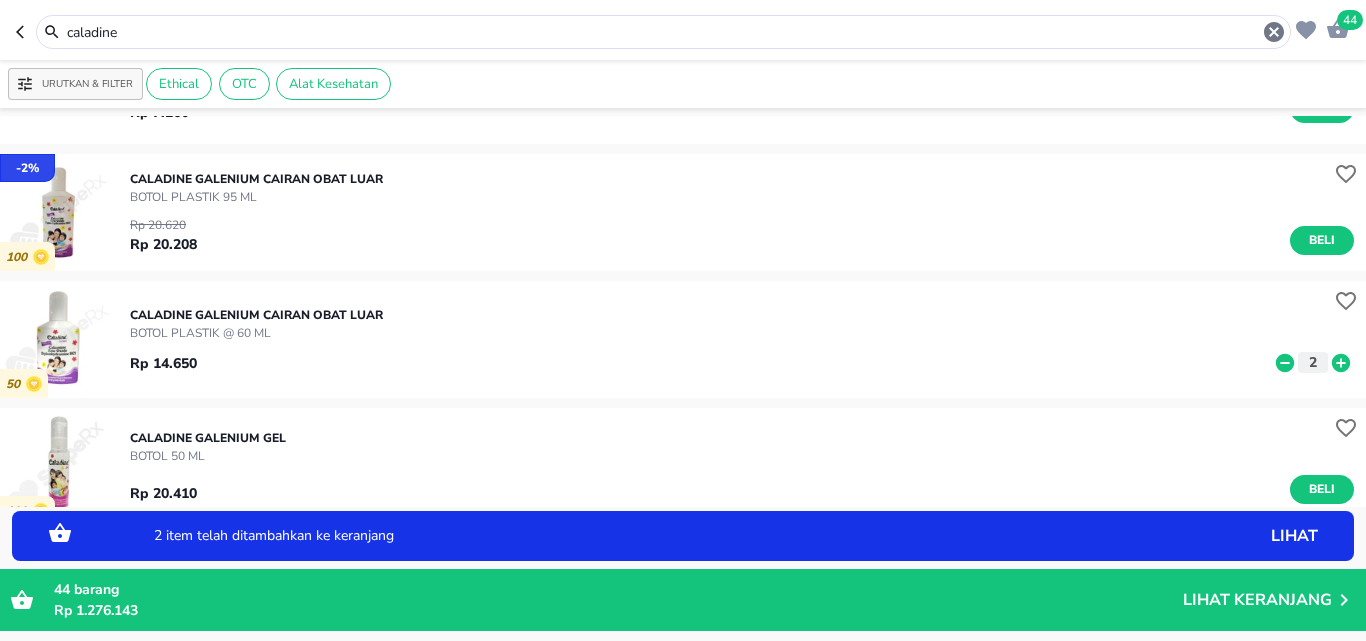 click 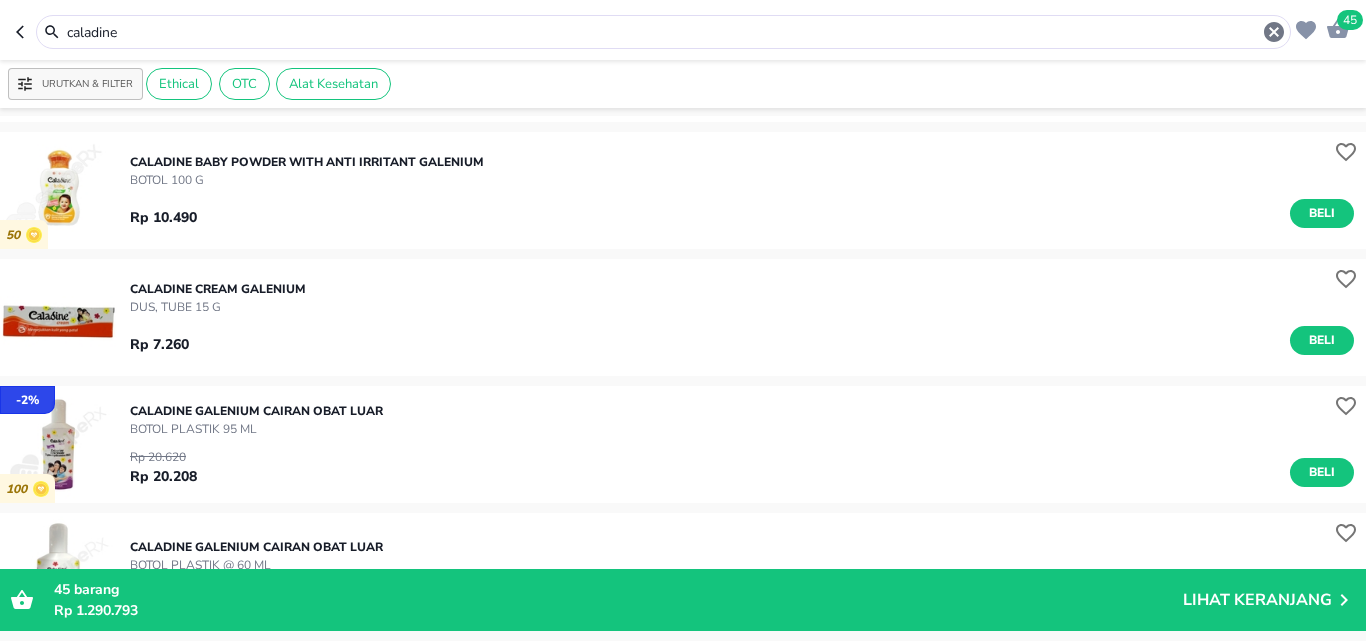 scroll, scrollTop: 783, scrollLeft: 0, axis: vertical 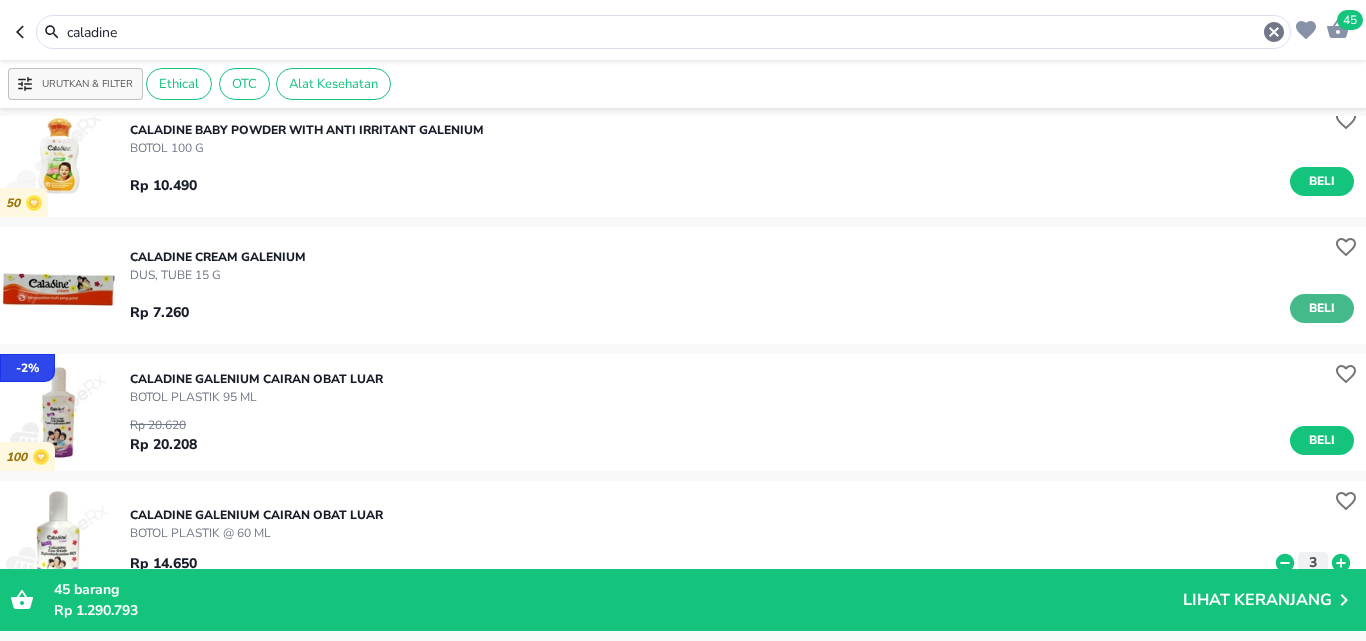 click on "Beli" at bounding box center [1322, 308] 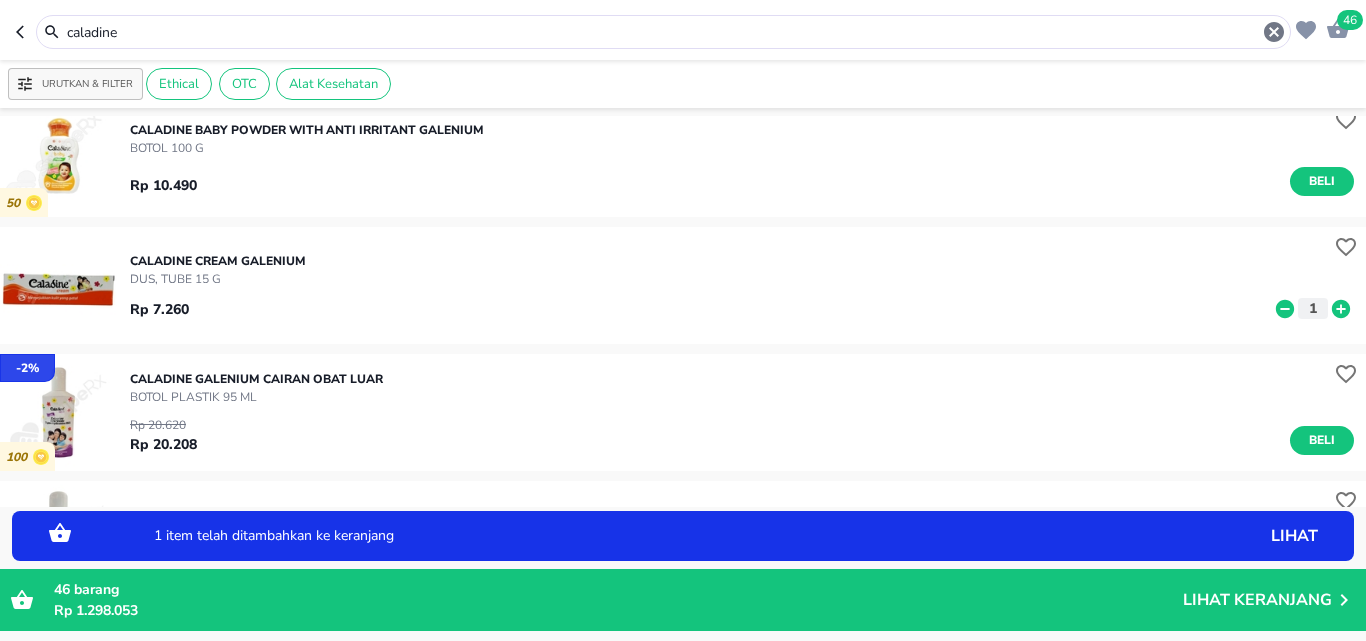 click 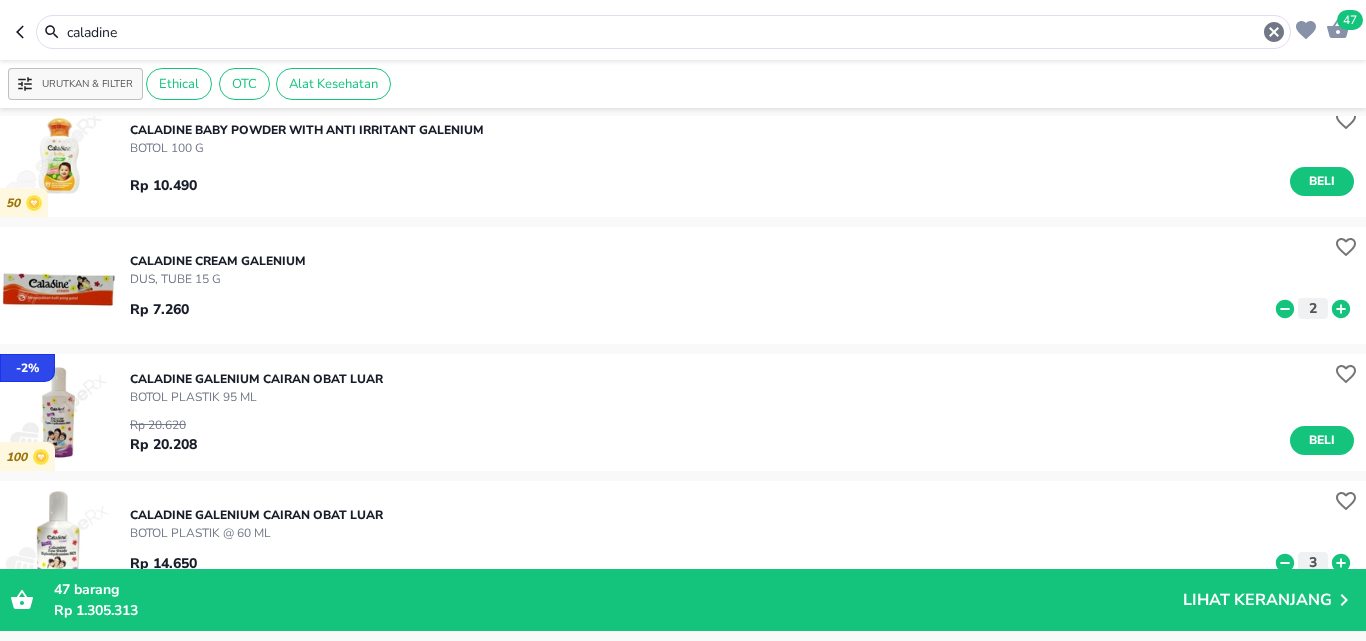 click 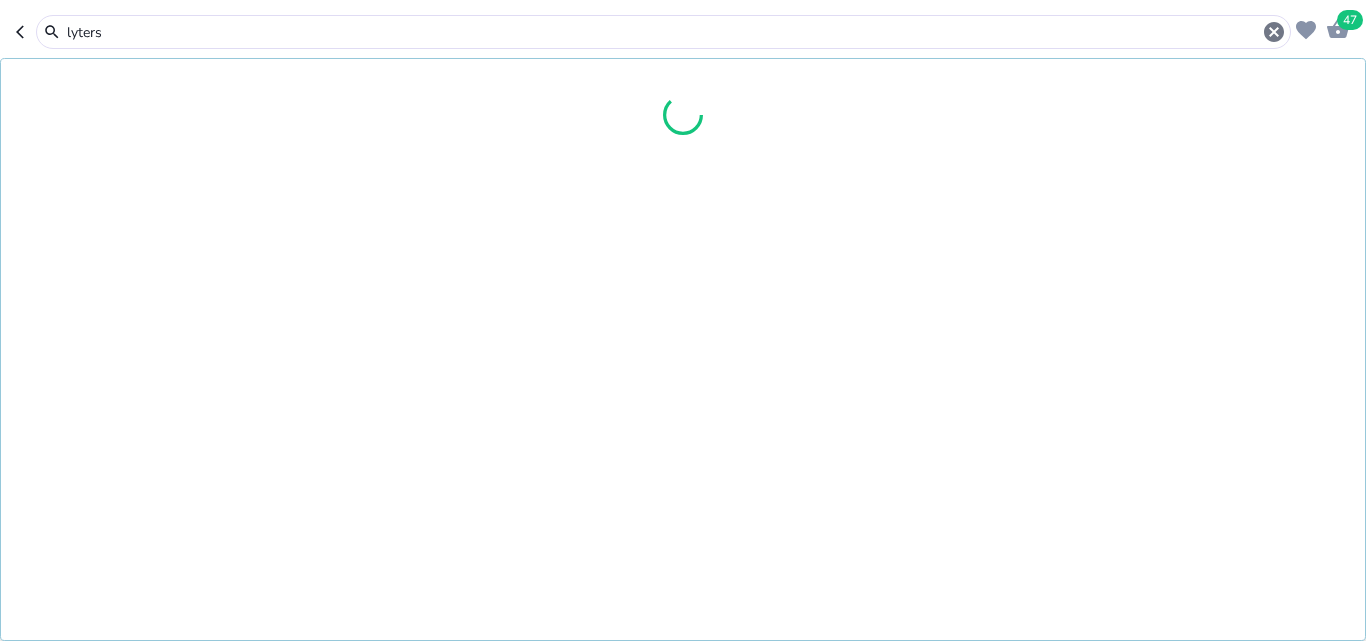 type on "lyters" 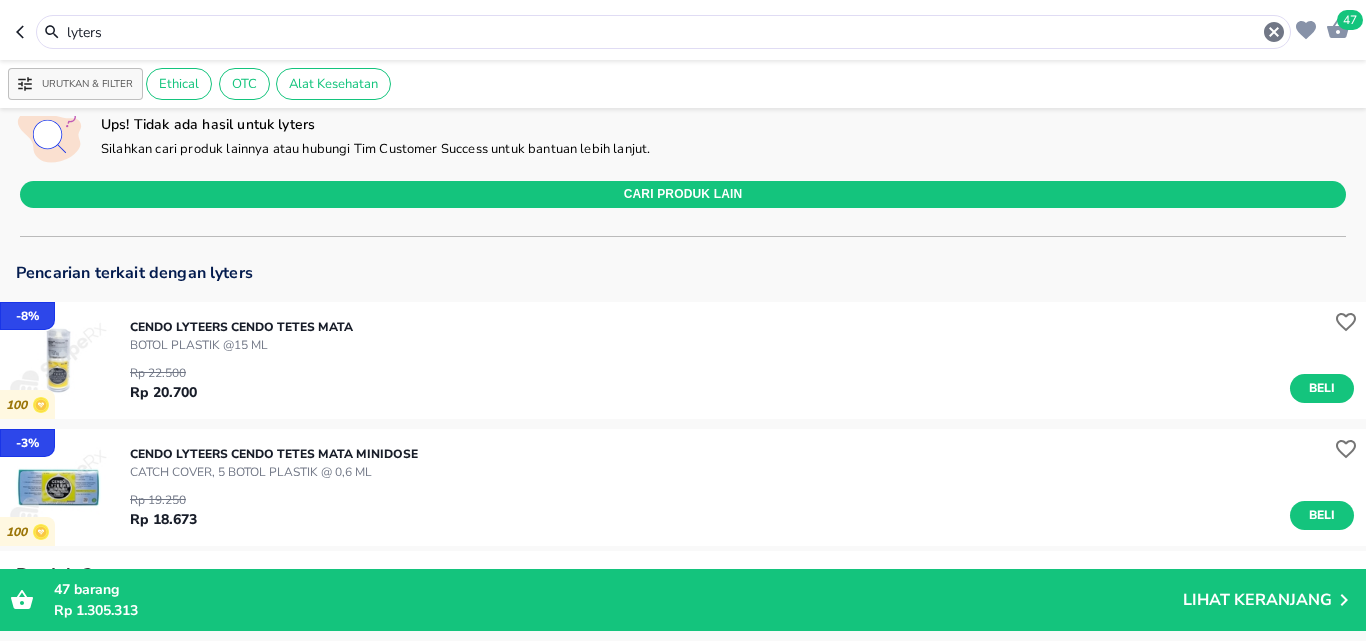 scroll, scrollTop: 100, scrollLeft: 0, axis: vertical 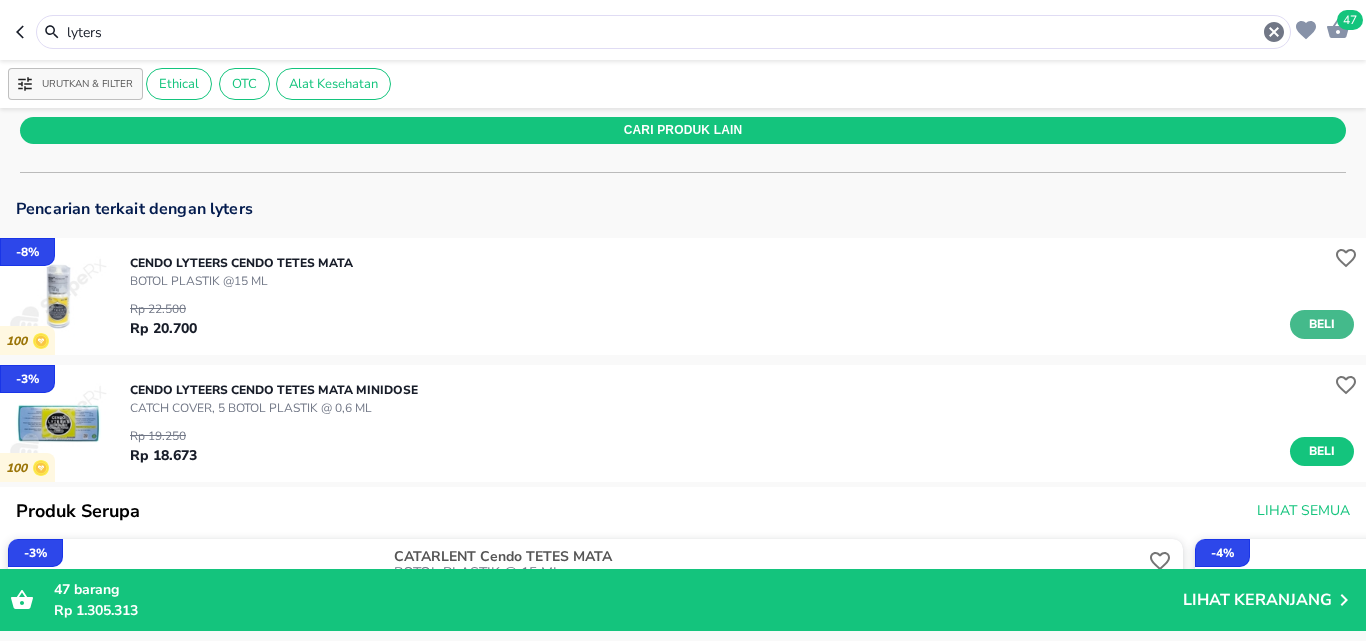 click on "Beli" at bounding box center [1322, 324] 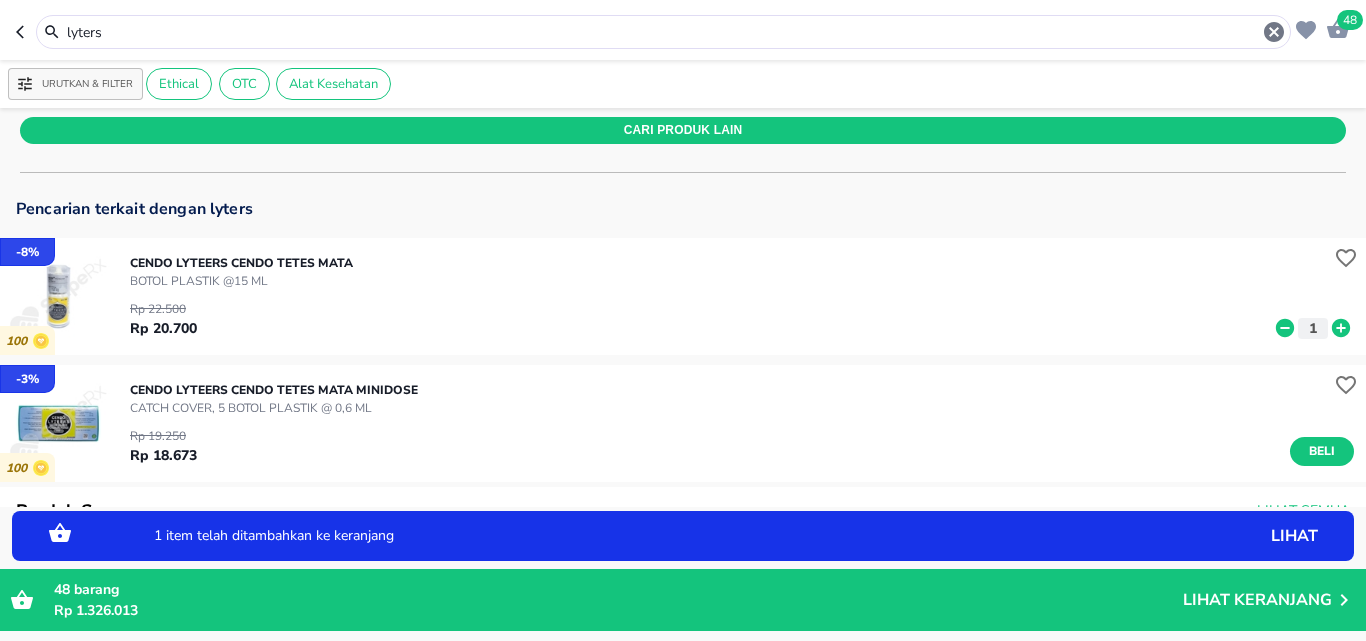 click 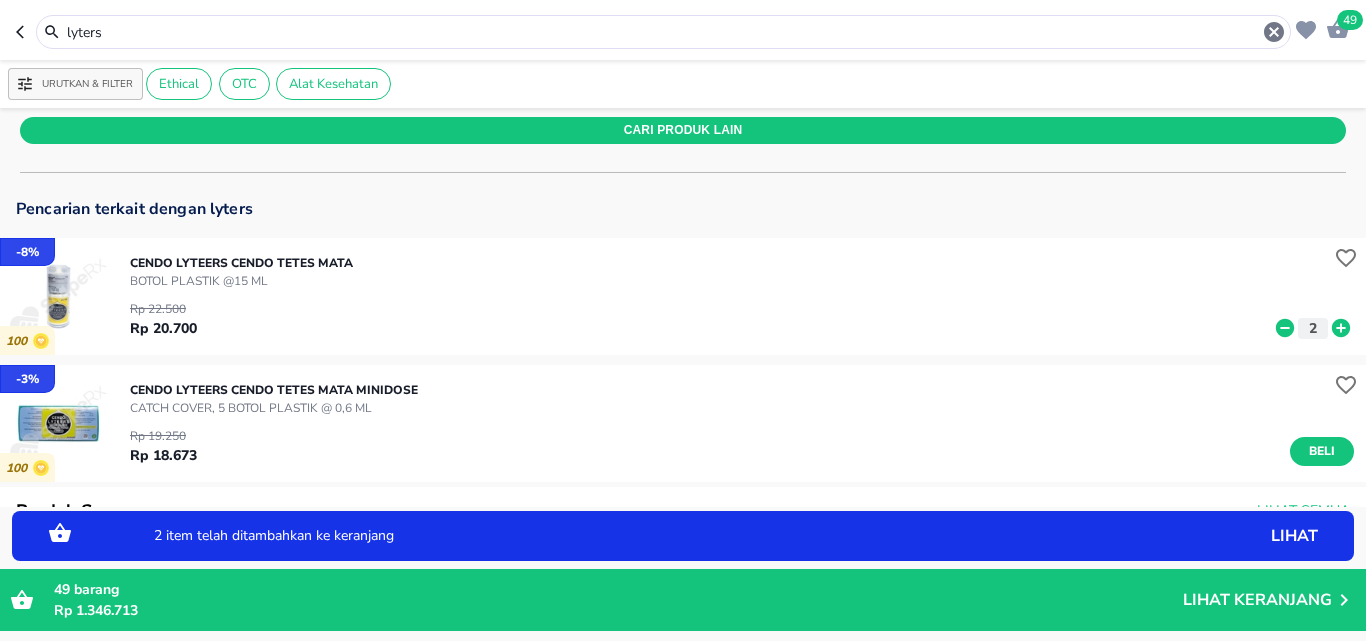click 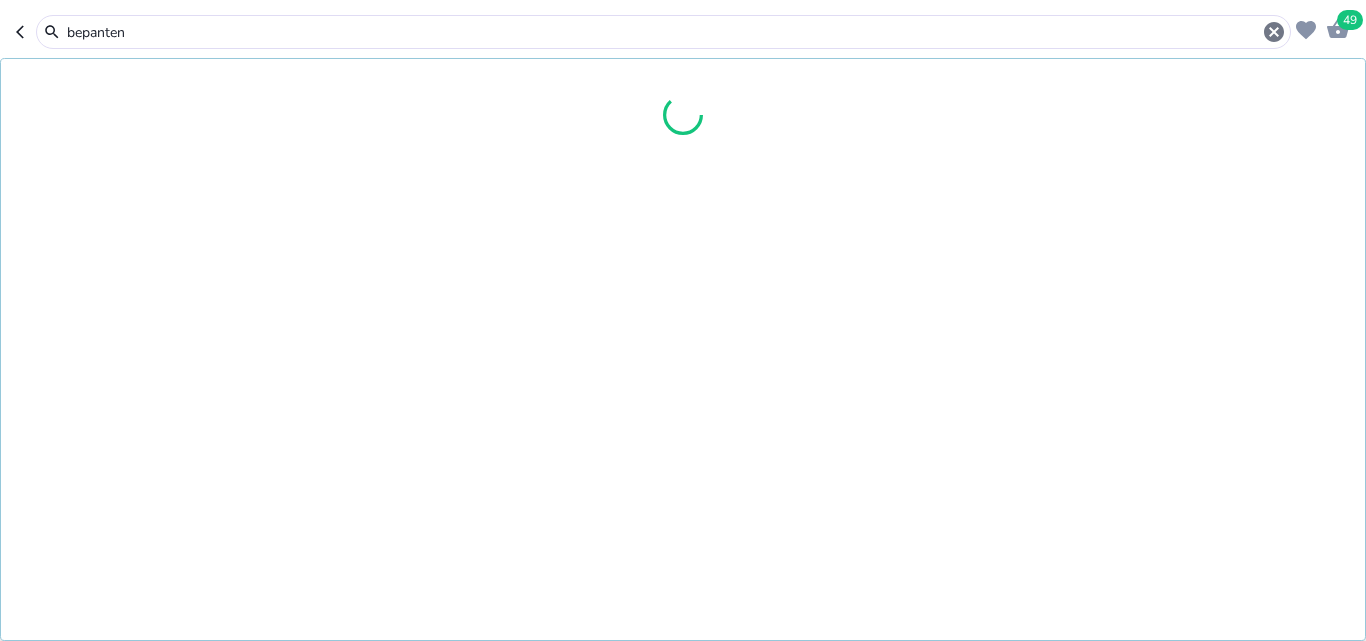 type on "bepanten" 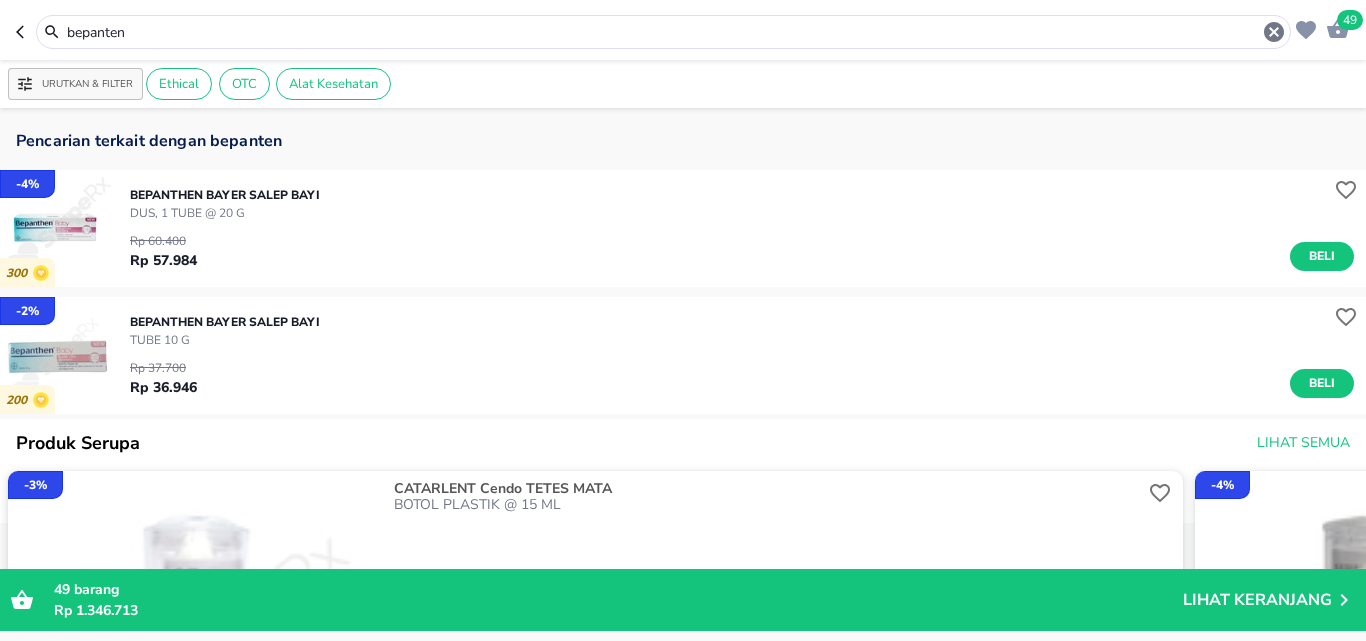 scroll, scrollTop: 0, scrollLeft: 0, axis: both 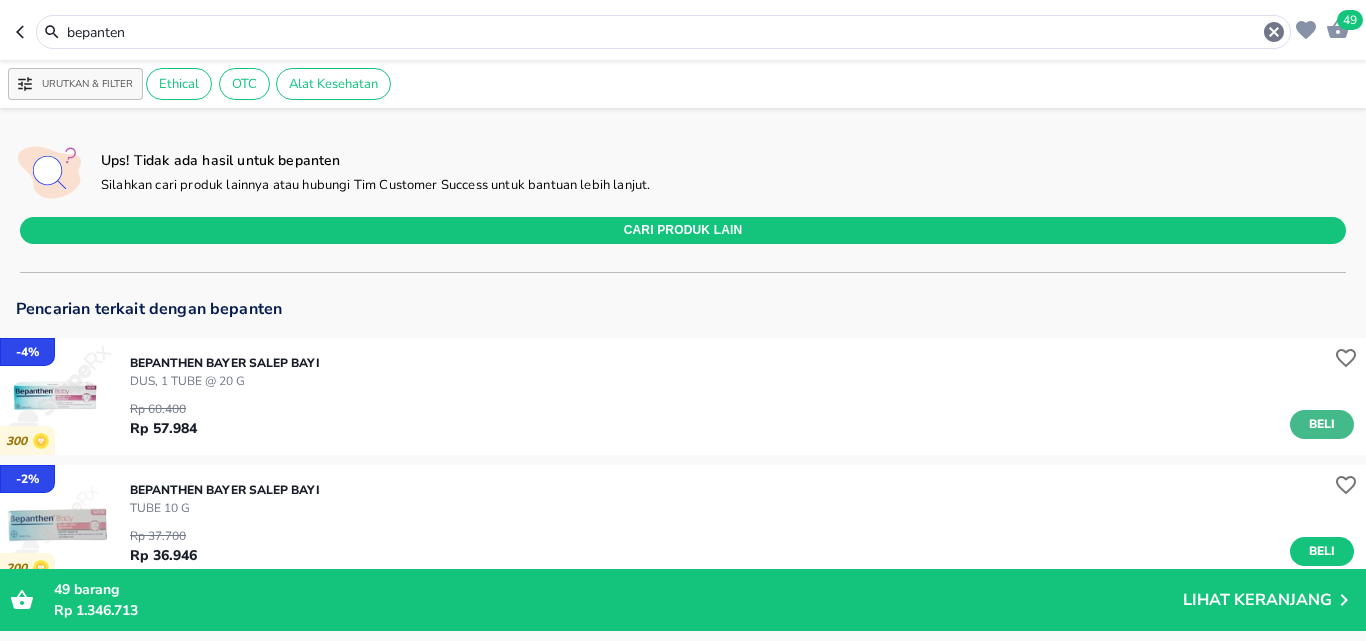 click on "Beli" at bounding box center (1322, 424) 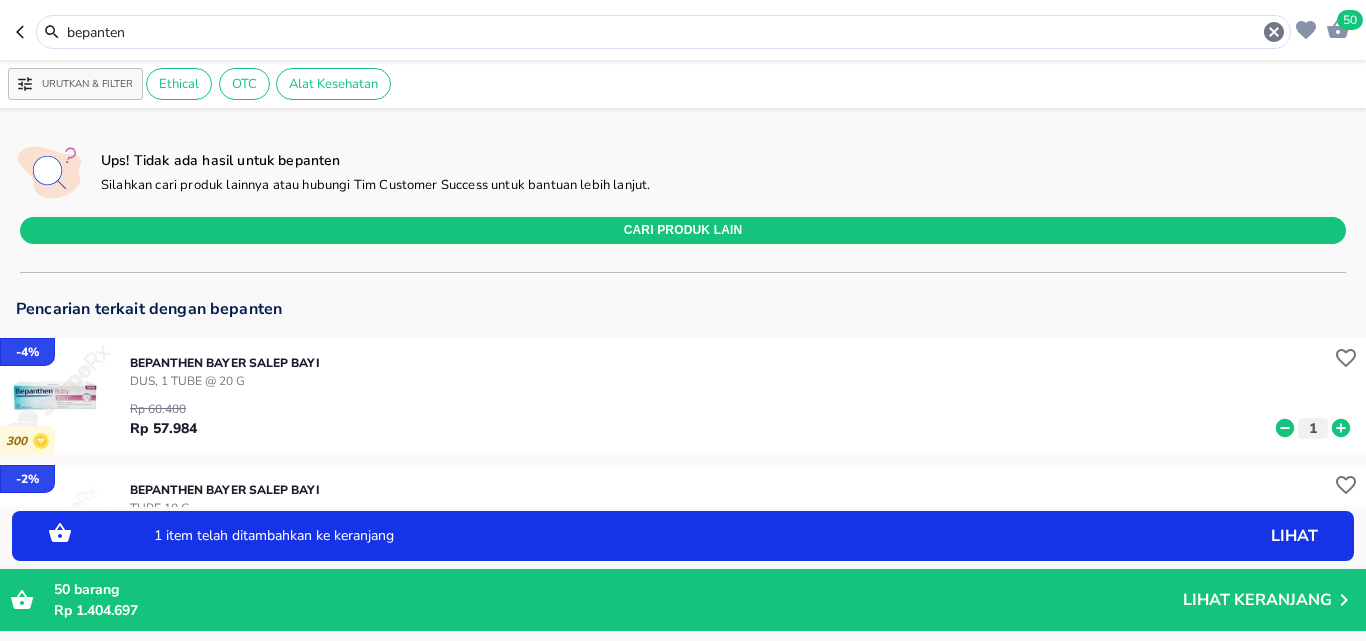 click 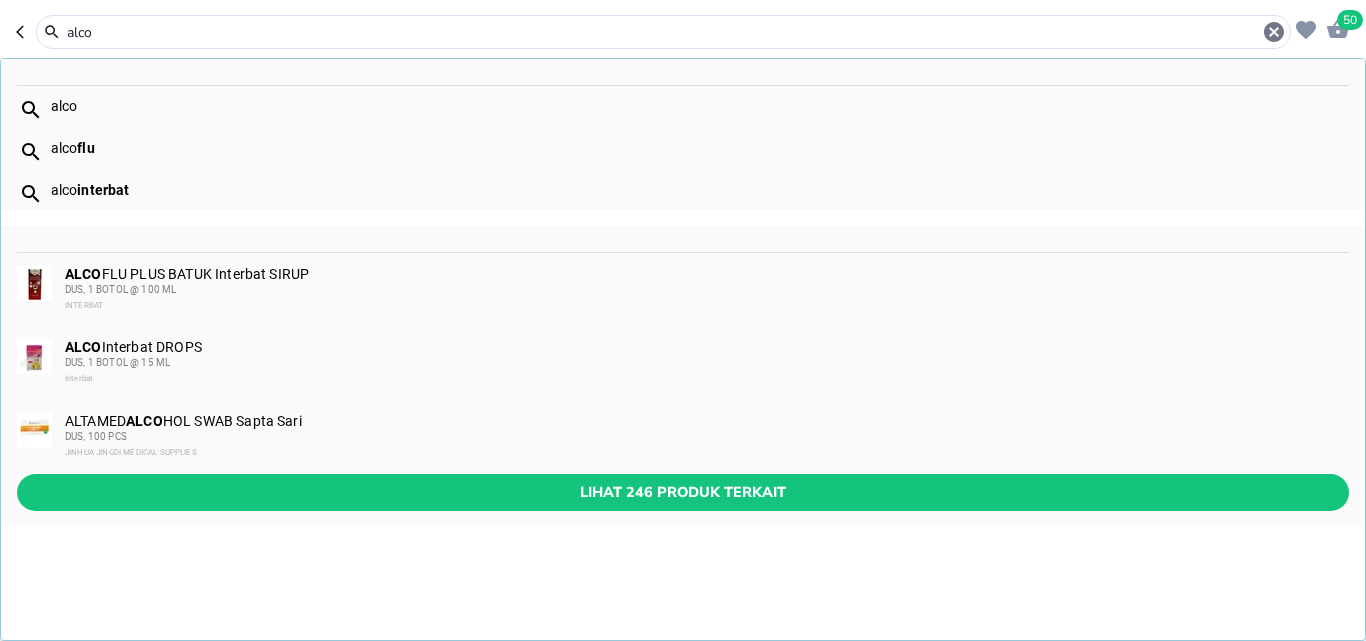 type on "alco" 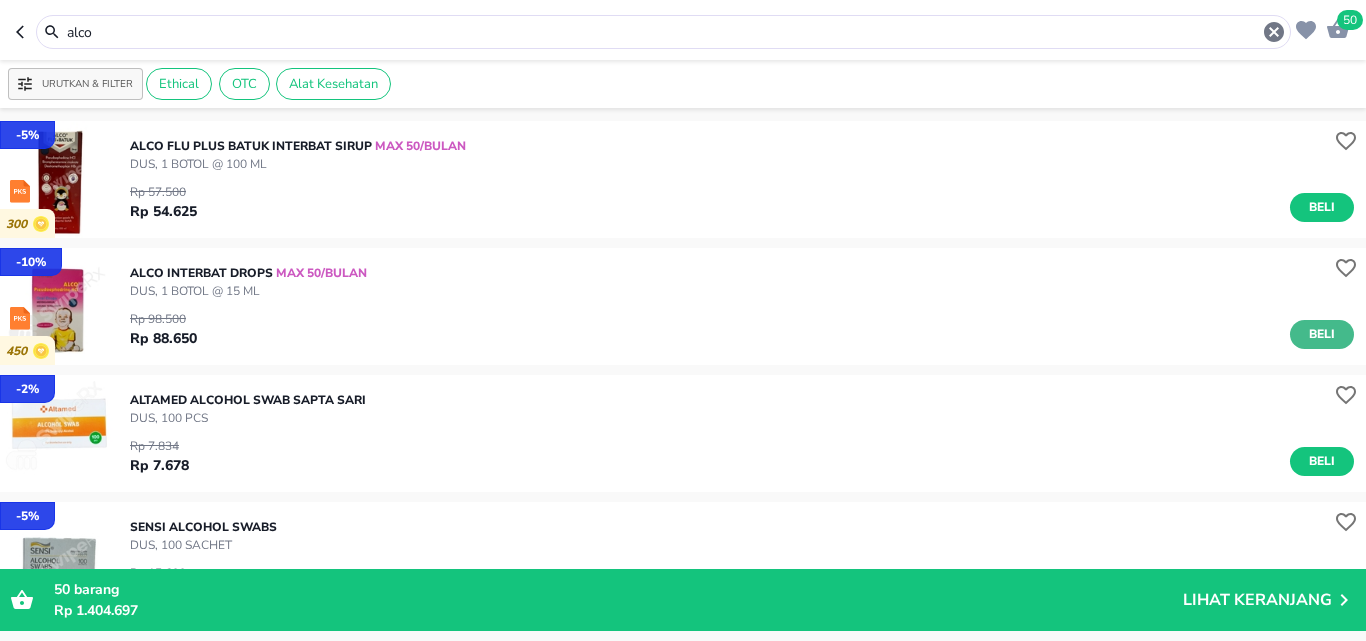 click on "Beli" at bounding box center (1322, 334) 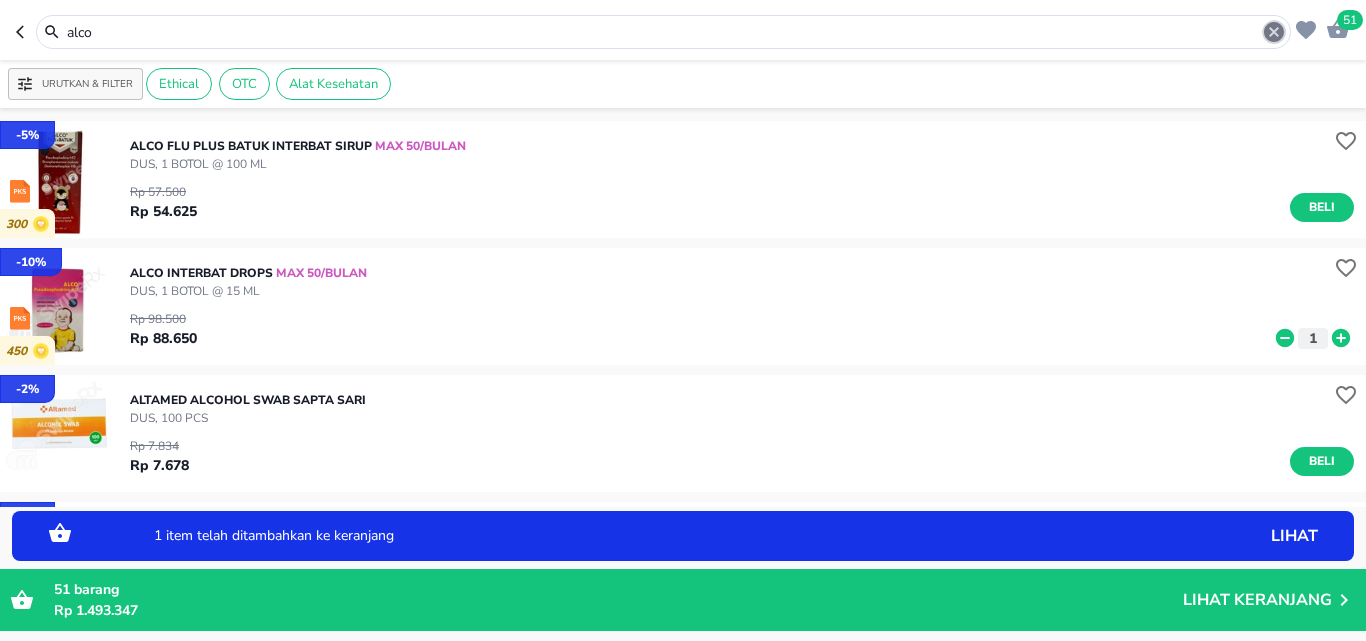 click 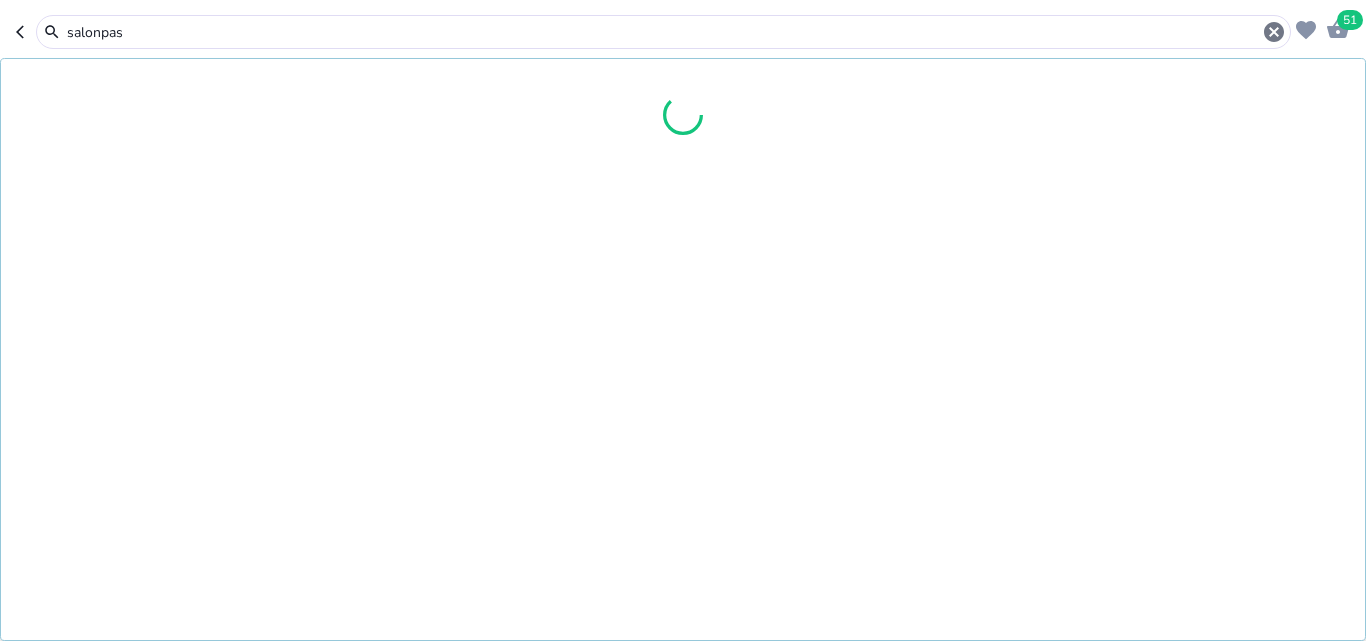 type on "salonpas" 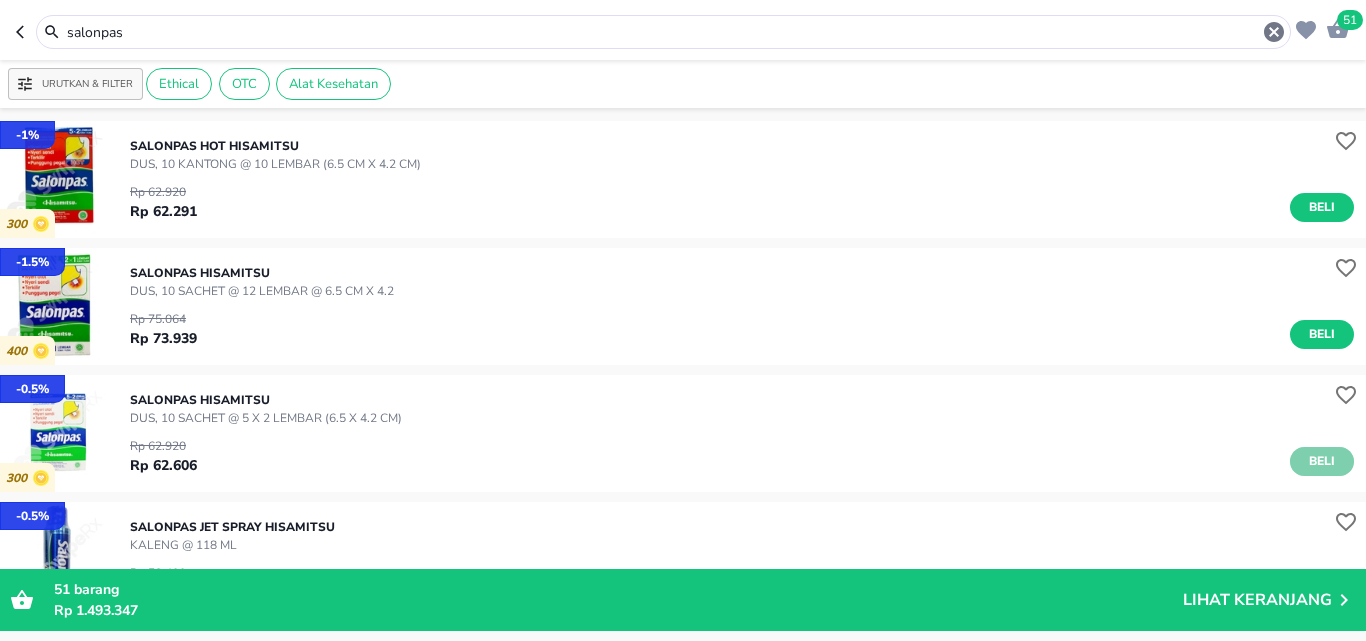 click on "Beli" at bounding box center (1322, 461) 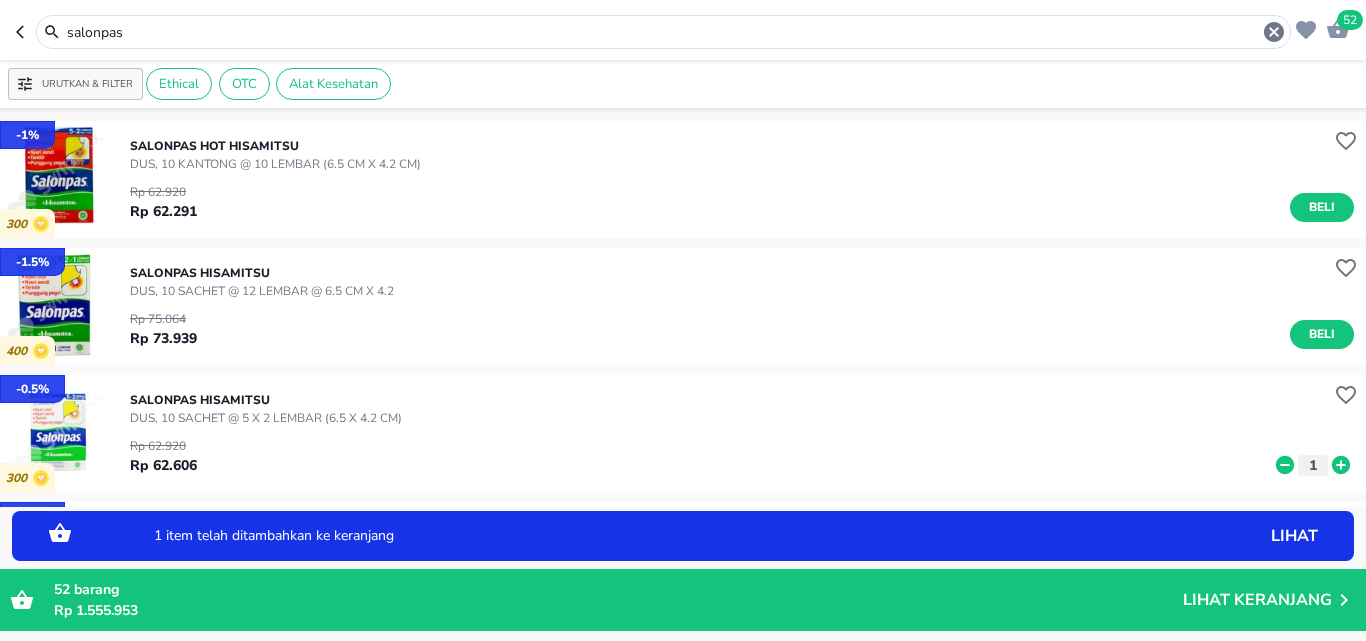 click on "SALONPAS Hisamitsu DUS, 10 SACHET @ 5 X 2 LEMBAR (6.5 x 4.2 cm) Rp 62.920 Rp 62.606 1" at bounding box center (748, 433) 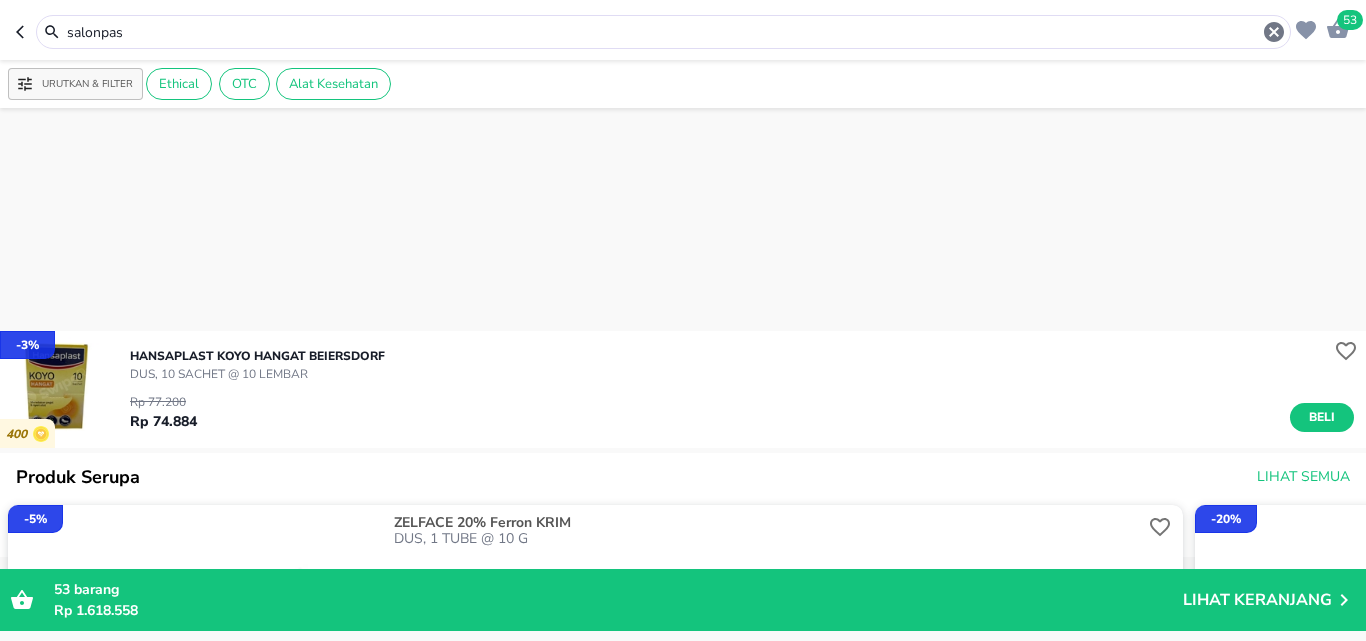 scroll, scrollTop: 400, scrollLeft: 0, axis: vertical 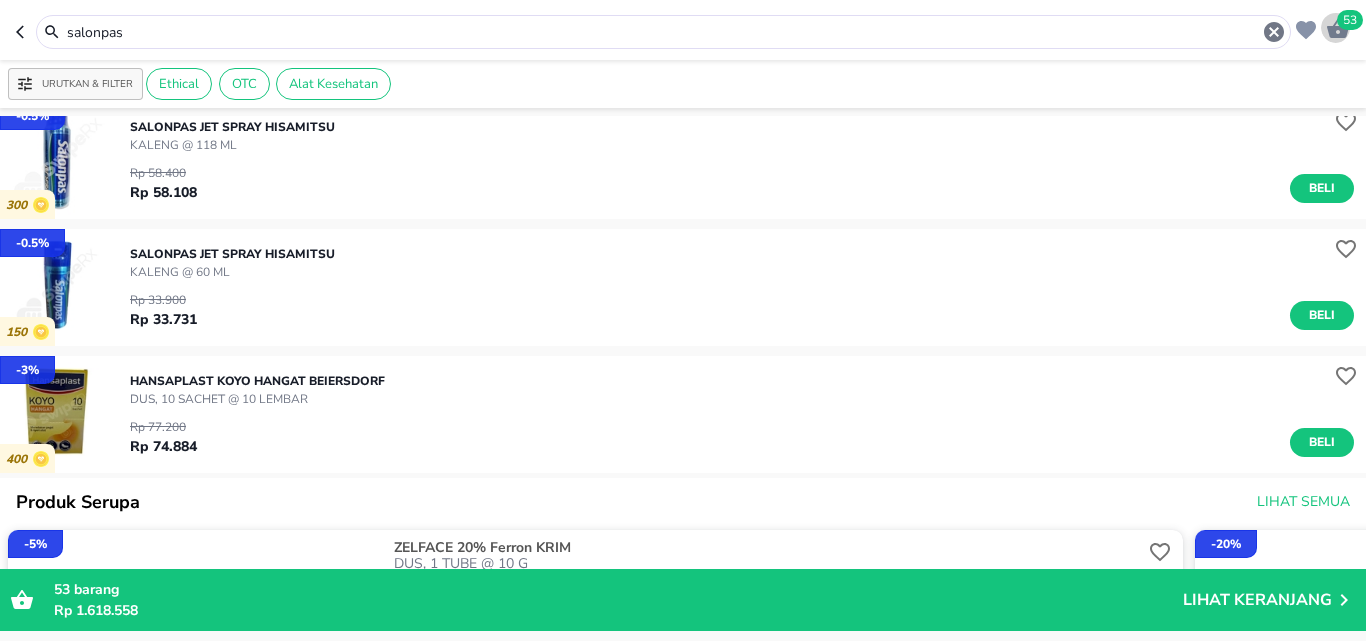 click on "53" at bounding box center [1335, 27] 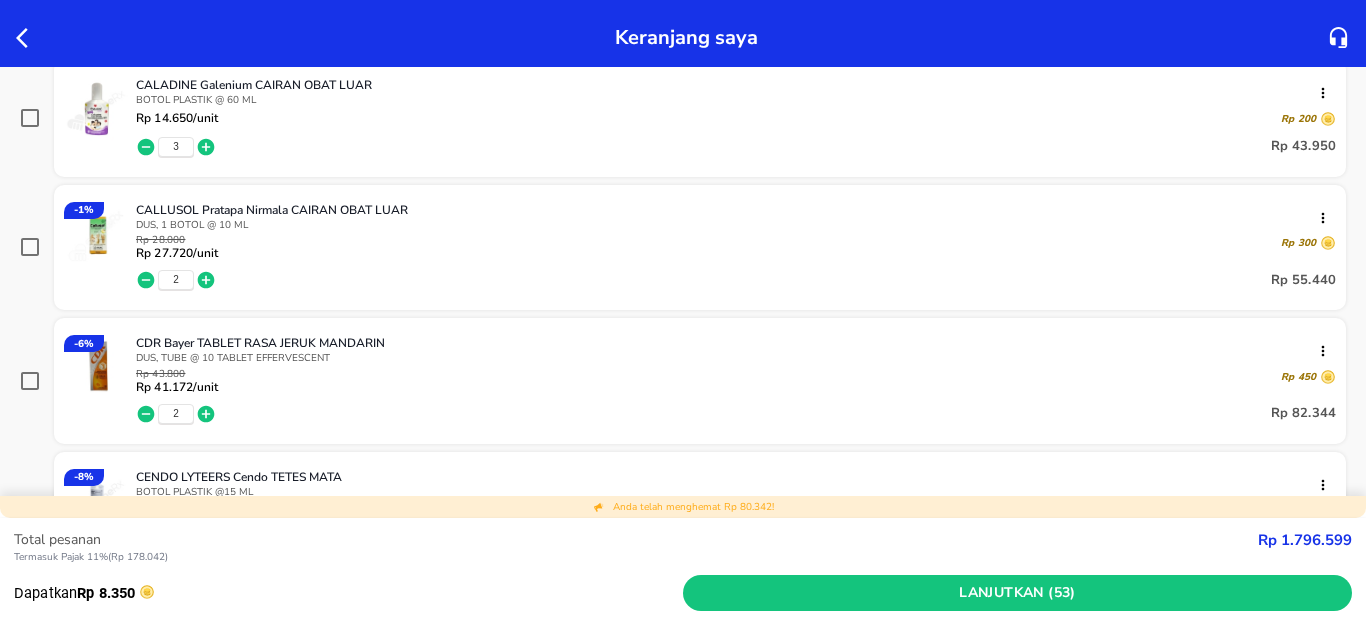scroll, scrollTop: 1300, scrollLeft: 0, axis: vertical 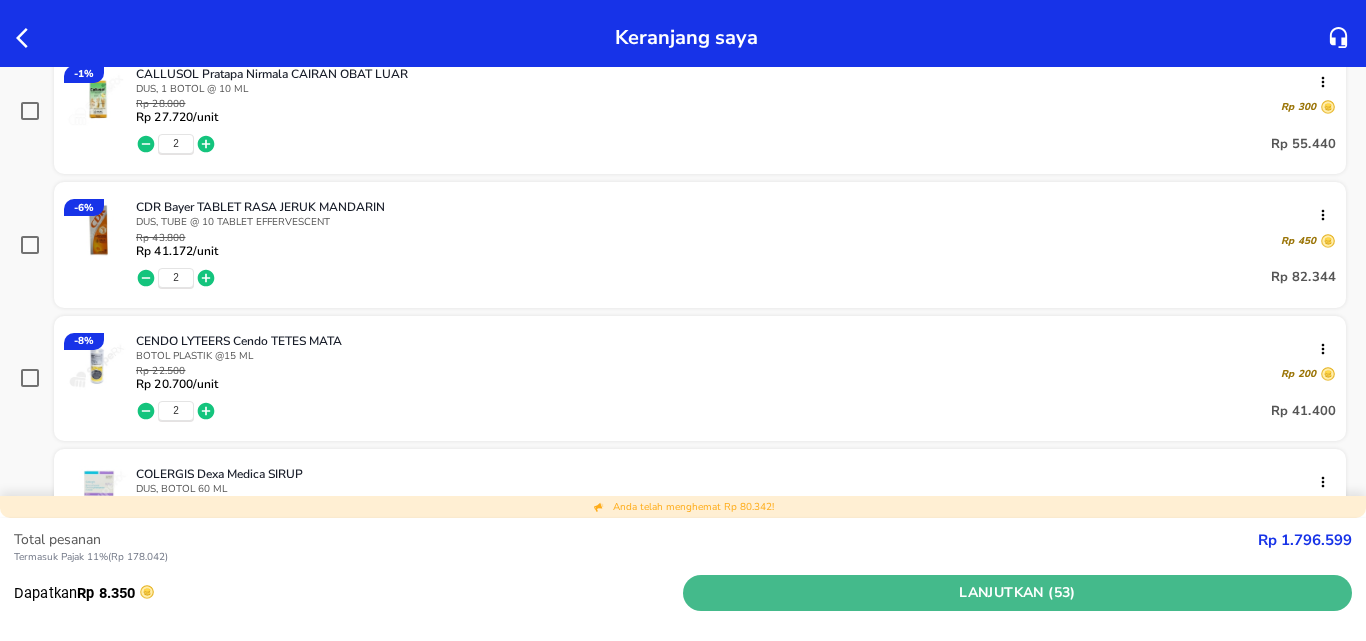 click on "Lanjutkan (53)" at bounding box center (1017, 593) 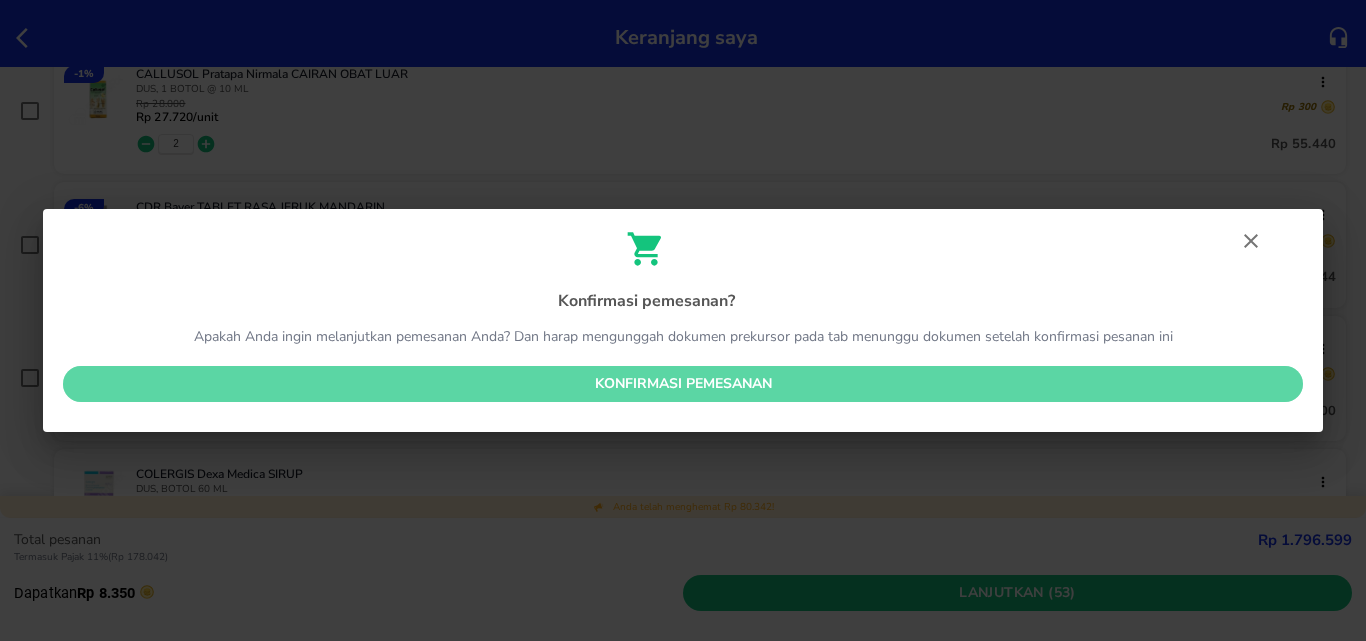 click on "Konfirmasi pemesanan" at bounding box center (683, 384) 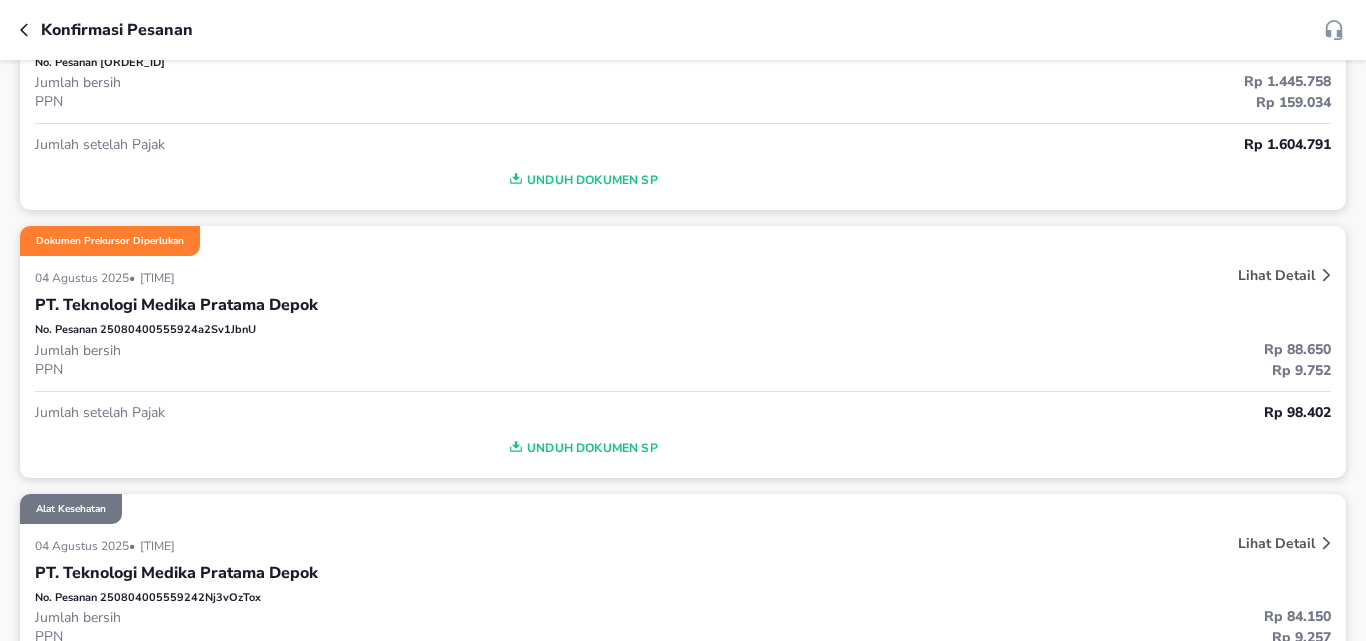 scroll, scrollTop: 400, scrollLeft: 0, axis: vertical 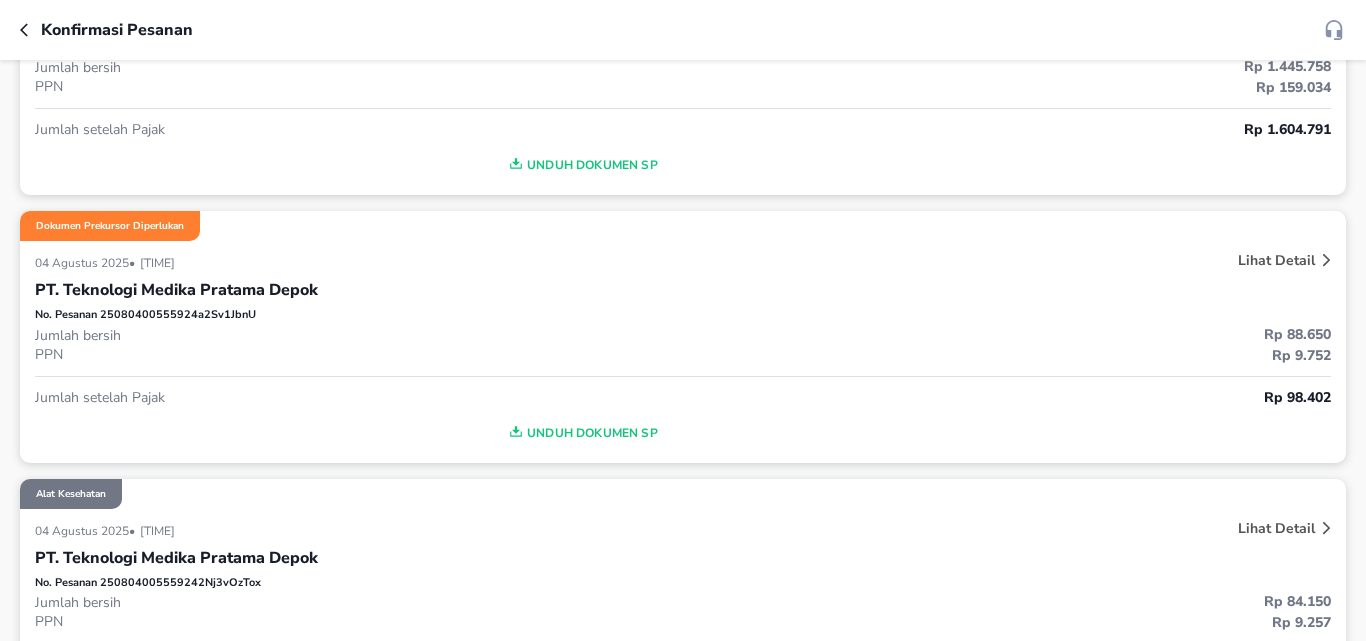 click 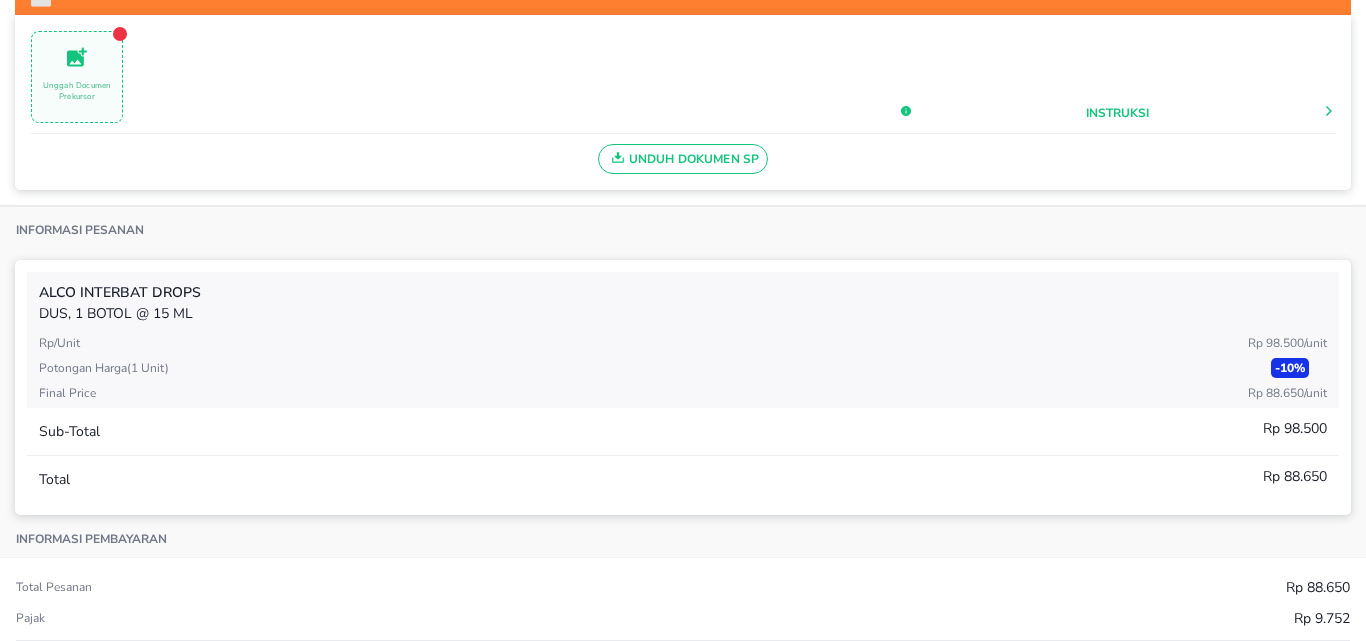 scroll, scrollTop: 400, scrollLeft: 0, axis: vertical 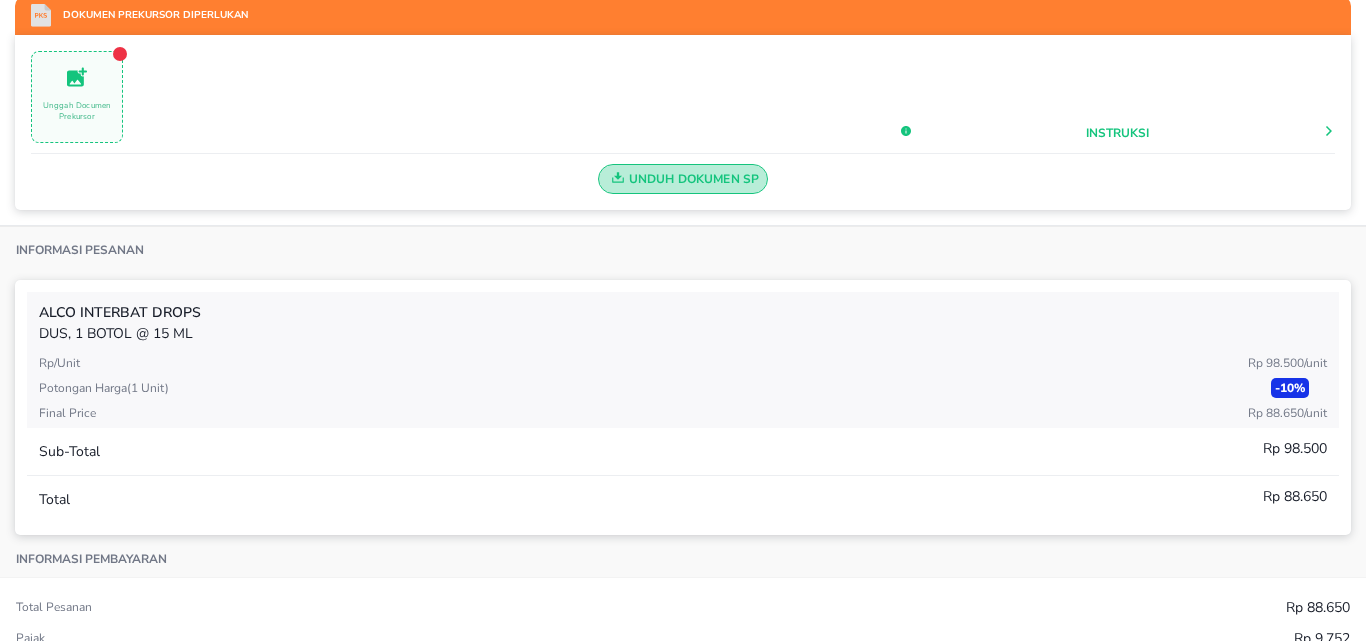 click on "Unduh Dokumen SP" at bounding box center [683, 179] 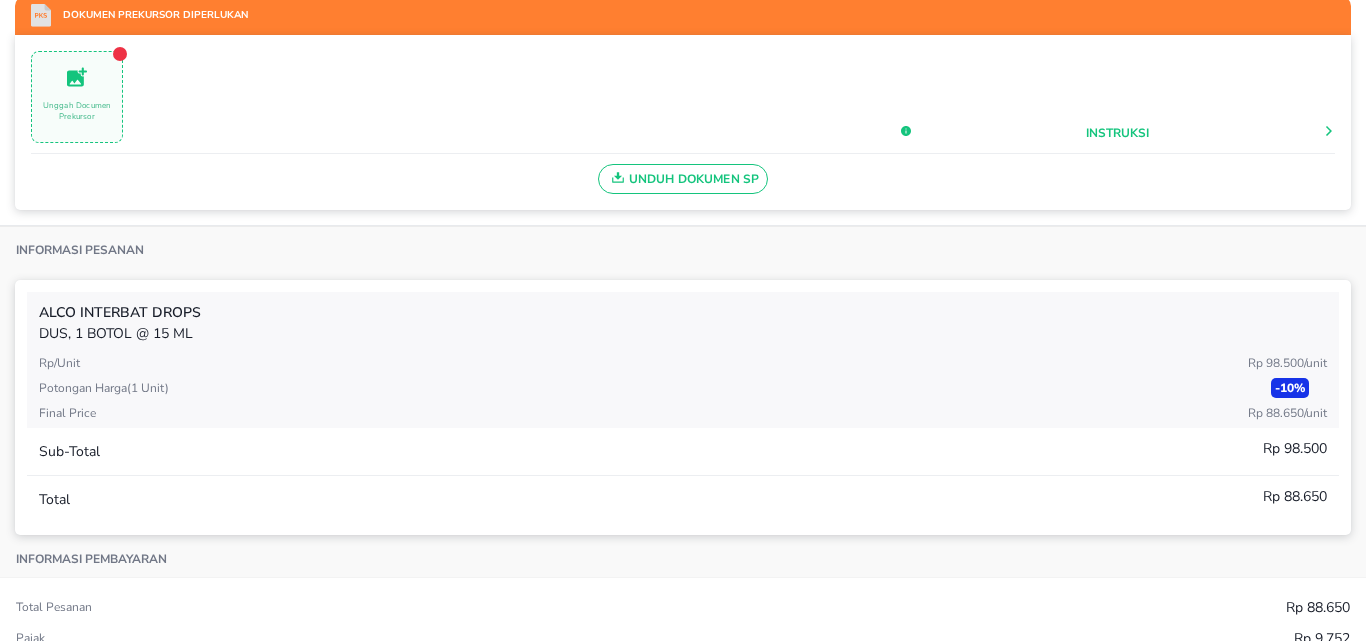 click on "Unduh Dokumen SP" at bounding box center (683, 174) 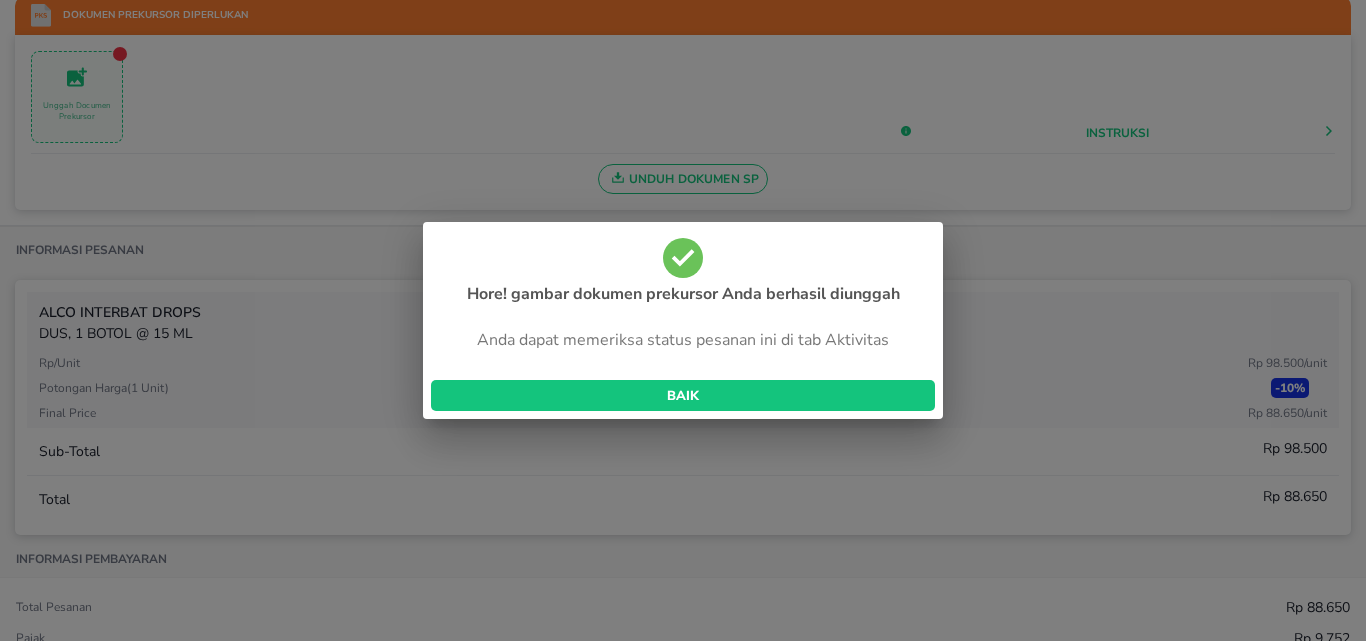 scroll, scrollTop: 100, scrollLeft: 0, axis: vertical 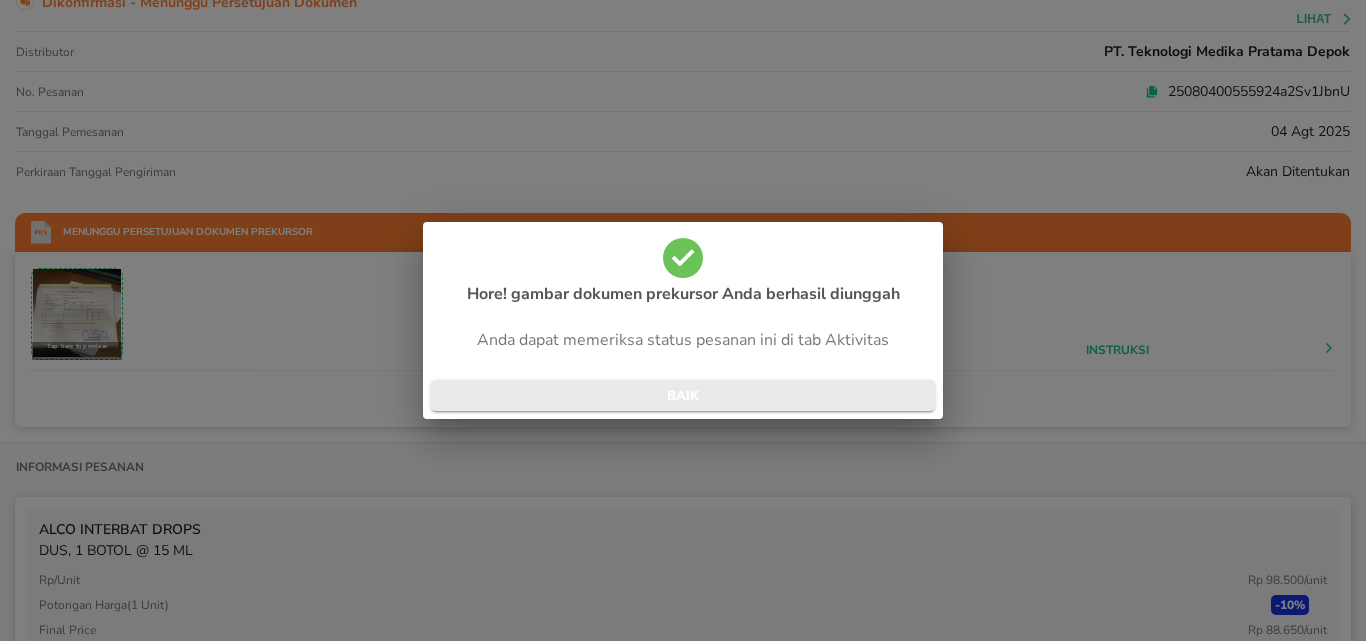click on "BAIK" at bounding box center (683, 396) 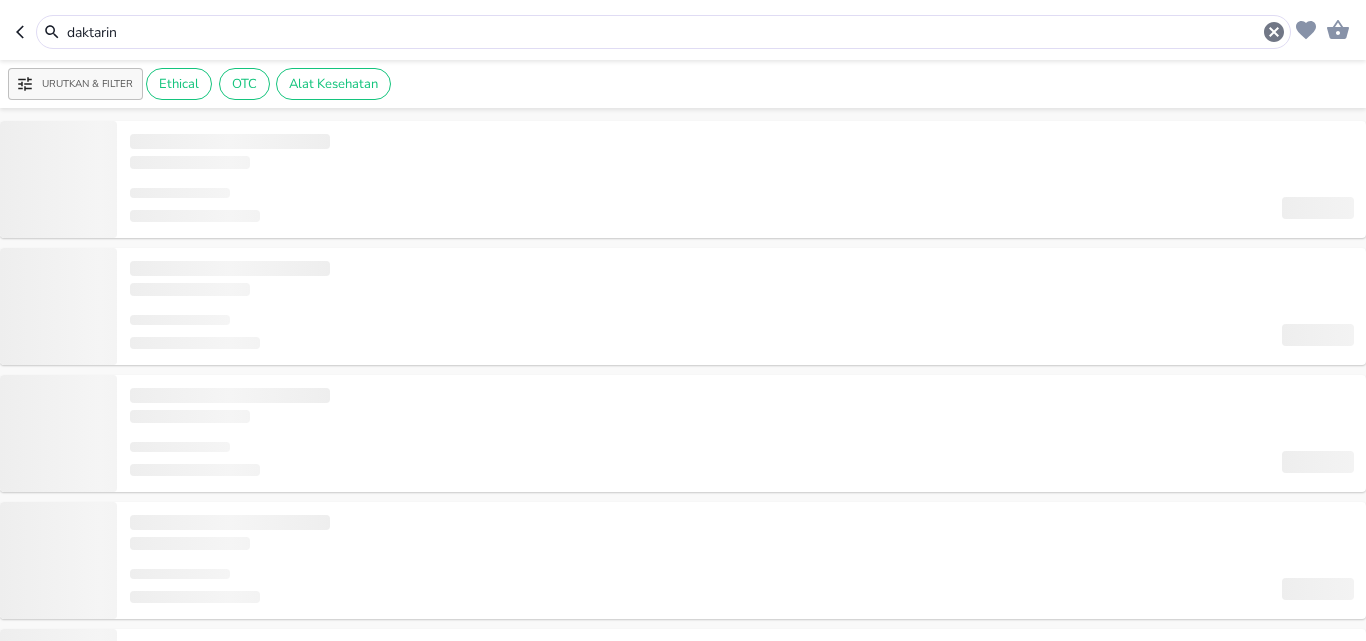 type on "zoralin" 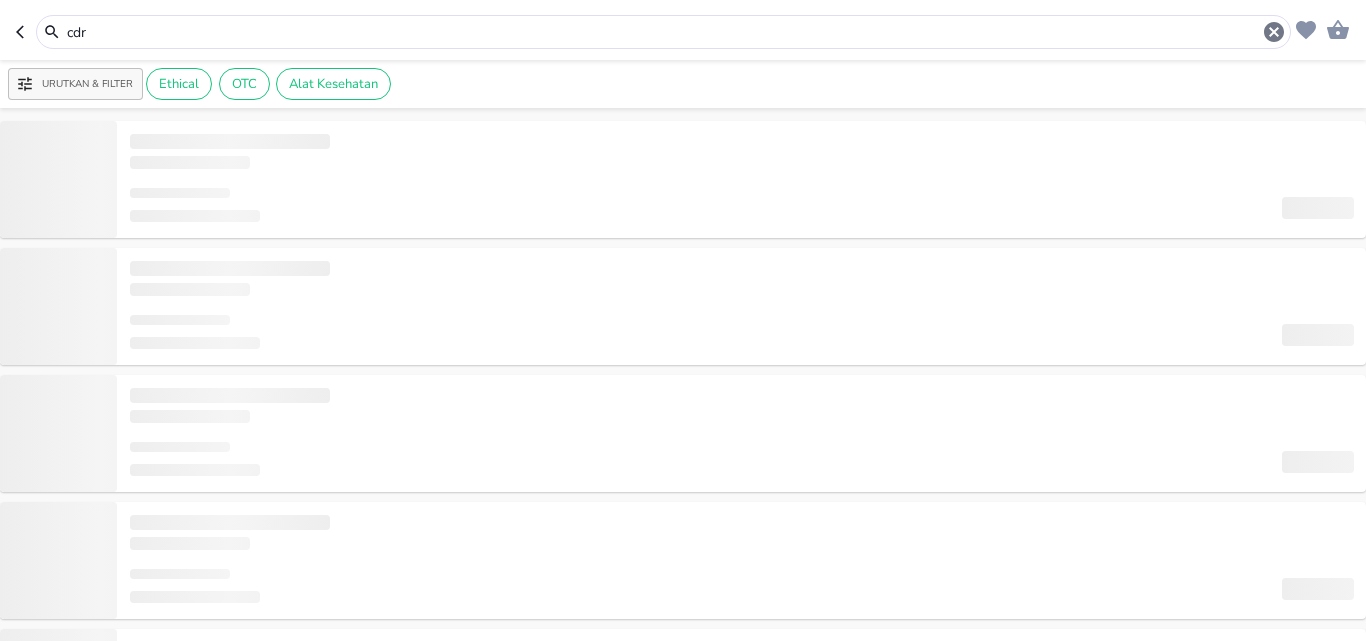 type on "antangin" 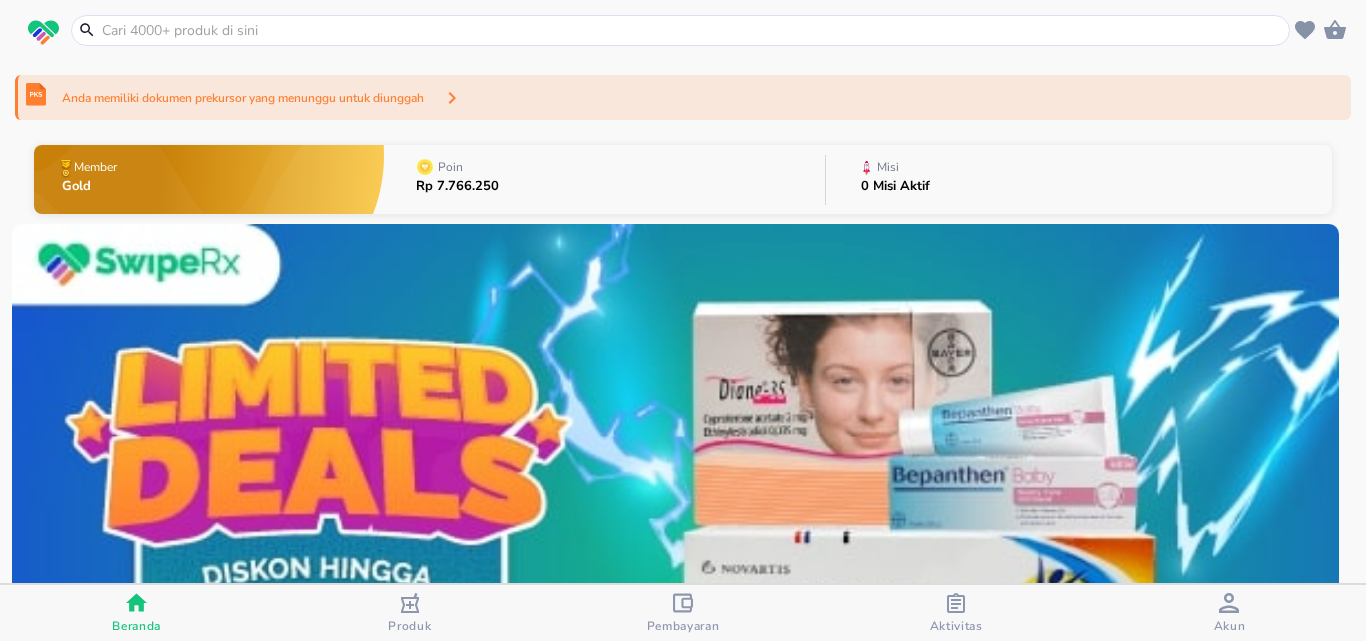 scroll, scrollTop: 0, scrollLeft: 0, axis: both 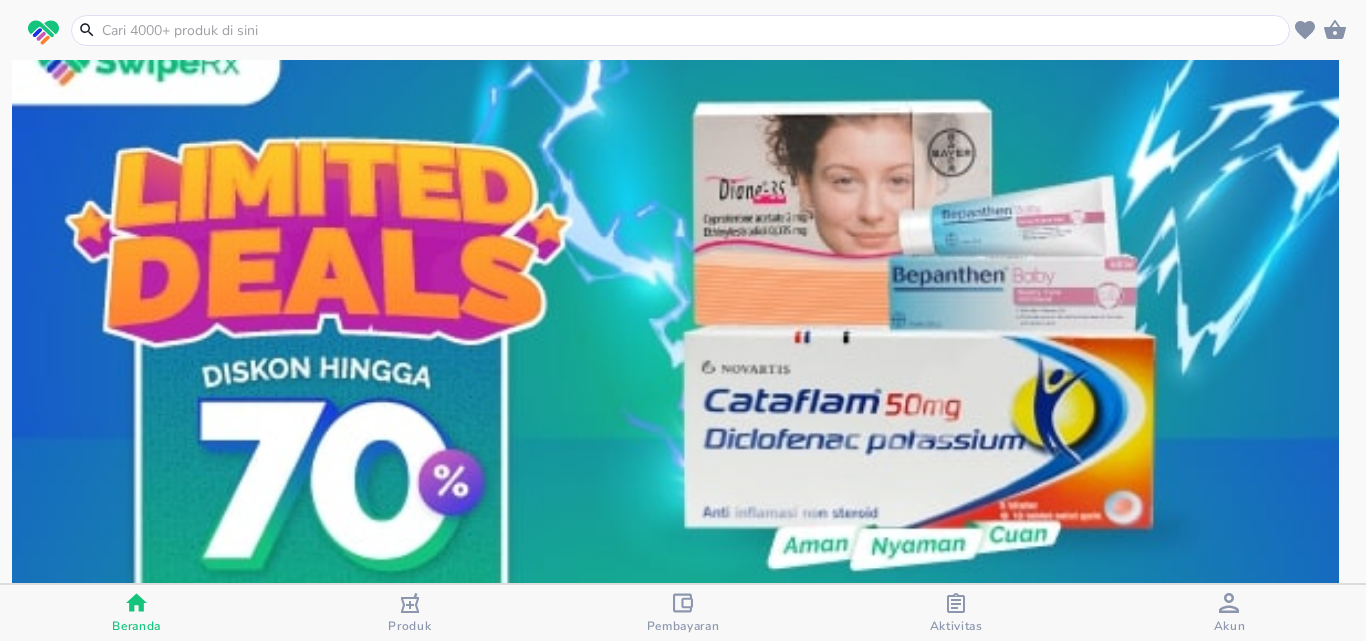 click on "Aktivitas" at bounding box center [956, 626] 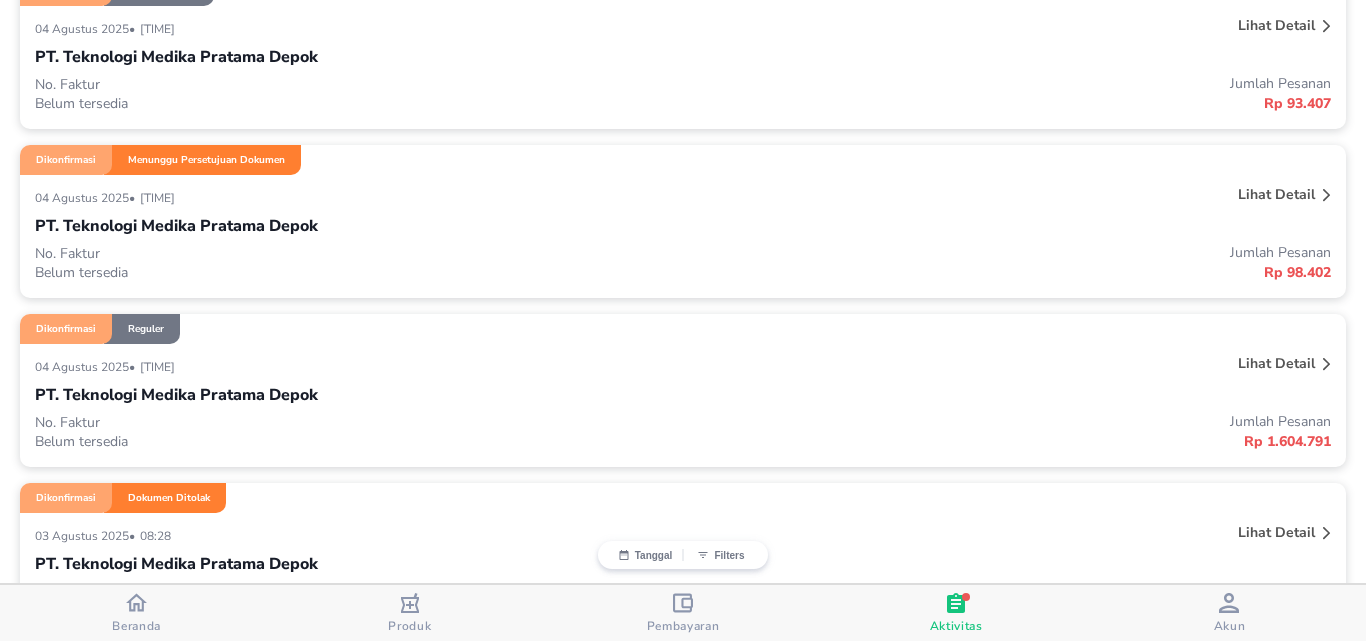 scroll, scrollTop: 400, scrollLeft: 0, axis: vertical 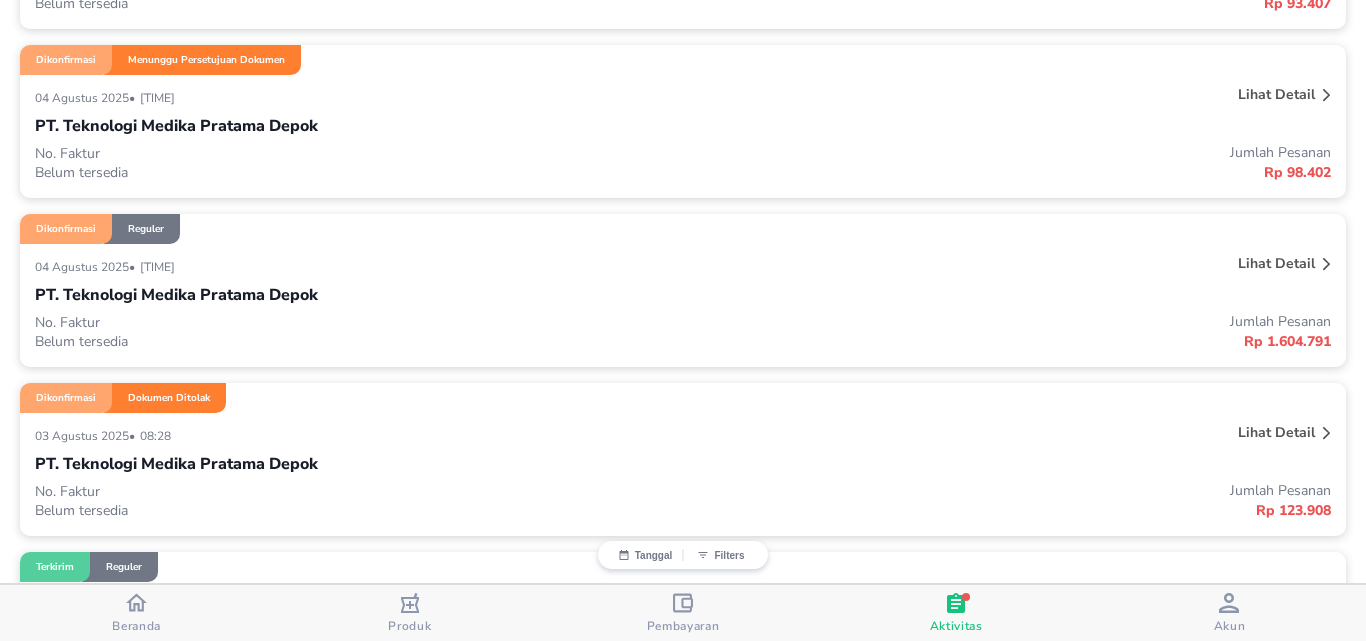 click at bounding box center (1327, 266) 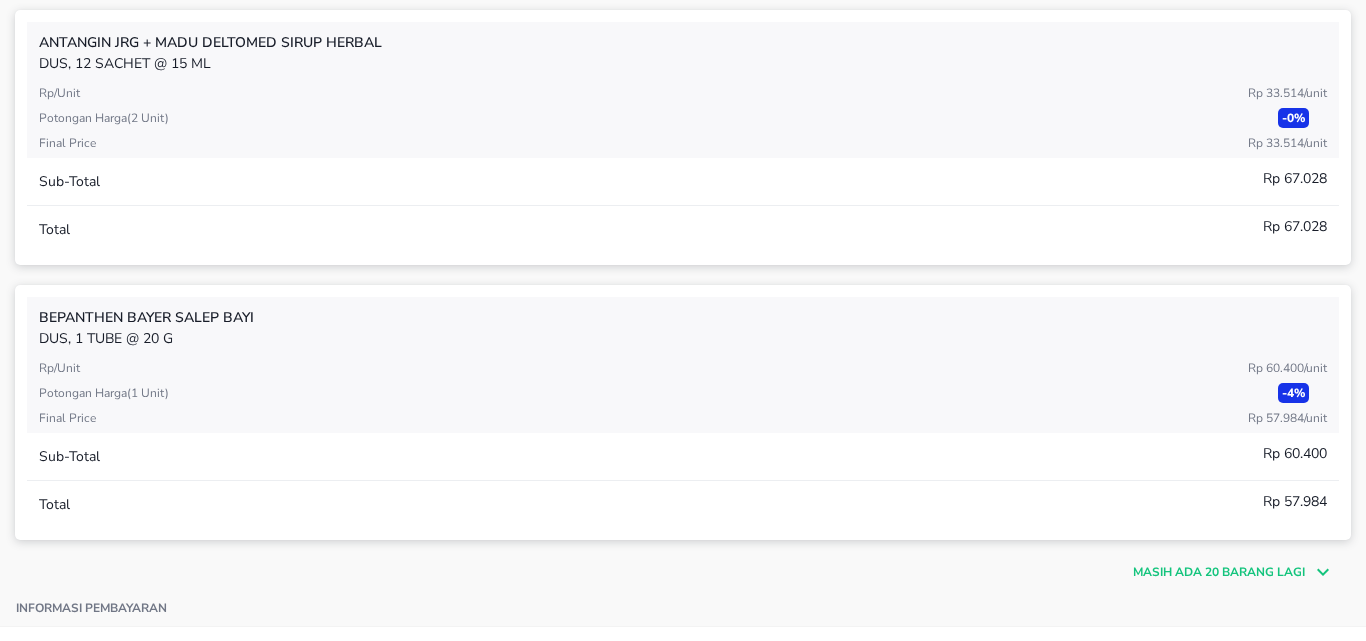 scroll, scrollTop: 500, scrollLeft: 0, axis: vertical 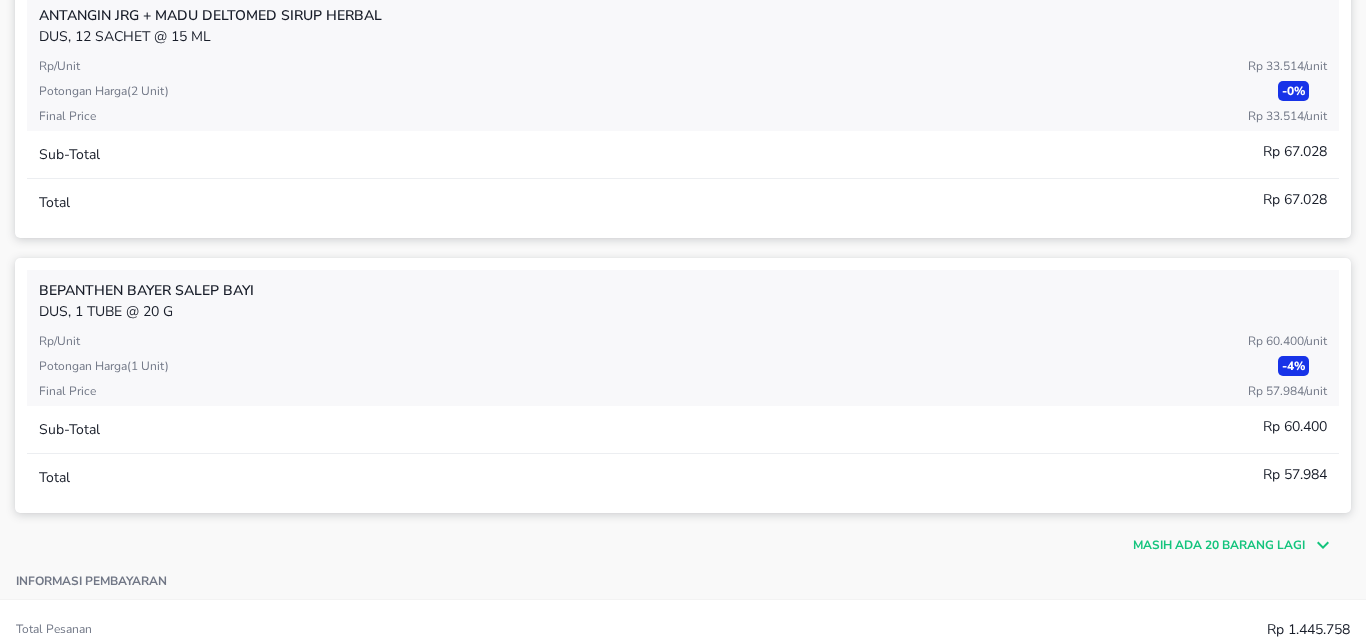 click on "Masih ada 20 barang lagi" at bounding box center (1219, 545) 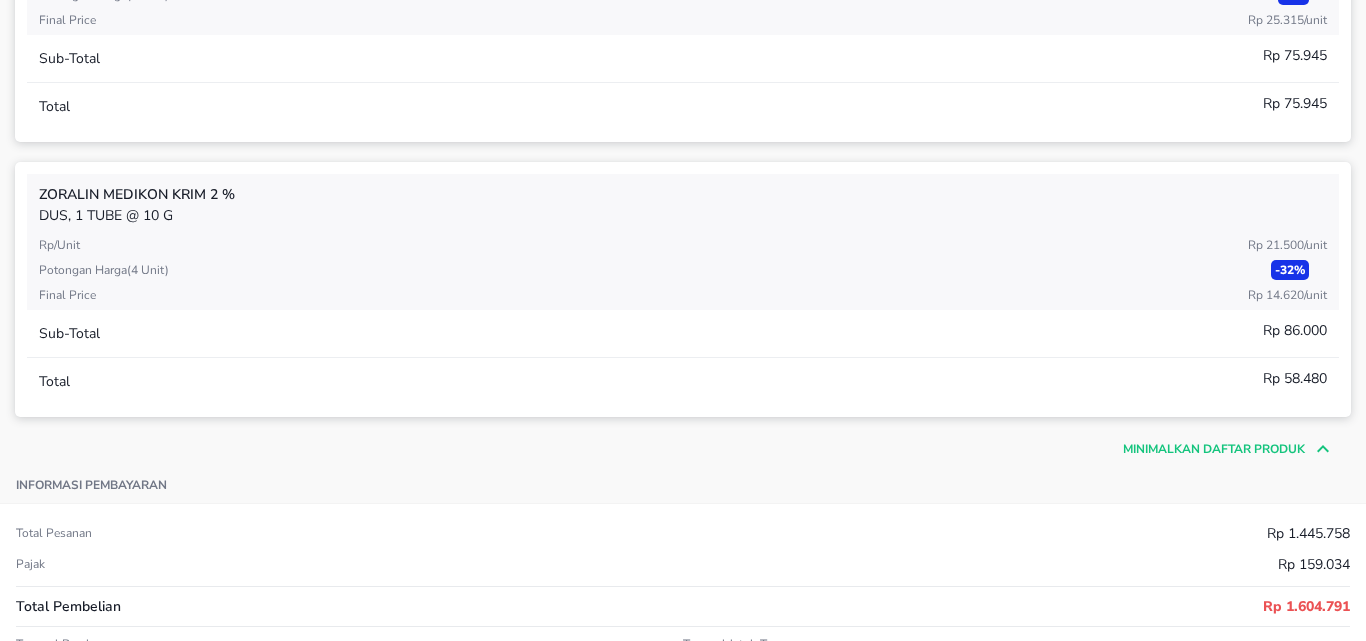 scroll, scrollTop: 6100, scrollLeft: 0, axis: vertical 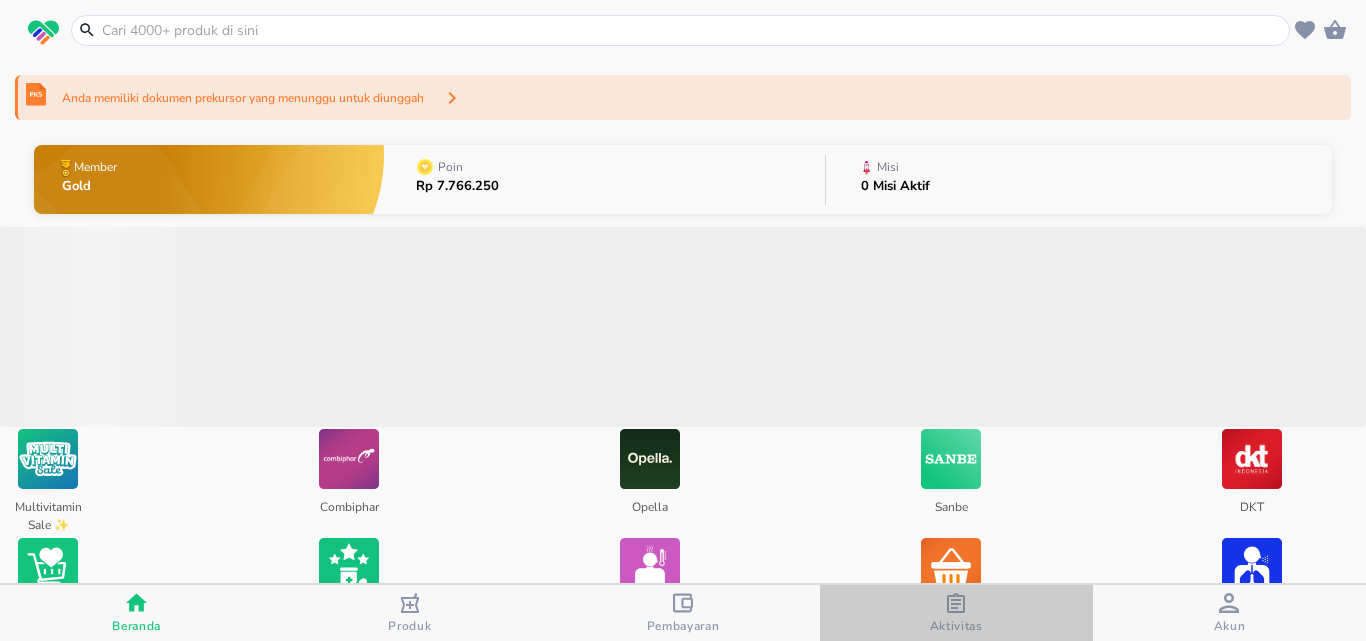 click on "Aktivitas" at bounding box center (956, 613) 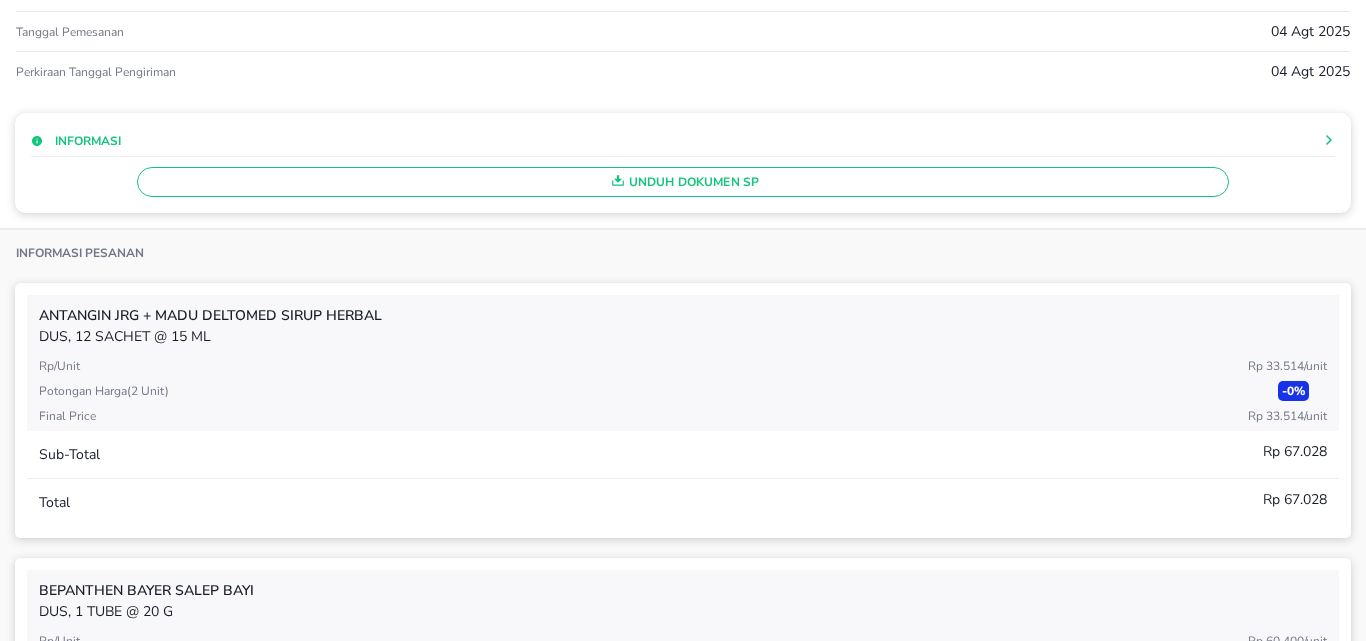scroll, scrollTop: 0, scrollLeft: 0, axis: both 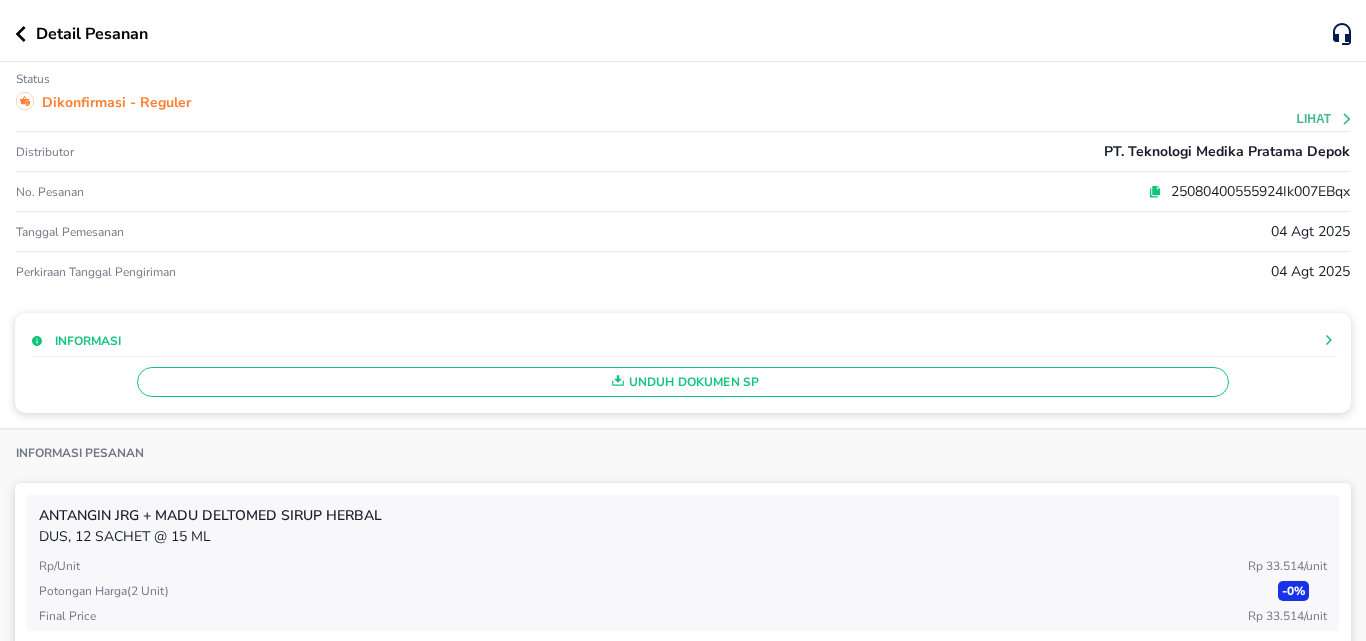 drag, startPoint x: 24, startPoint y: 19, endPoint x: 18, endPoint y: 33, distance: 15.231546 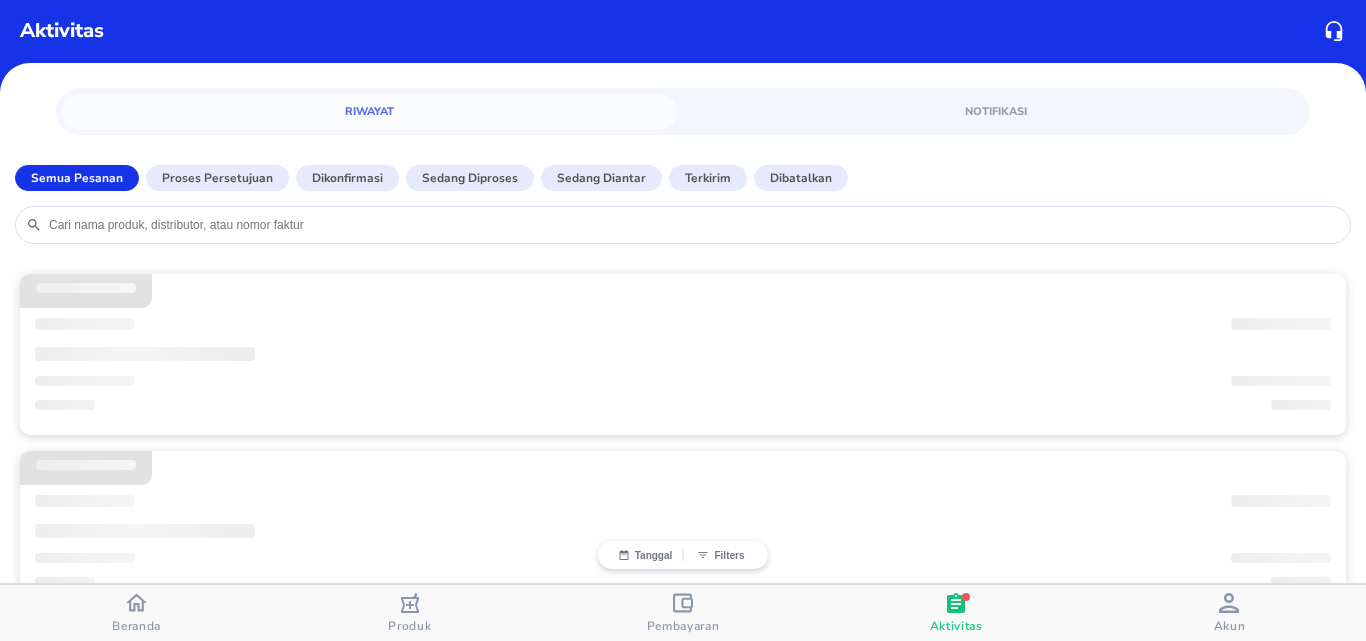 scroll, scrollTop: 0, scrollLeft: 0, axis: both 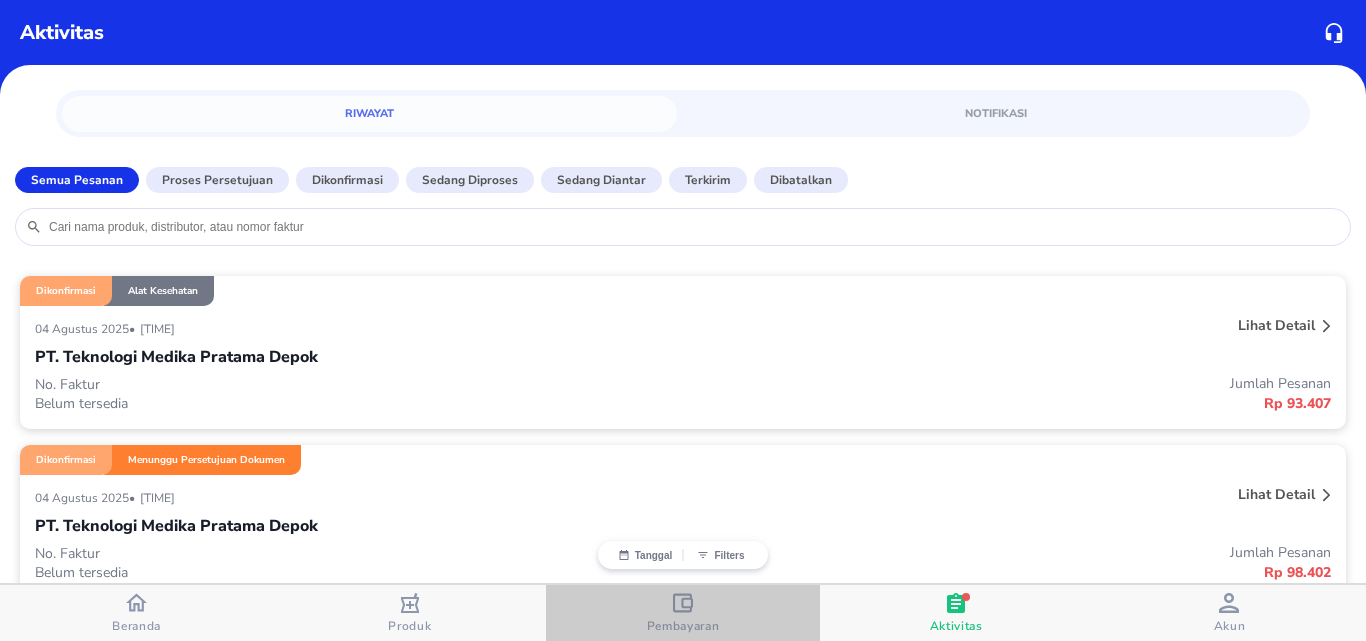 click on "Pembayaran" at bounding box center (683, 613) 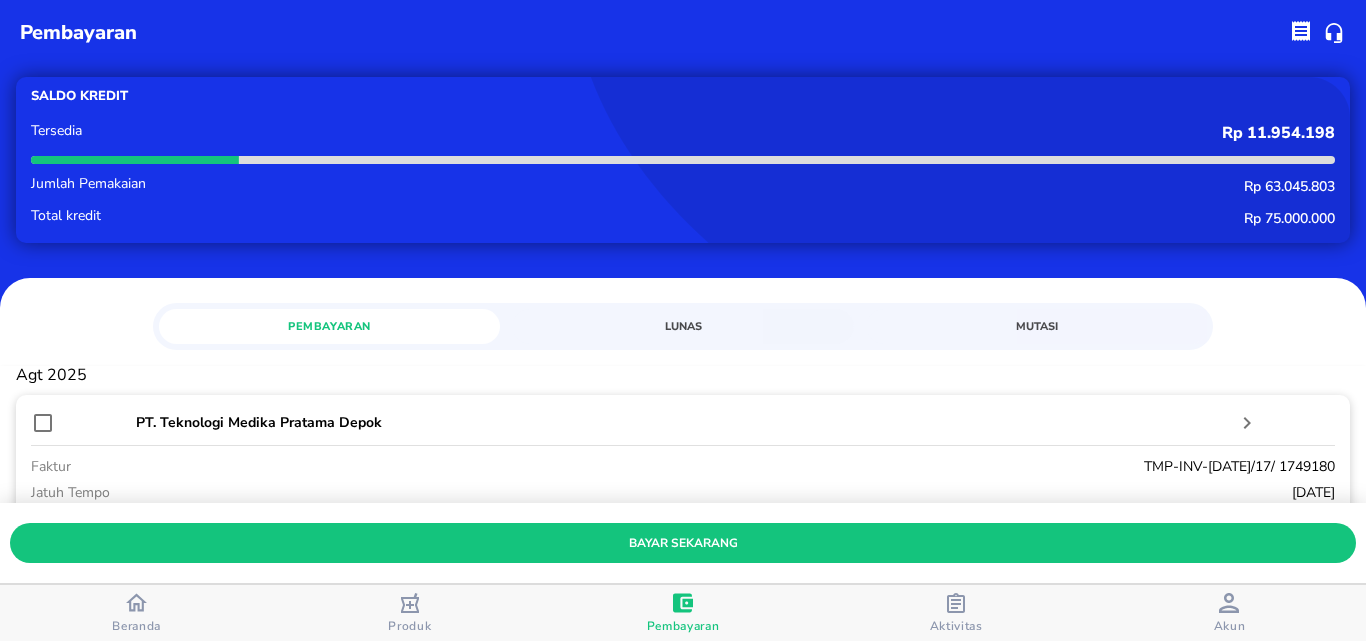 click on "Aktivitas" at bounding box center [956, 613] 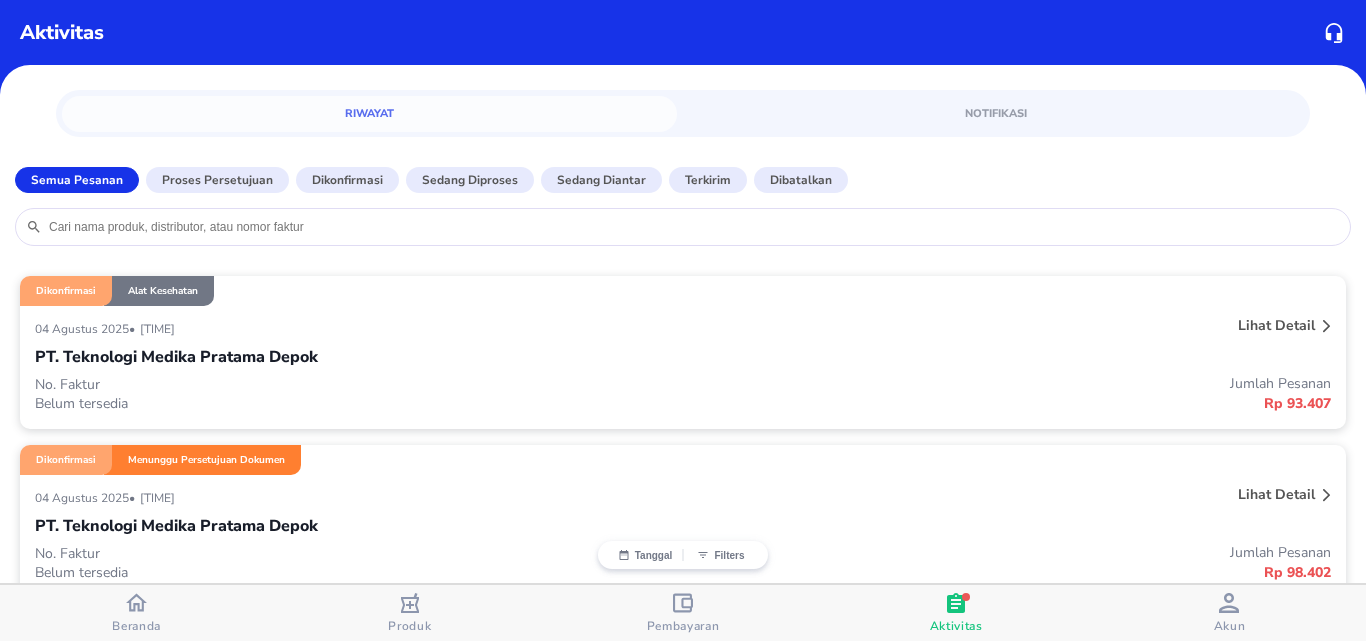 click at bounding box center [1327, 328] 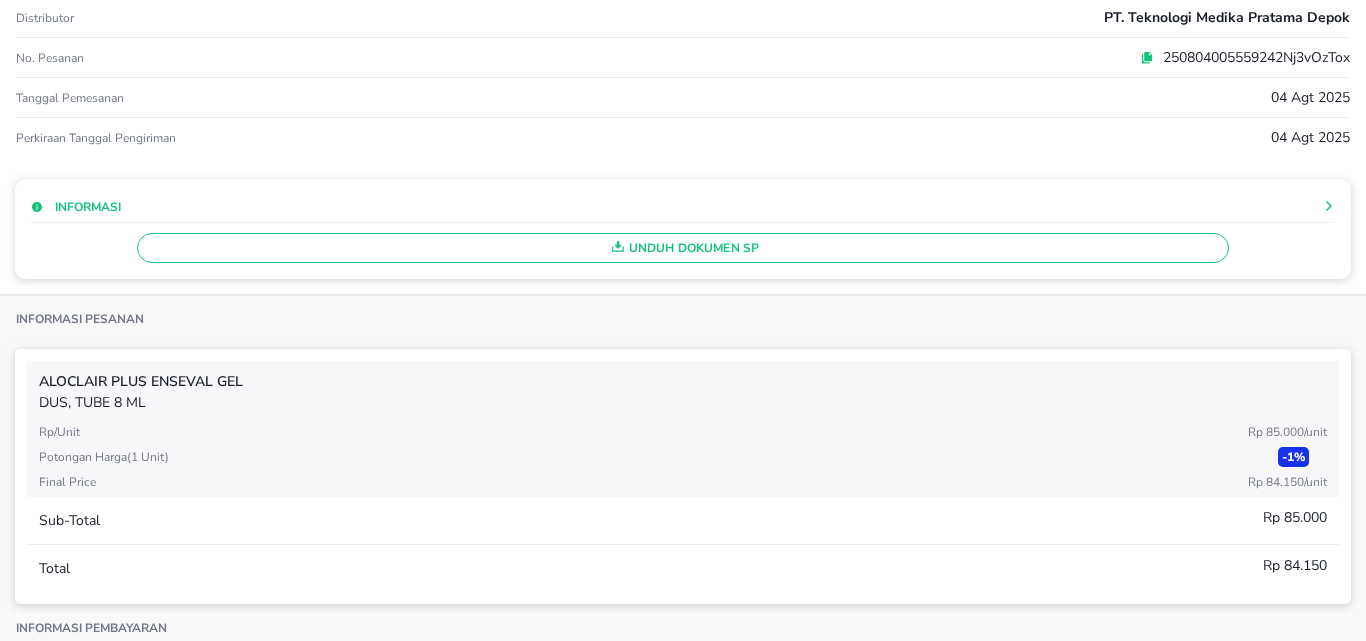 scroll, scrollTop: 300, scrollLeft: 0, axis: vertical 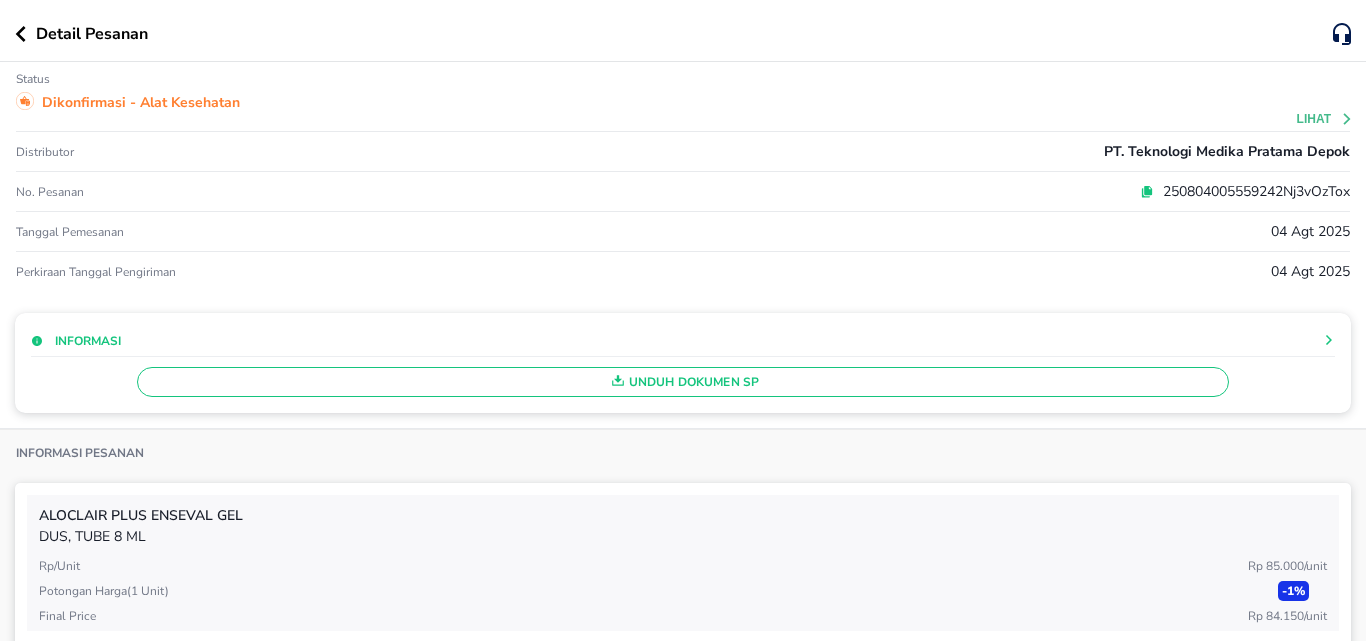 click 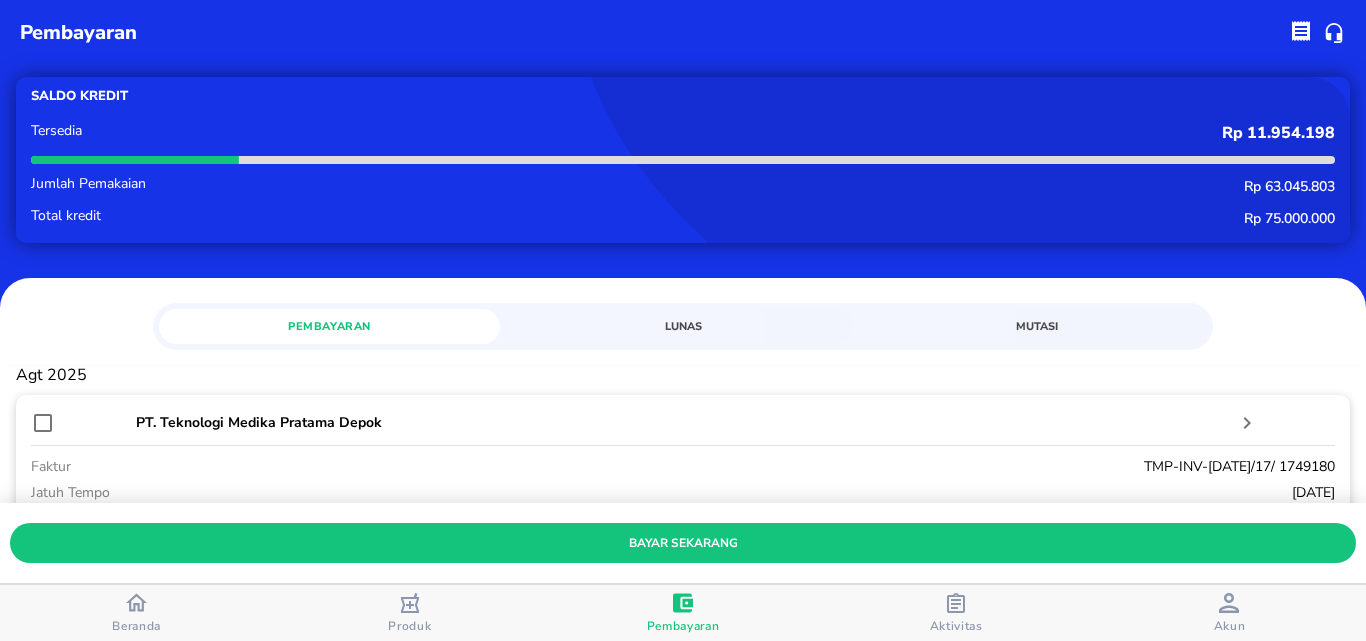 click on "Beranda" at bounding box center [136, 626] 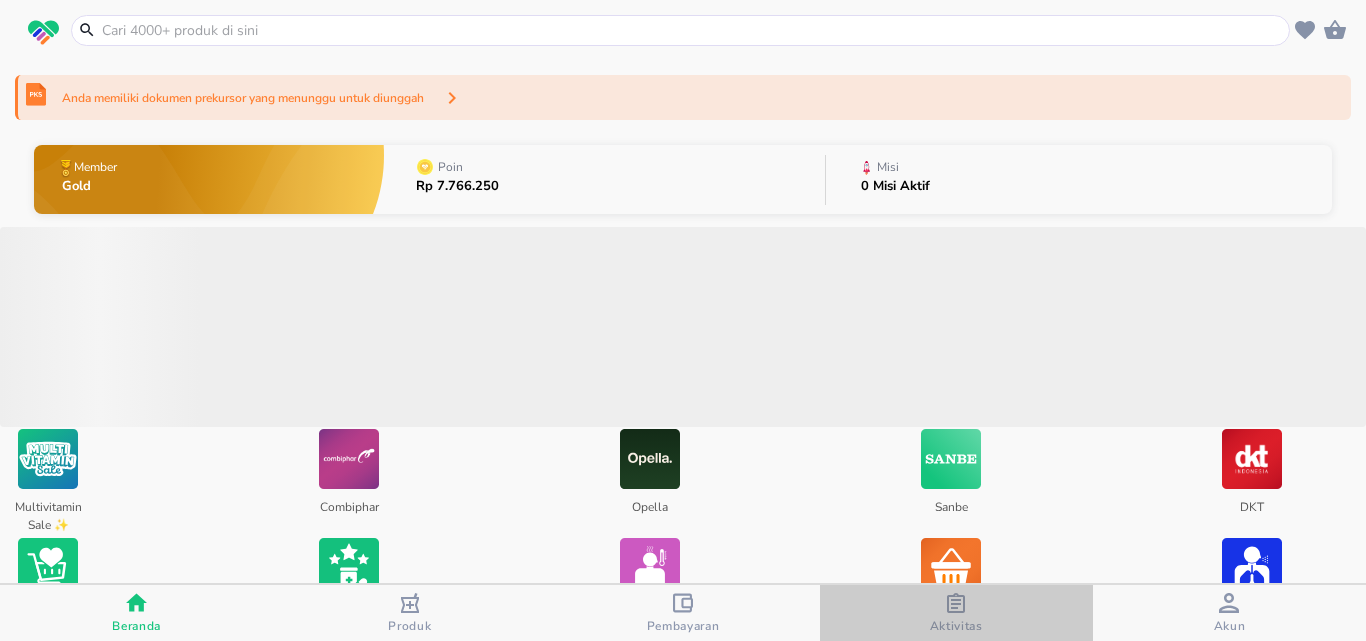 click on "Aktivitas" at bounding box center [956, 613] 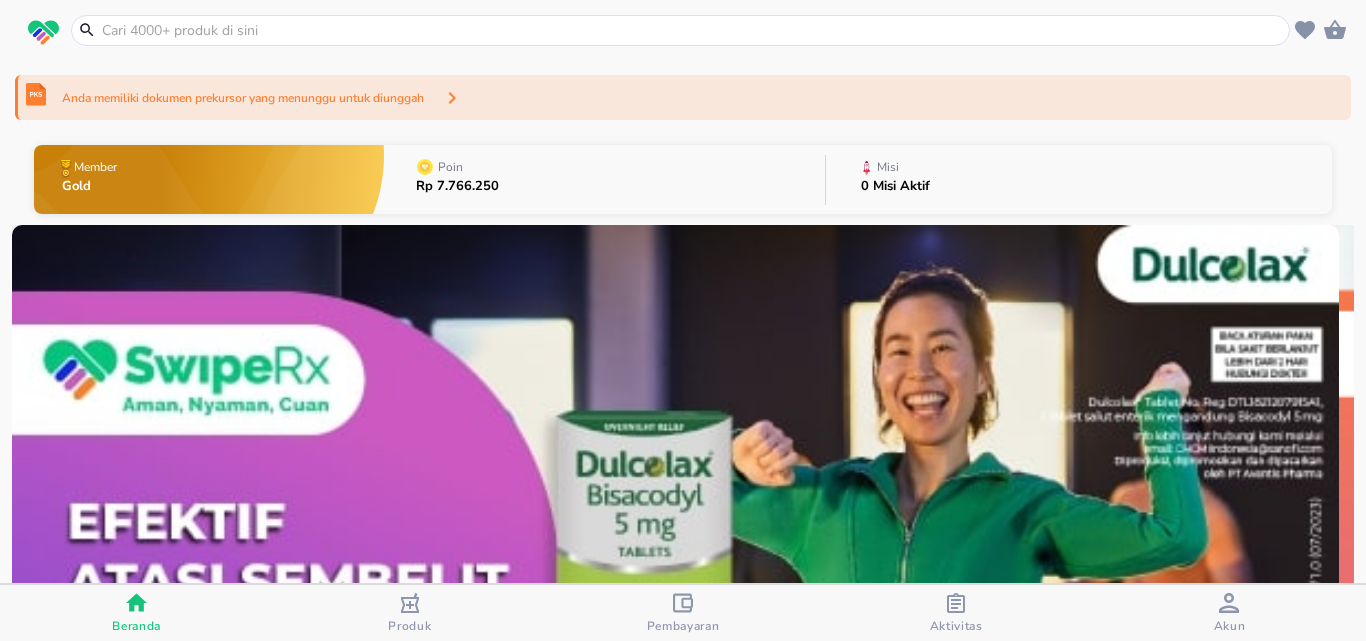 click at bounding box center [692, 30] 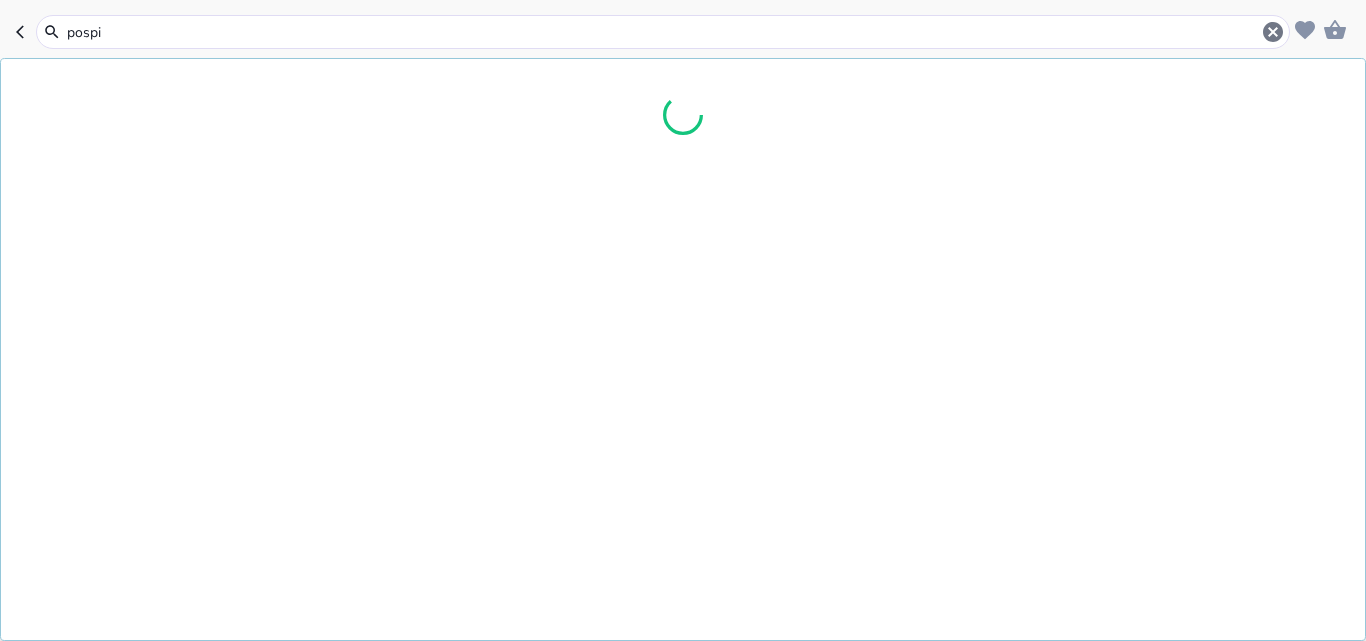type on "pospil" 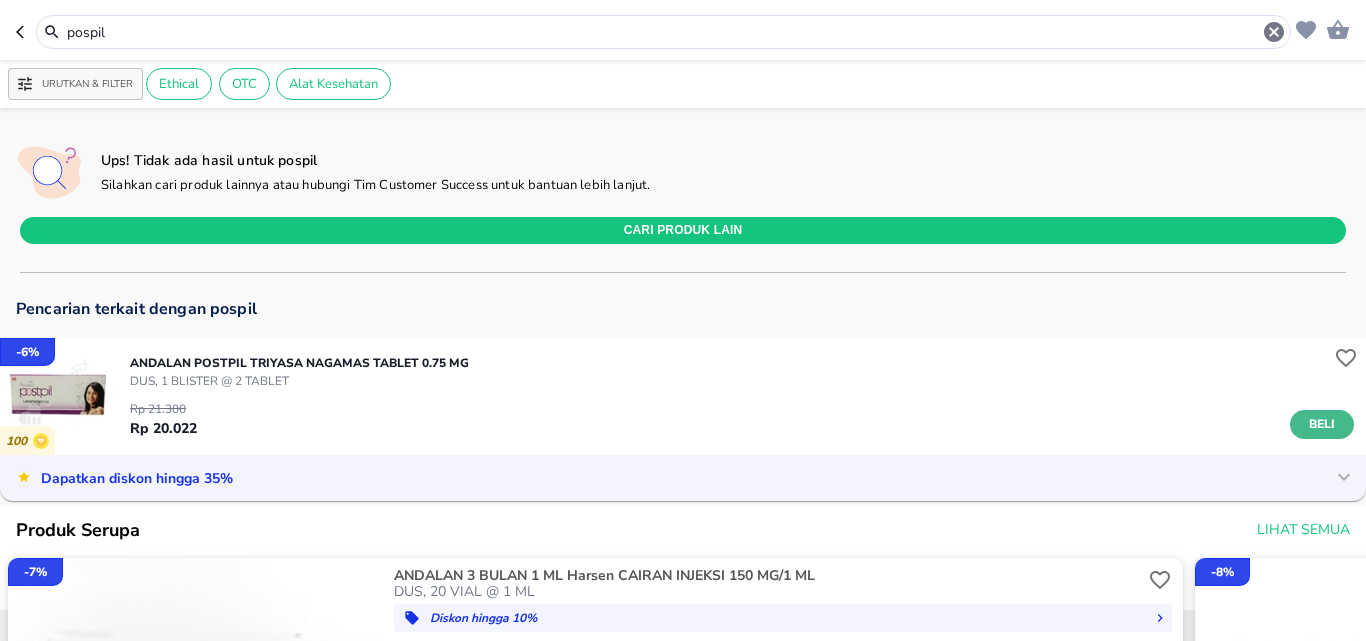 click on "Beli" at bounding box center [1322, 424] 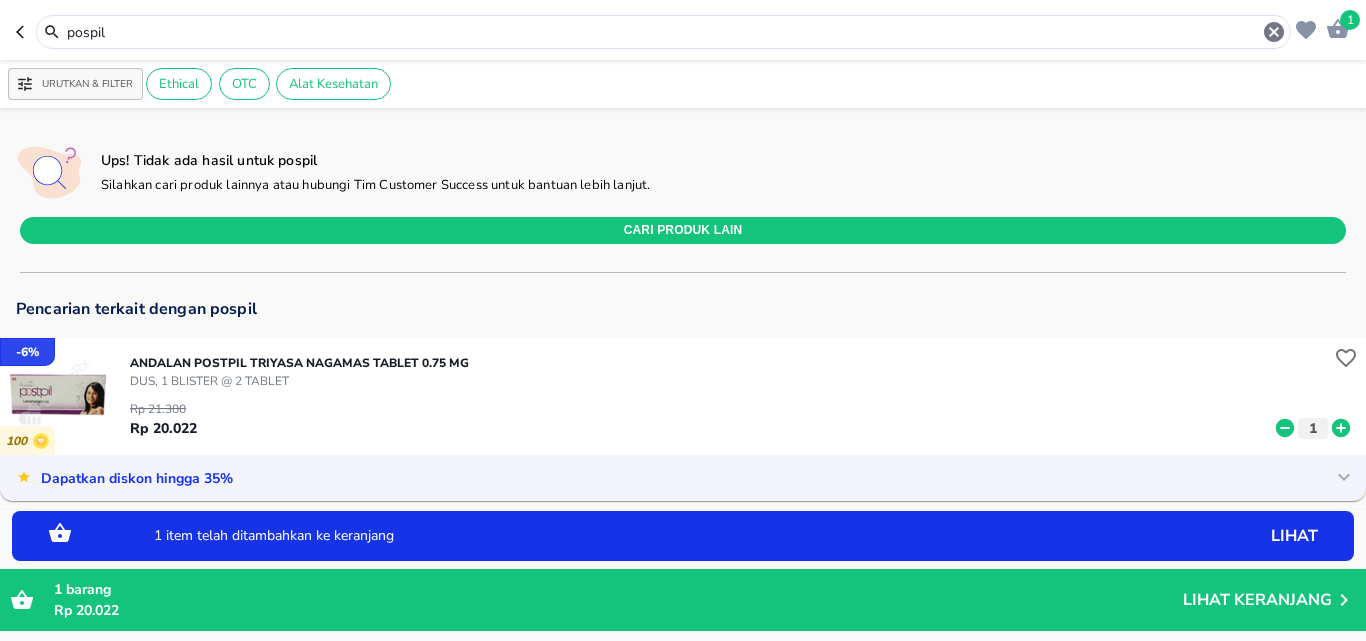 click 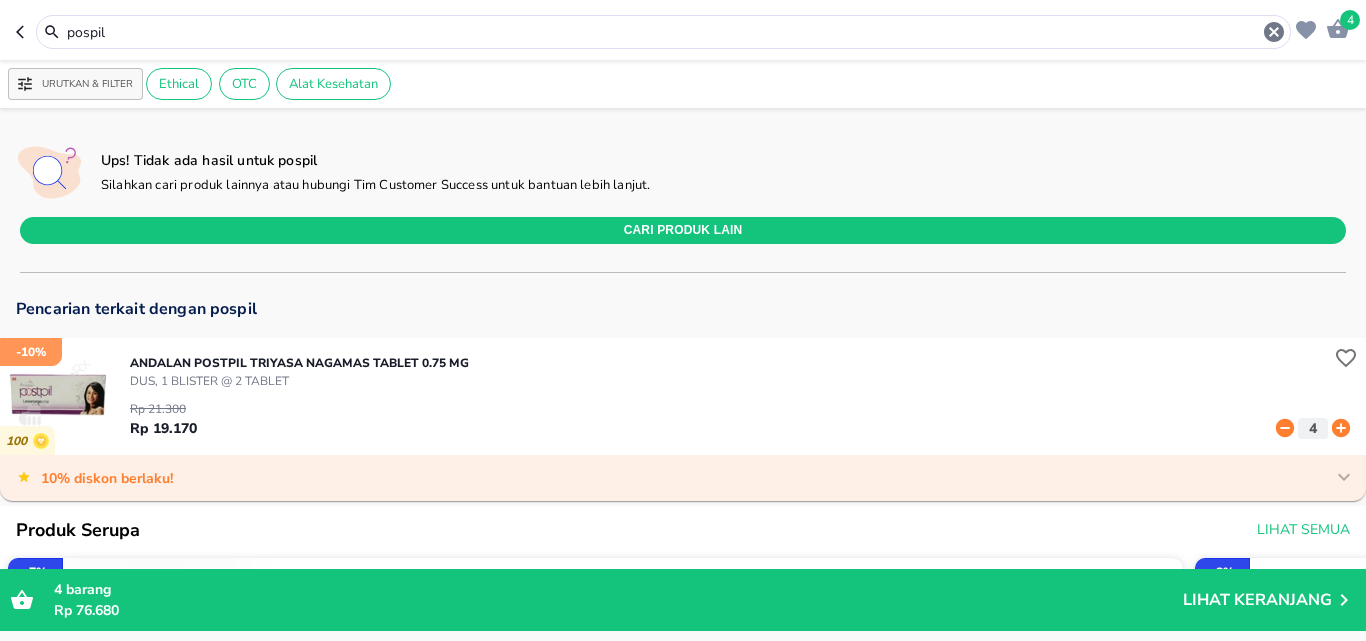 click on "4 pospil" at bounding box center [683, 30] 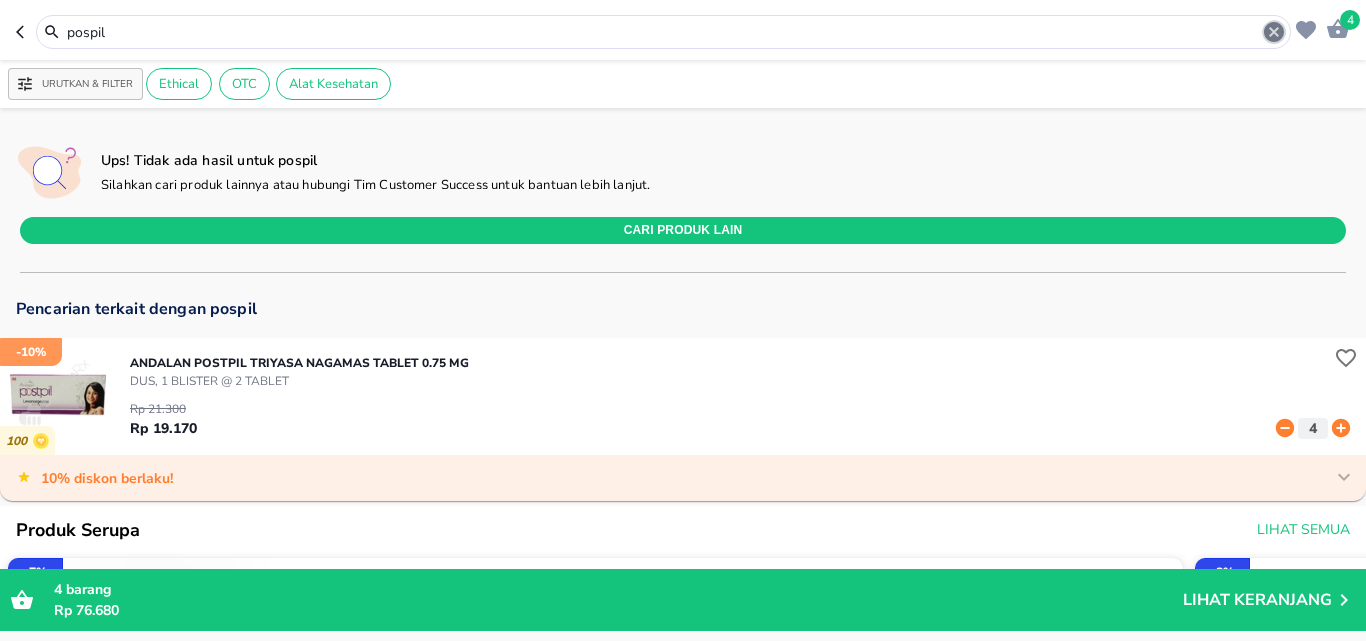 click 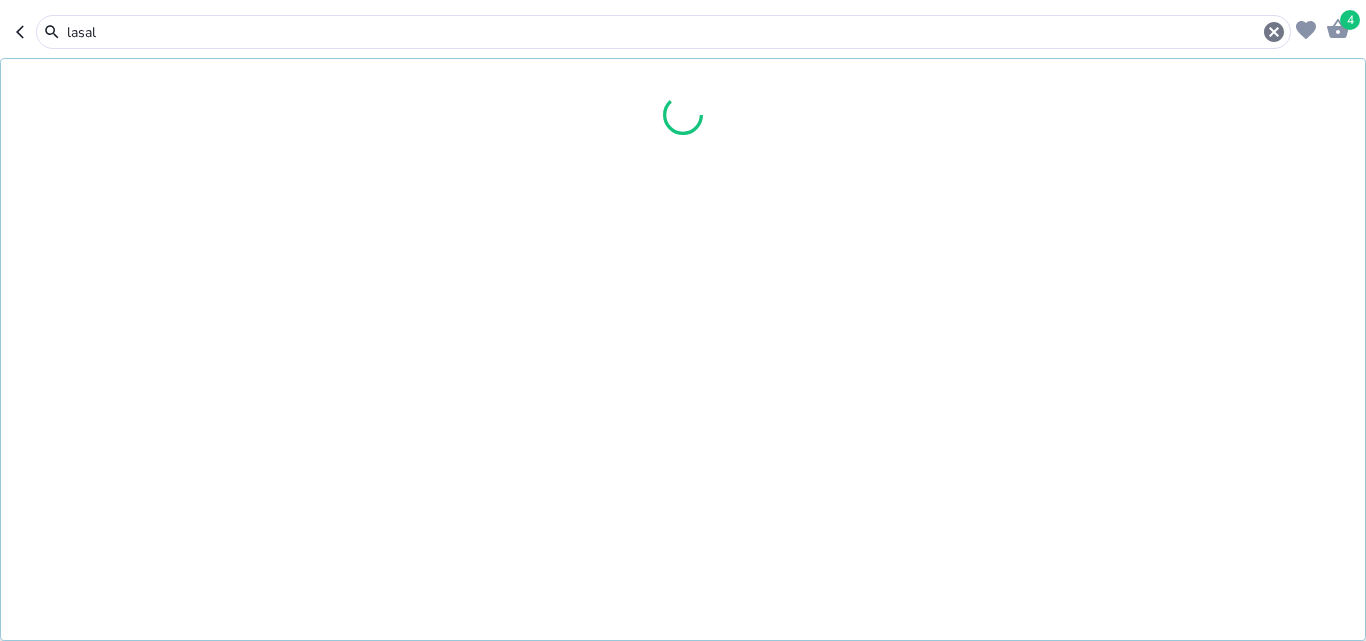 type on "lasal" 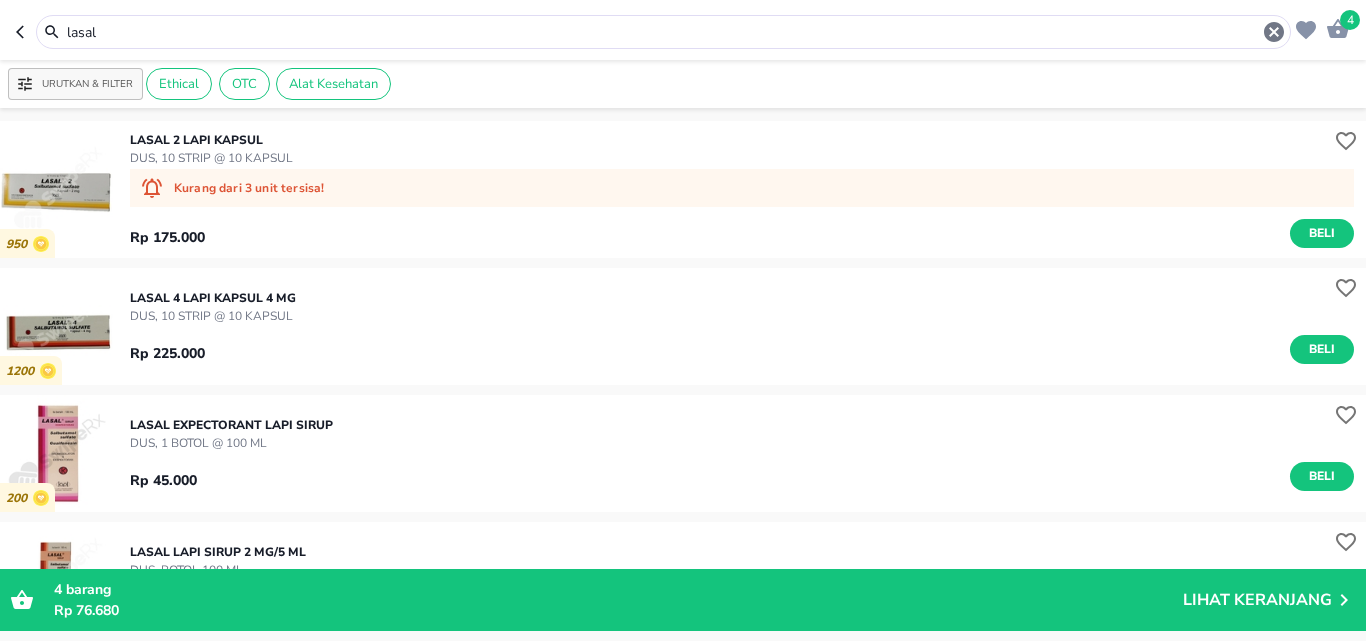 click on "Rp 45.000 Beli" at bounding box center (742, 471) 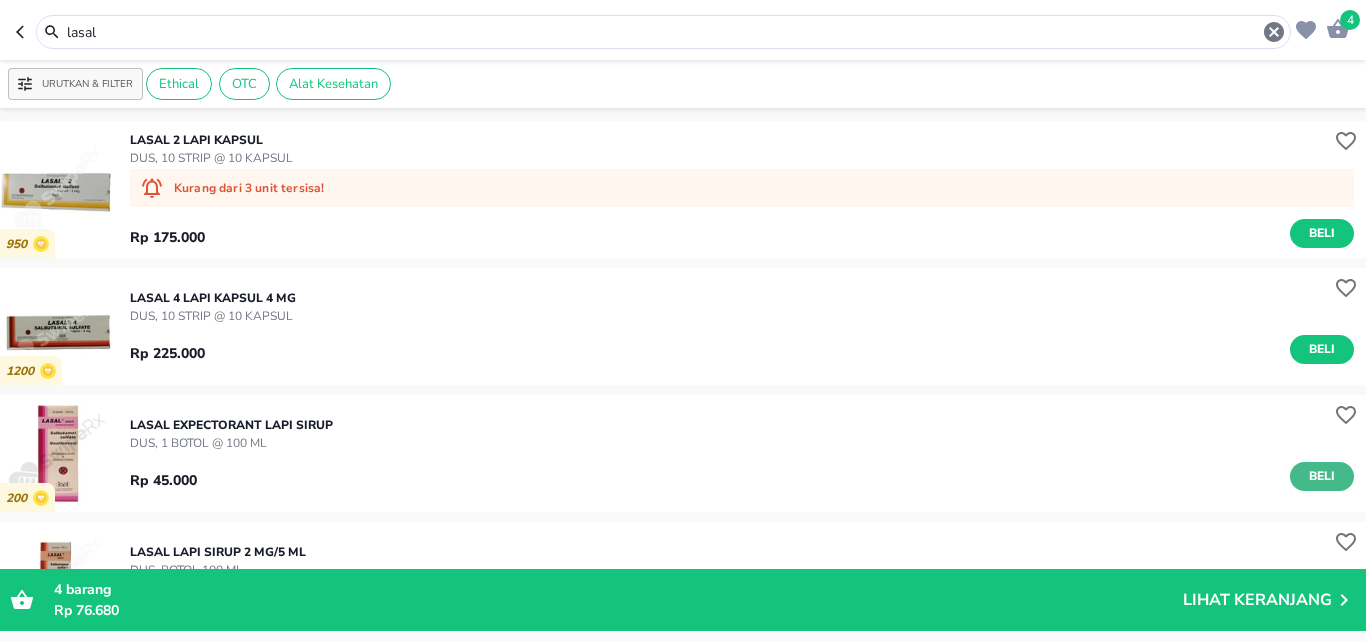 click on "Beli" at bounding box center [1322, 476] 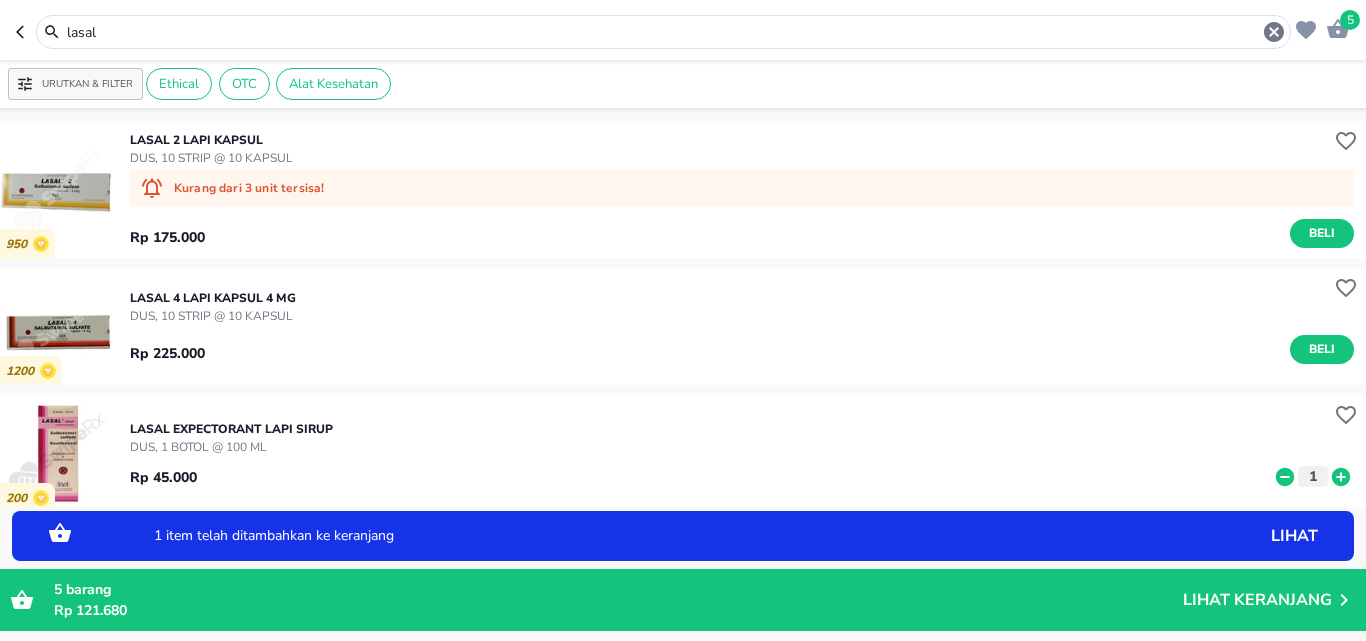 click 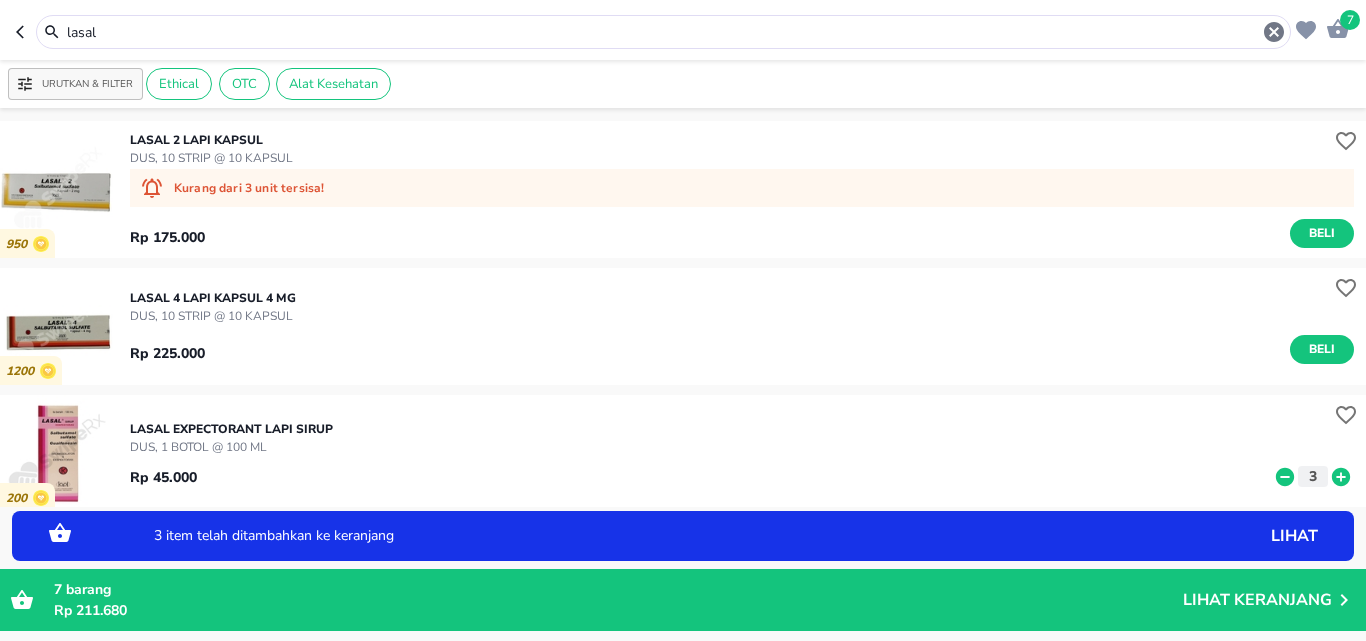 click 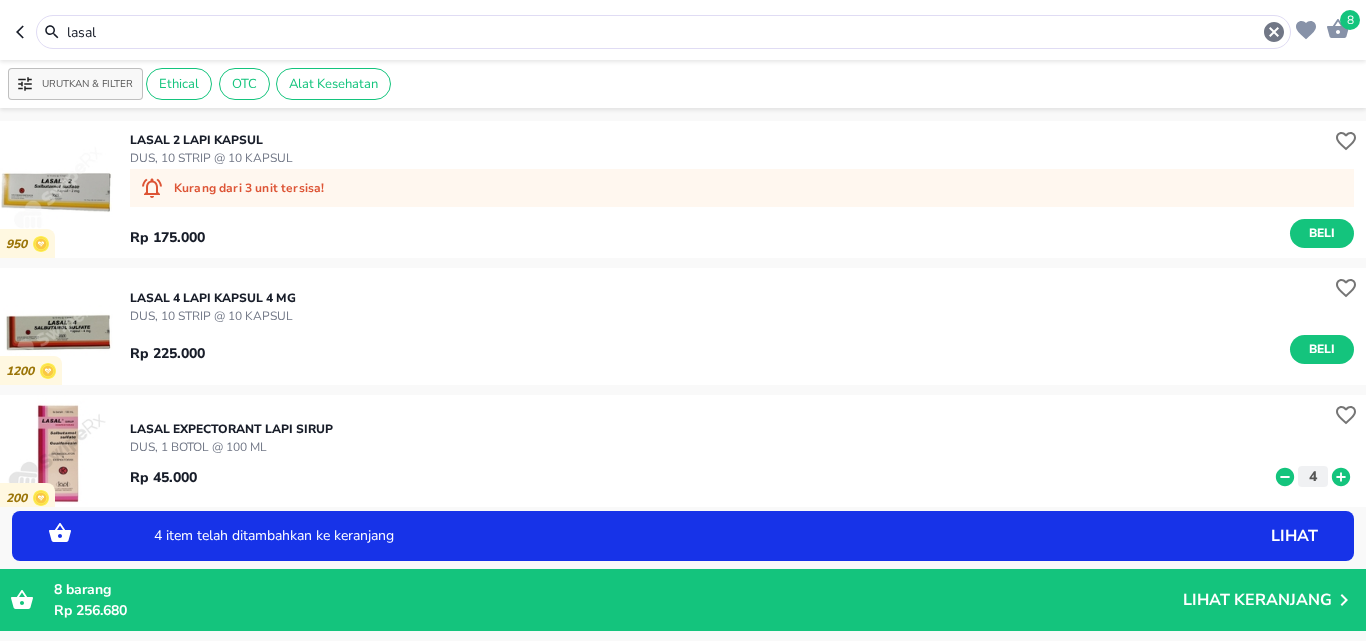 click 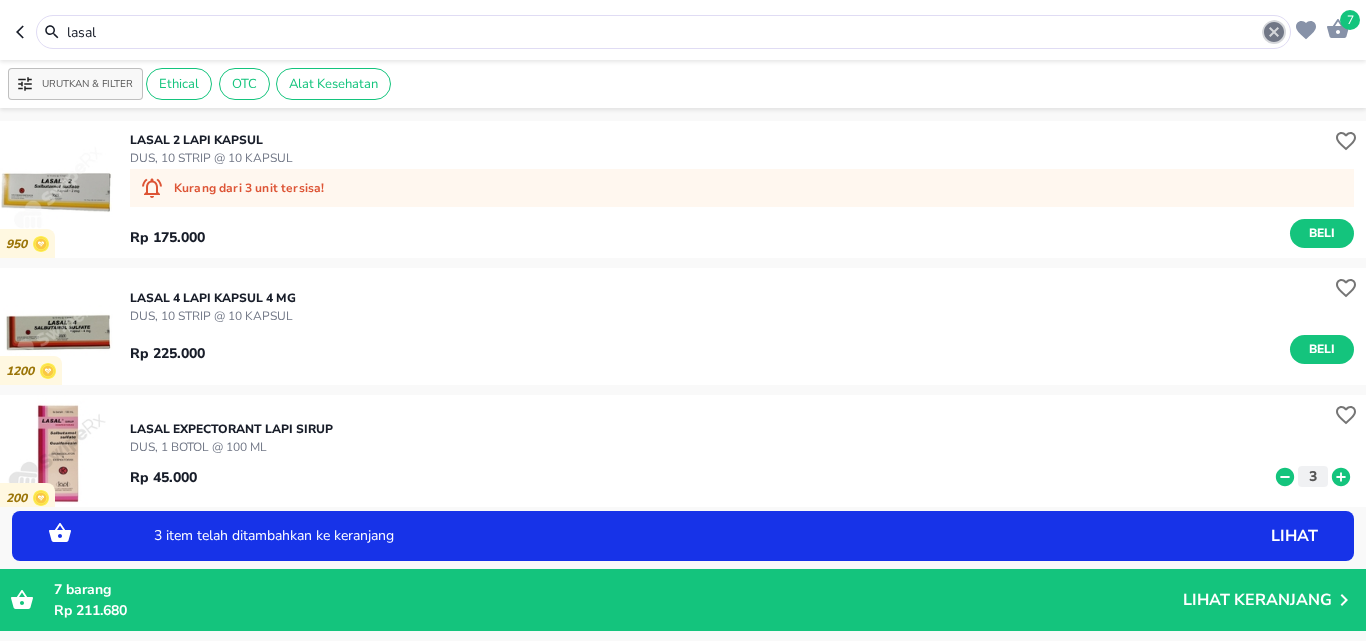 click 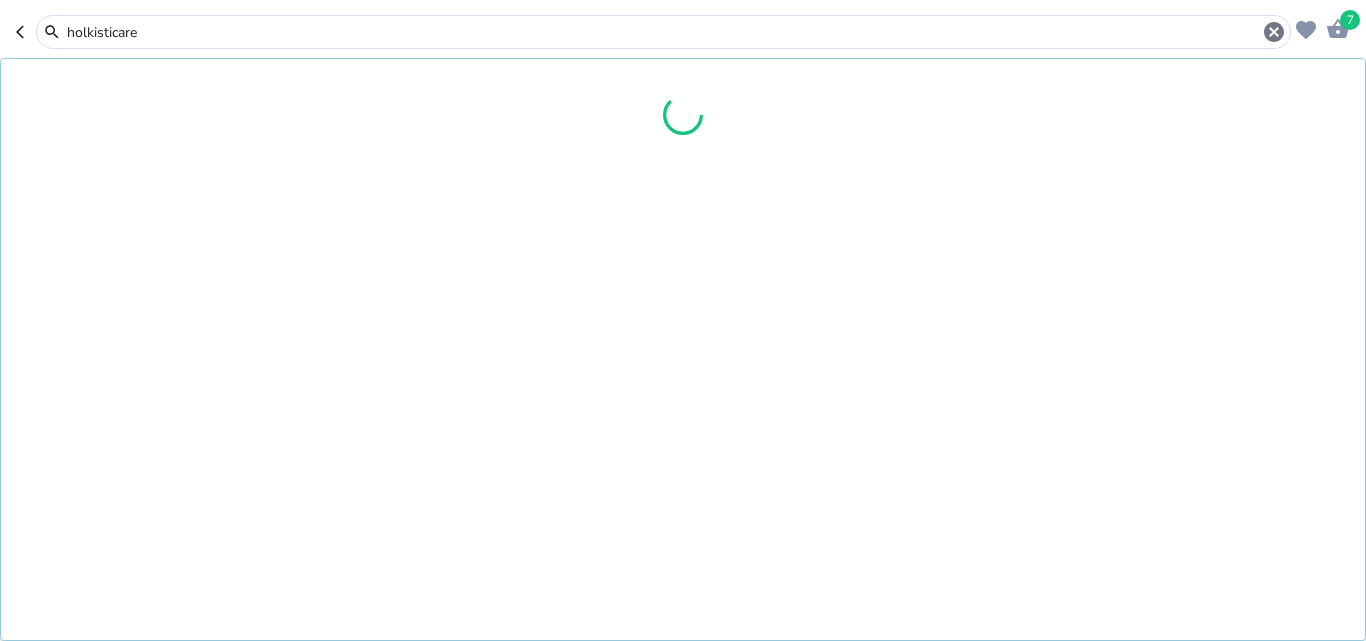 type on "holkisticare" 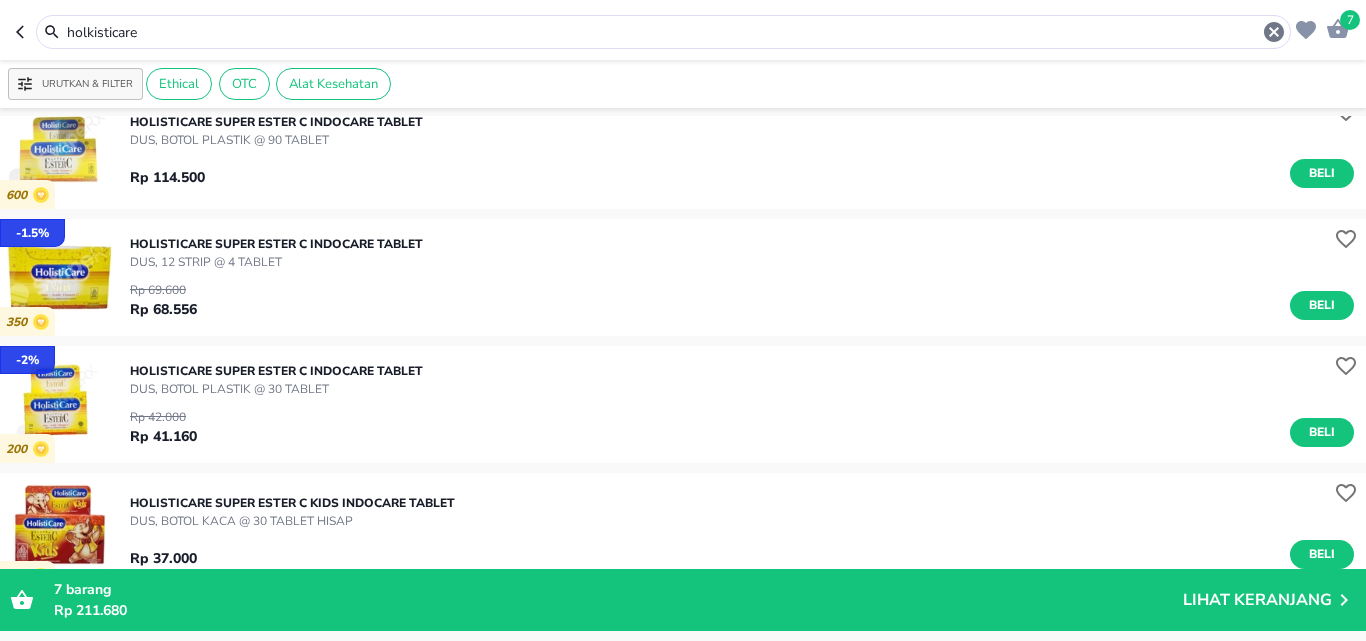 scroll, scrollTop: 600, scrollLeft: 0, axis: vertical 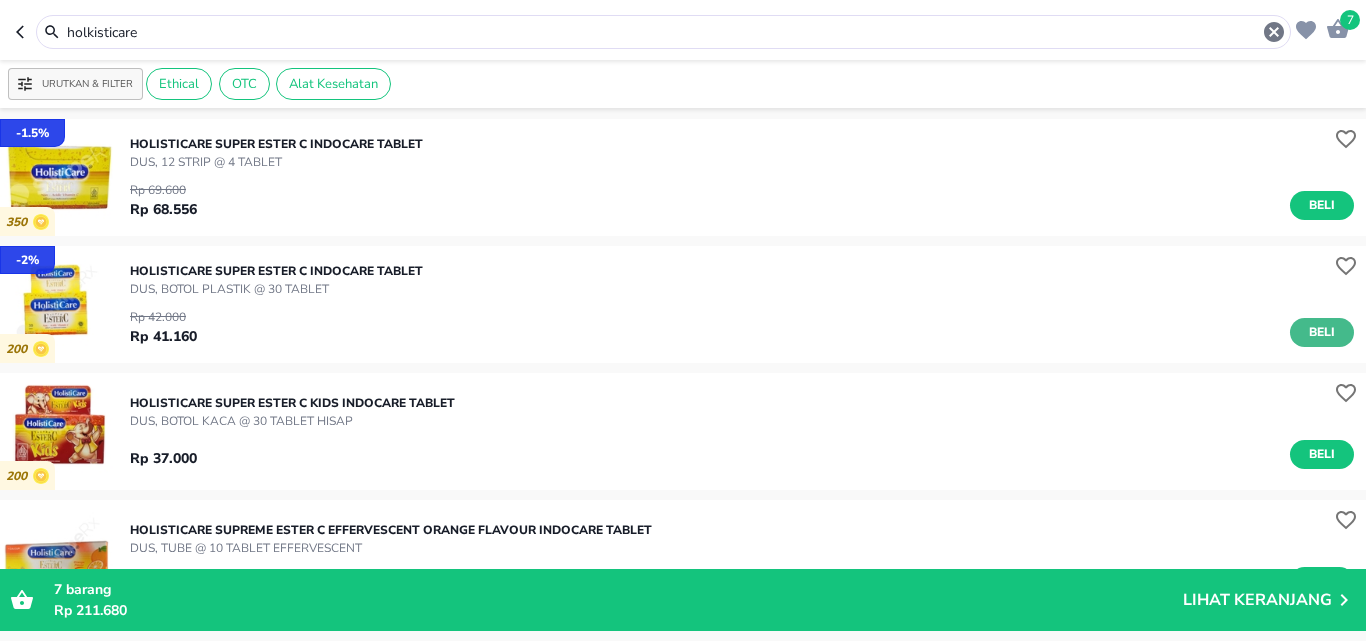 click on "Beli" at bounding box center (1322, 332) 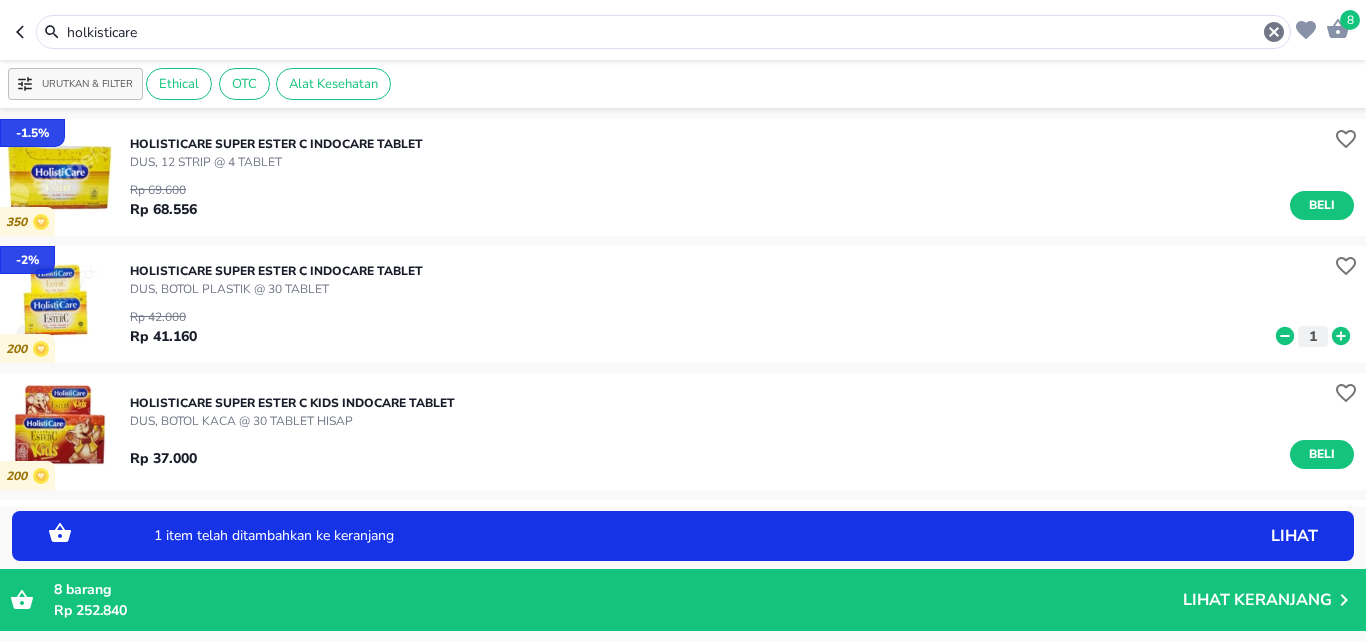 click 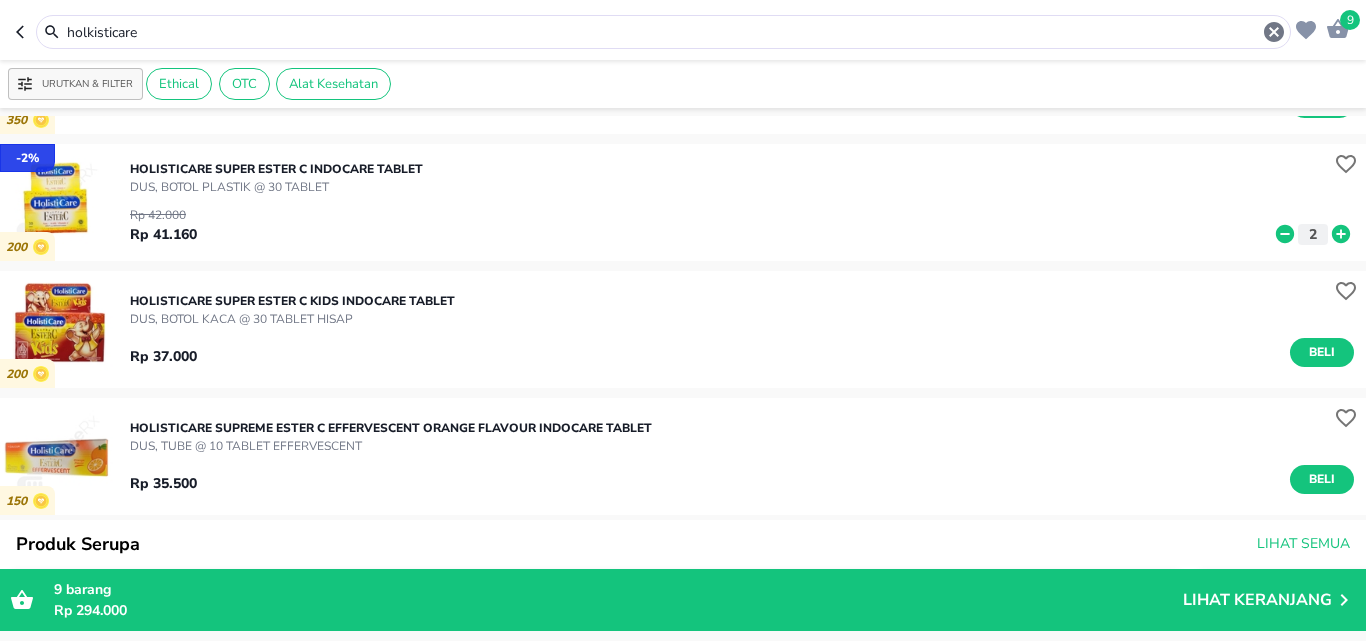scroll, scrollTop: 600, scrollLeft: 0, axis: vertical 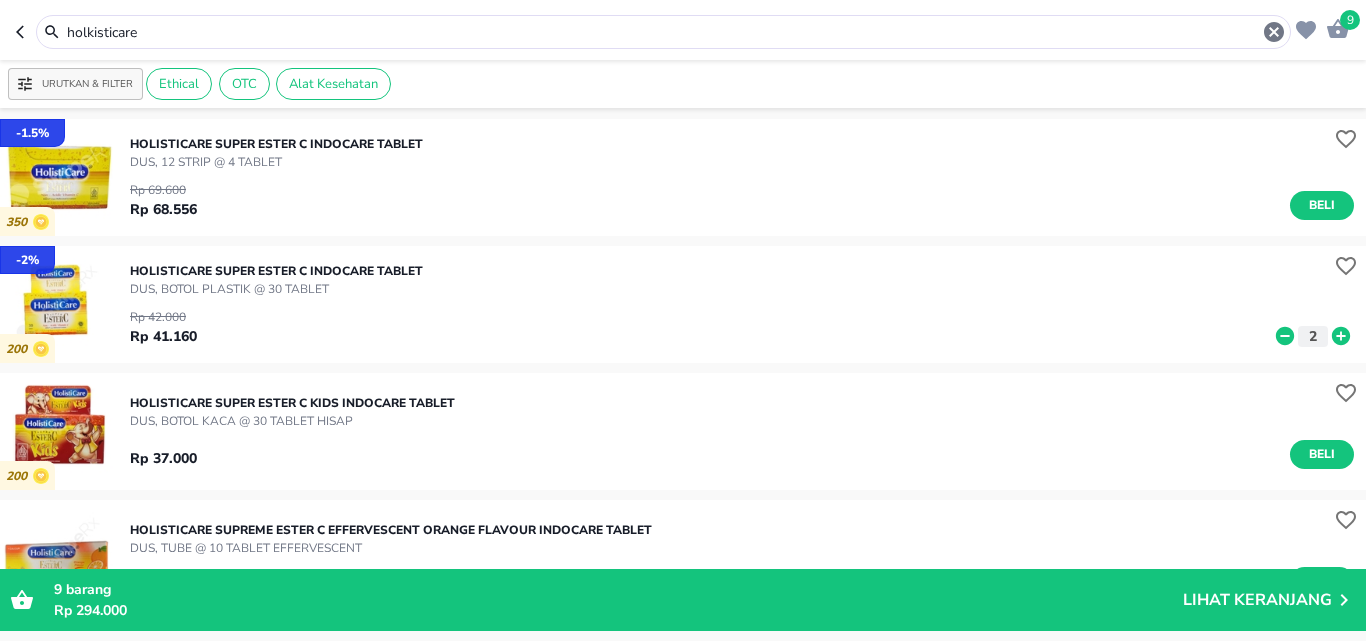 click 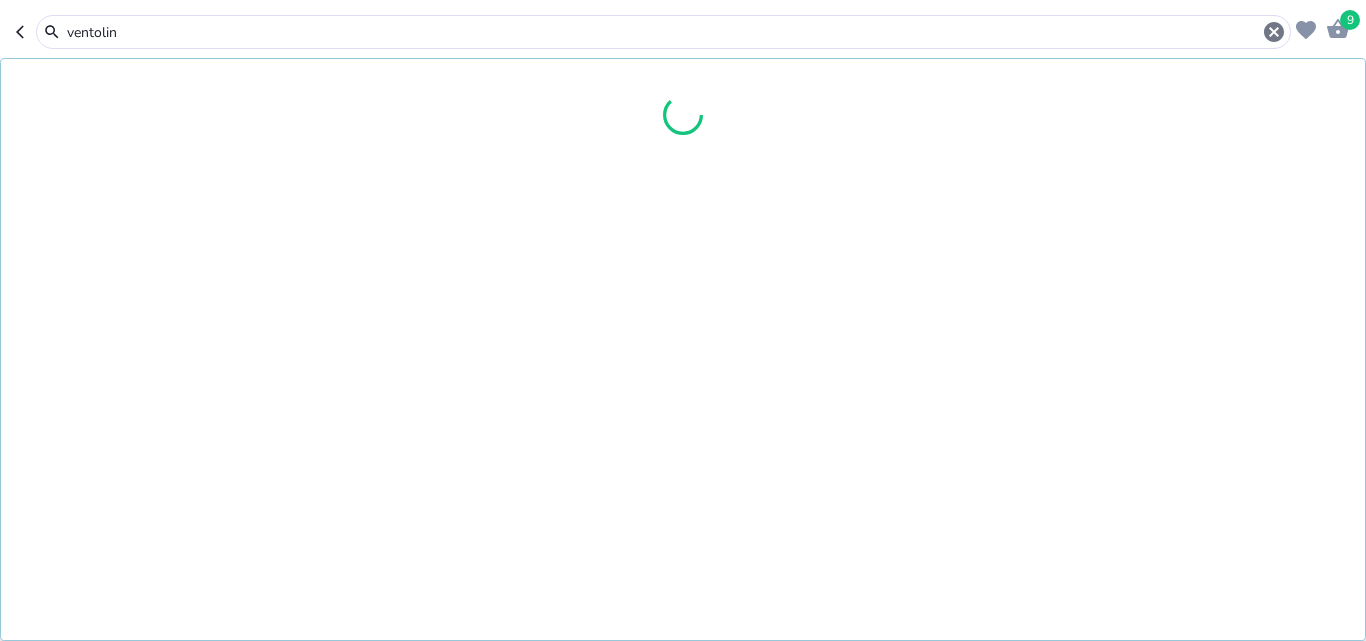 type on "ventolin" 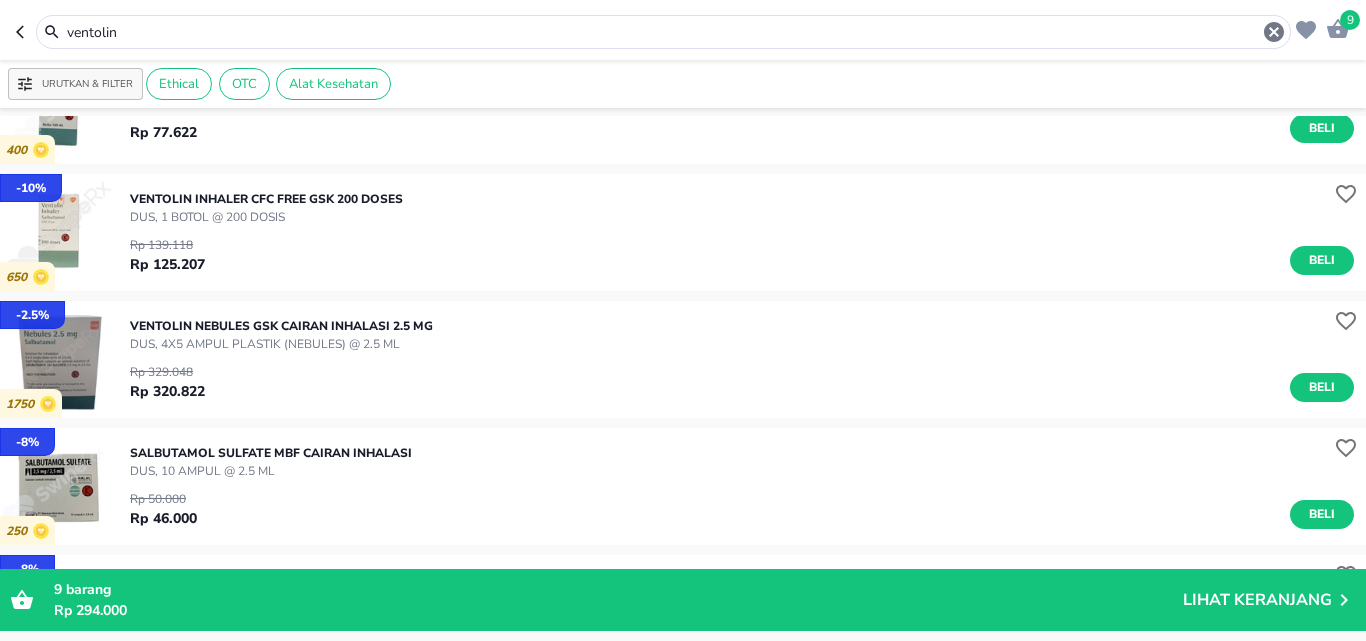 scroll, scrollTop: 2, scrollLeft: 0, axis: vertical 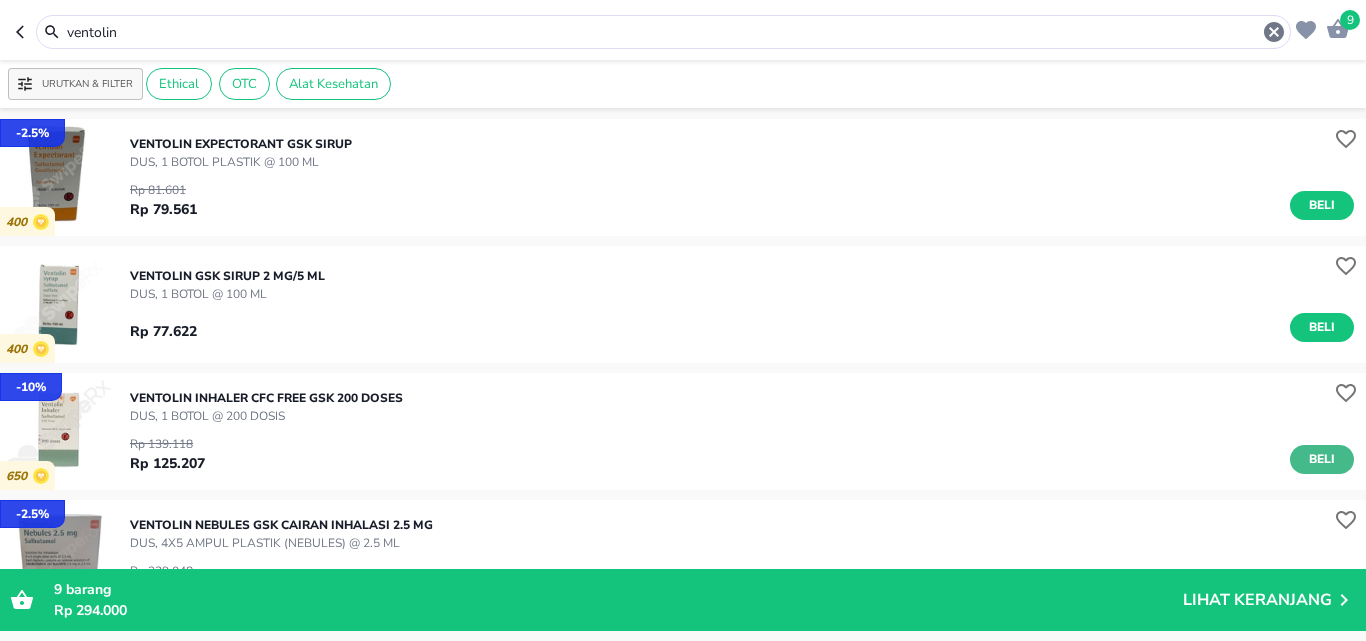 click on "Beli" at bounding box center [1322, 459] 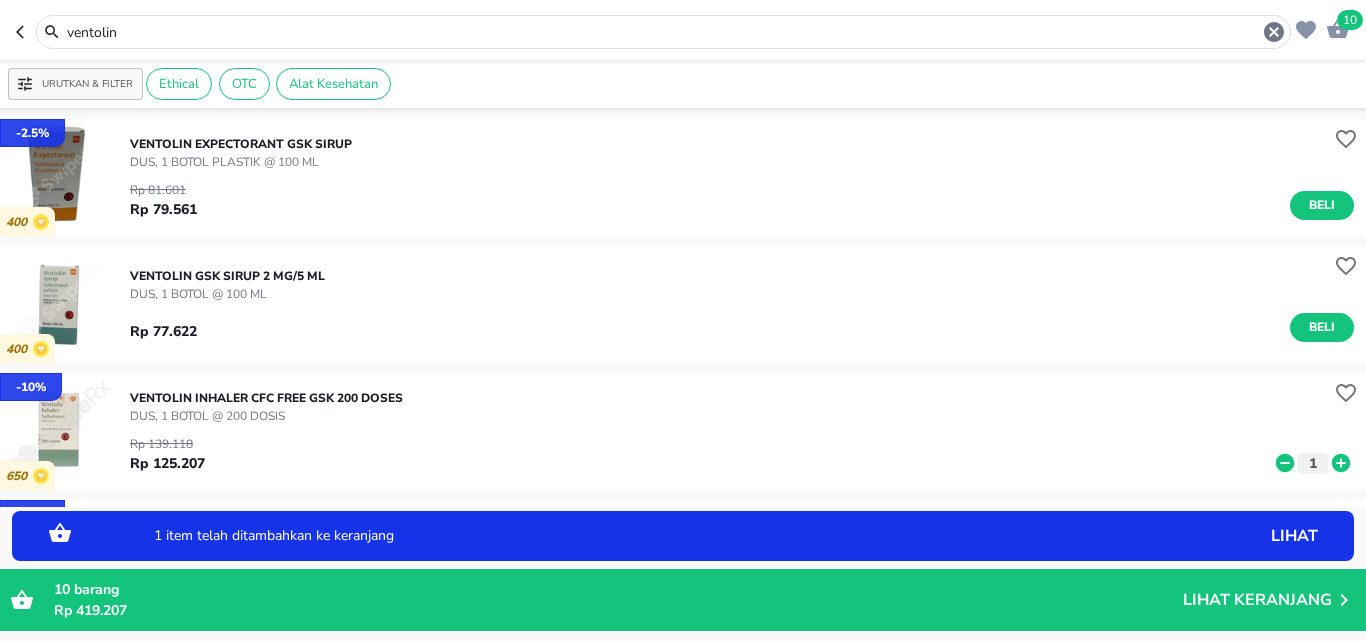 click 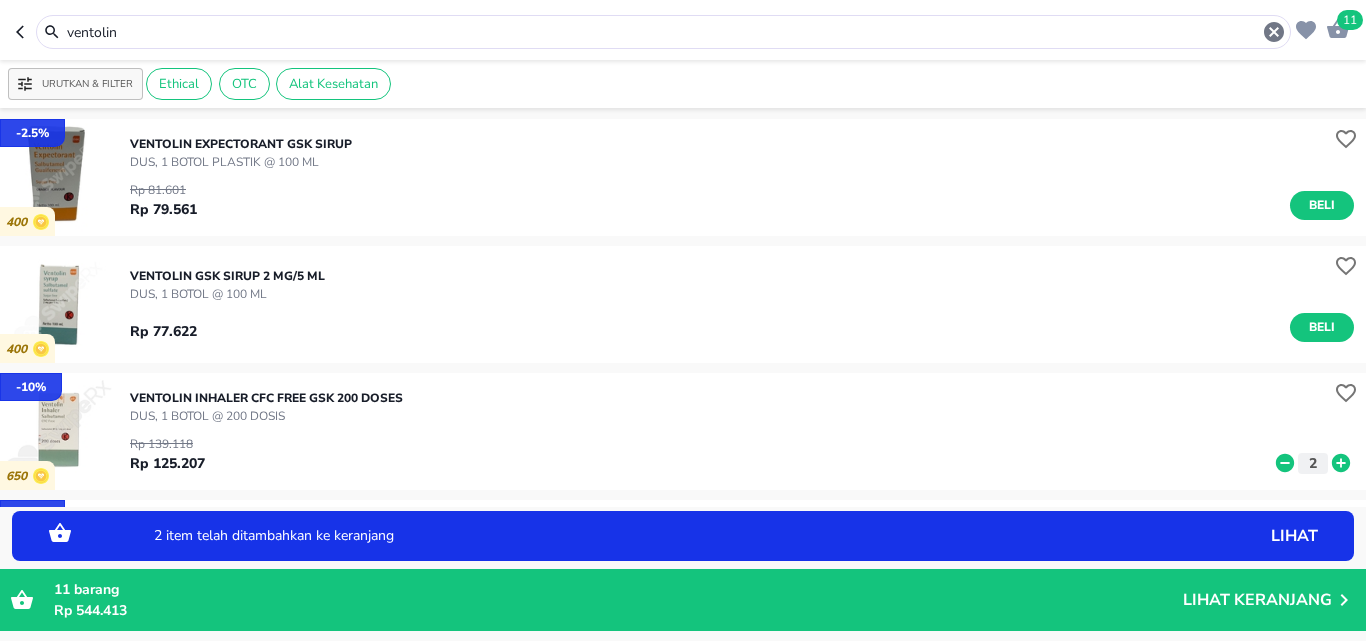 click 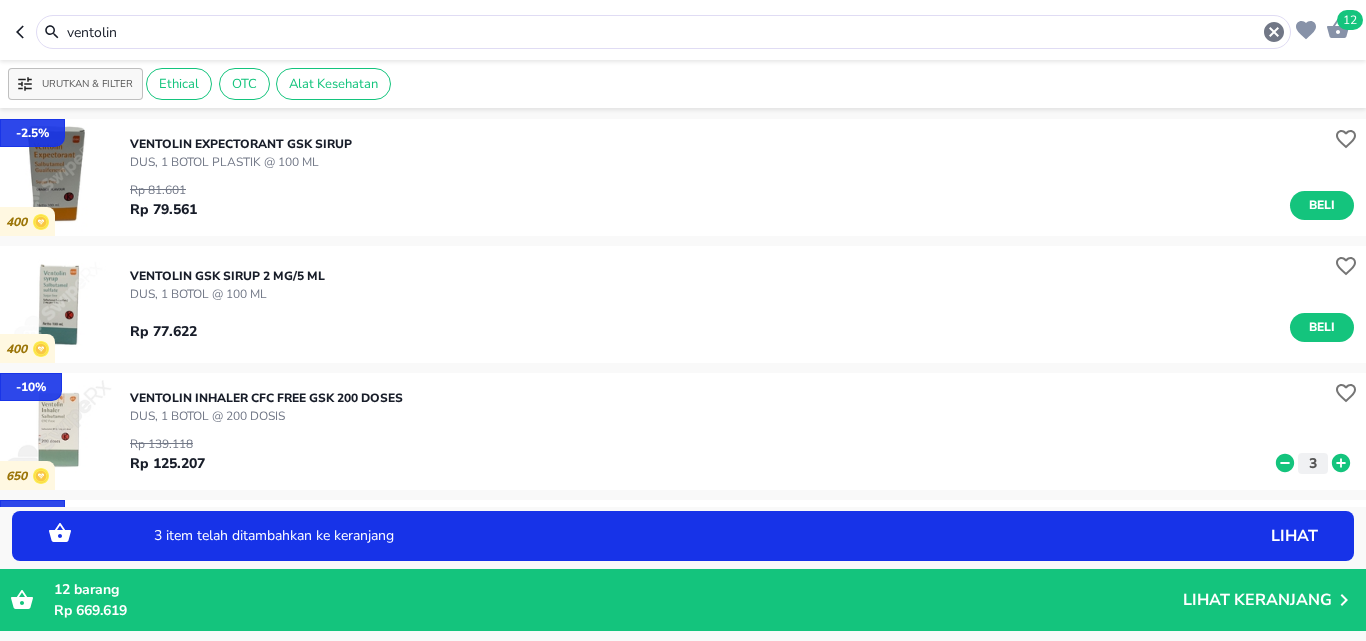 click 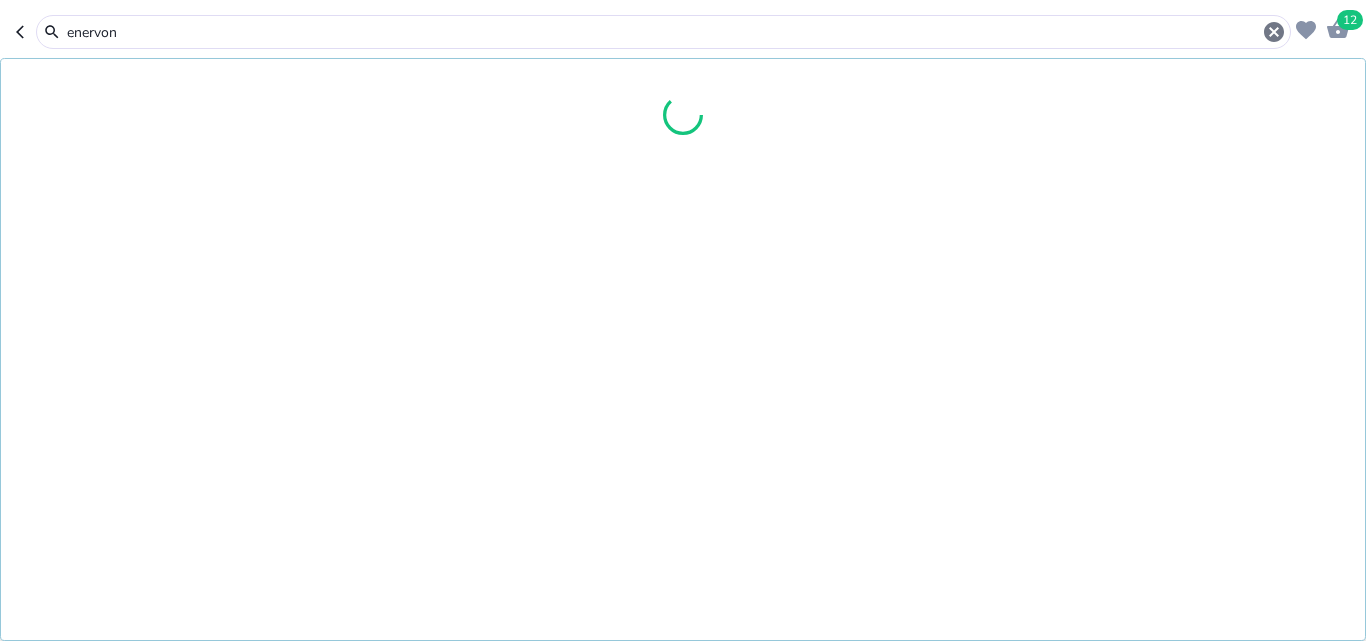 type on "enervon" 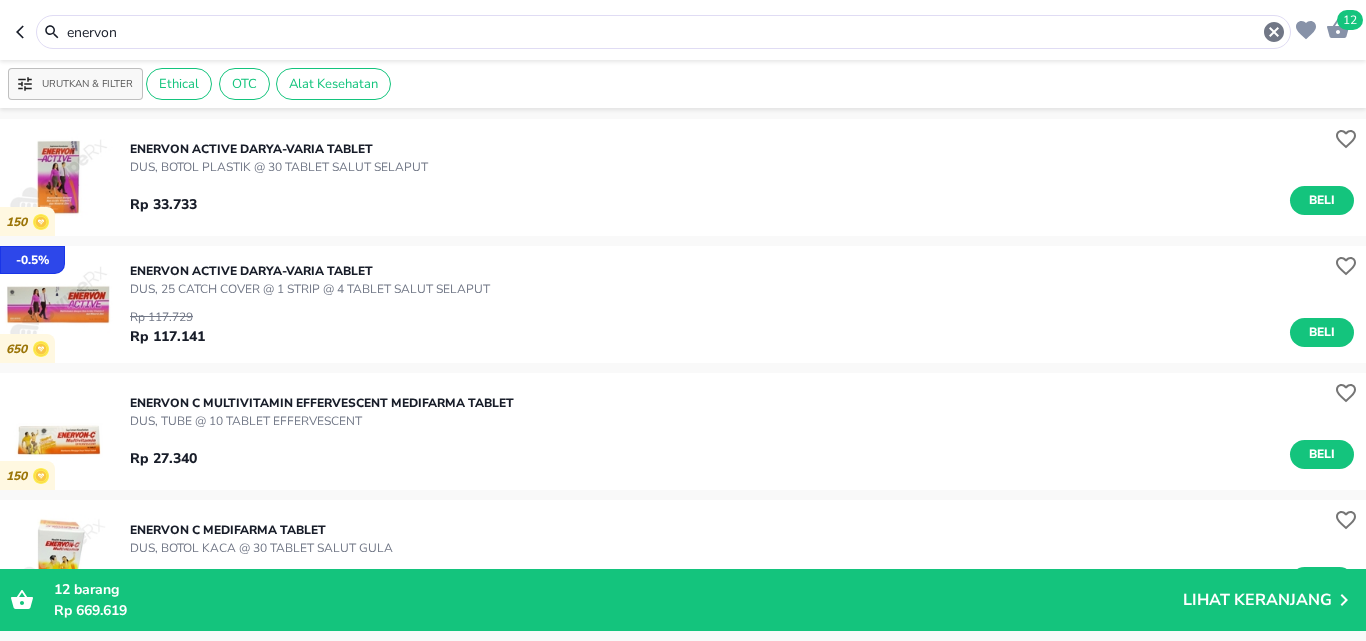 scroll, scrollTop: 302, scrollLeft: 0, axis: vertical 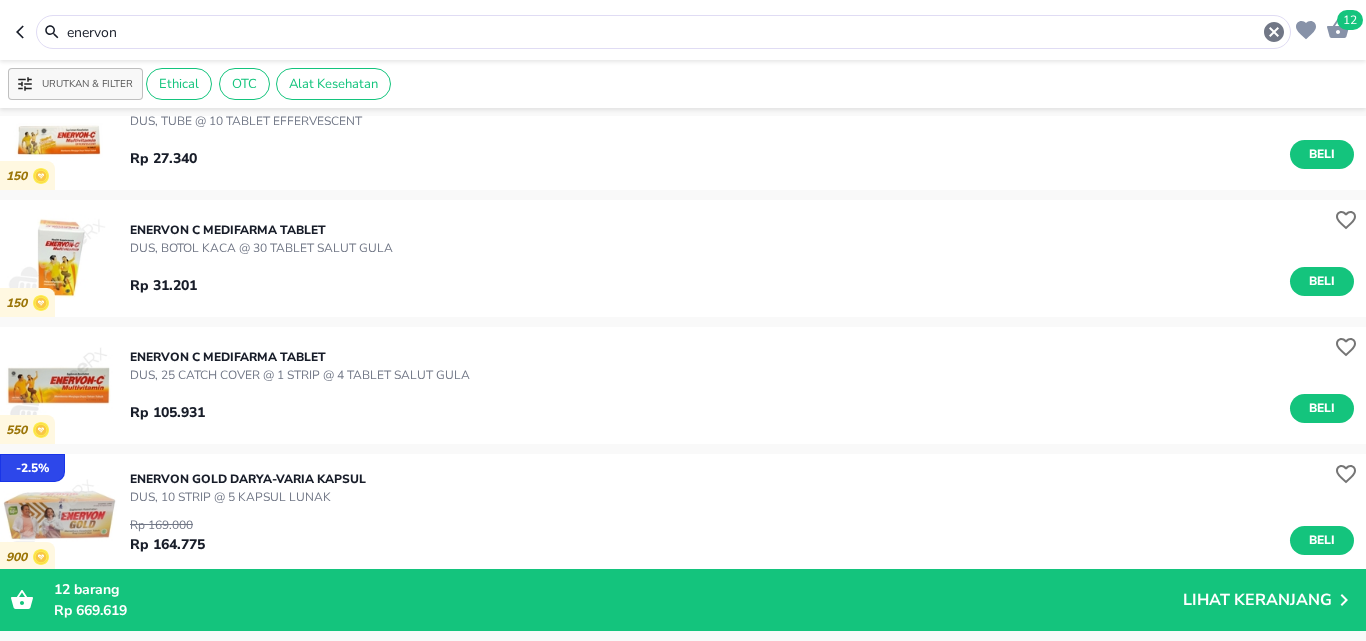 click on "Beli" at bounding box center (1322, 281) 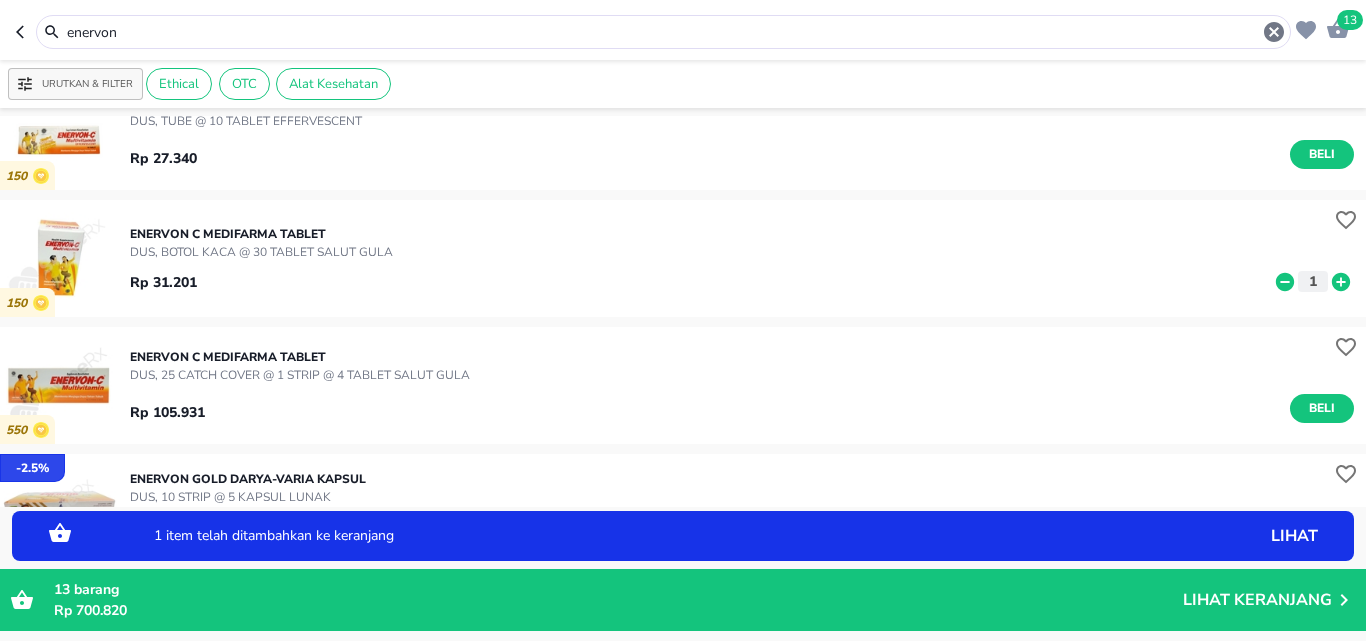 click 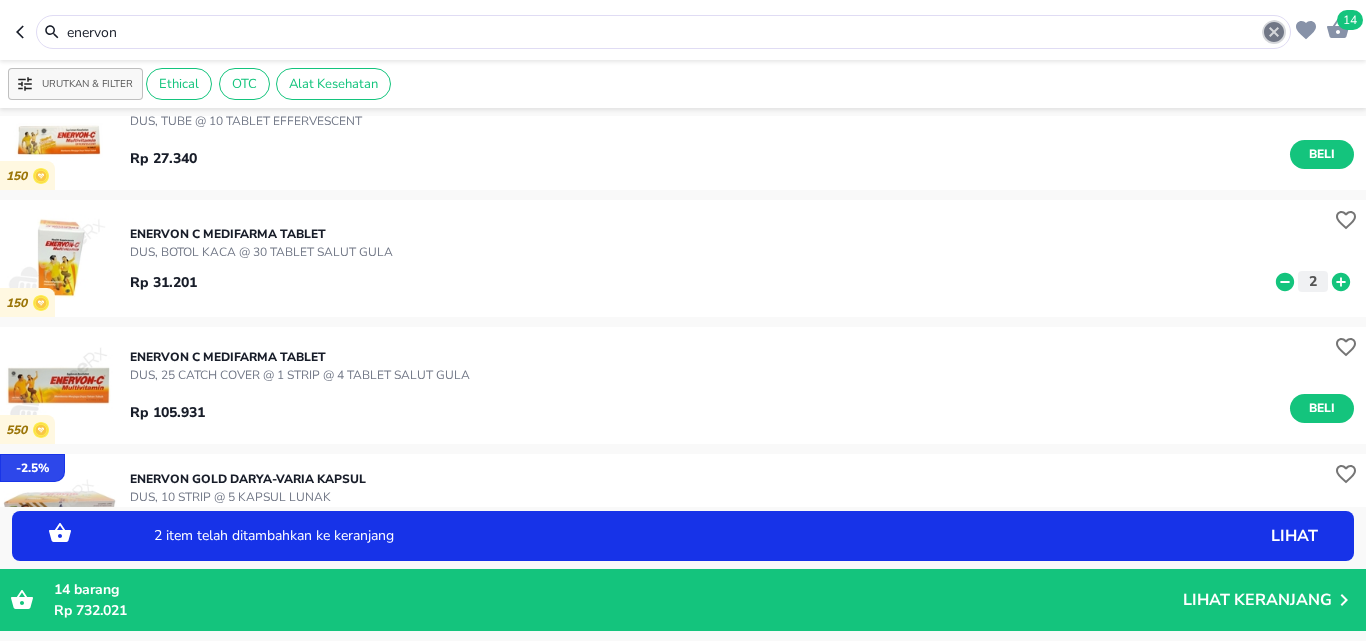 click 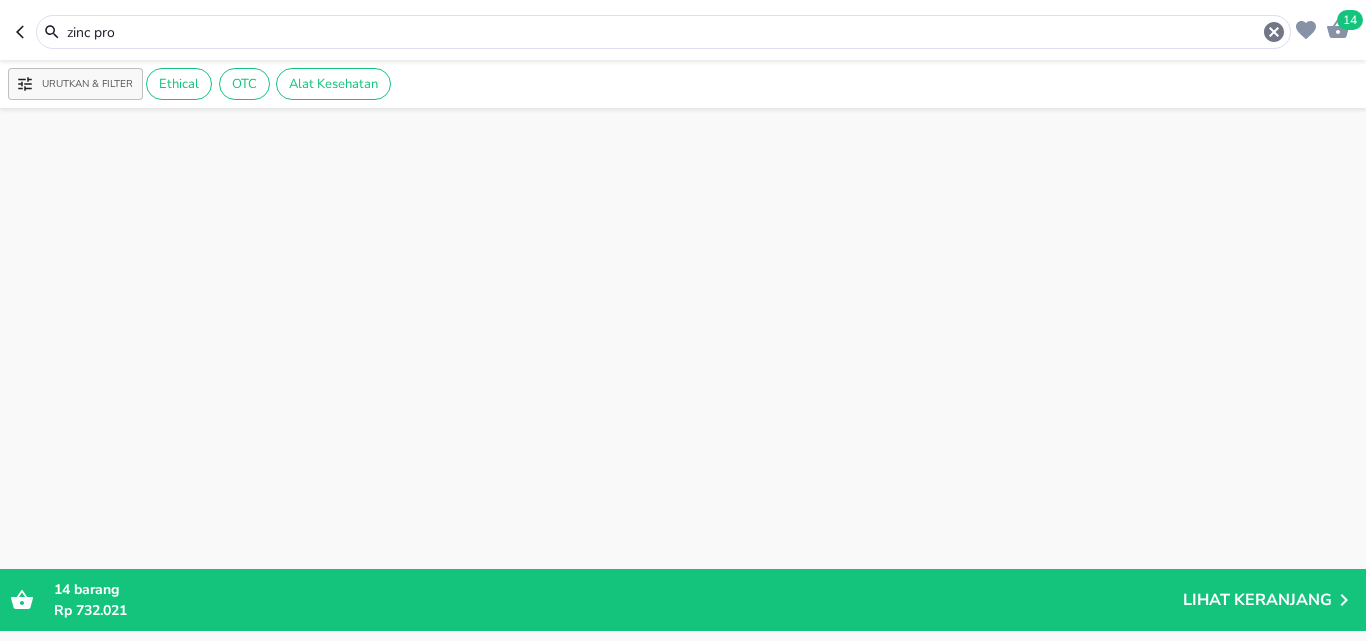 scroll, scrollTop: 4700, scrollLeft: 0, axis: vertical 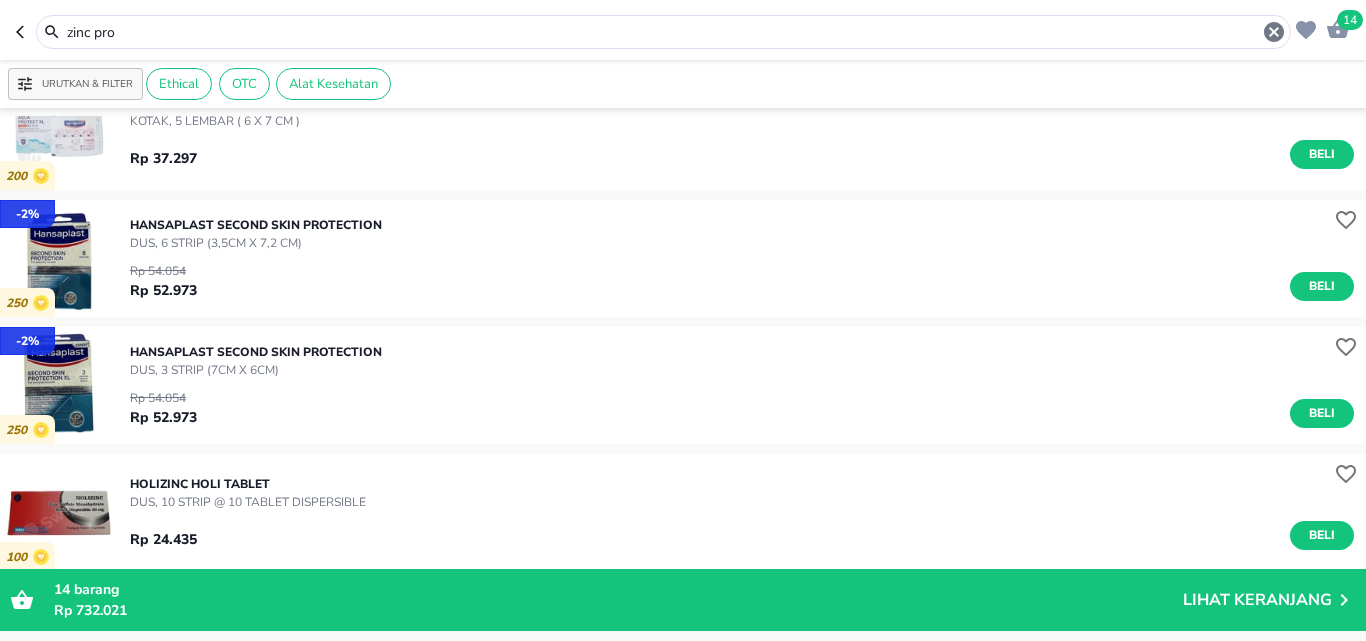 click on "zinc pro" at bounding box center (663, 32) 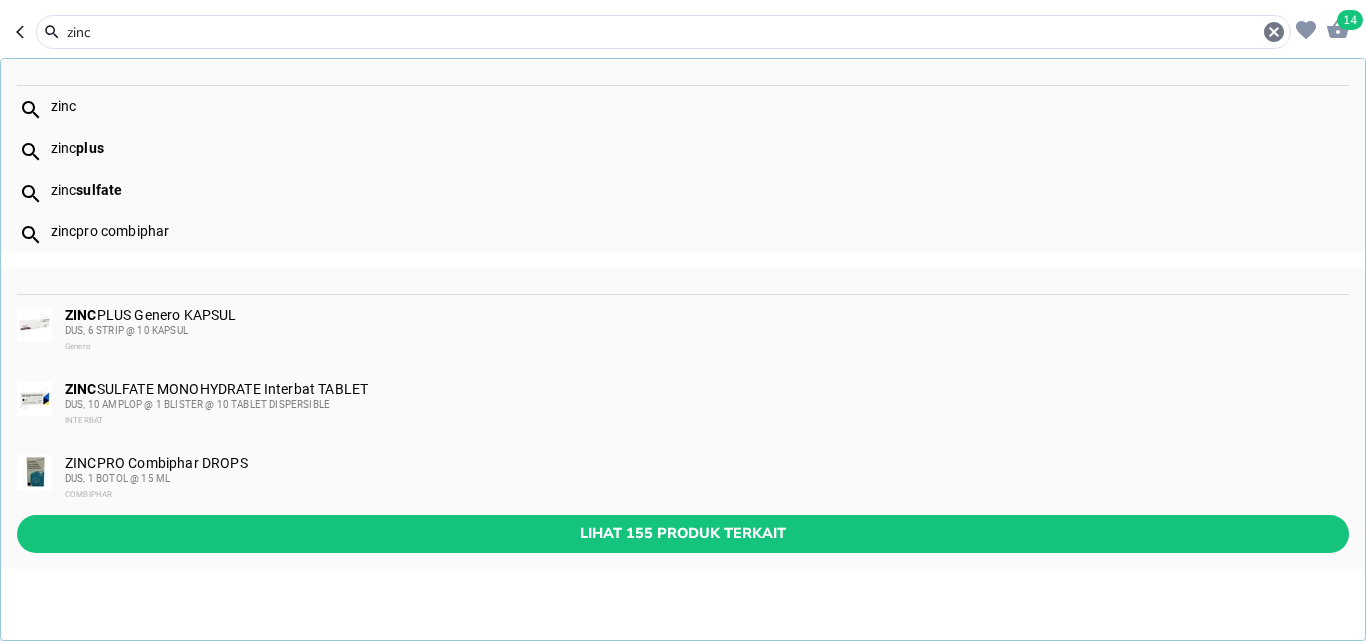 type on "zinc" 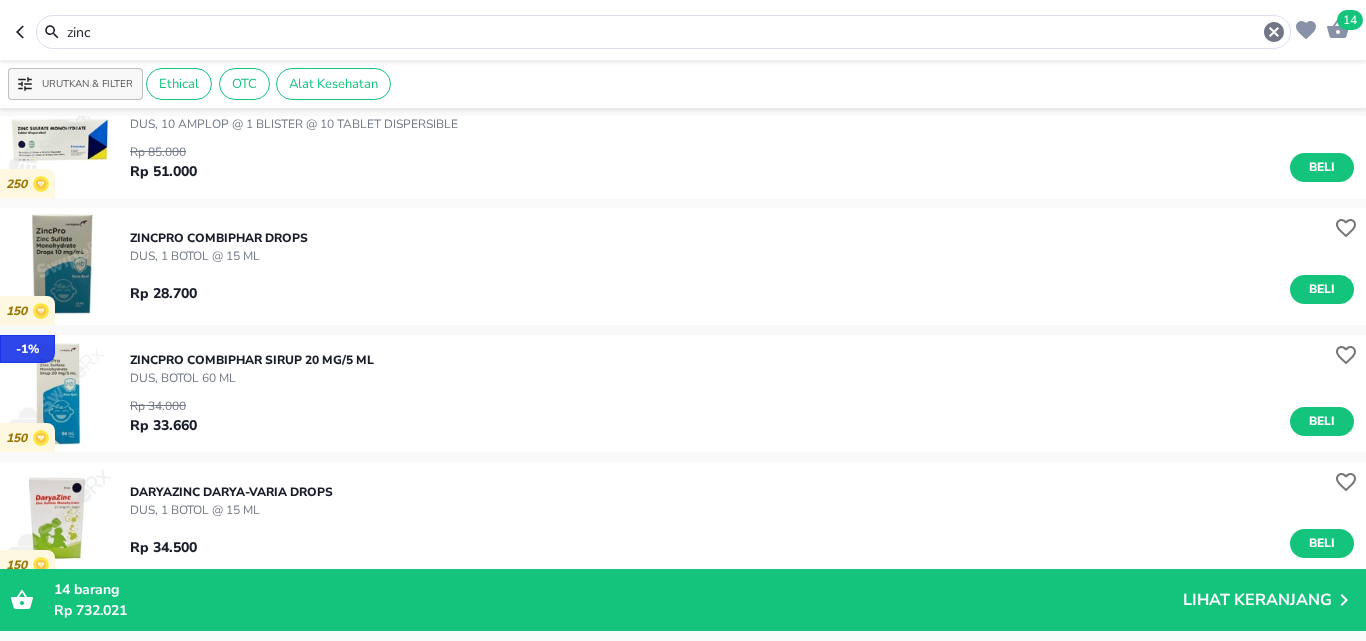 scroll, scrollTop: 200, scrollLeft: 0, axis: vertical 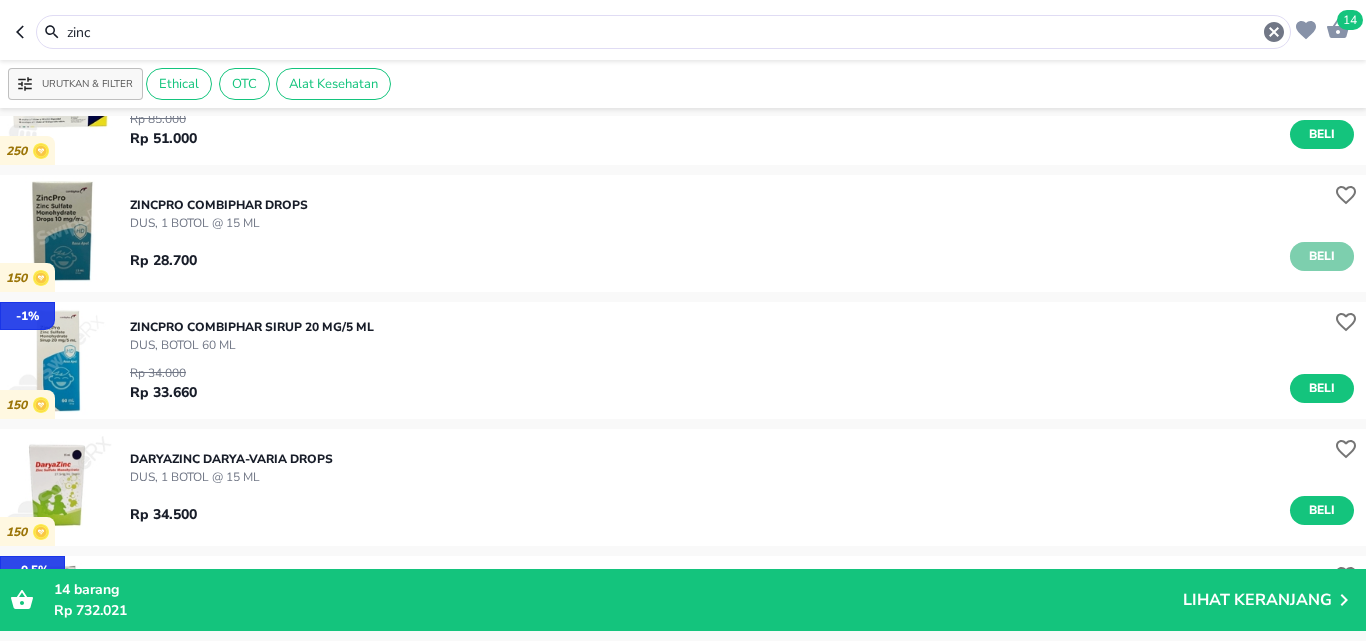 click on "Beli" at bounding box center [1322, 256] 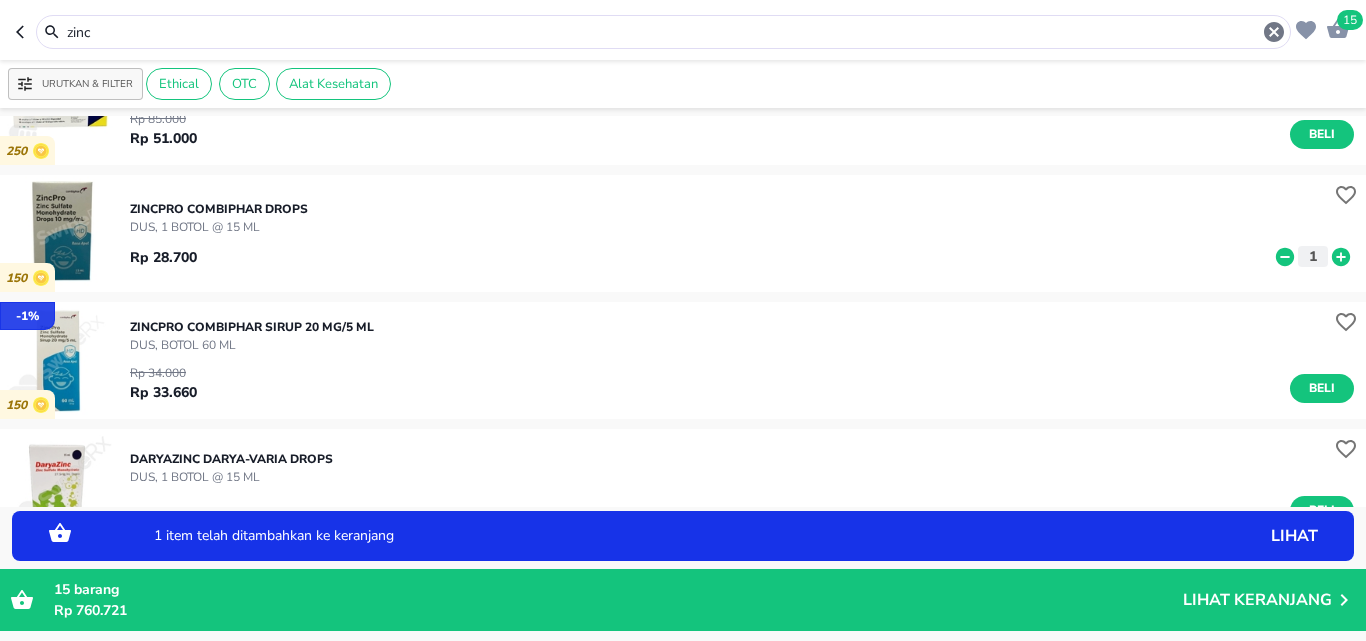 click 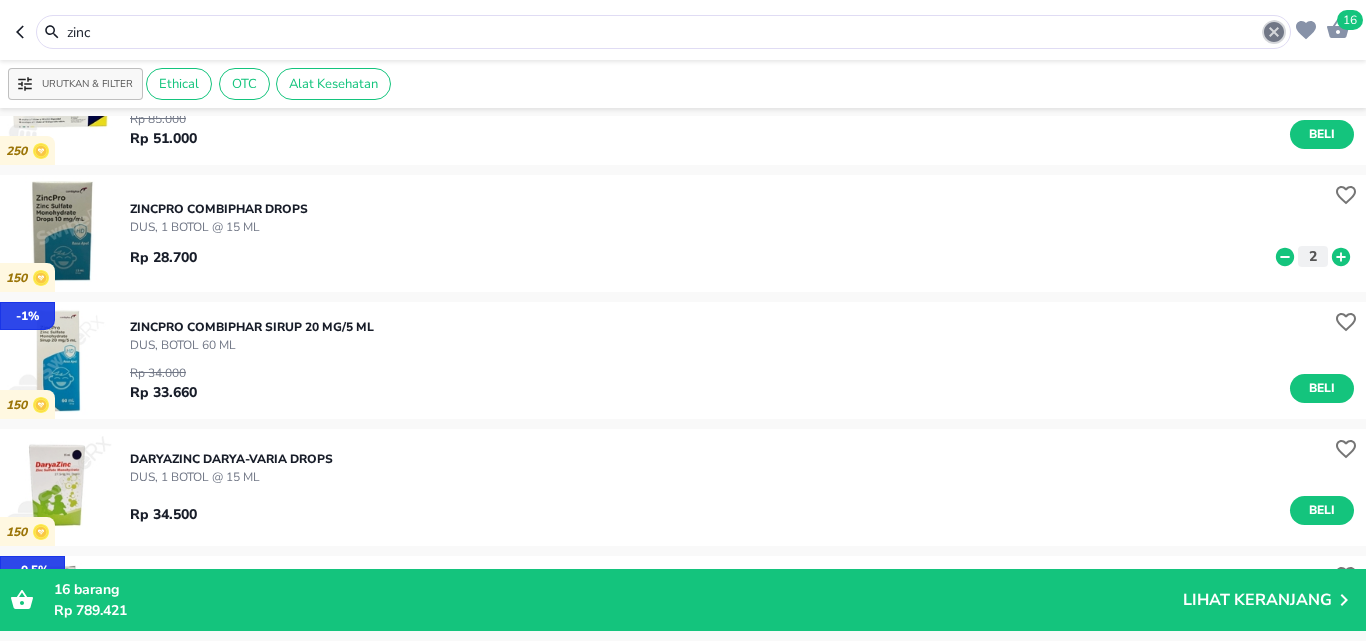 click 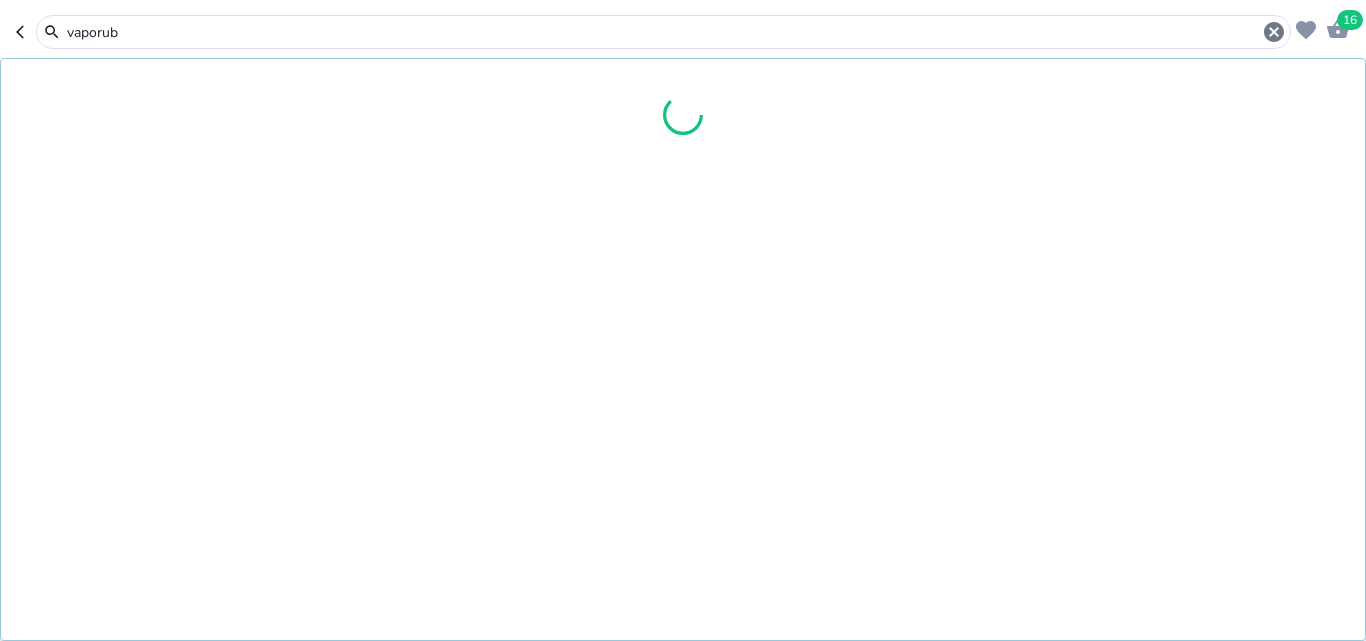 type on "vaporub" 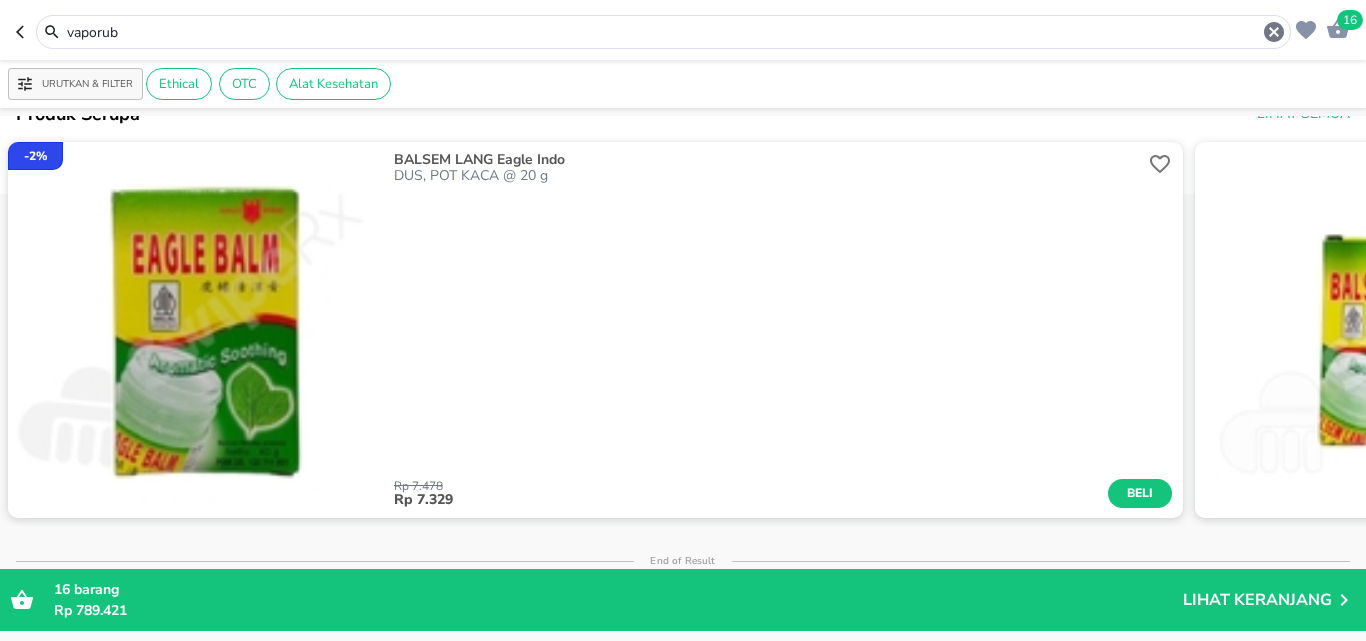 scroll, scrollTop: 0, scrollLeft: 0, axis: both 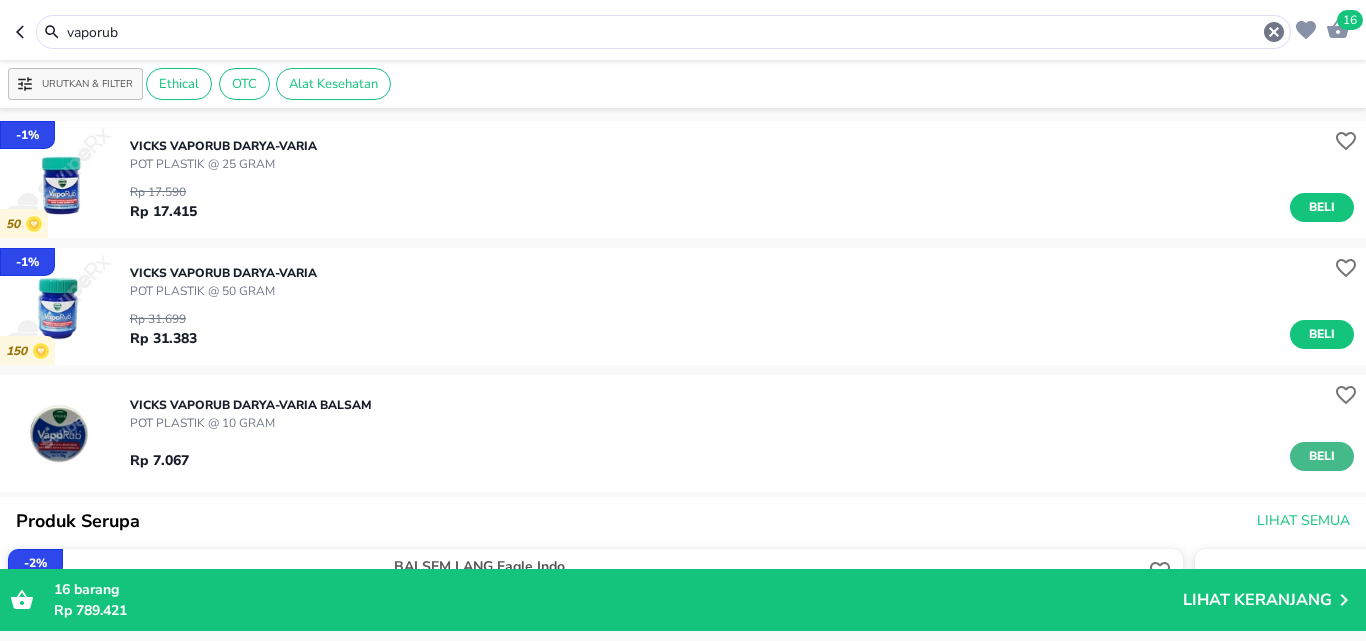 click on "Beli" at bounding box center [1322, 456] 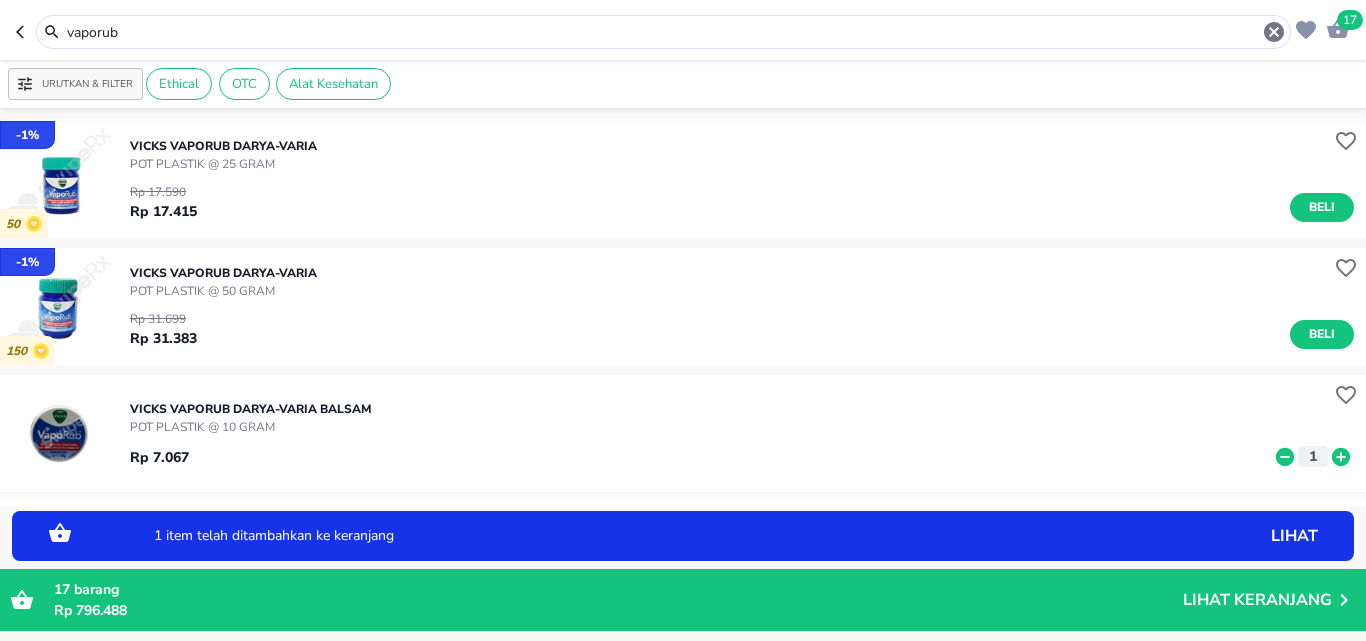 click 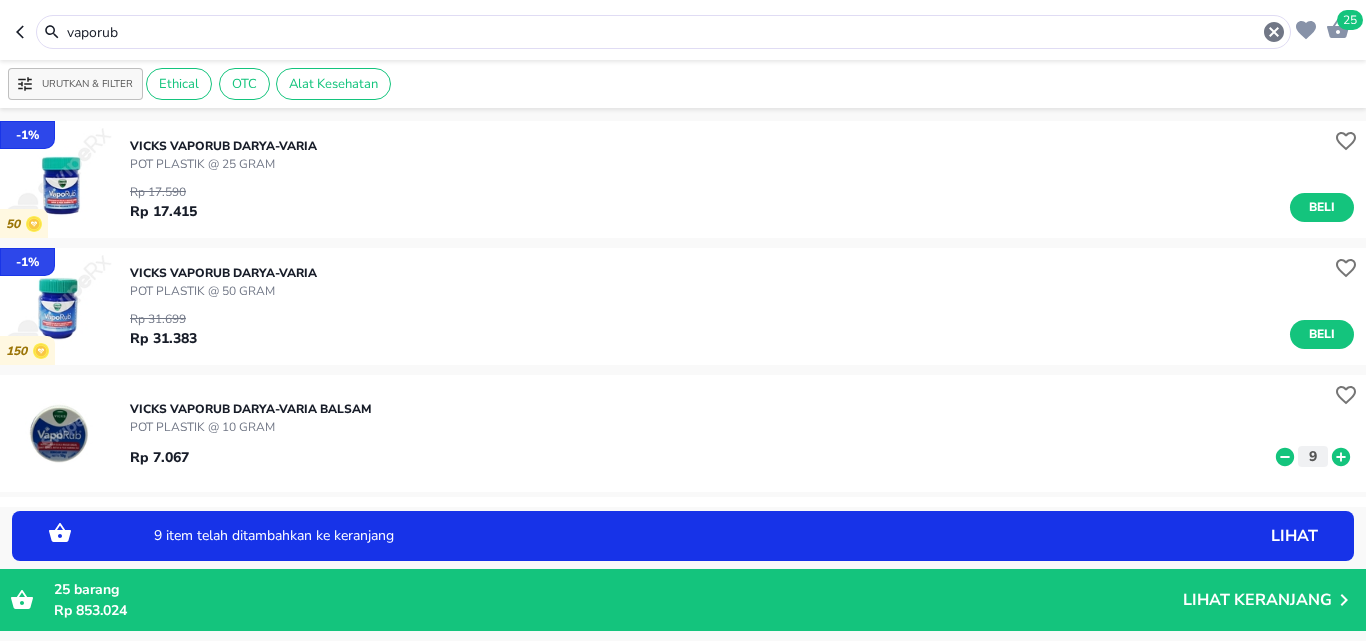 click 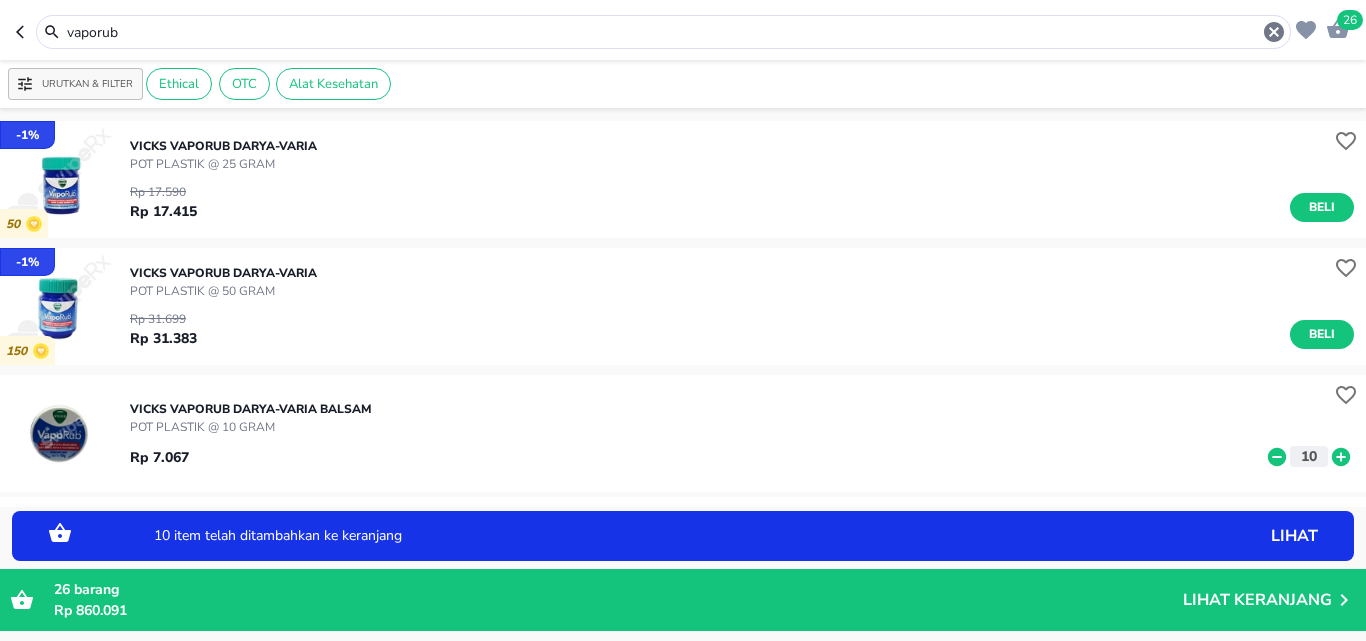 click 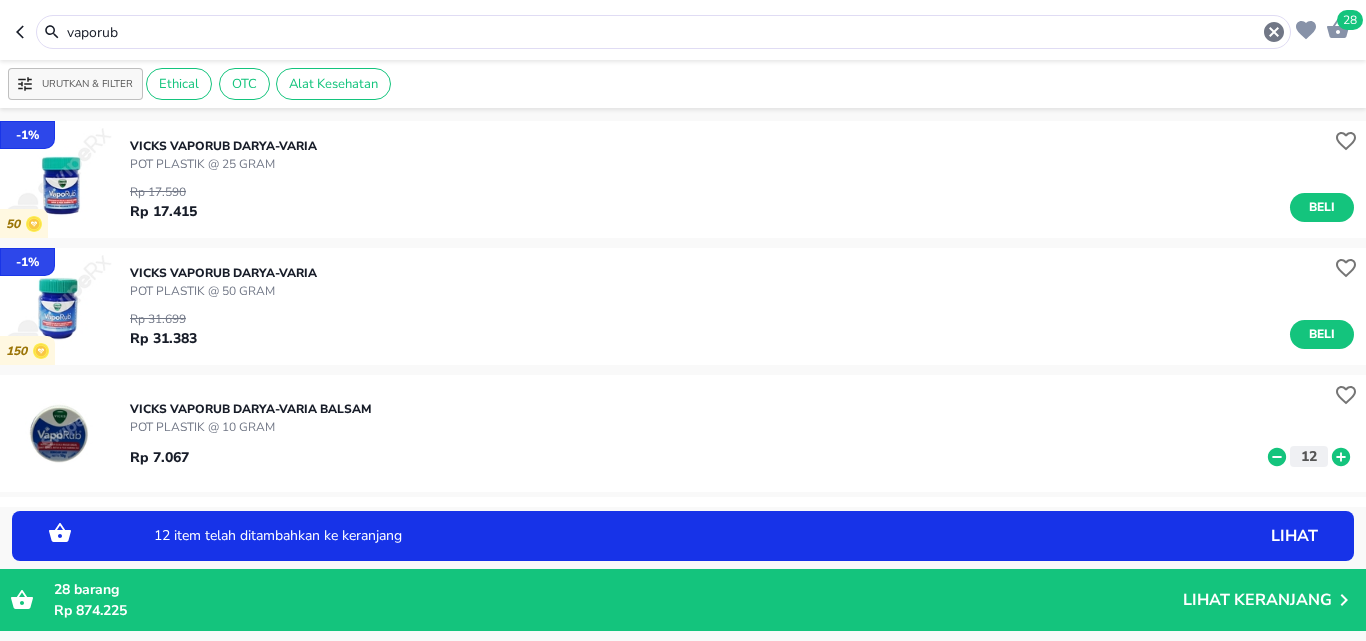 click 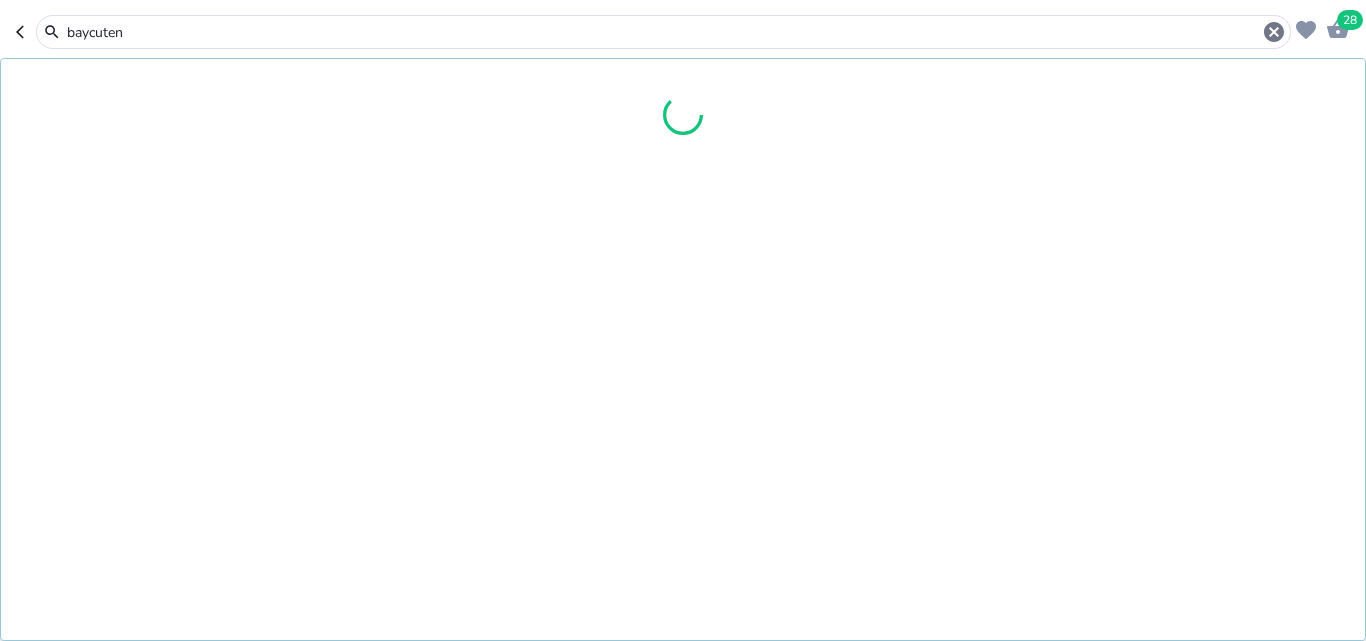 type on "baycuten" 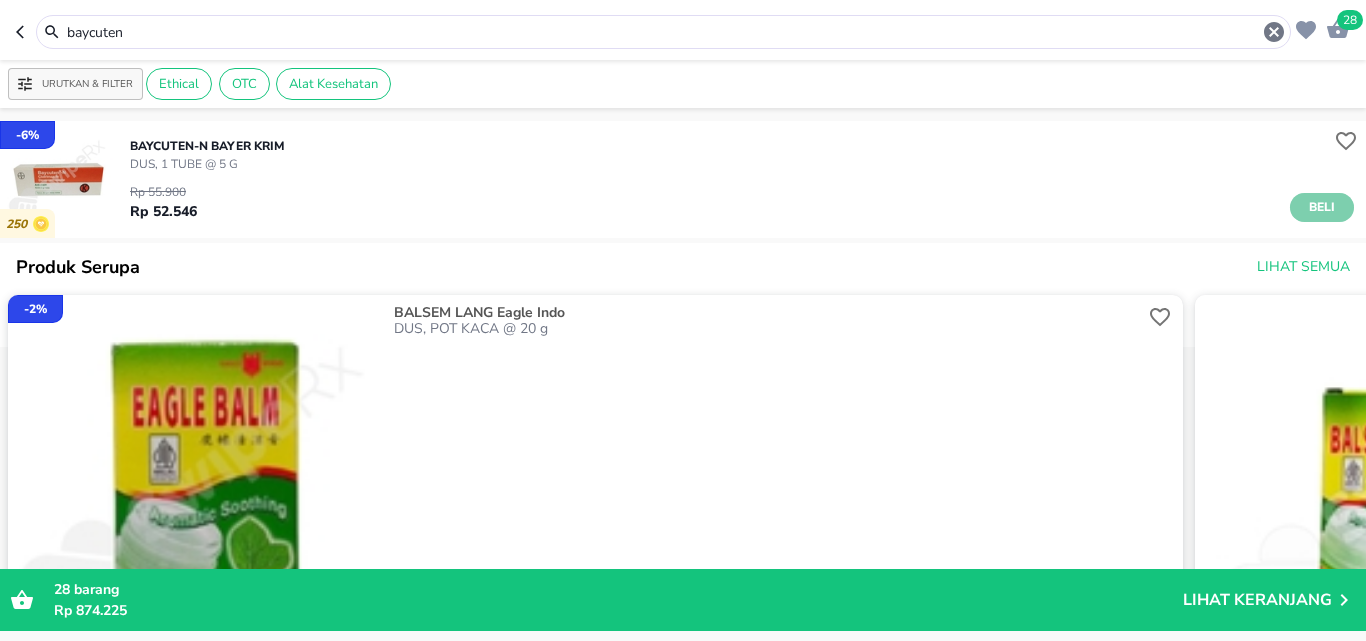 click on "Beli" at bounding box center (1322, 207) 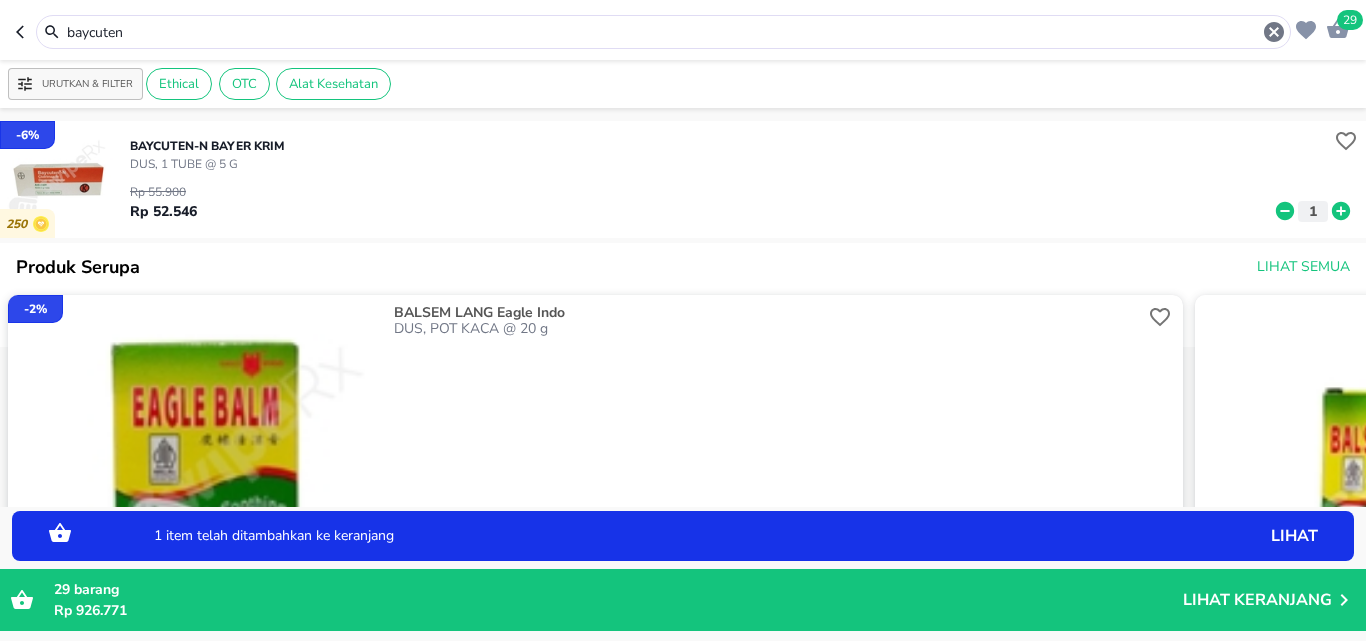 click 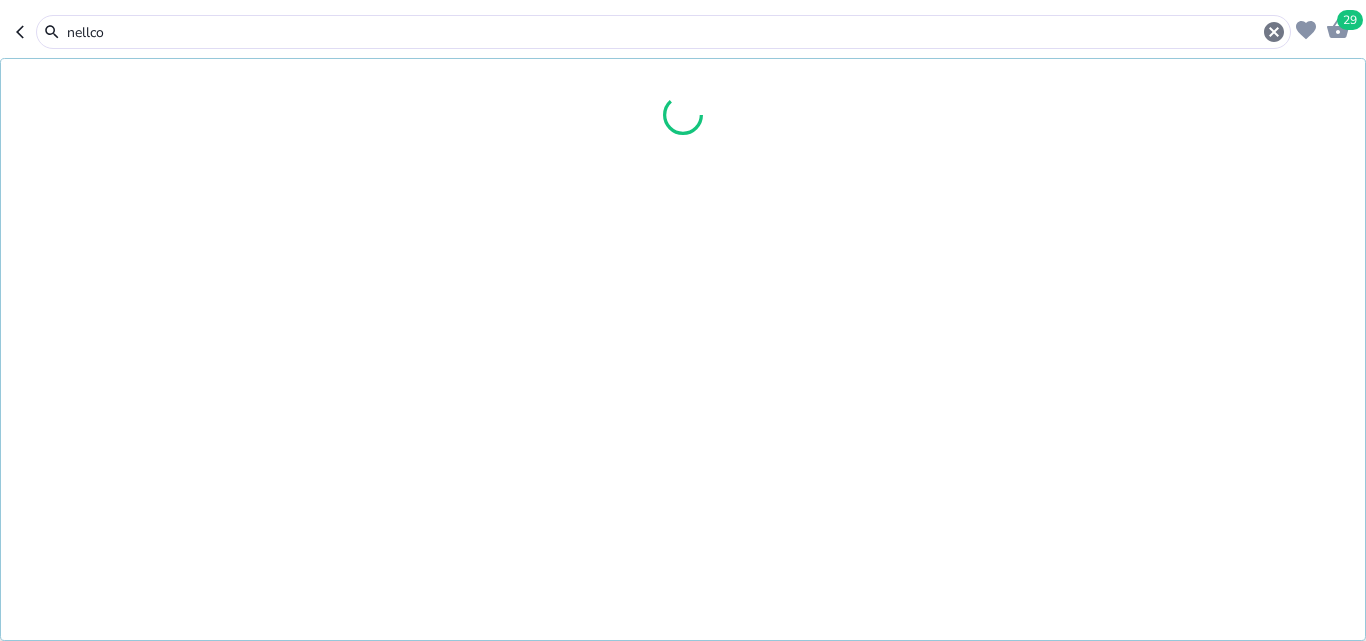 type on "nellco" 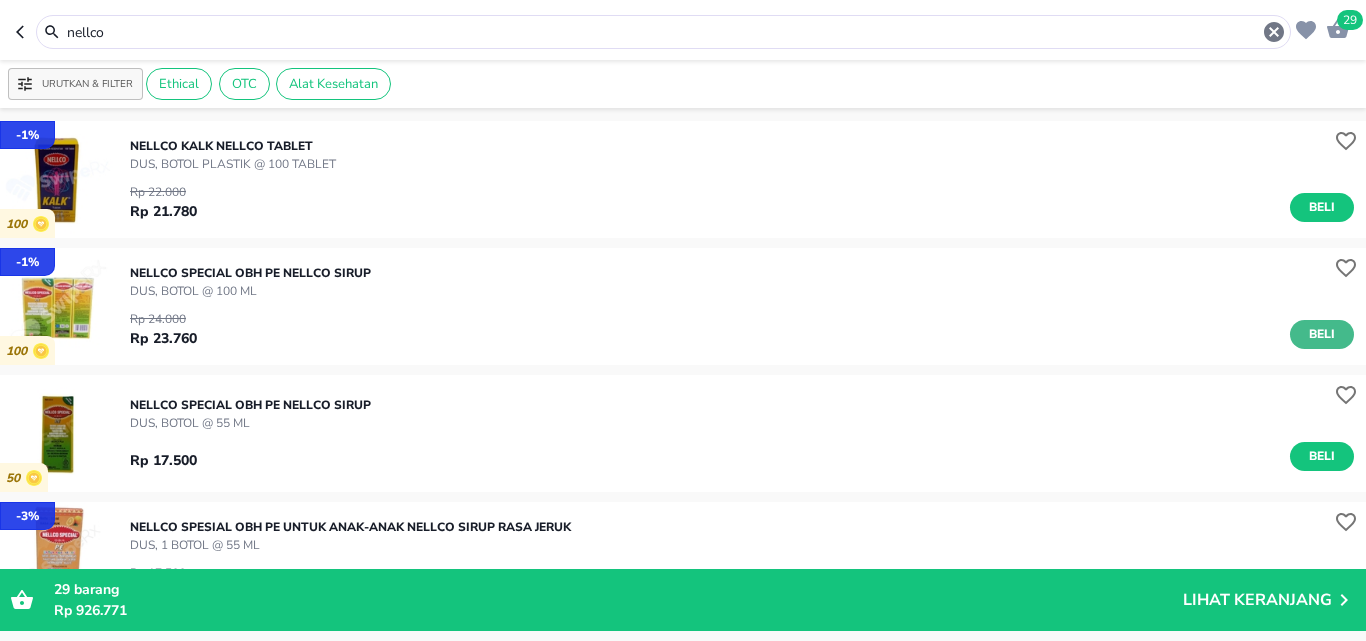 click on "Beli" at bounding box center (1322, 334) 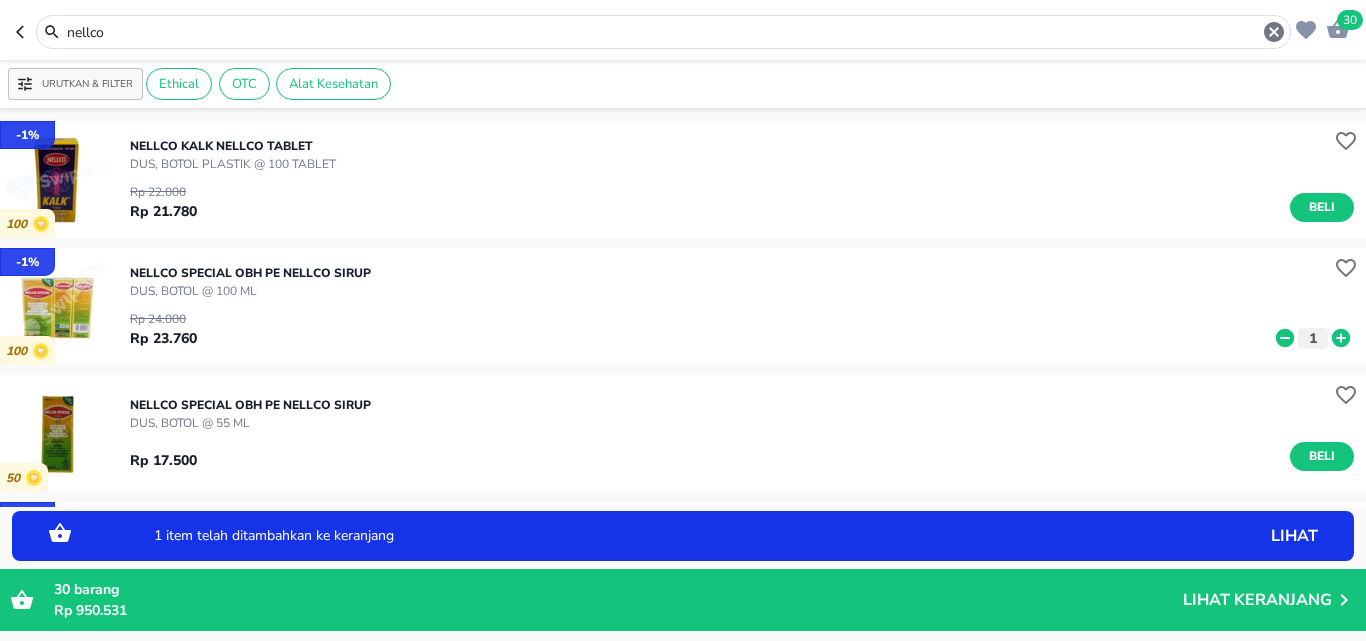 click 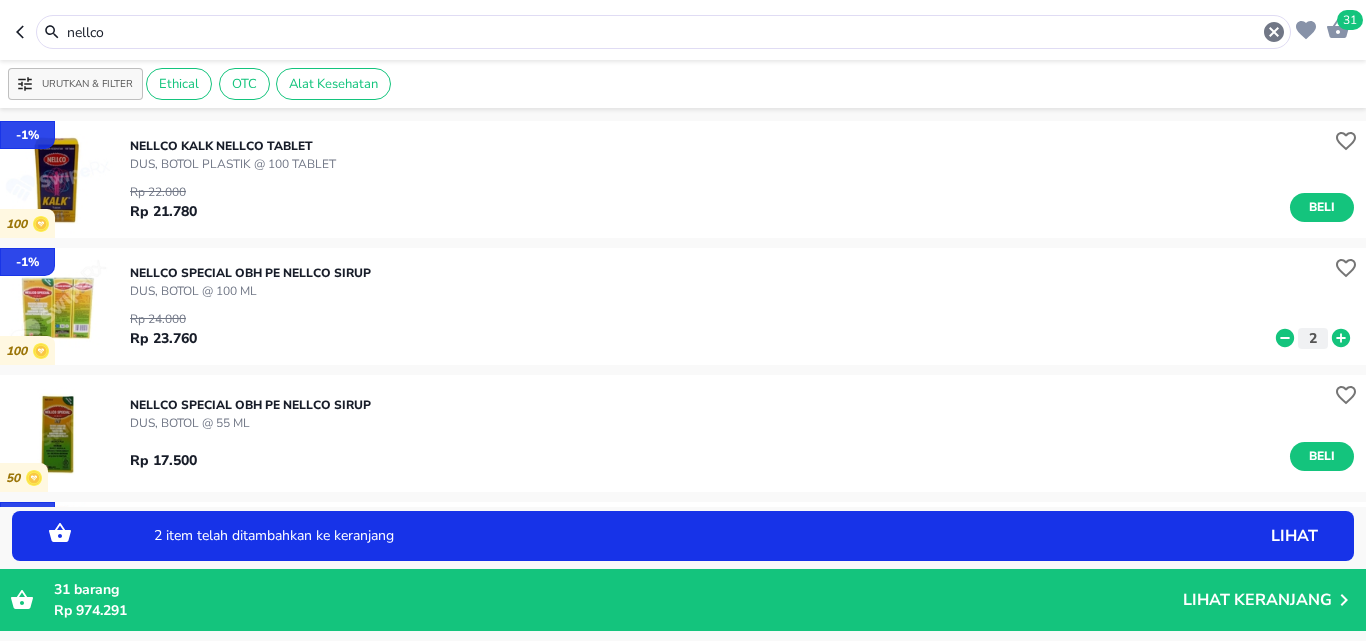 click 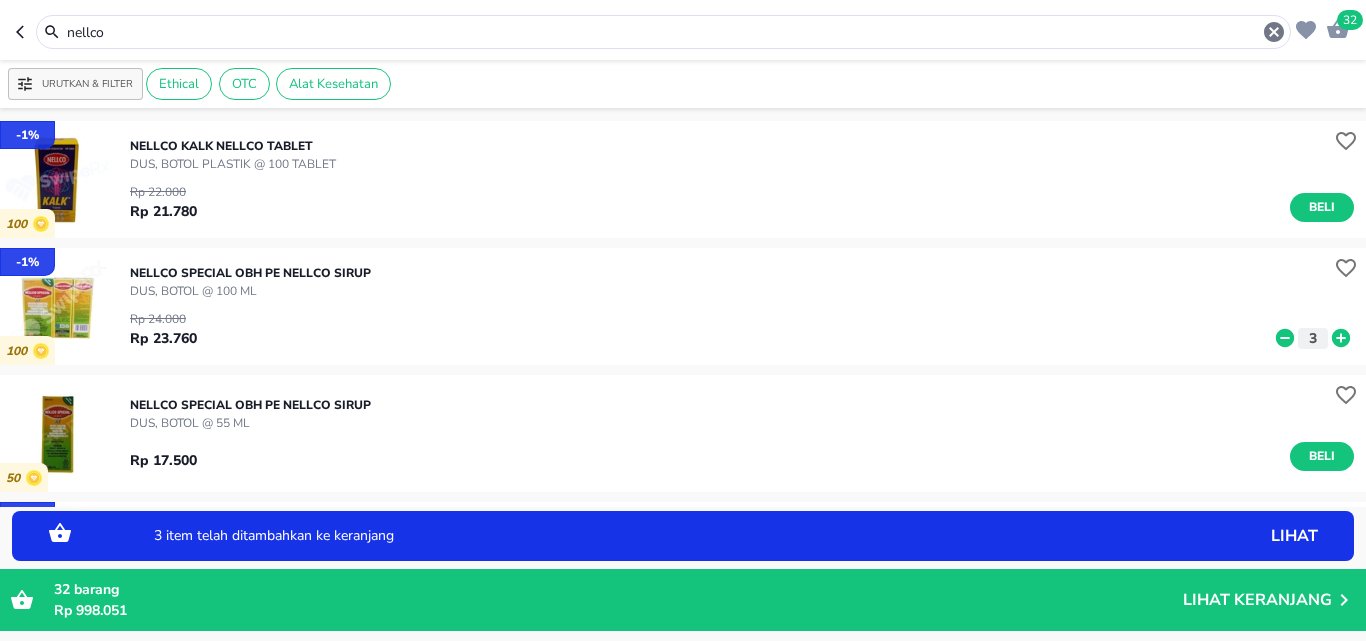 click 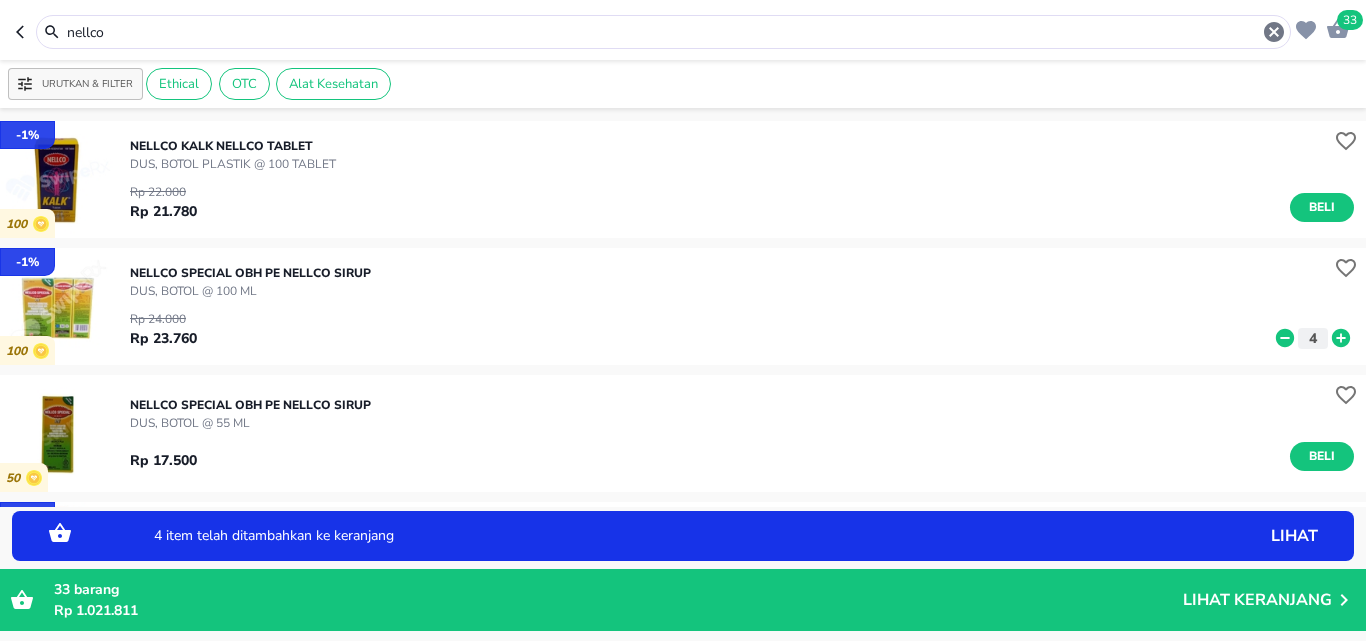 click 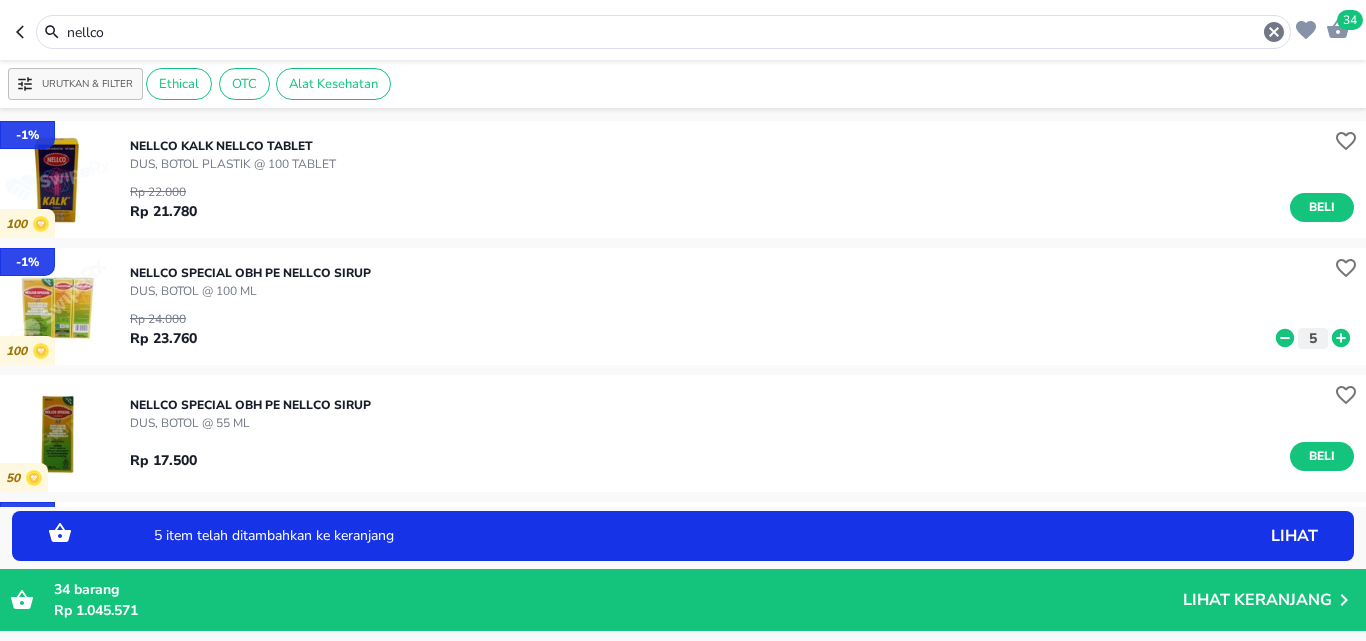 click 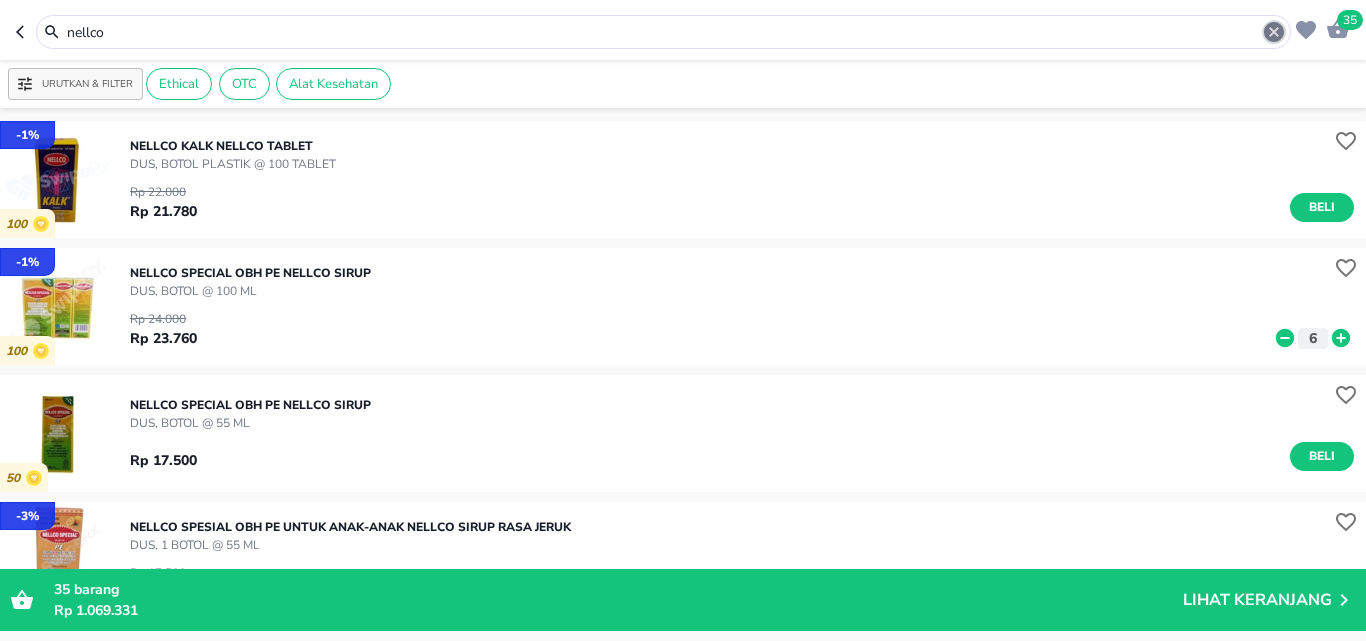 click 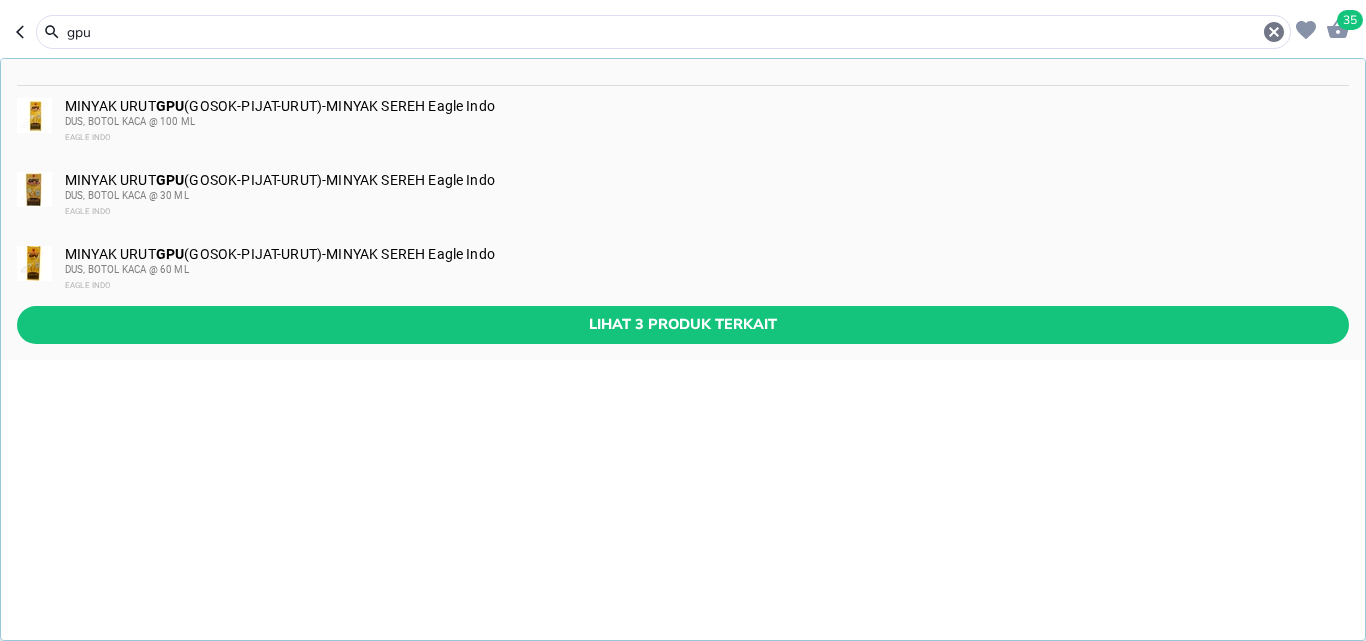 type on "gpu" 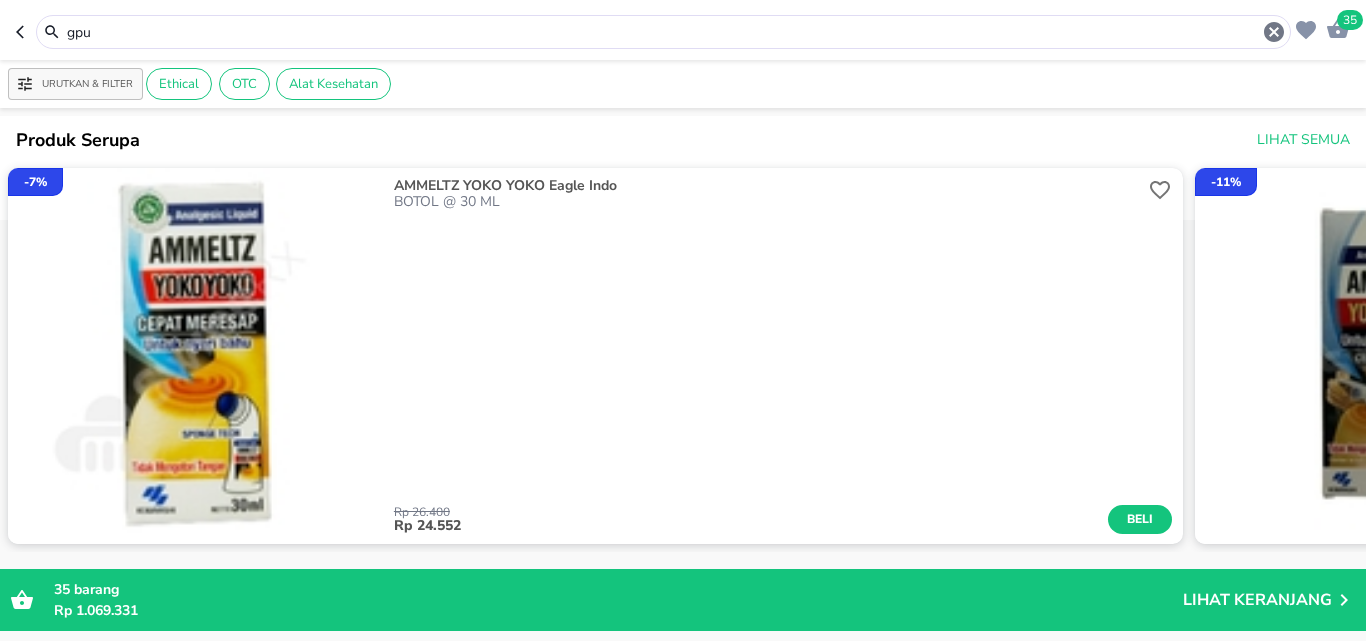 scroll, scrollTop: 0, scrollLeft: 0, axis: both 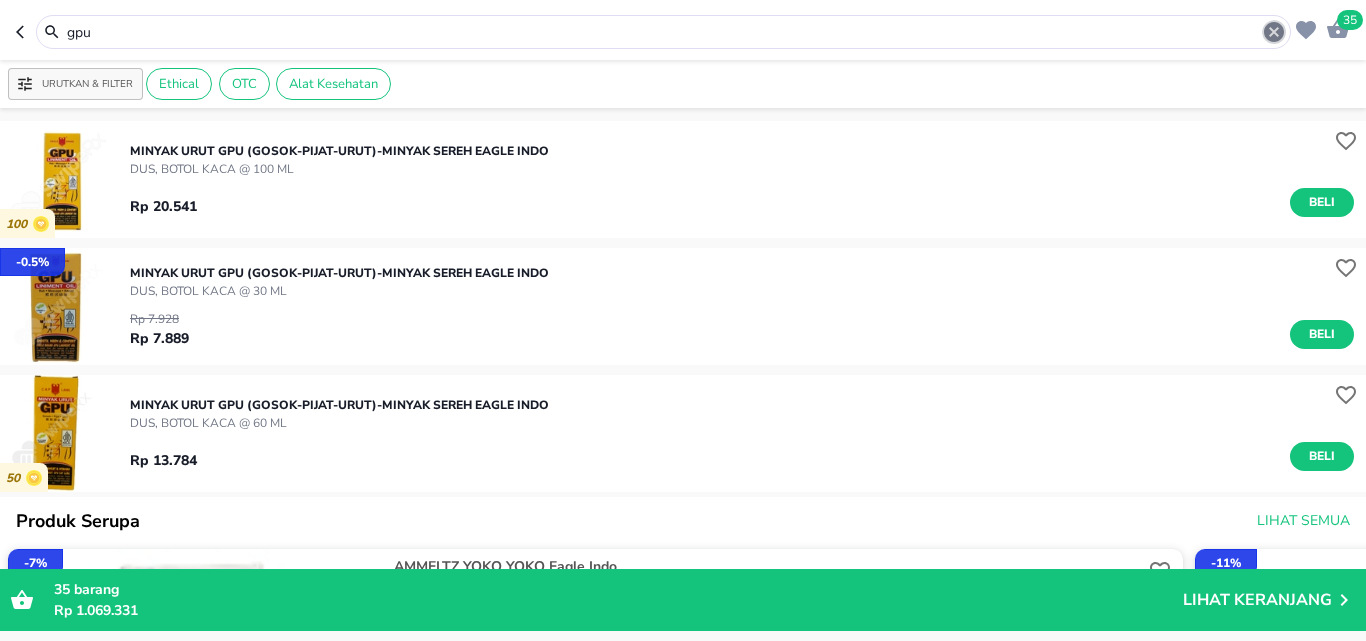 click 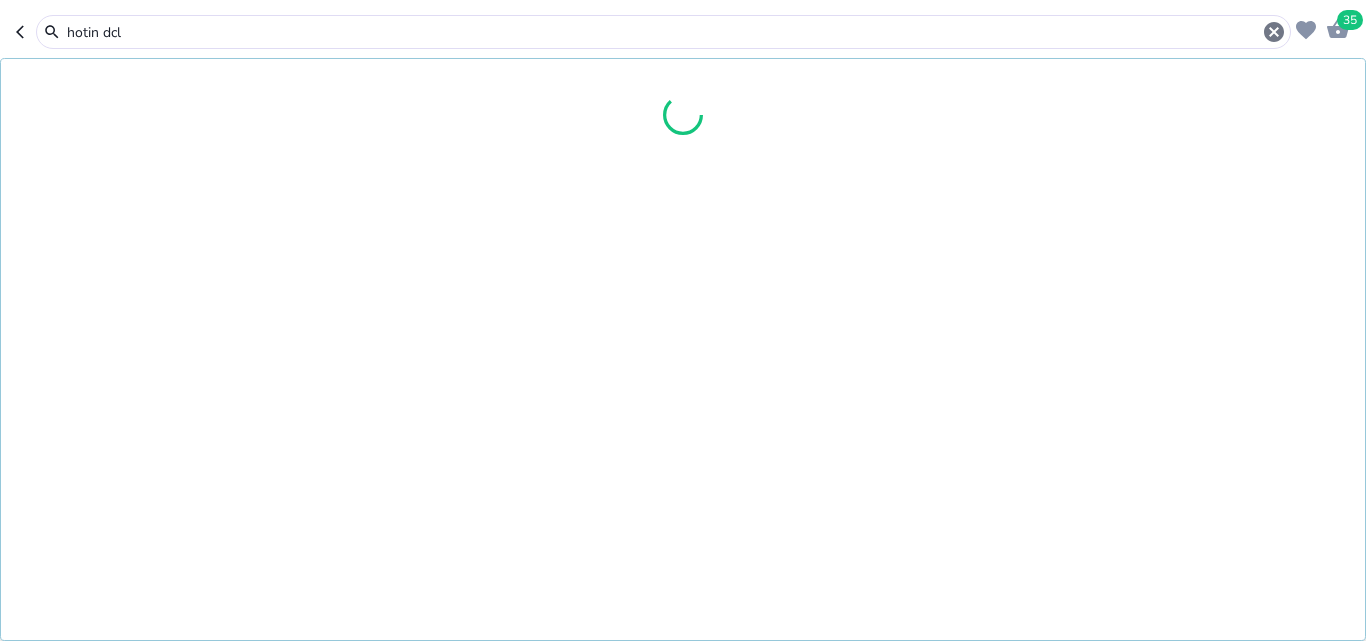 type on "hotin dcl" 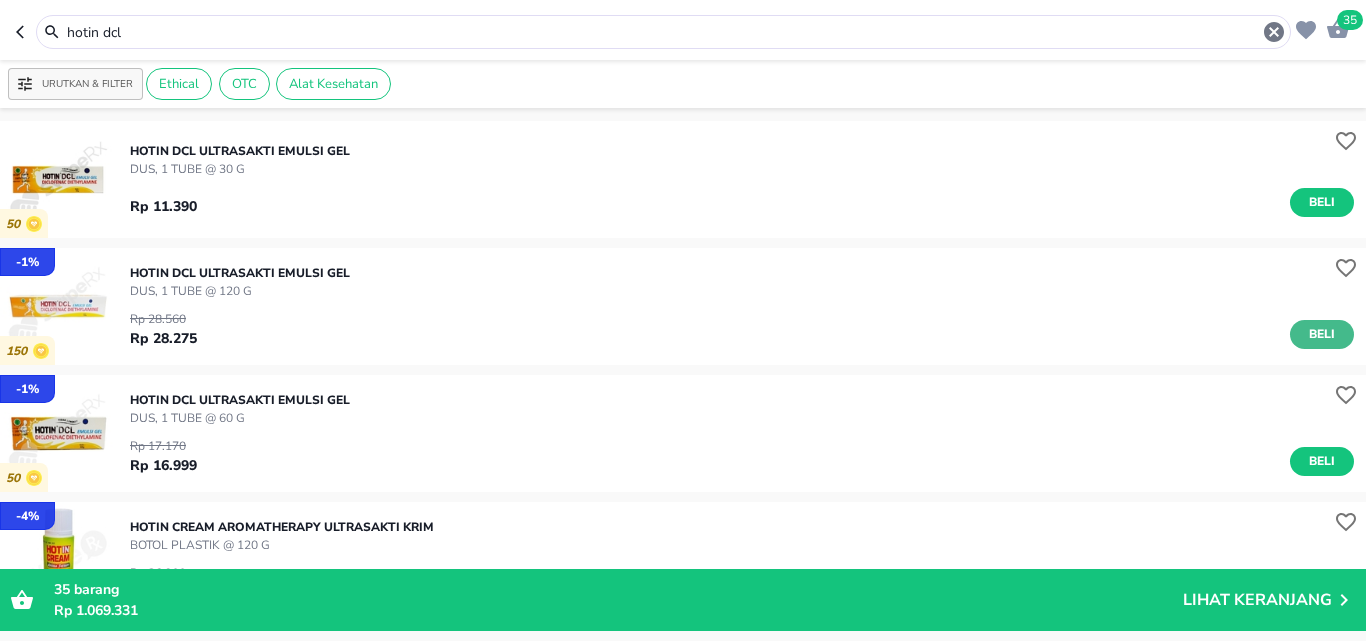 click on "Beli" at bounding box center [1322, 334] 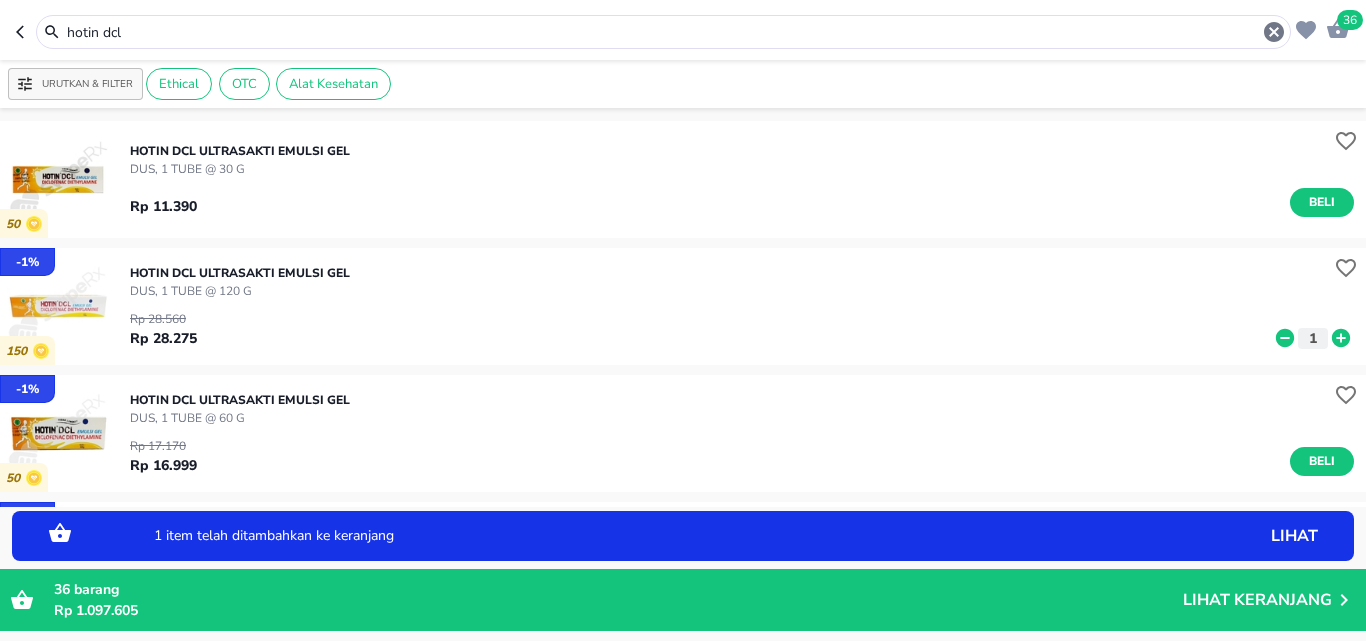 click 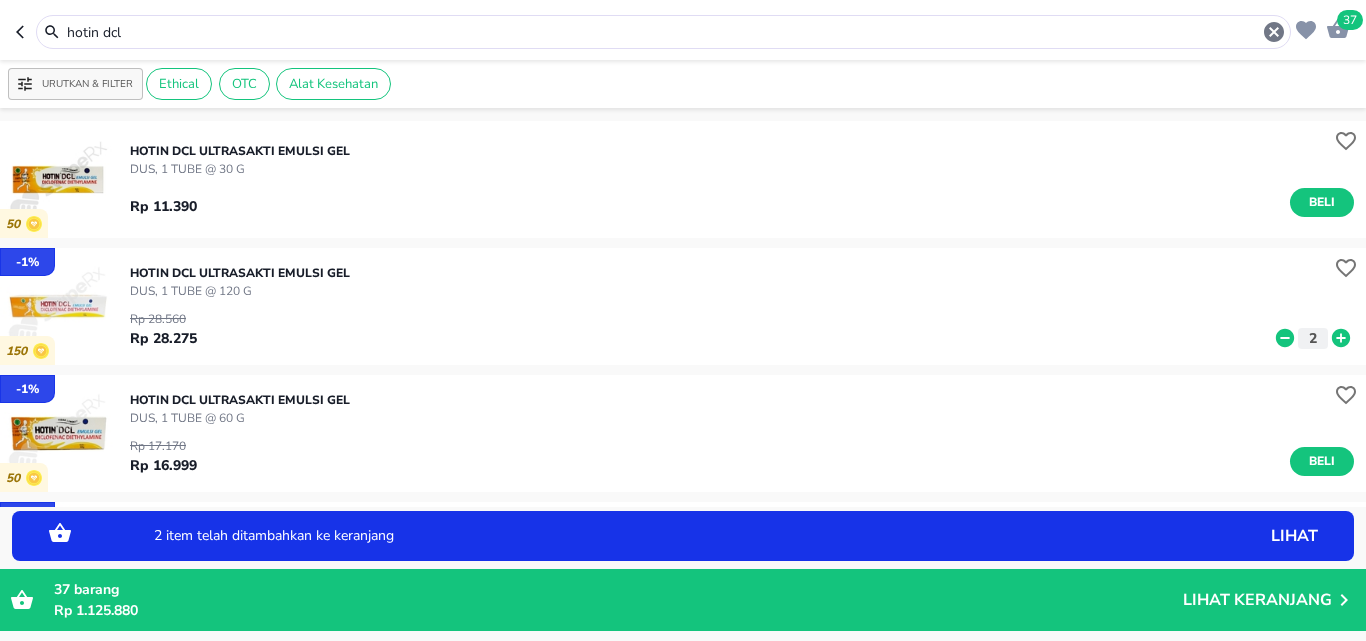 click 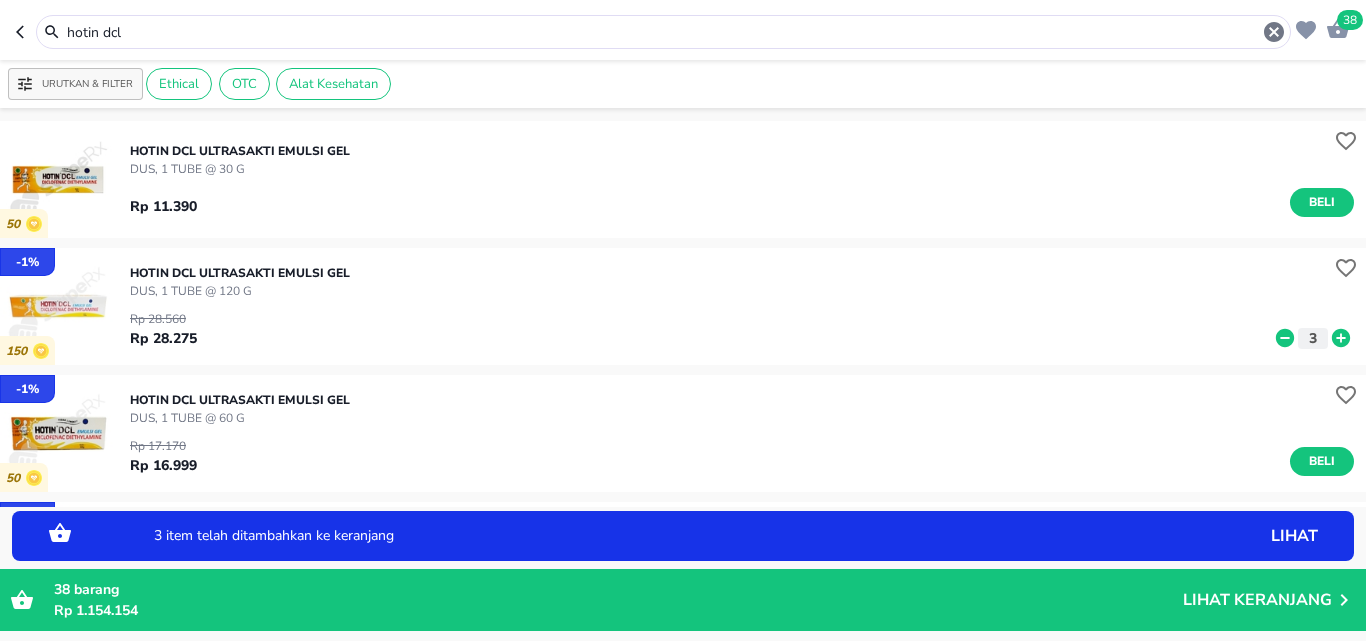 click 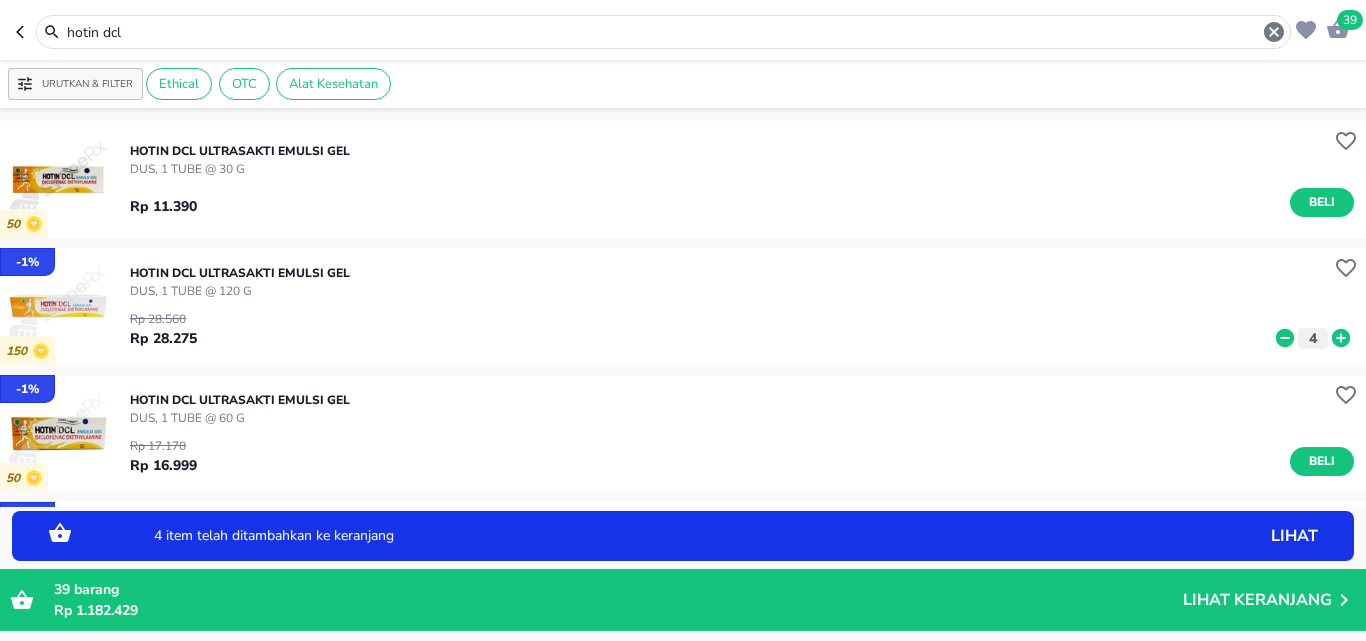 click 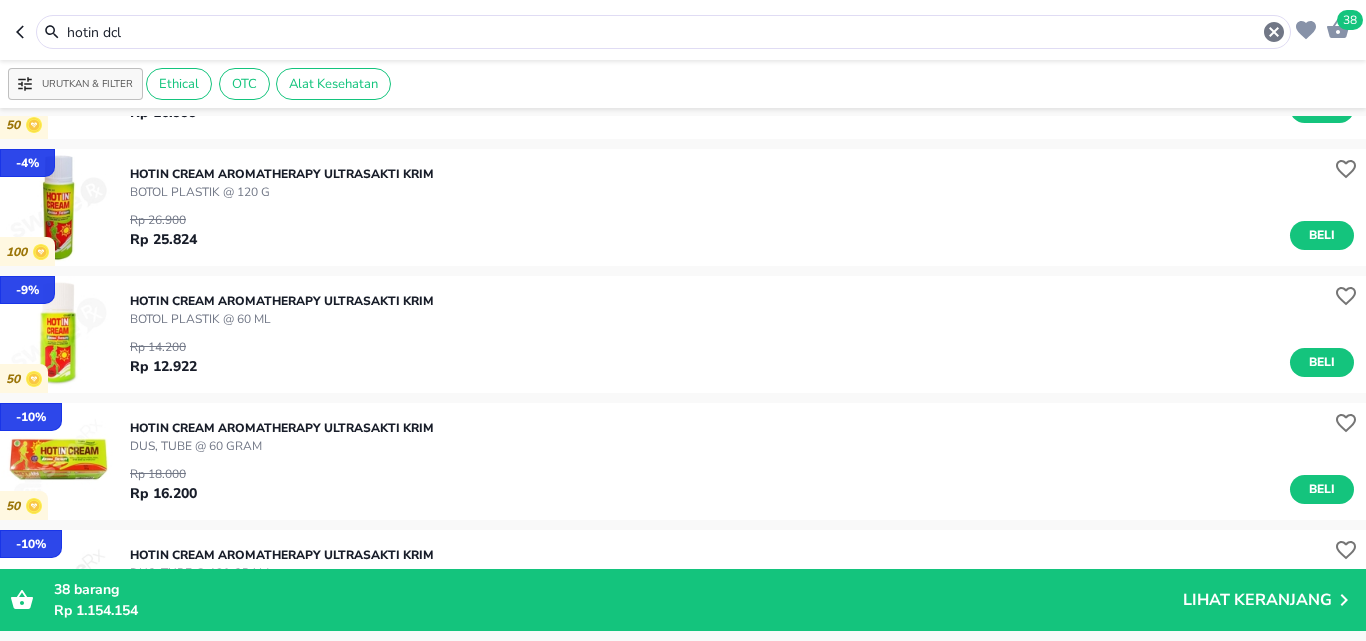 scroll, scrollTop: 400, scrollLeft: 0, axis: vertical 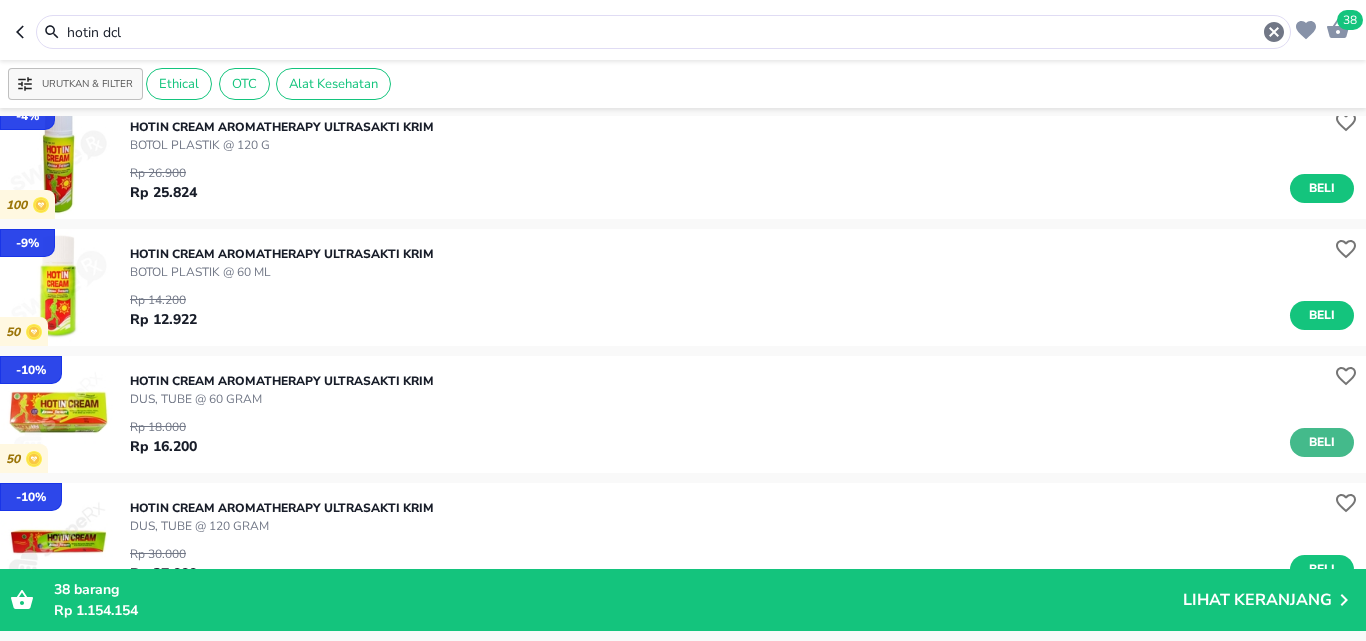 click on "Beli" at bounding box center [1322, 442] 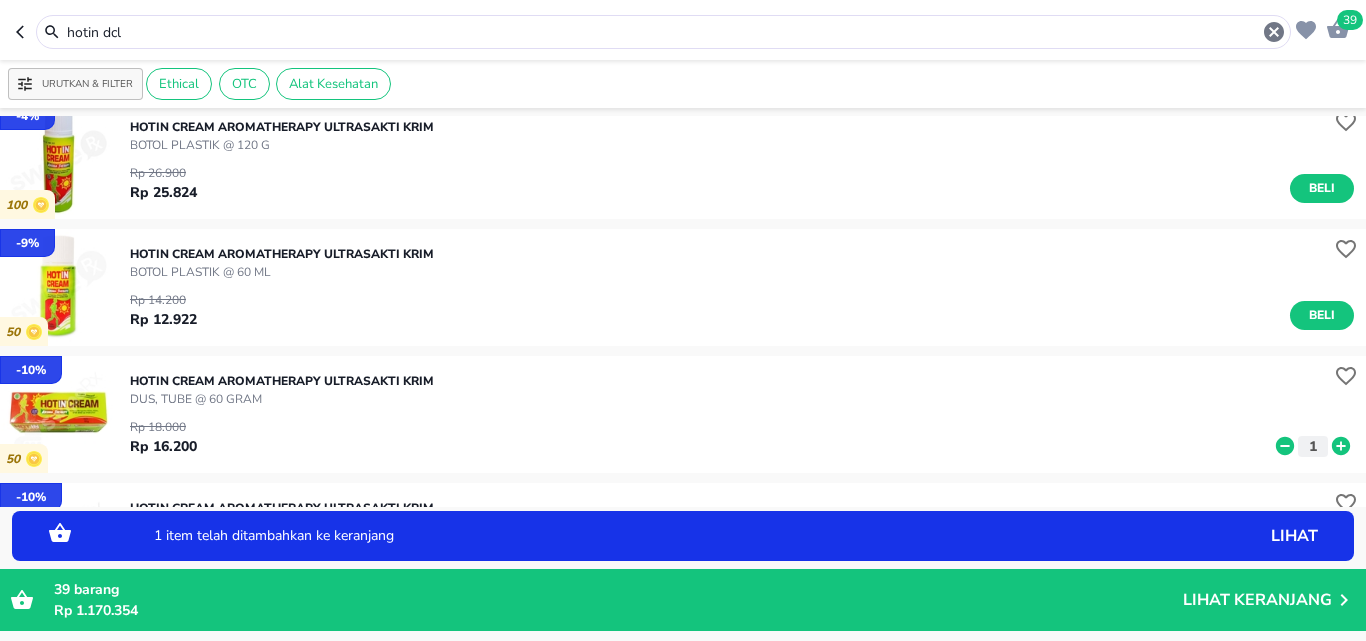 click 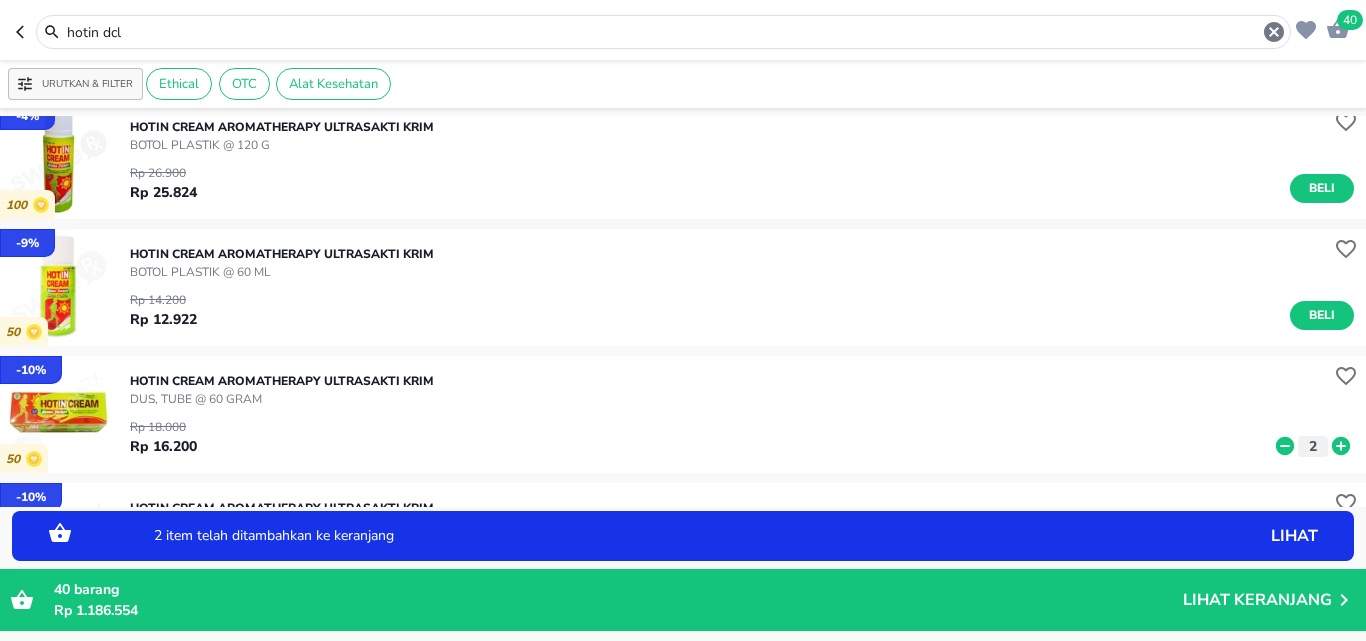 click 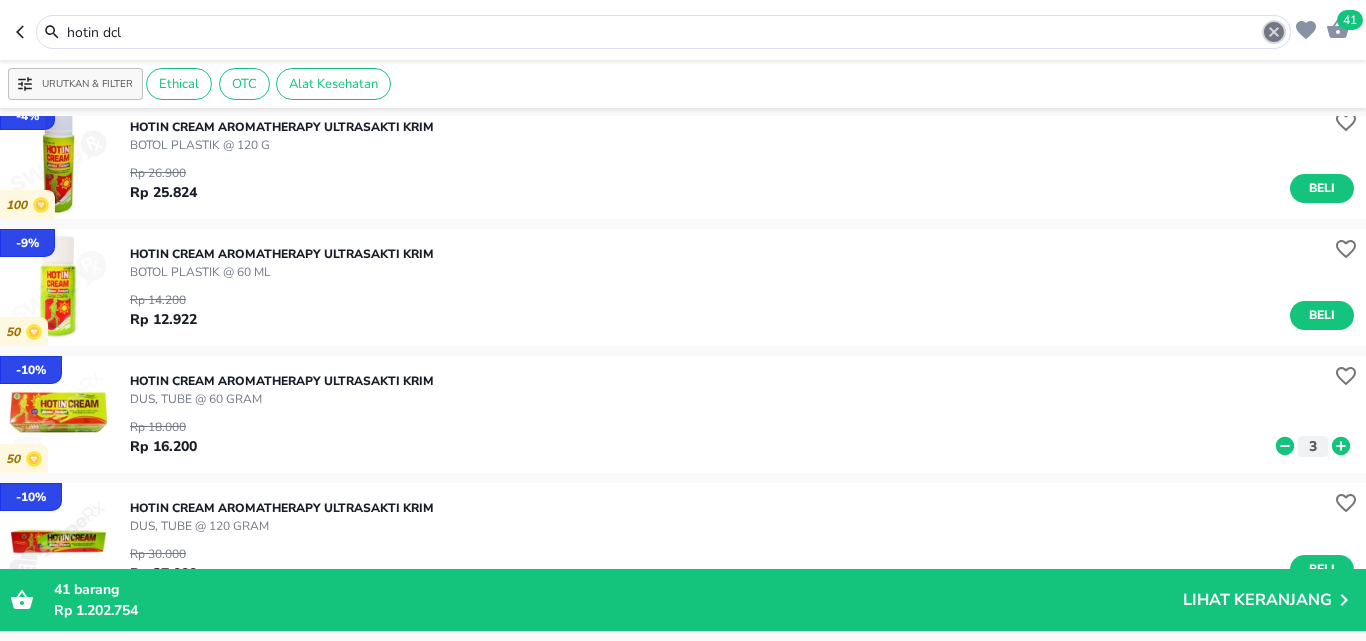 click 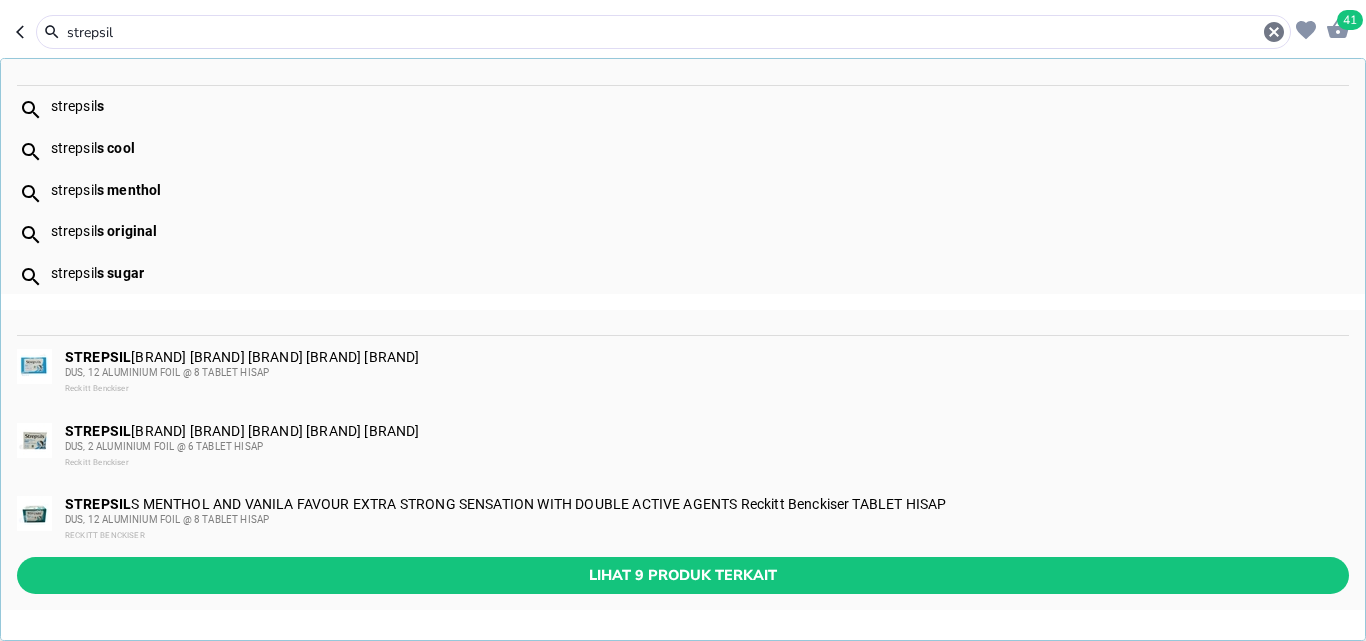 type on "strepsil" 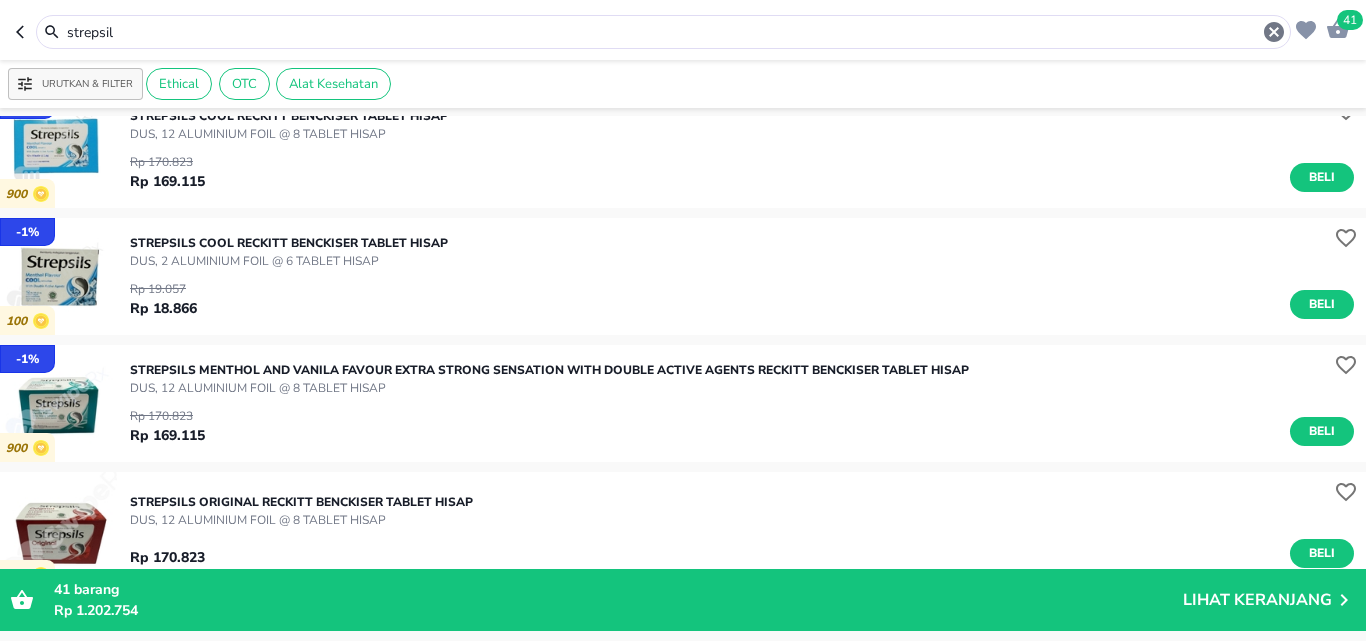 scroll, scrollTop: 0, scrollLeft: 0, axis: both 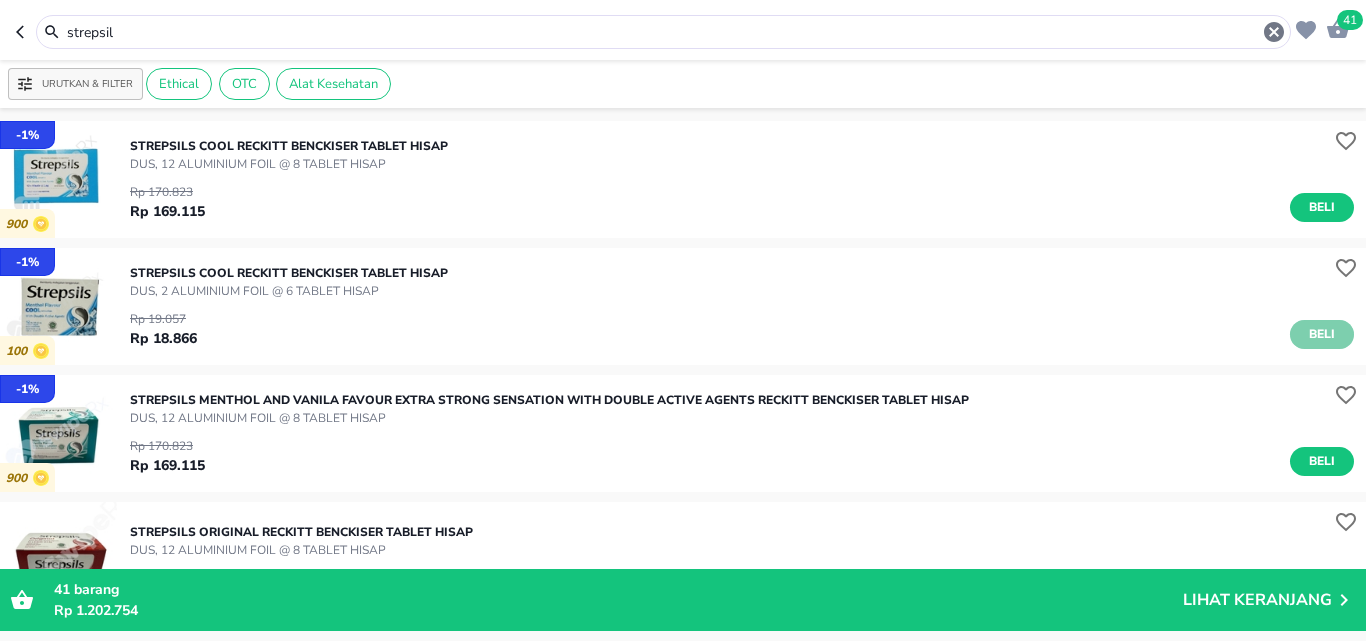 click on "Beli" at bounding box center [1322, 334] 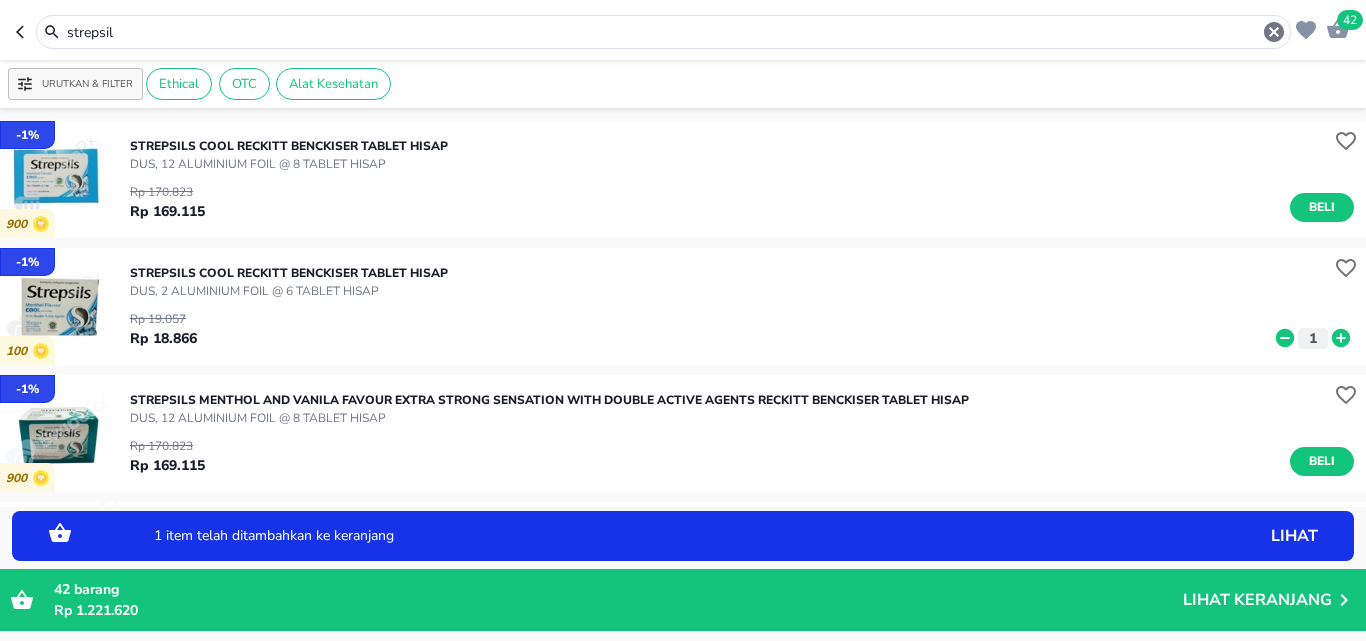 click 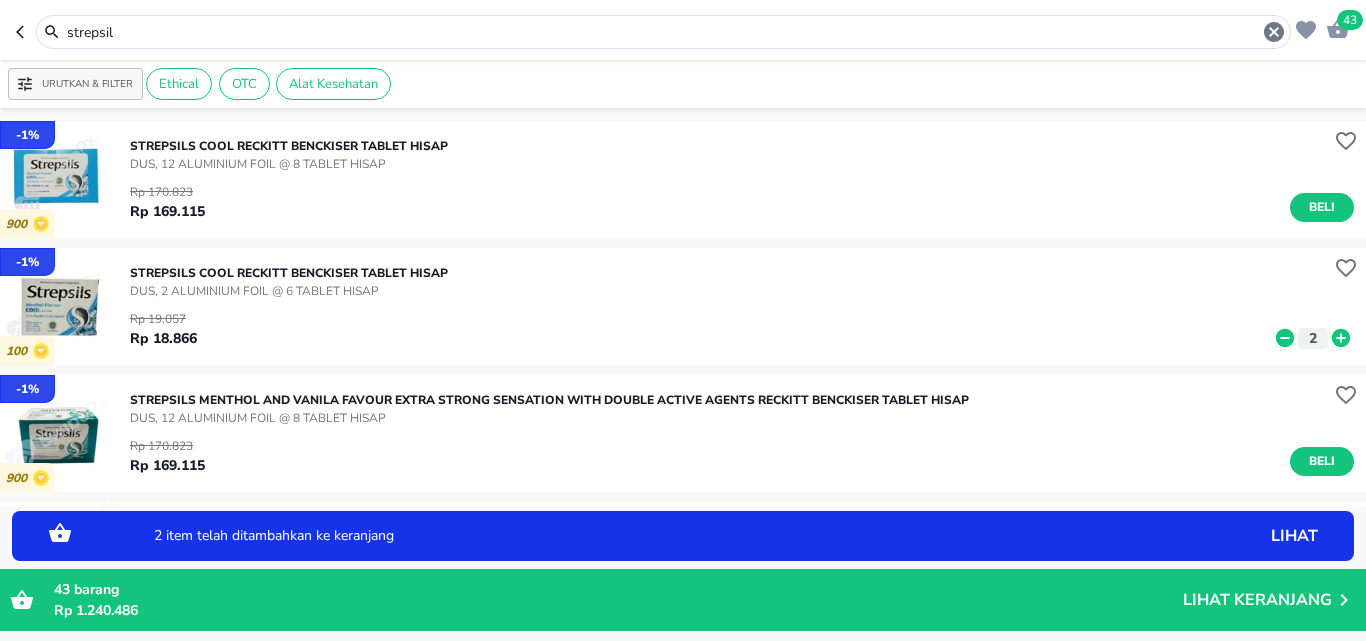 click 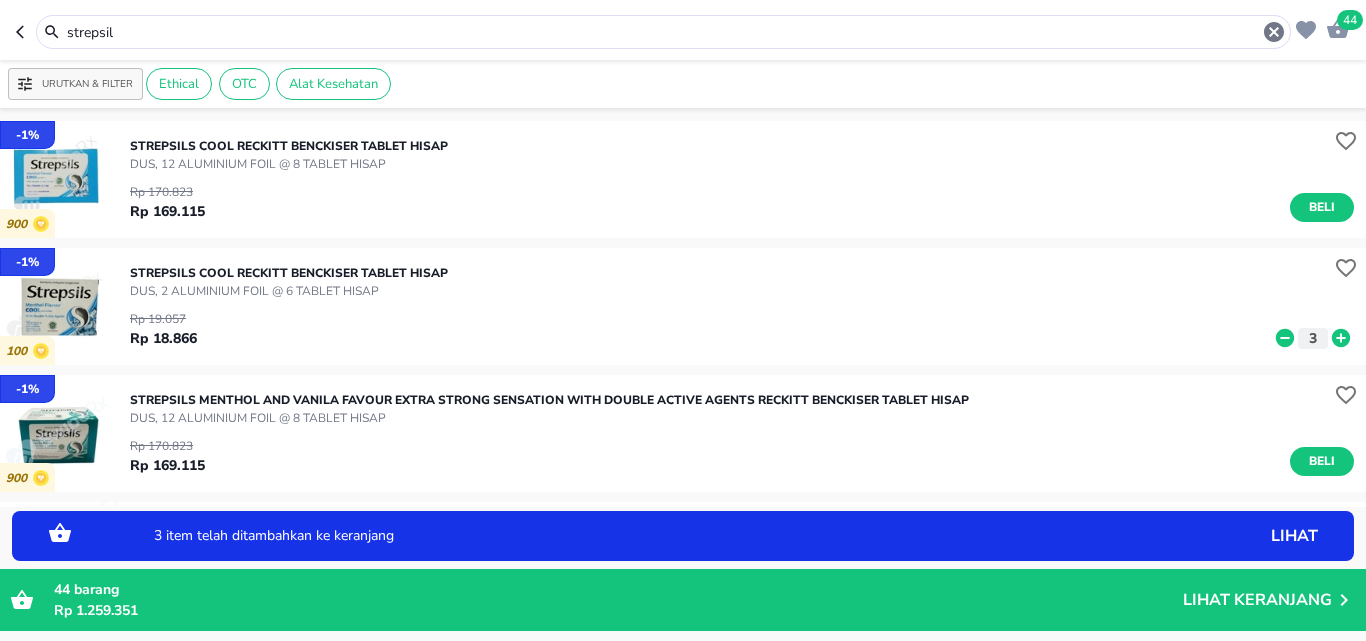 drag, startPoint x: 1311, startPoint y: 124, endPoint x: 1146, endPoint y: 210, distance: 186.0672 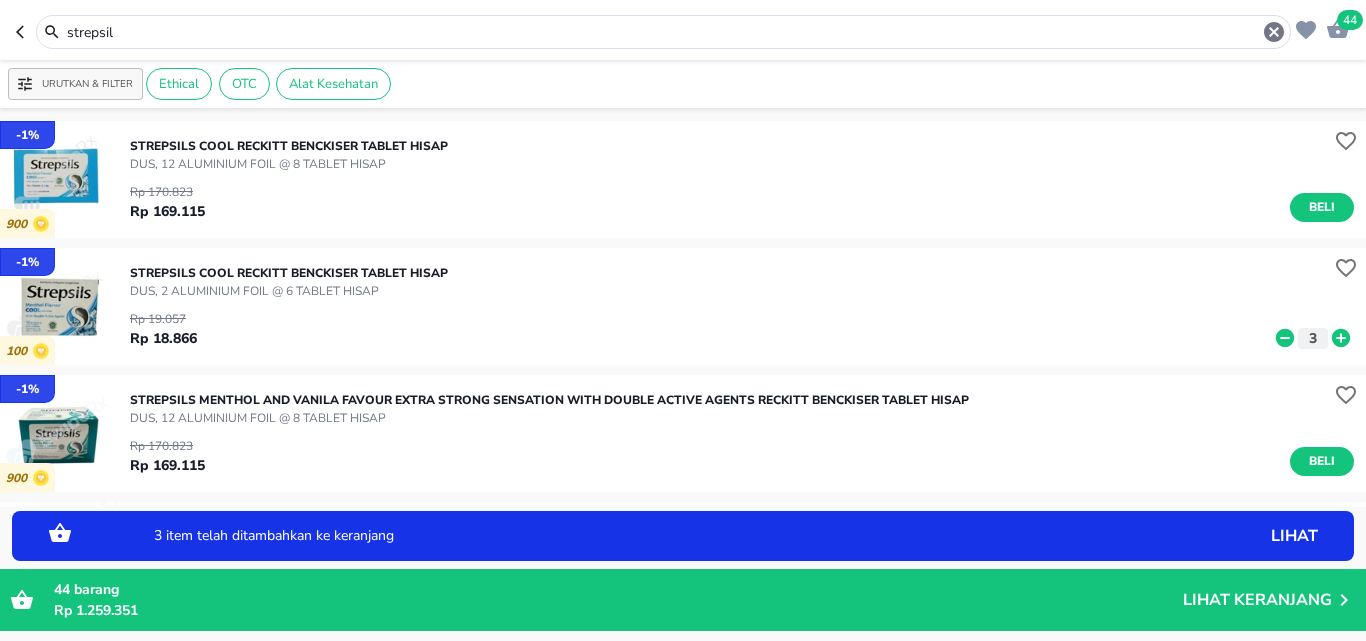 click 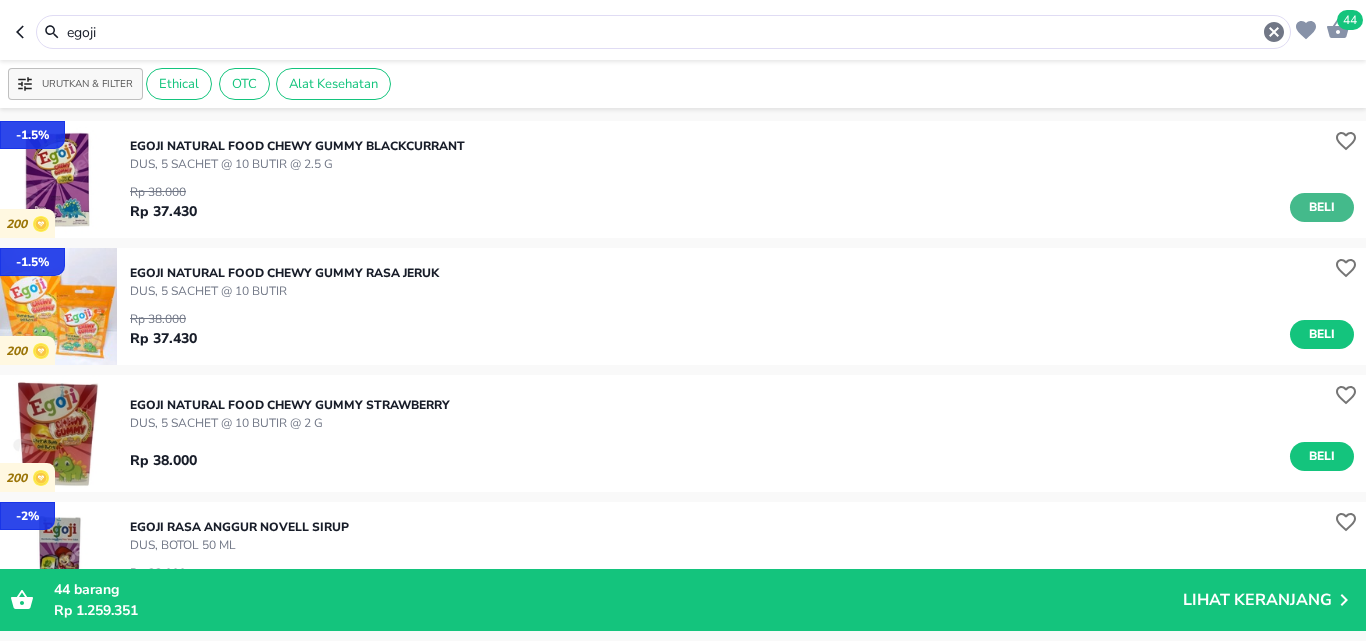 click on "Beli" at bounding box center (1322, 207) 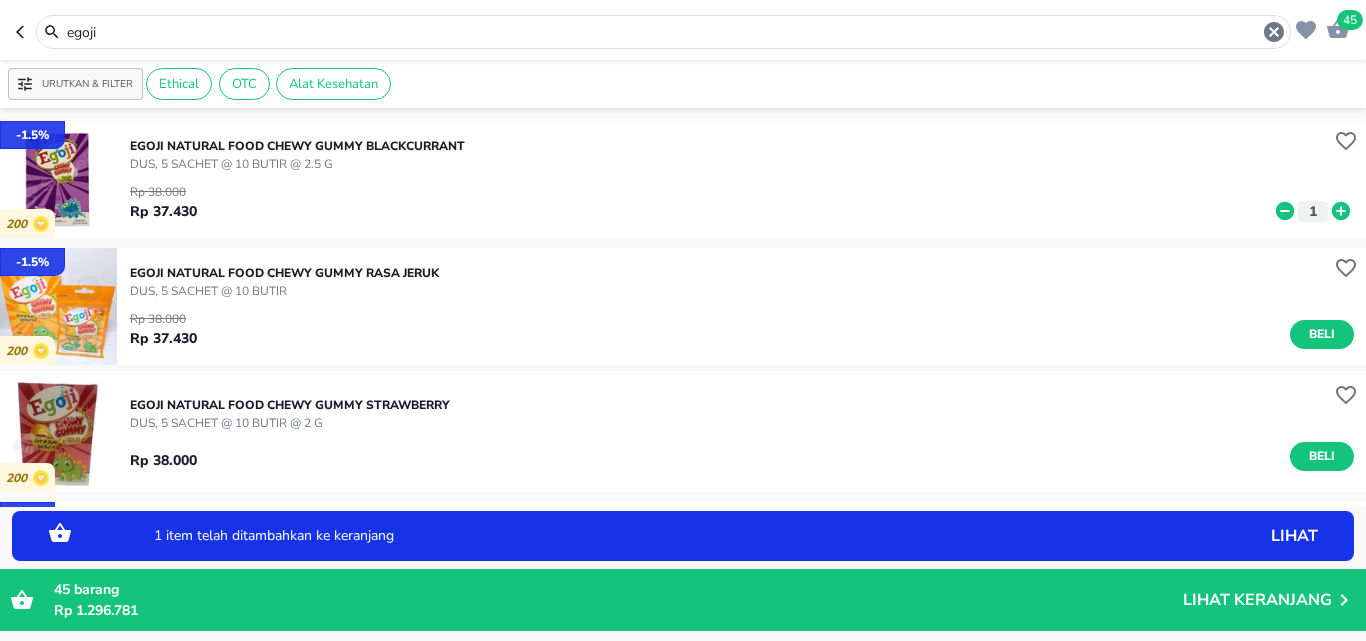 click 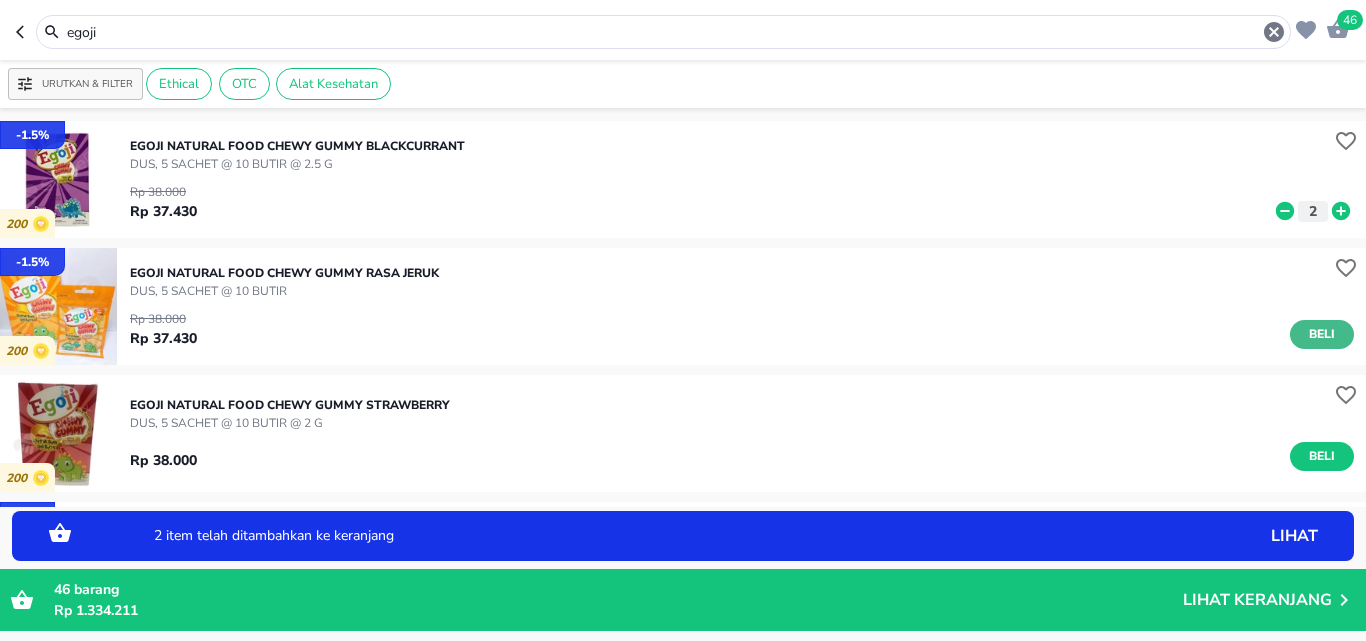 click on "Beli" at bounding box center (1322, 334) 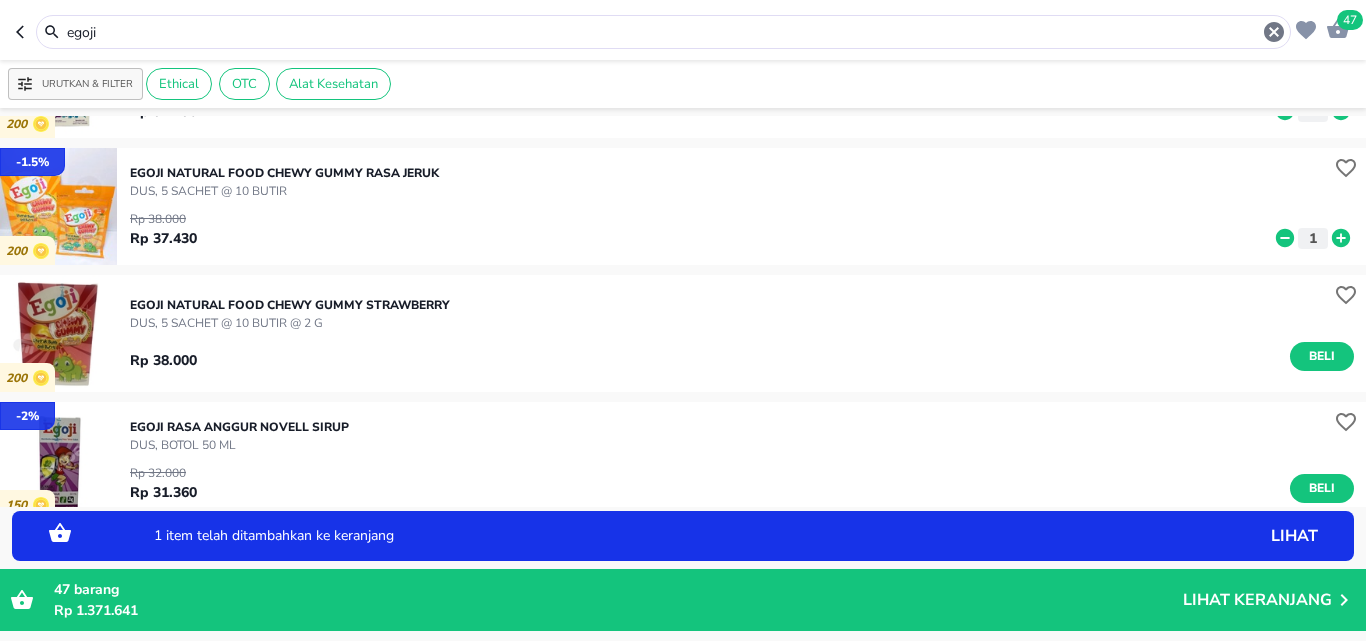 click 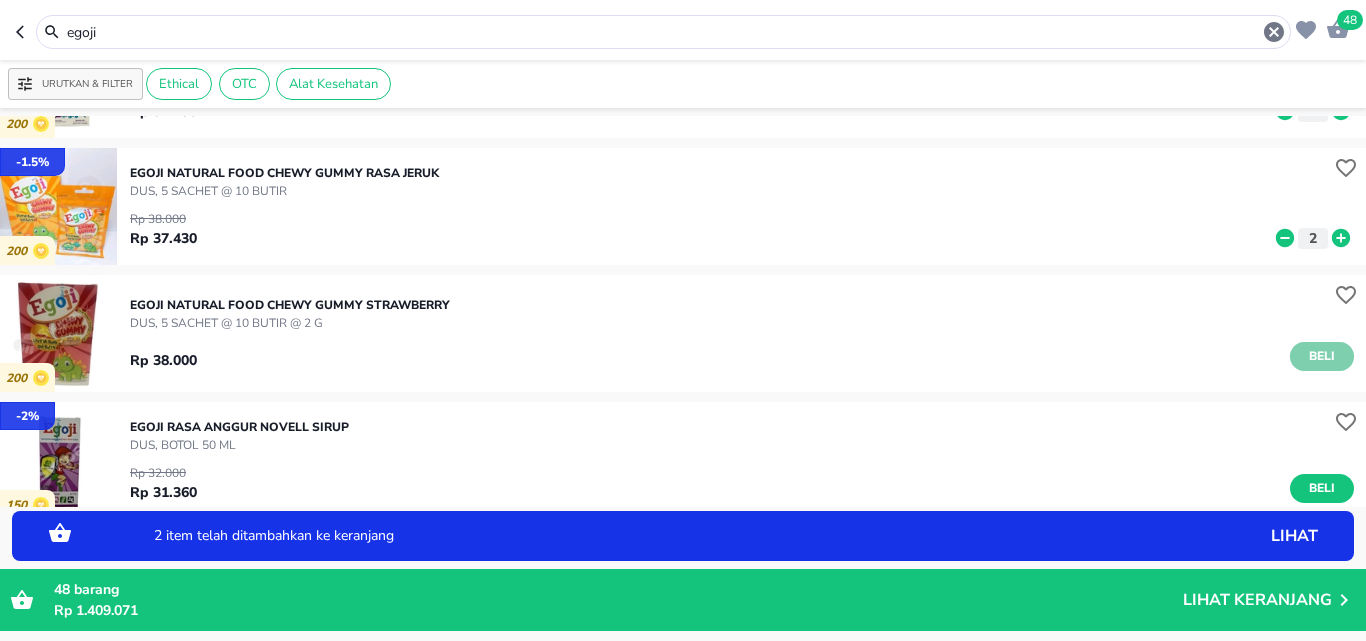 click on "Beli" at bounding box center [1322, 356] 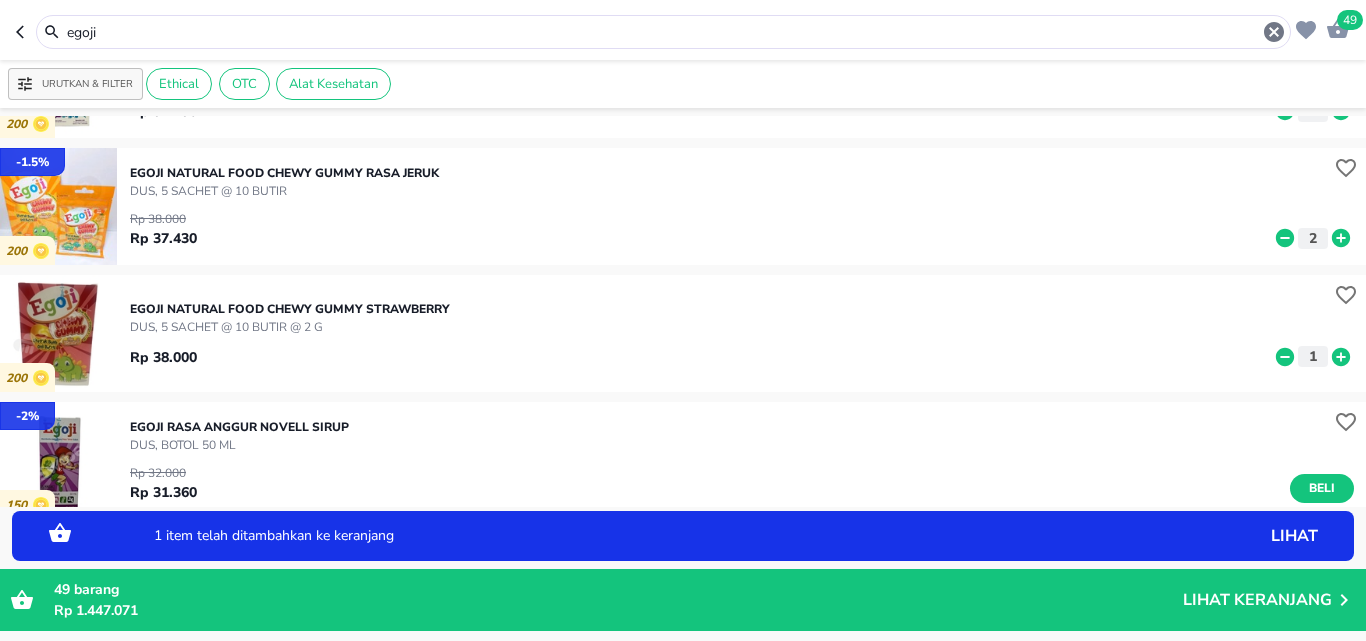 click 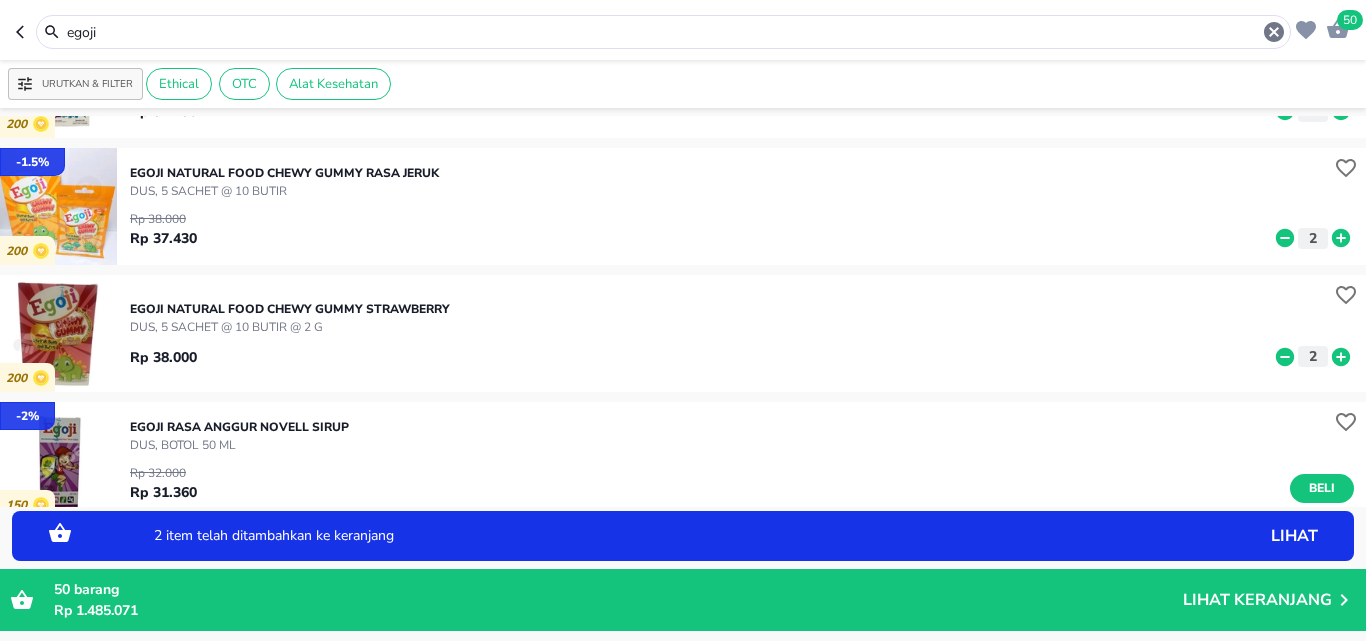 click on "egoji" at bounding box center [663, 32] 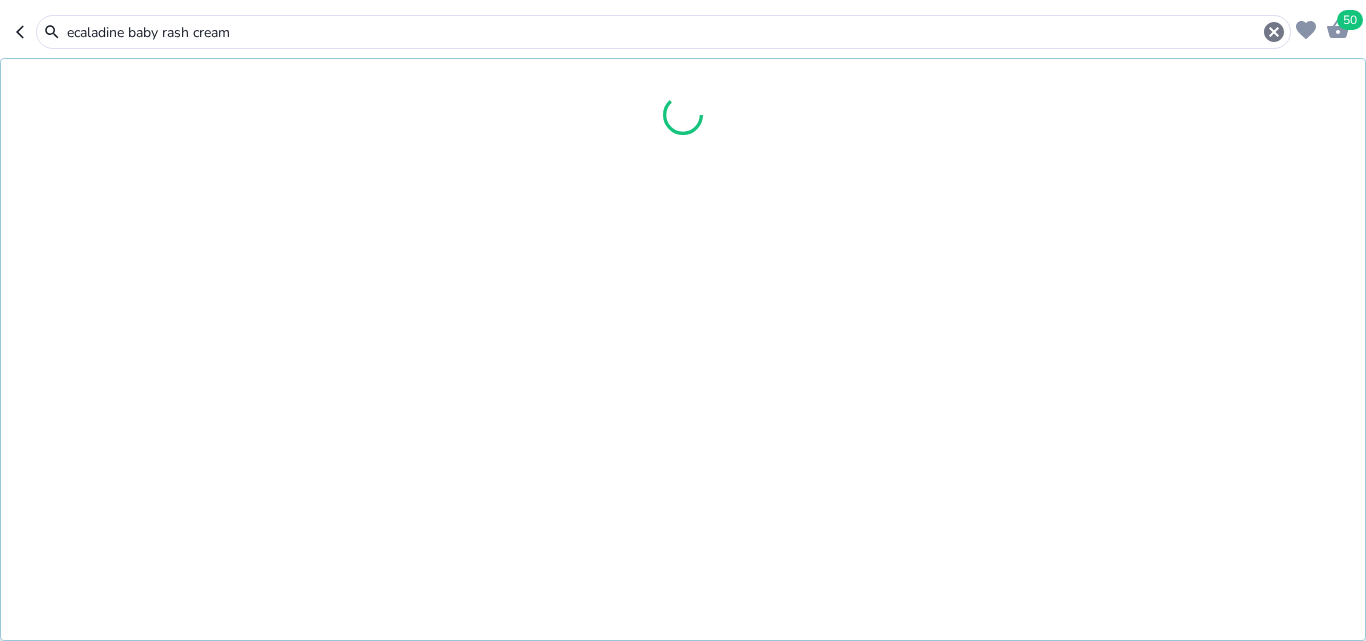 type on "ecaladine baby rash cream" 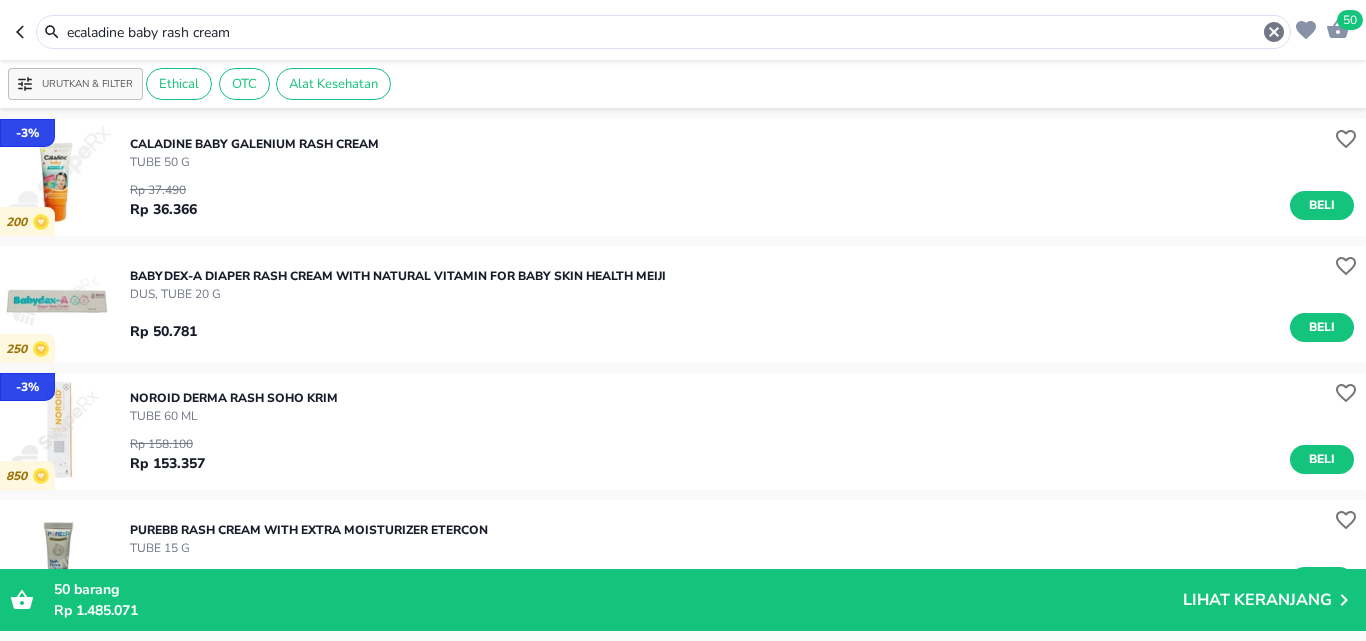 scroll, scrollTop: 0, scrollLeft: 0, axis: both 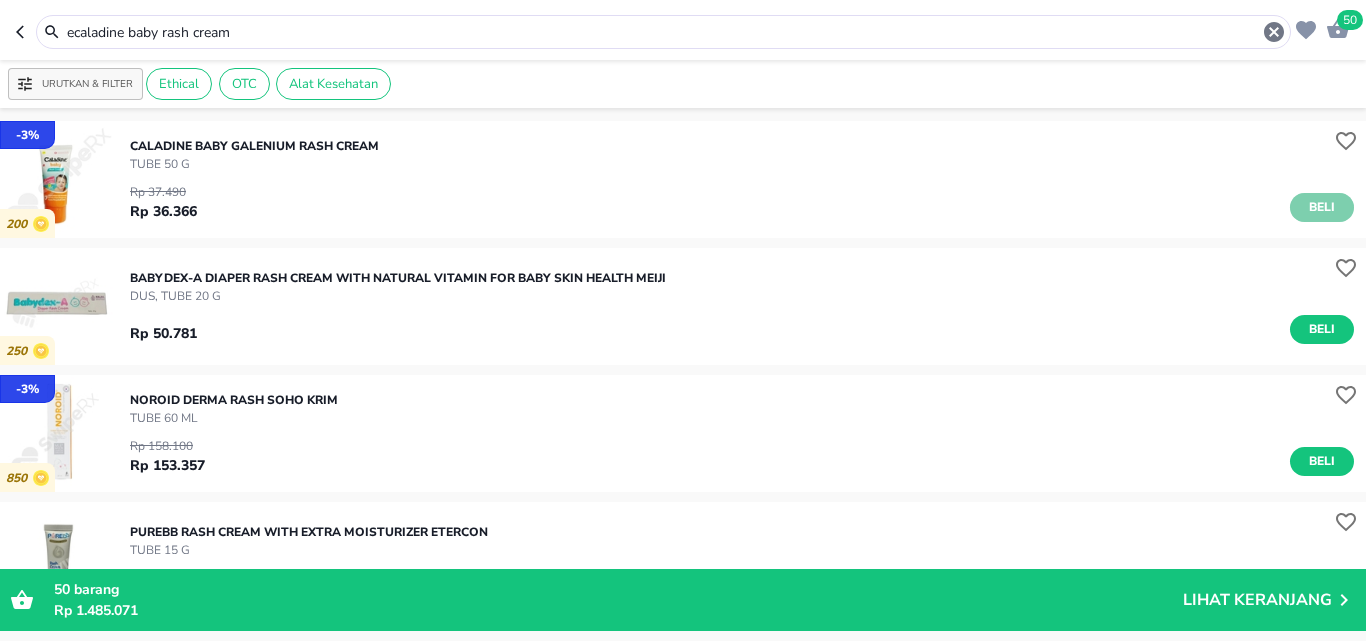 click on "Beli" at bounding box center (1322, 207) 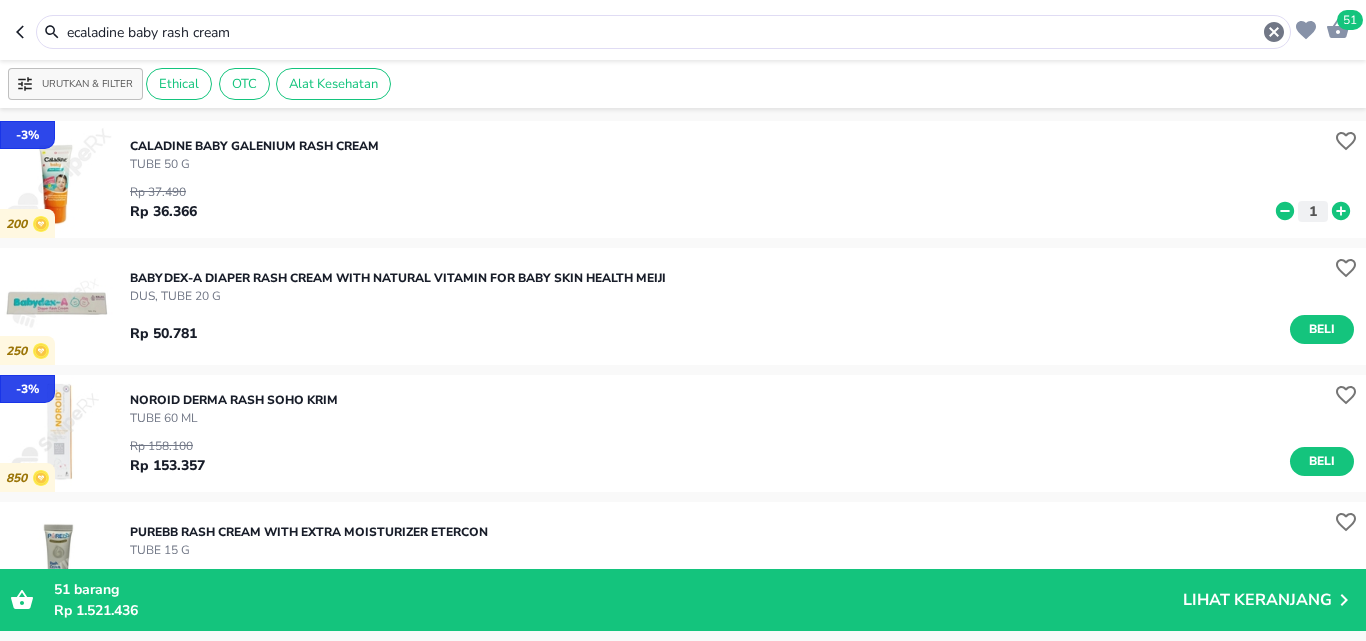 click 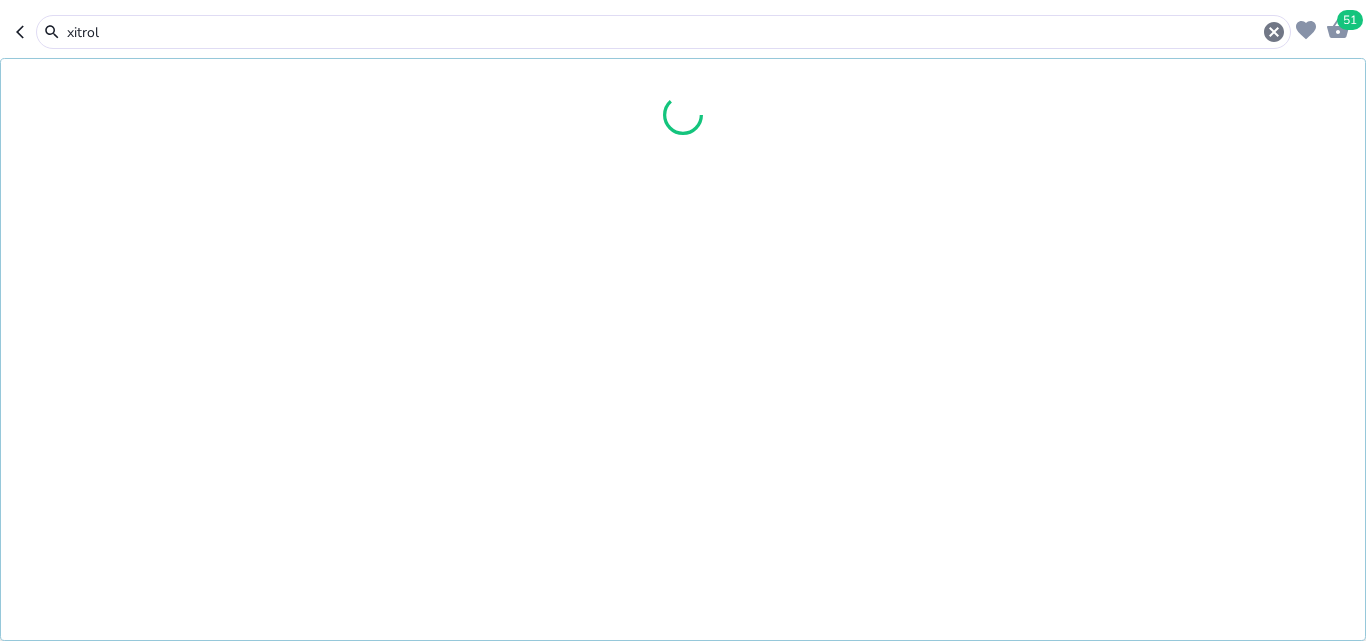 type on "xitrol" 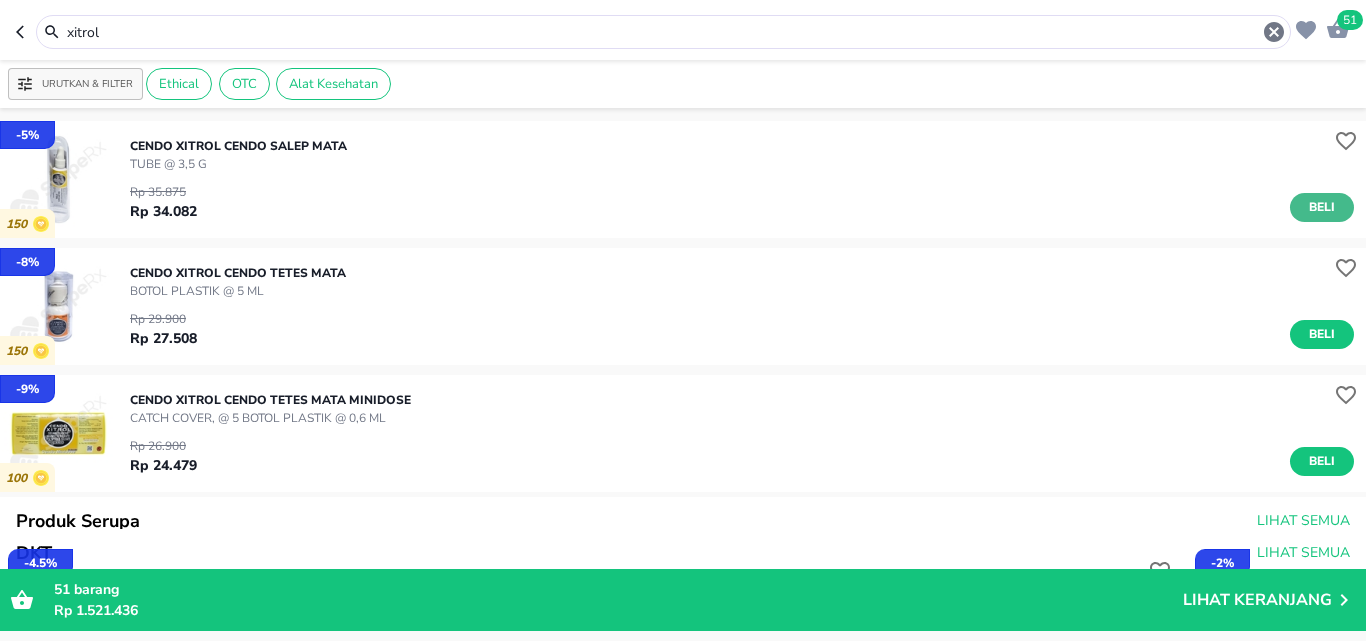 click on "Beli" at bounding box center [1322, 207] 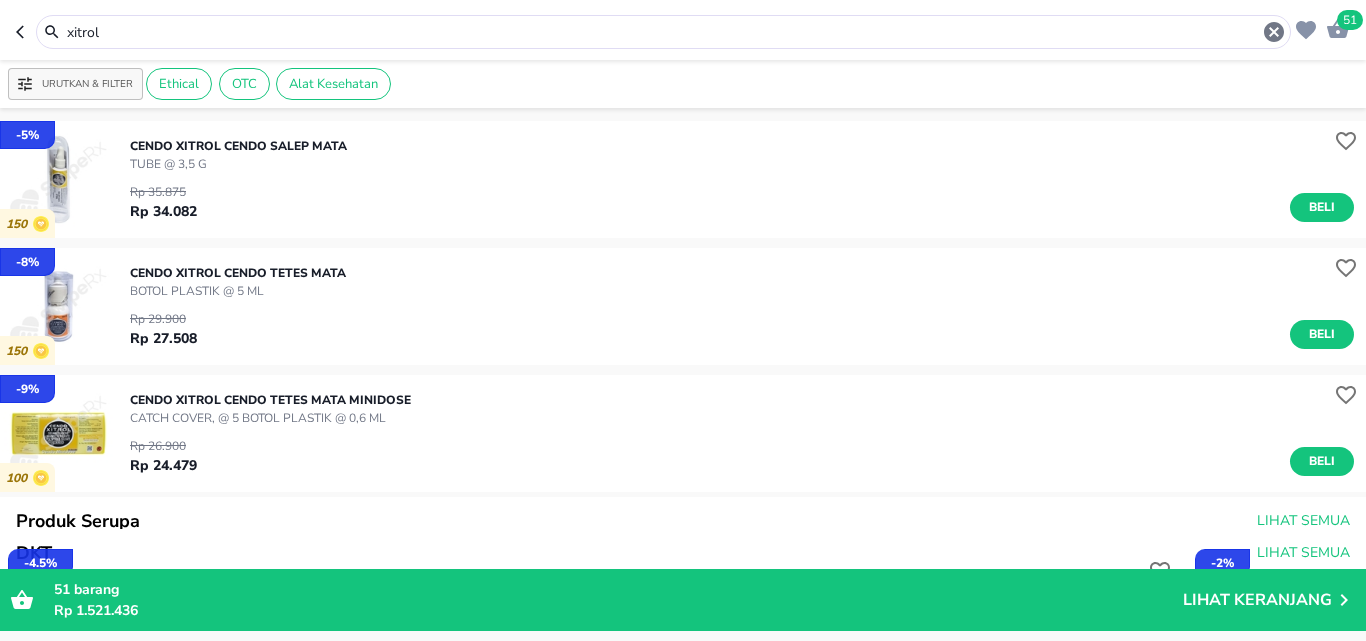 click 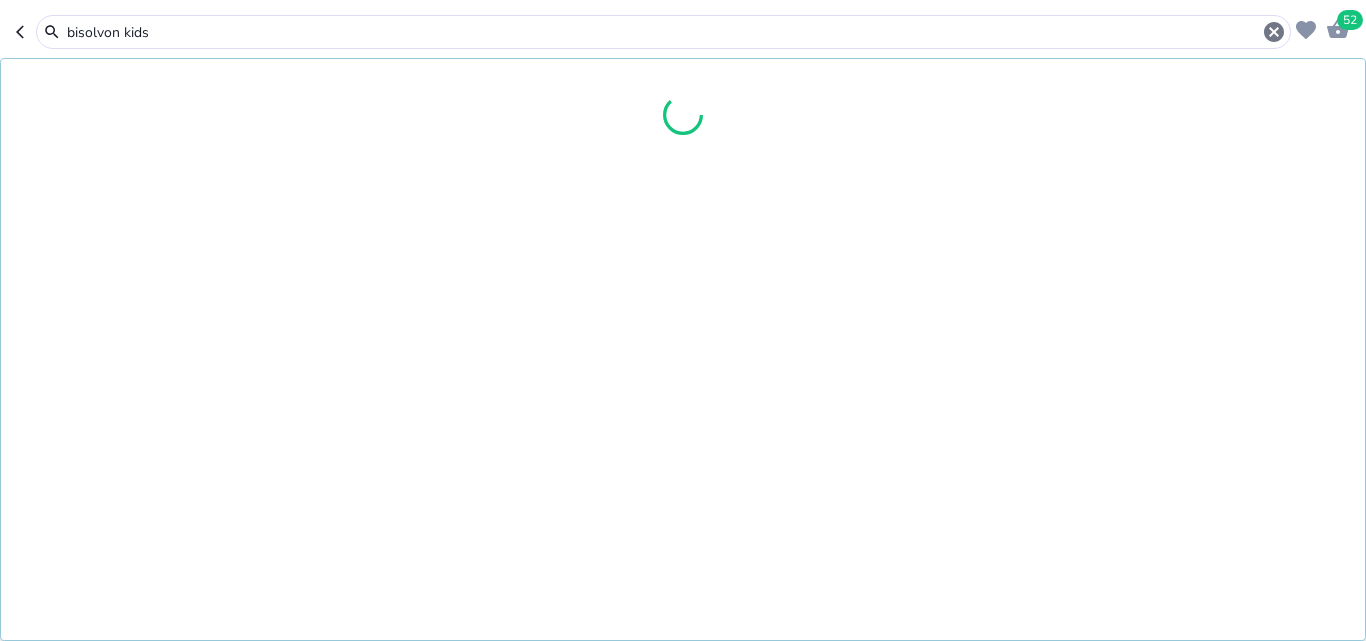 type on "bisolvon kids" 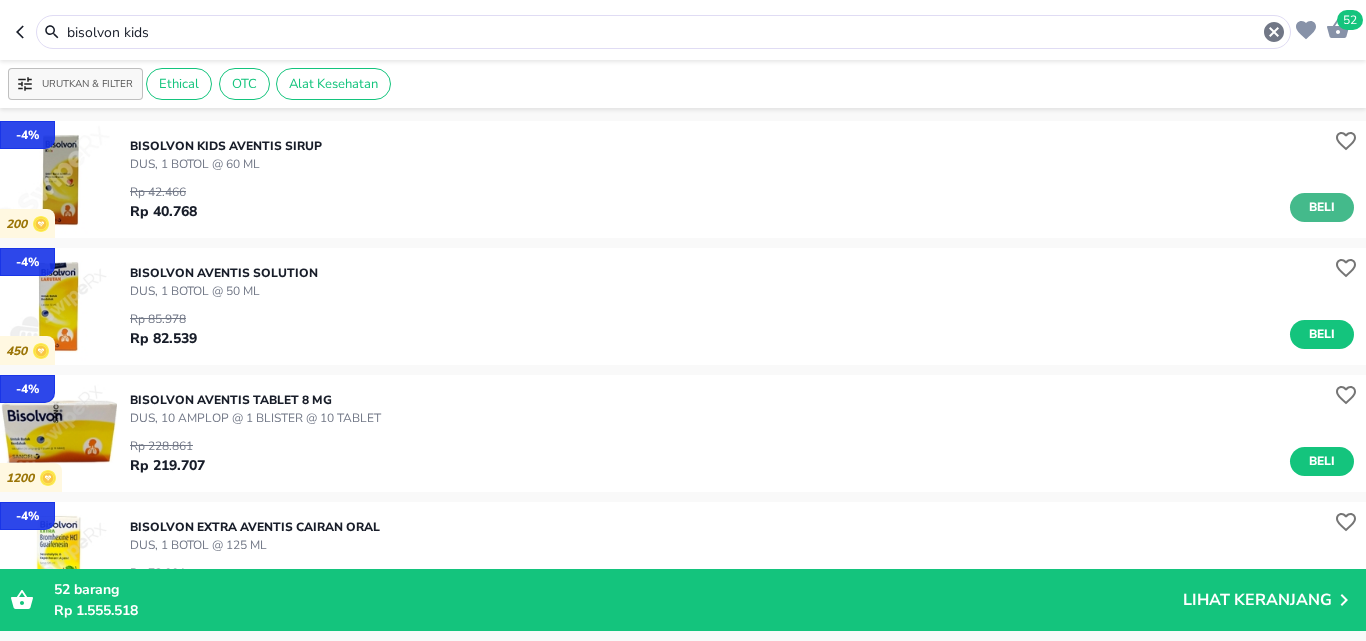click on "Beli" at bounding box center [1322, 207] 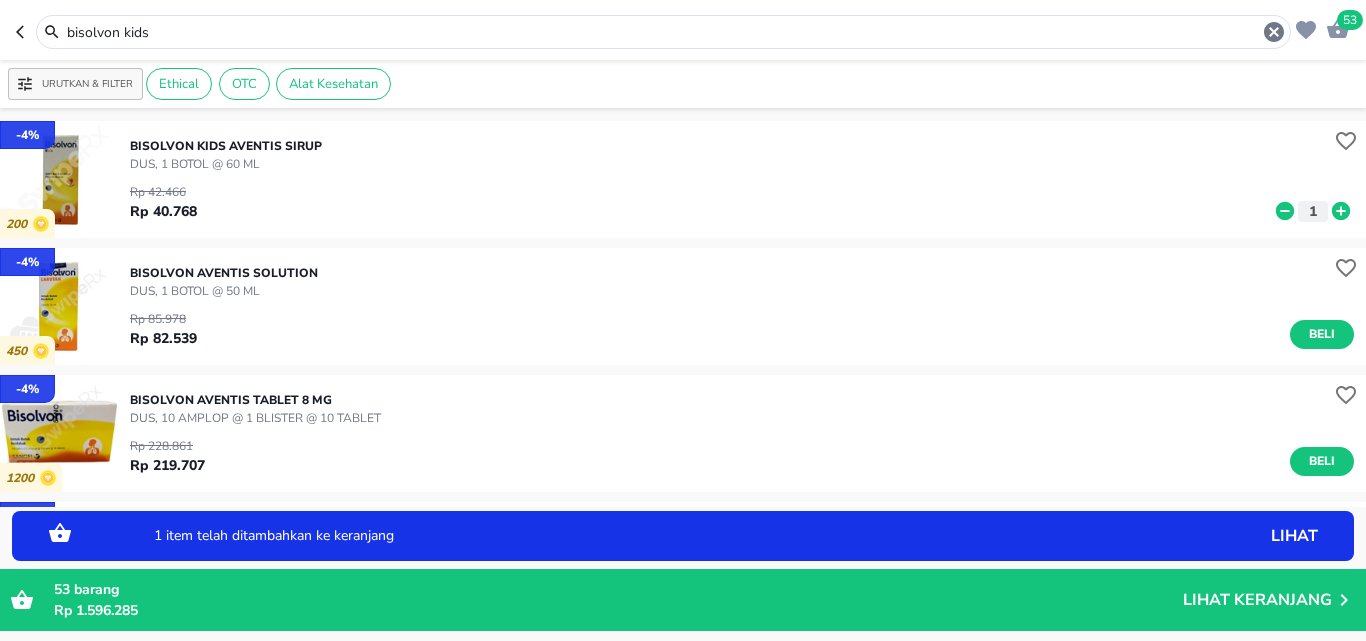 click 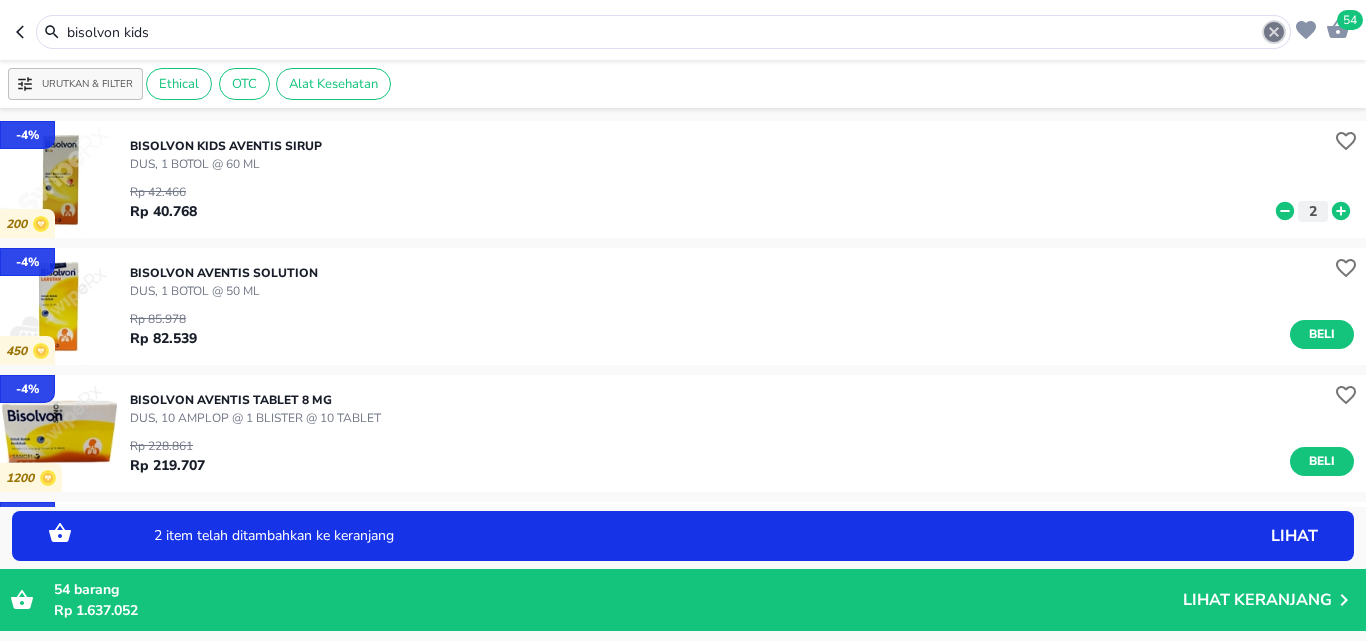 click 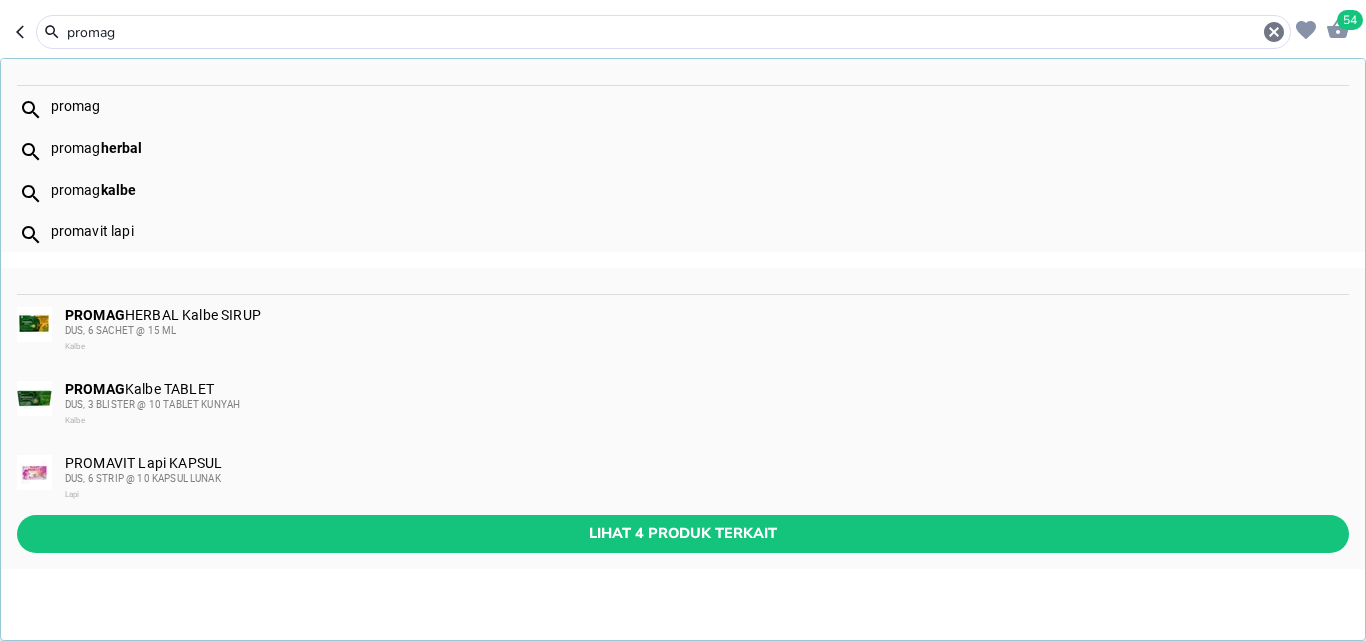 type on "promag" 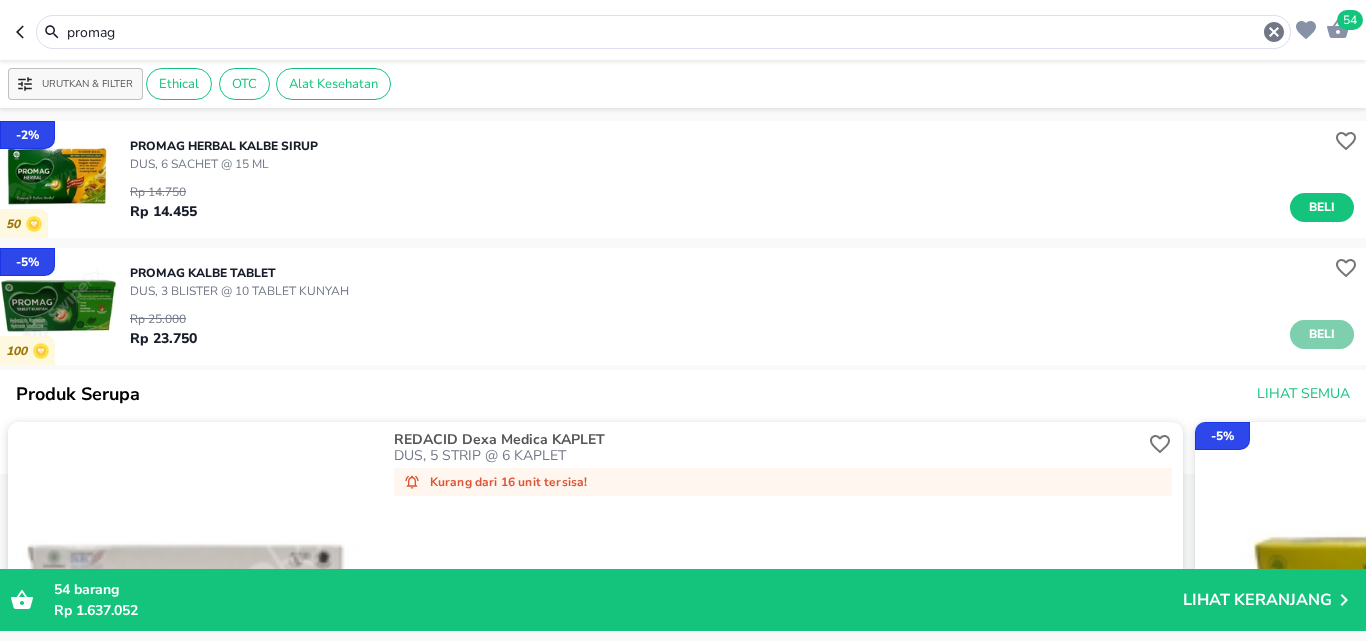 click on "Beli" at bounding box center (1322, 334) 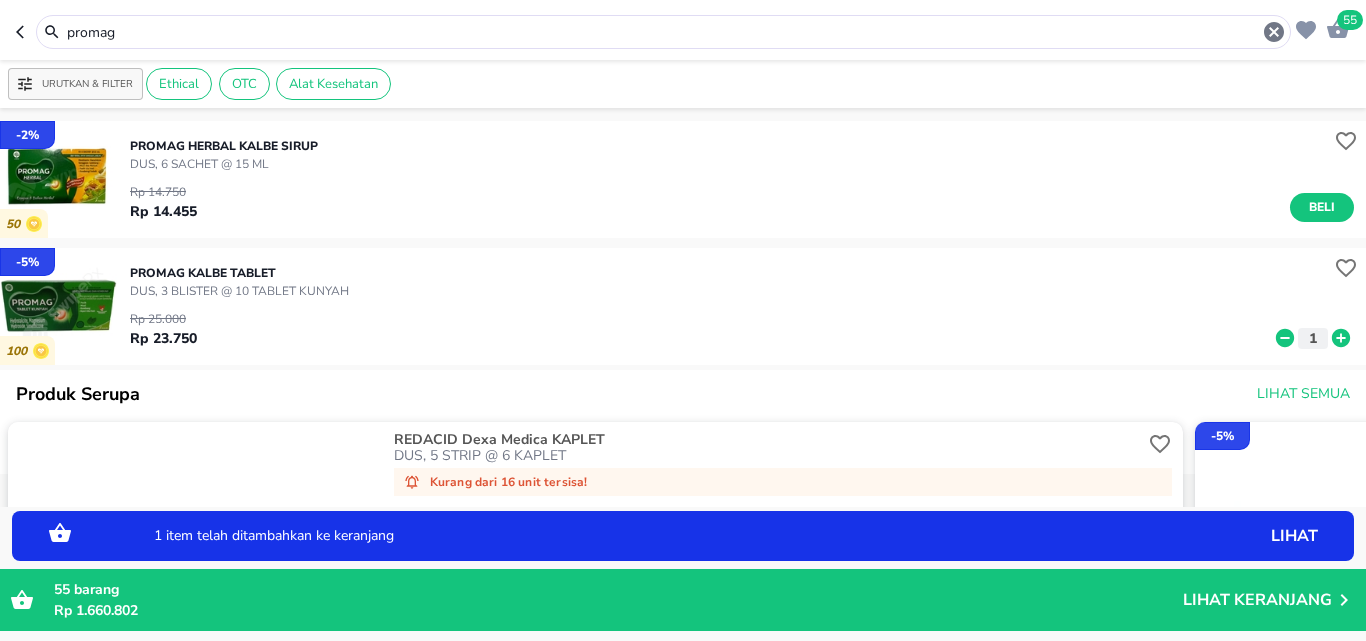 click 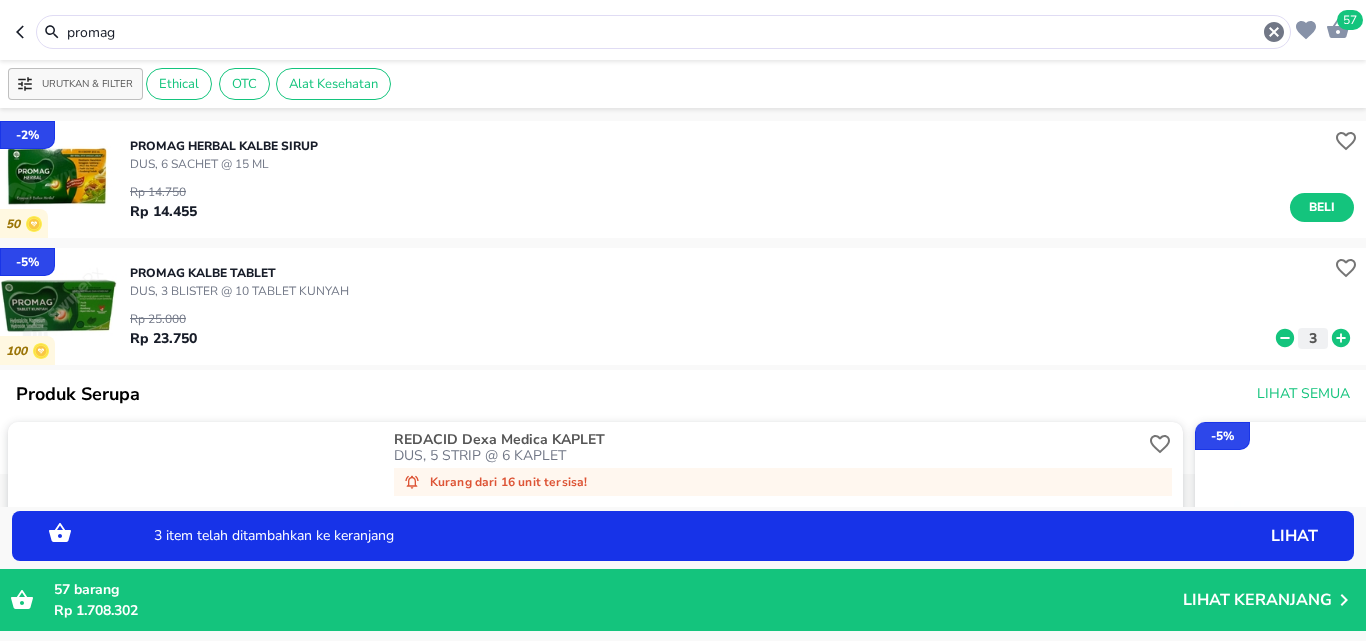 click 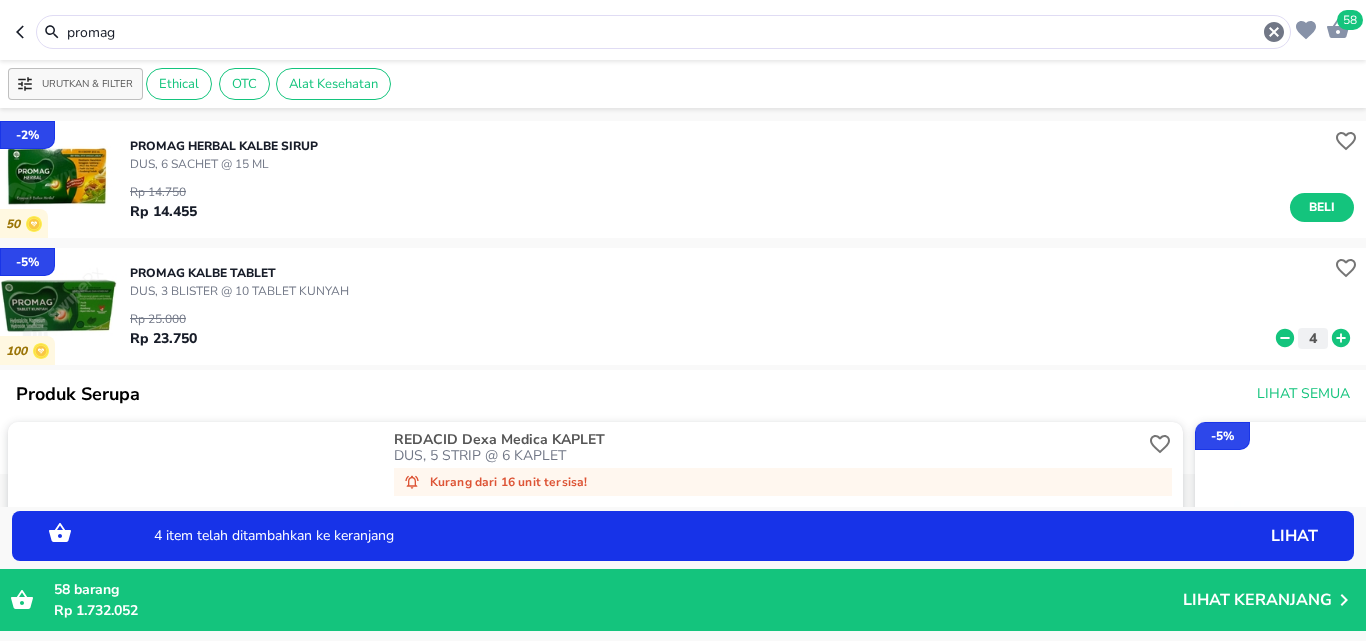 click 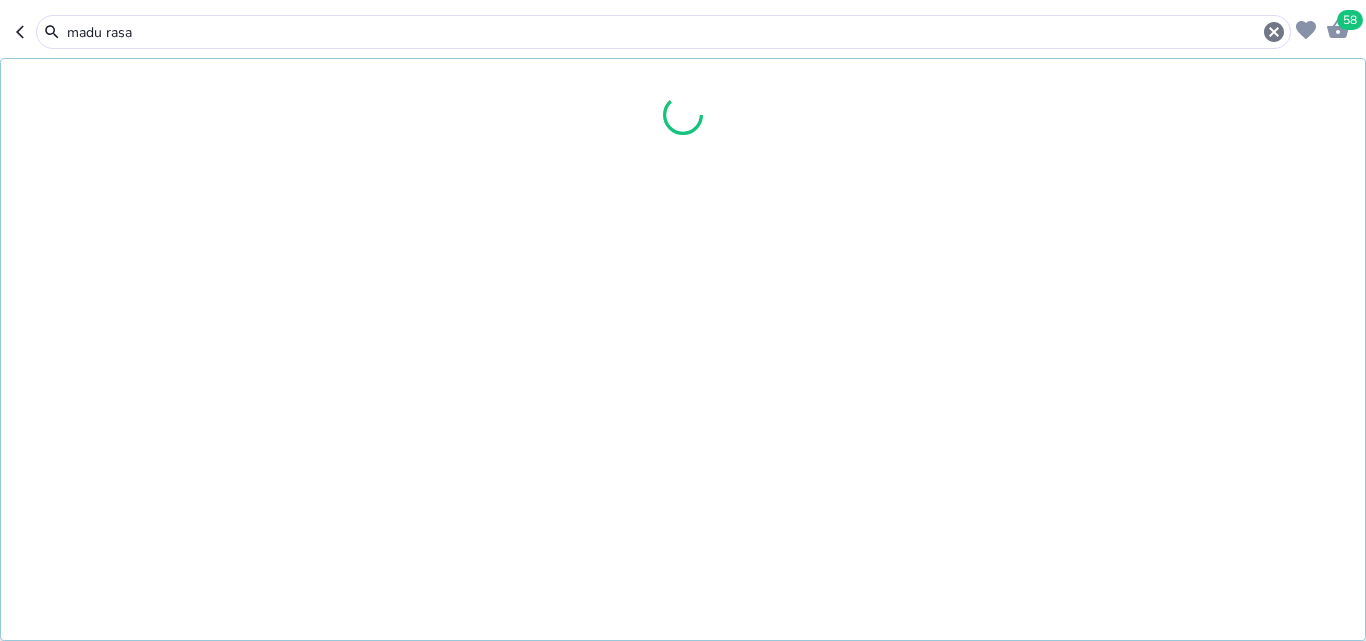 type on "madu rasa" 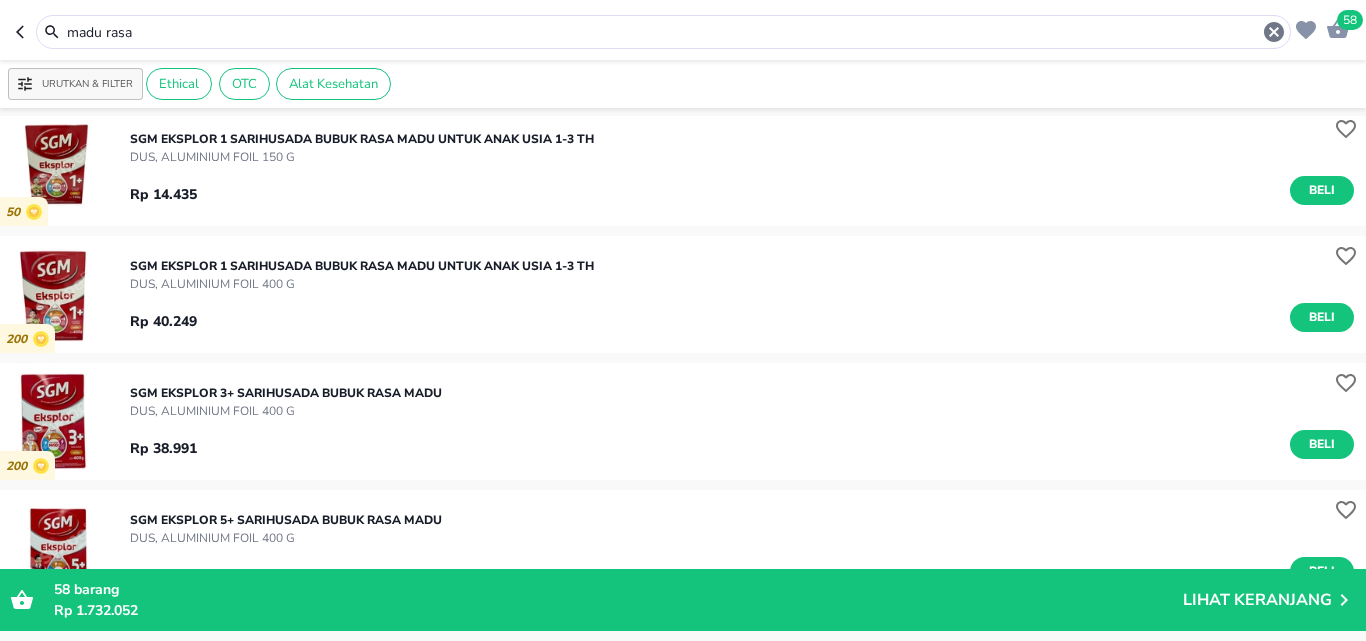 scroll, scrollTop: 996, scrollLeft: 0, axis: vertical 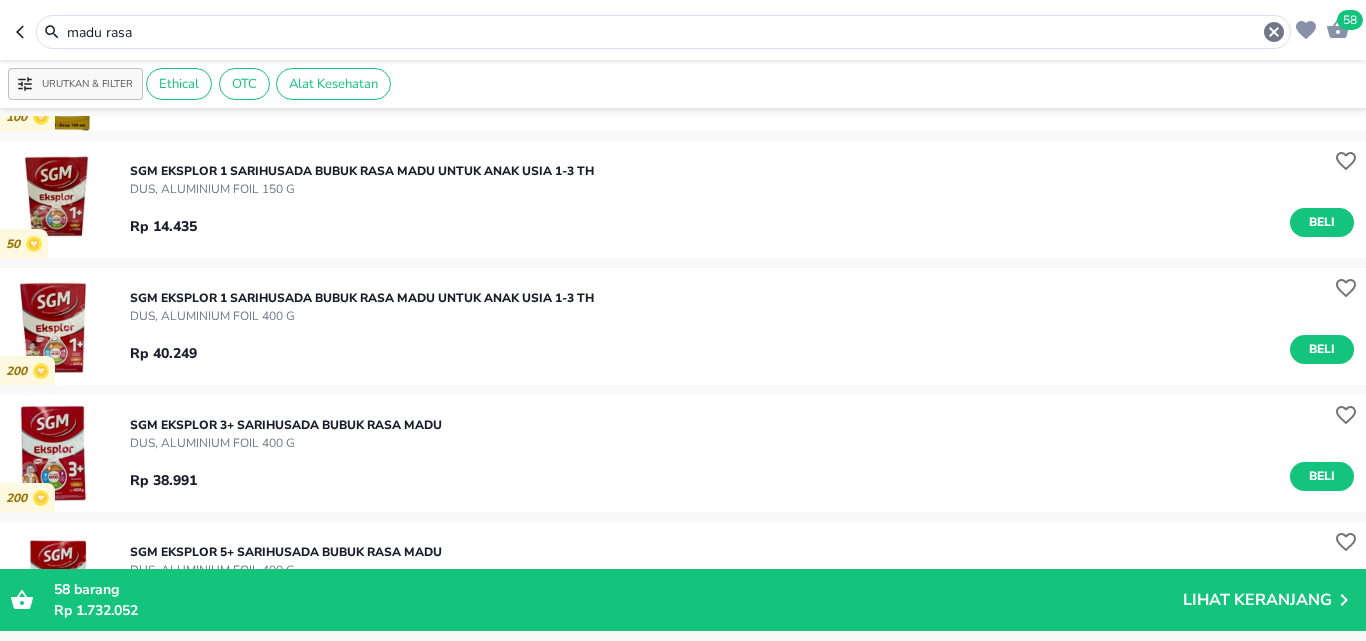 click 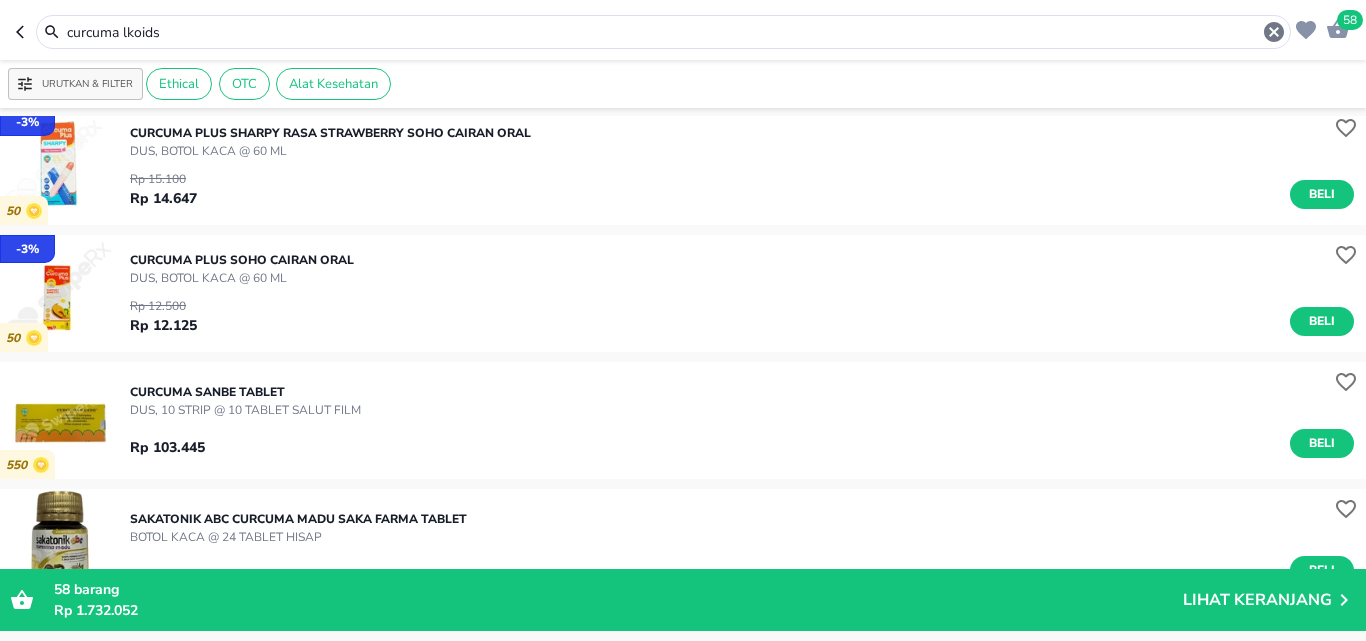 scroll, scrollTop: 800, scrollLeft: 0, axis: vertical 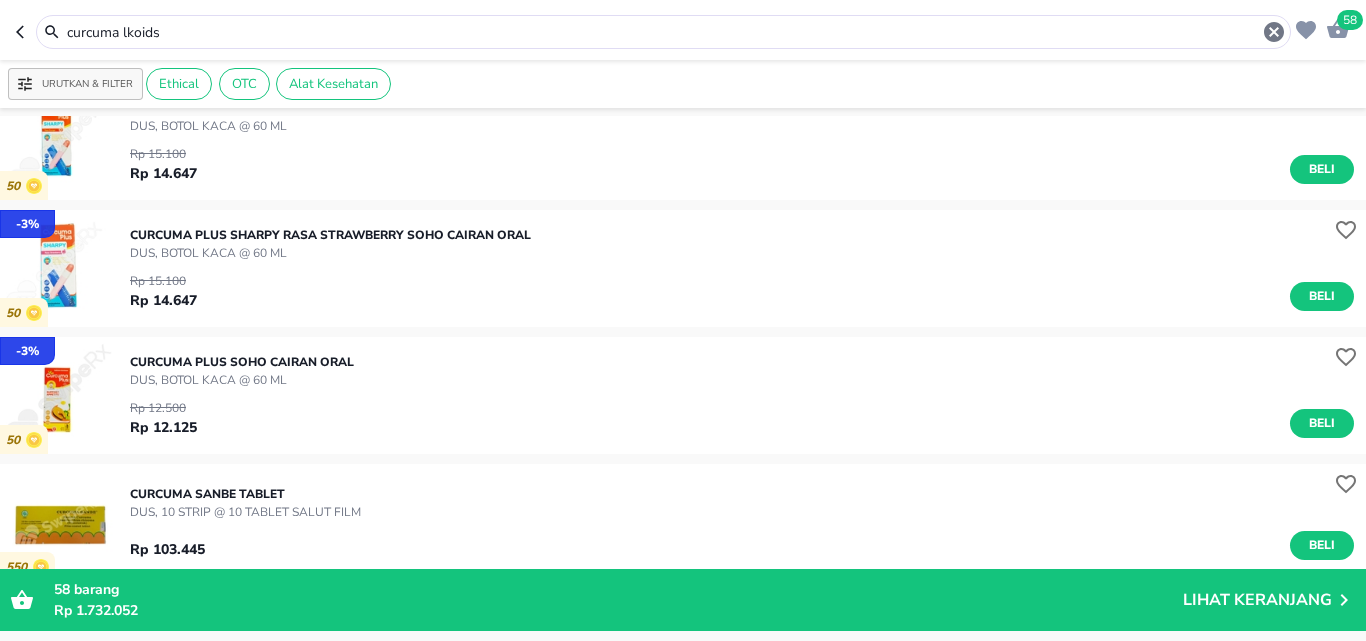 click on "curcuma lkoids" at bounding box center (663, 32) 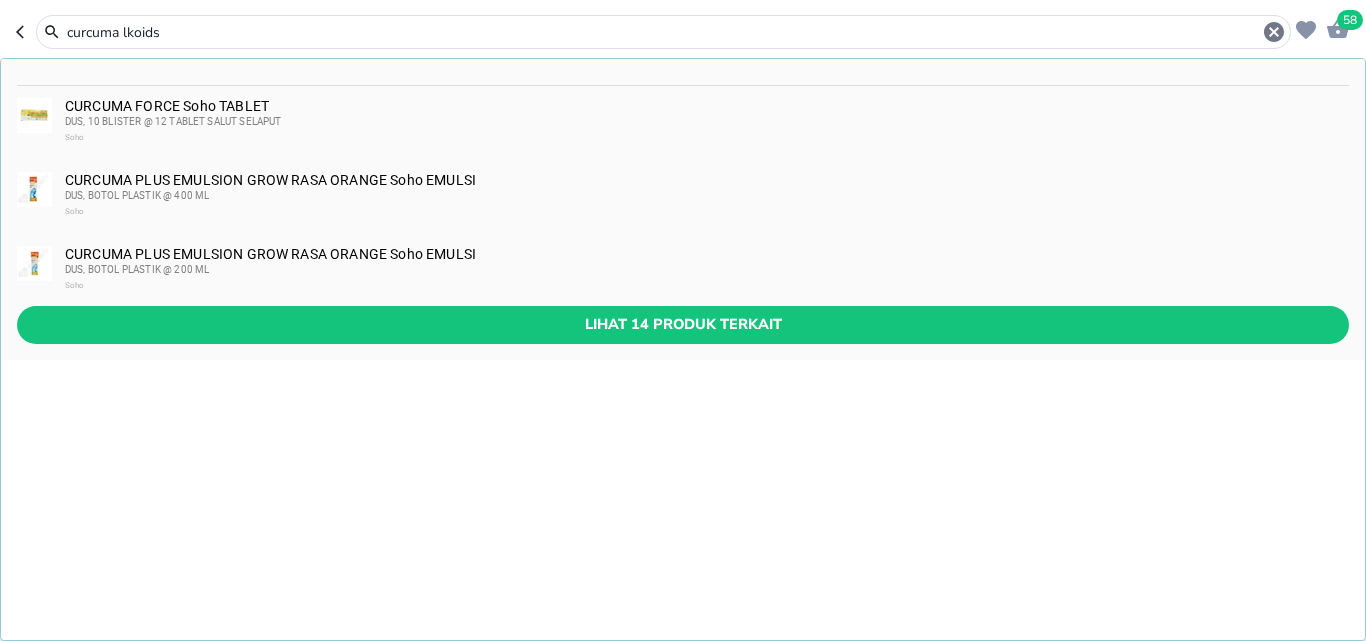 click on "curcuma lkoids" at bounding box center (675, 32) 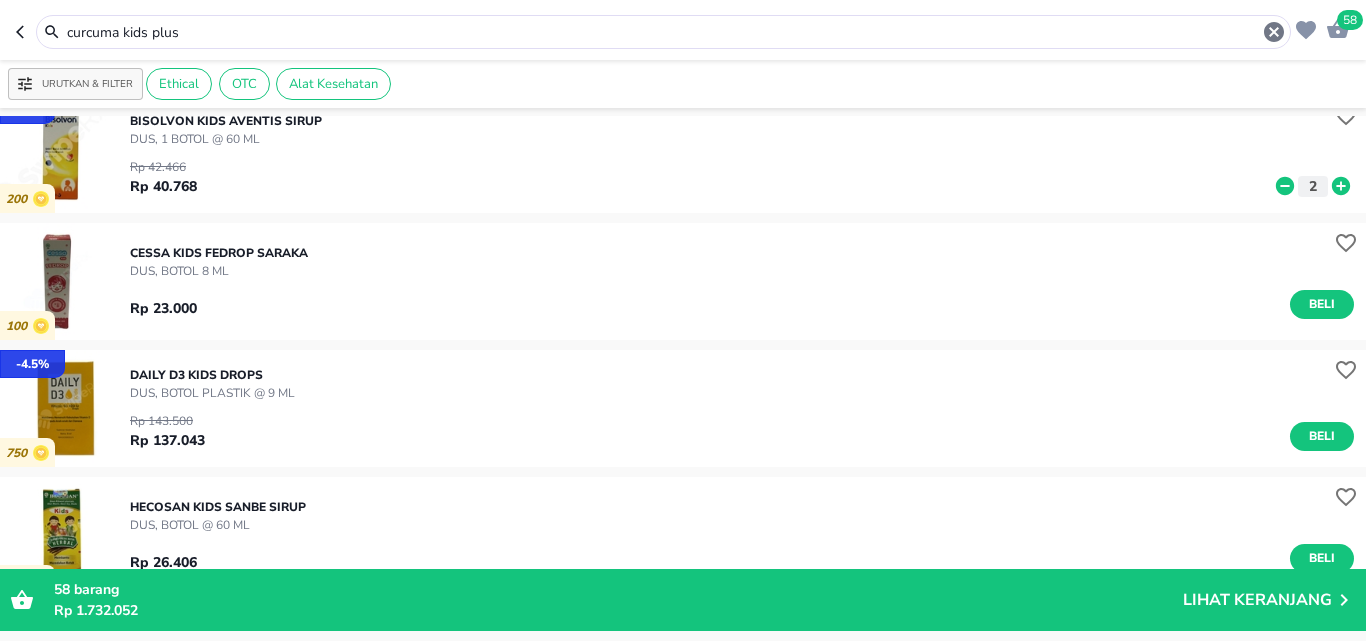 scroll, scrollTop: 0, scrollLeft: 0, axis: both 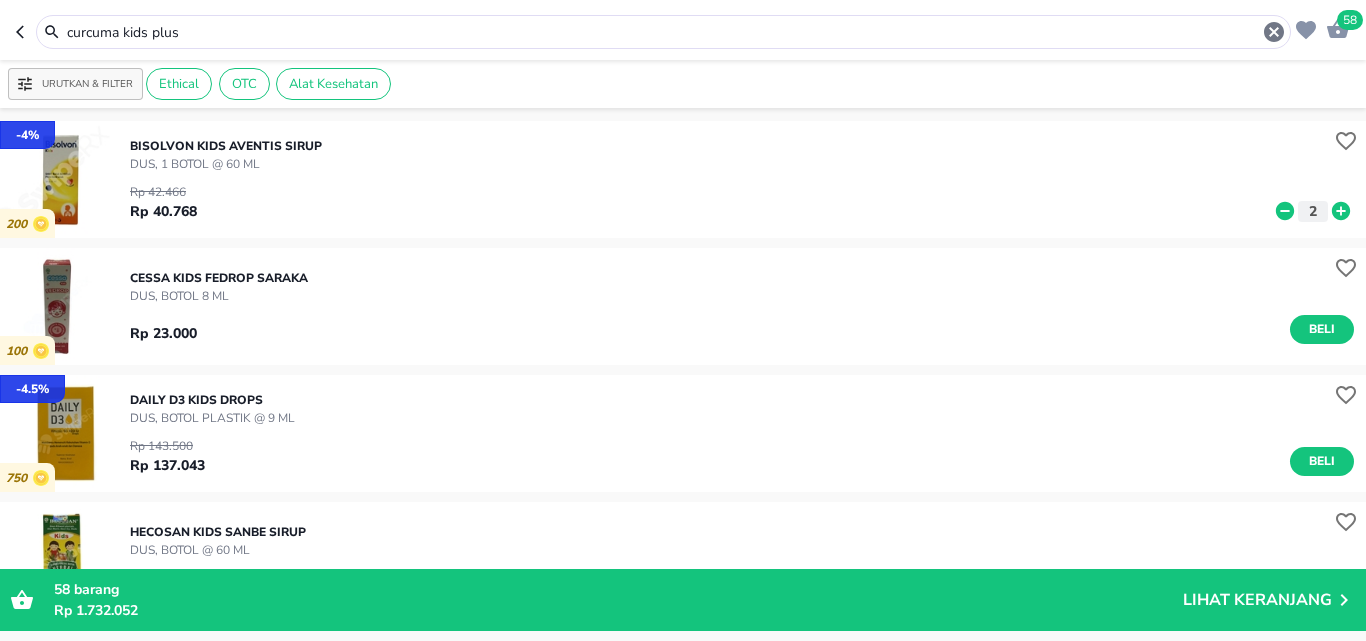 drag, startPoint x: 342, startPoint y: 14, endPoint x: 342, endPoint y: 50, distance: 36 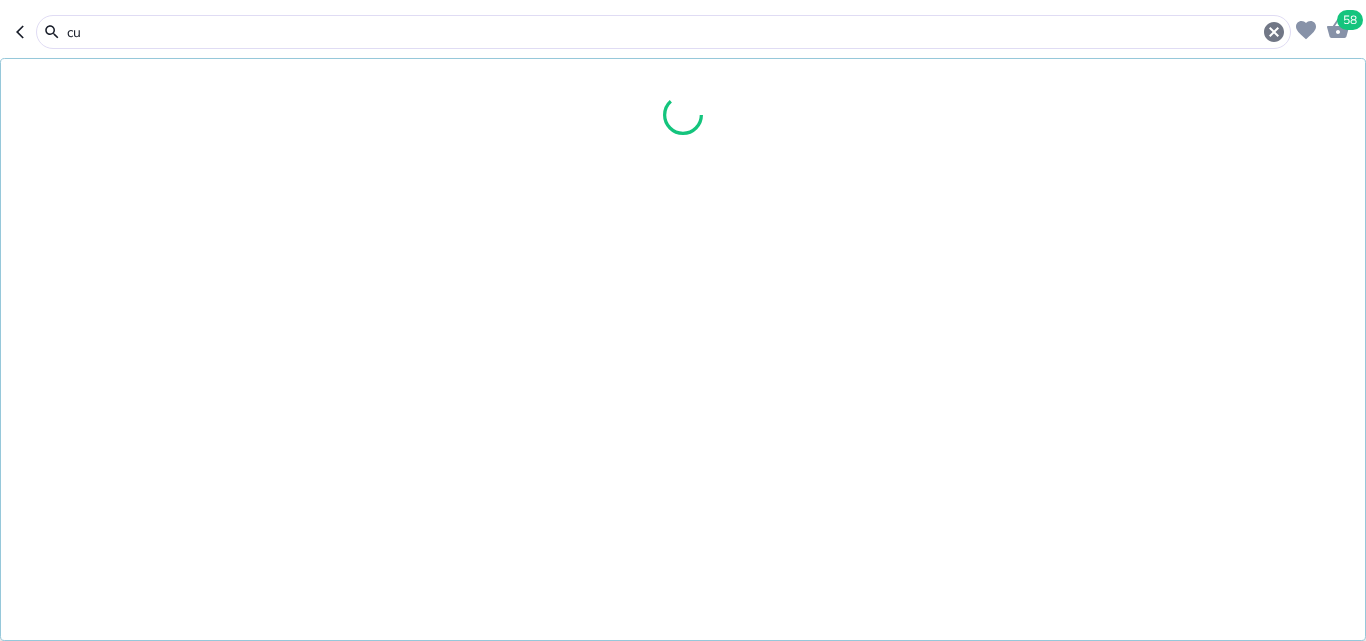 type on "c" 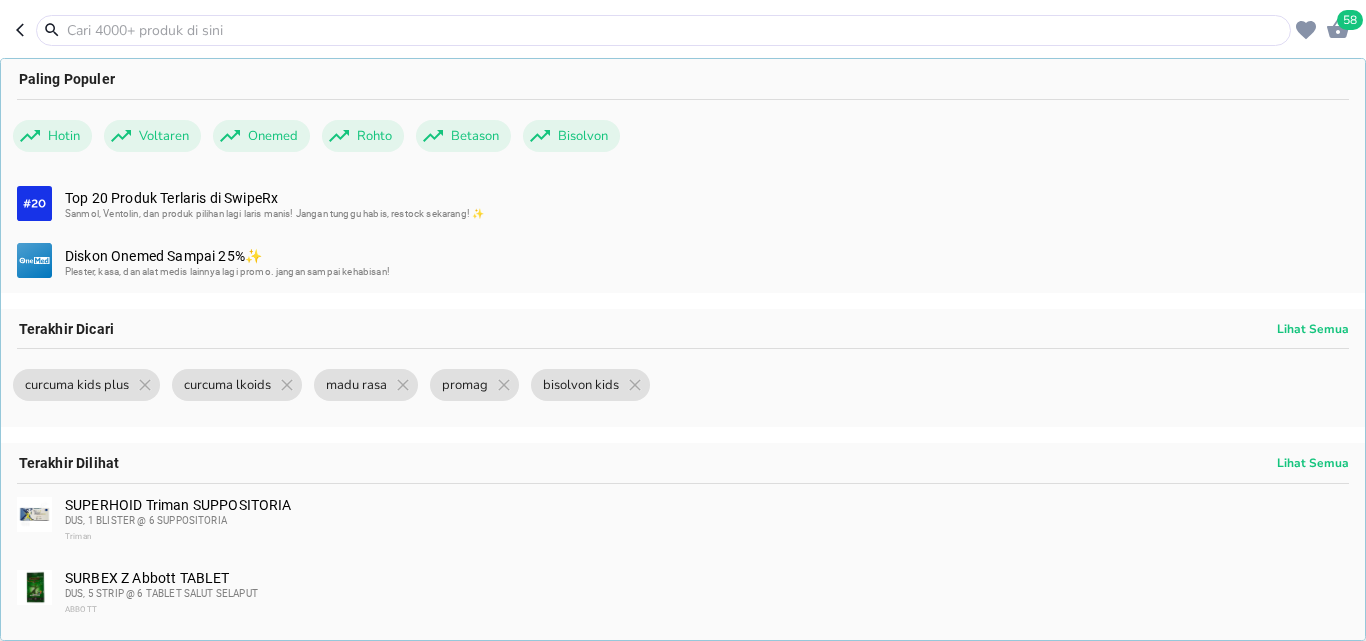 click at bounding box center (675, 30) 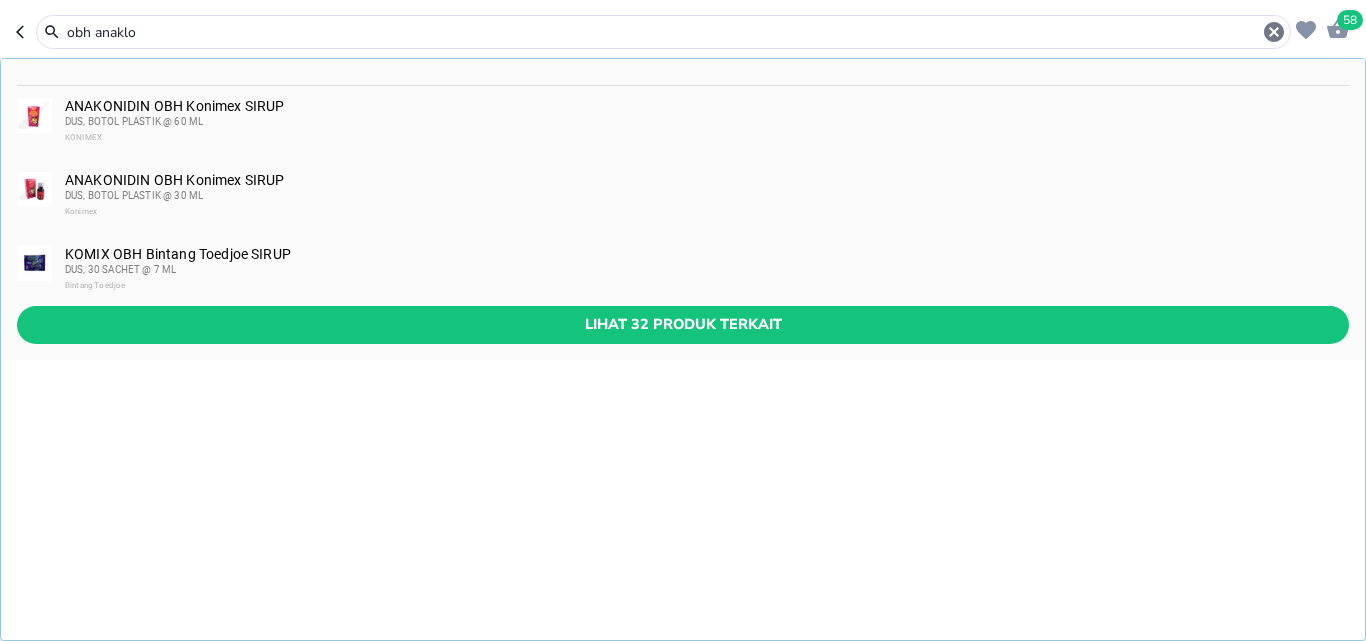 type on "obh anaklo" 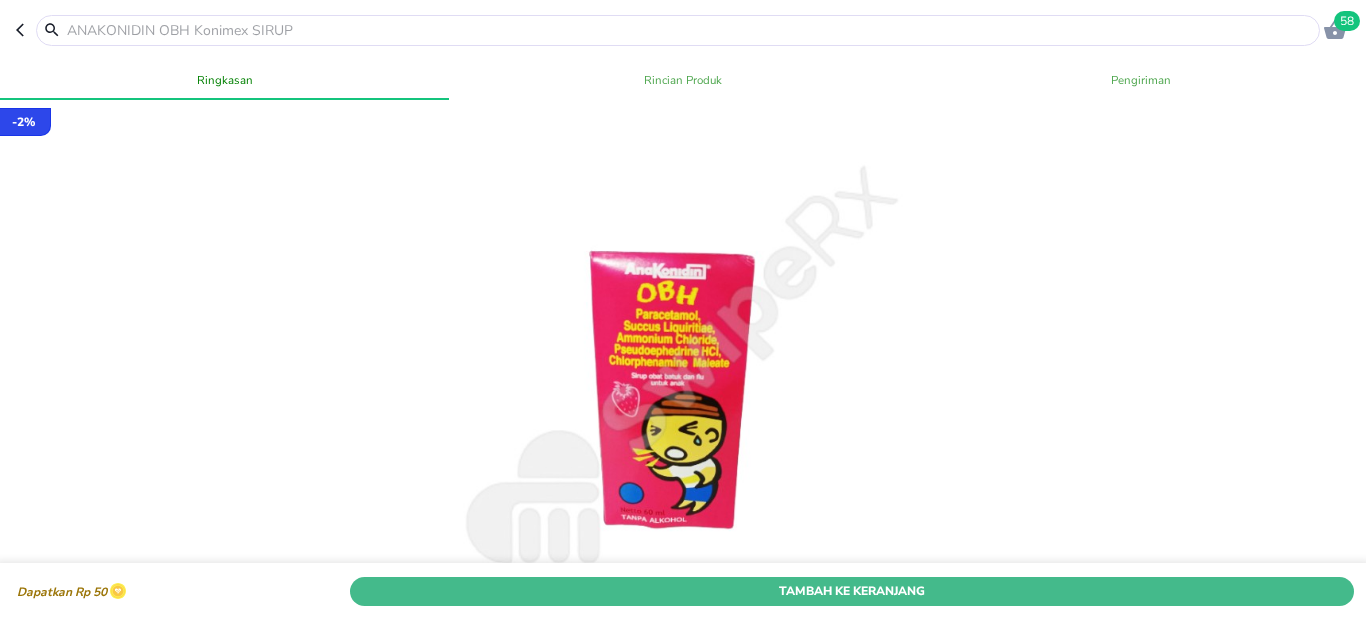 click on "Dapatkan   Rp 50 Tambah Ke Keranjang" at bounding box center (683, 591) 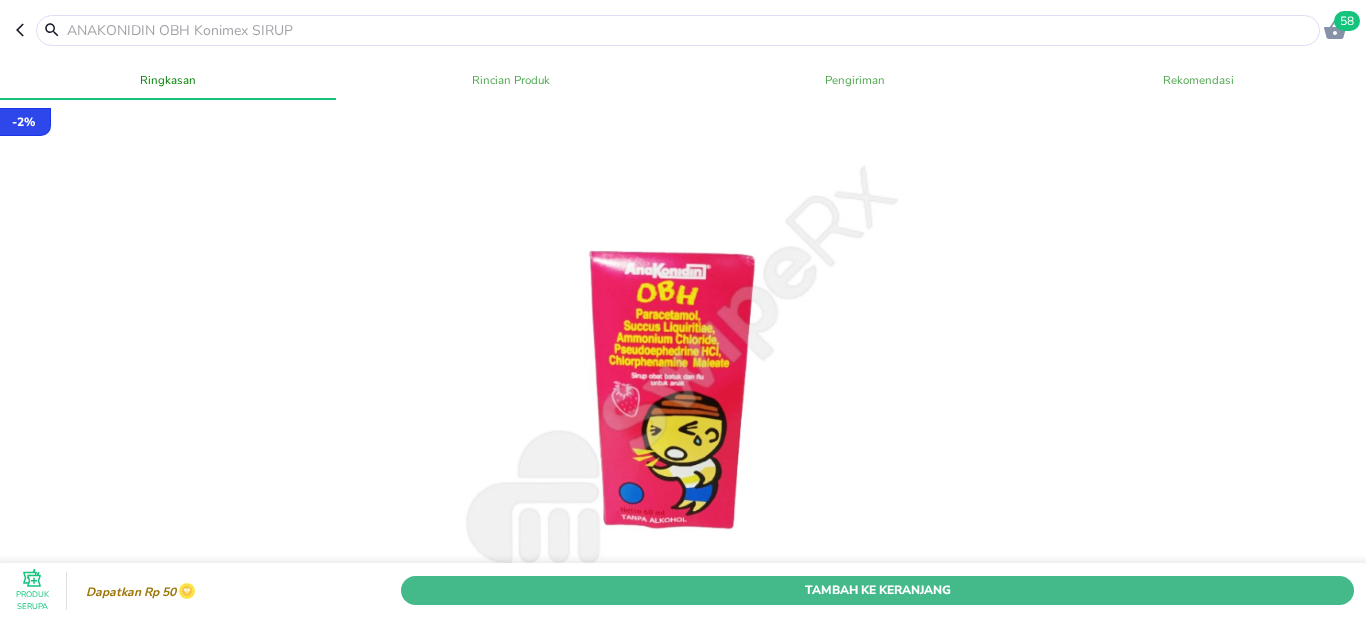 click on "Tambah Ke Keranjang" at bounding box center (877, 590) 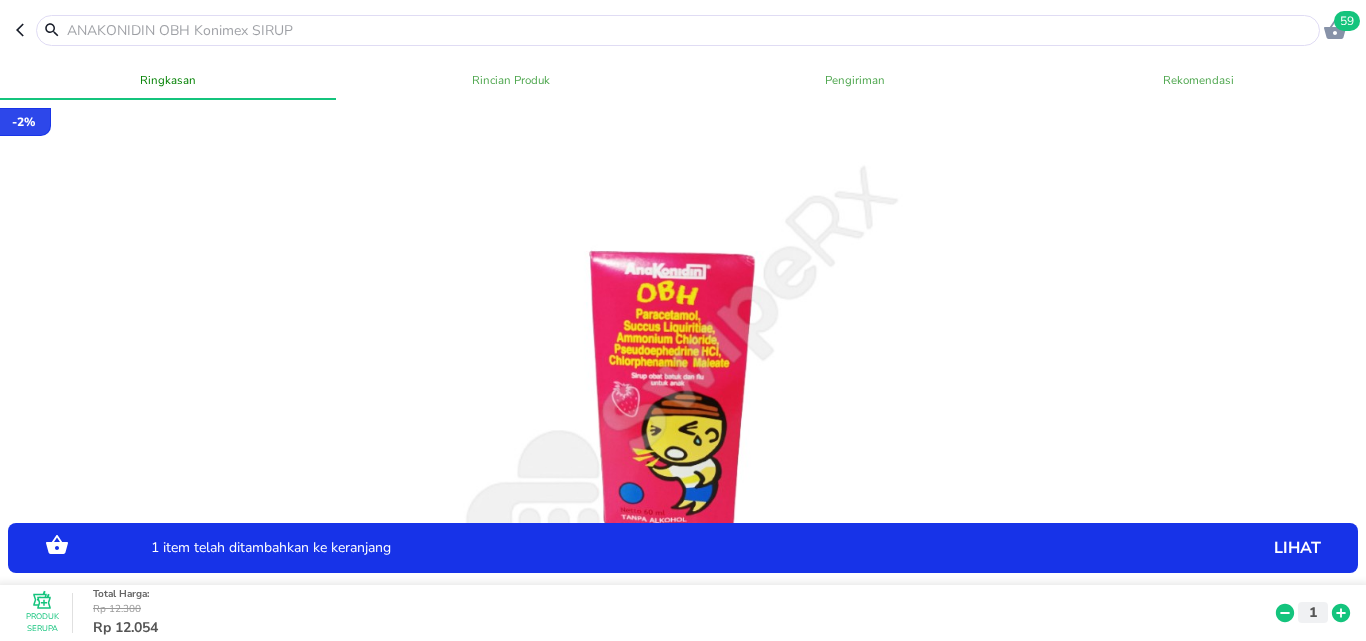 click 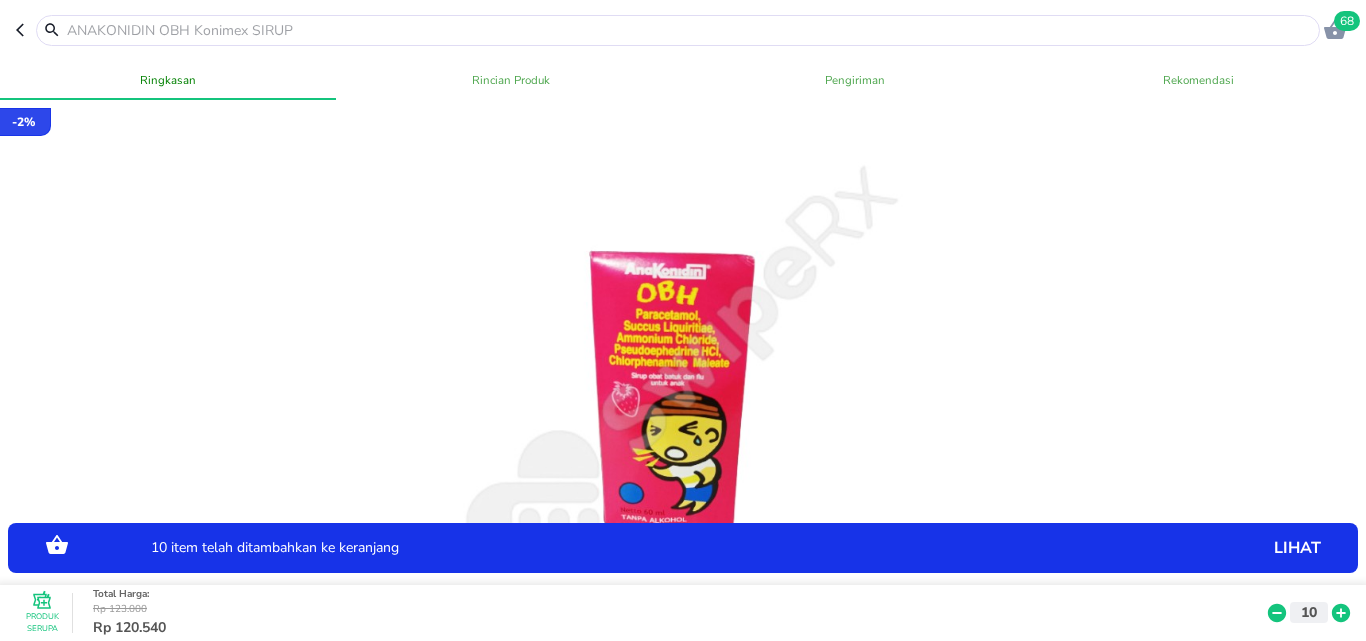 click 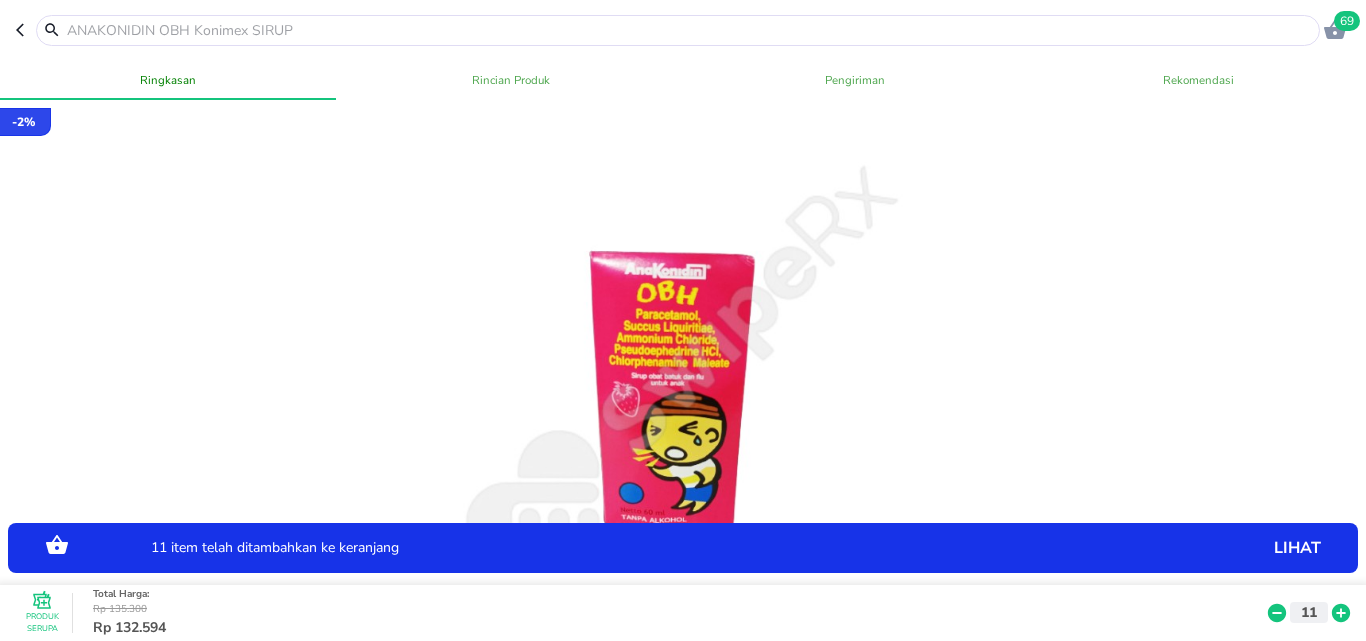 click 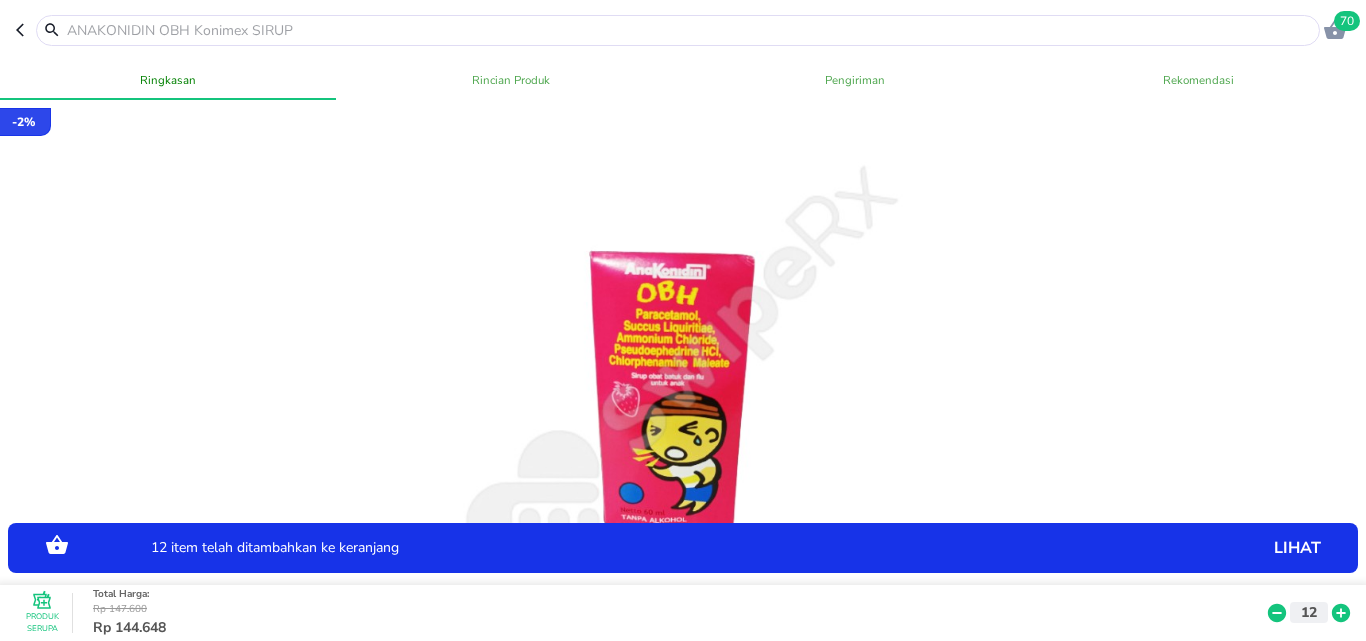 click at bounding box center (690, 30) 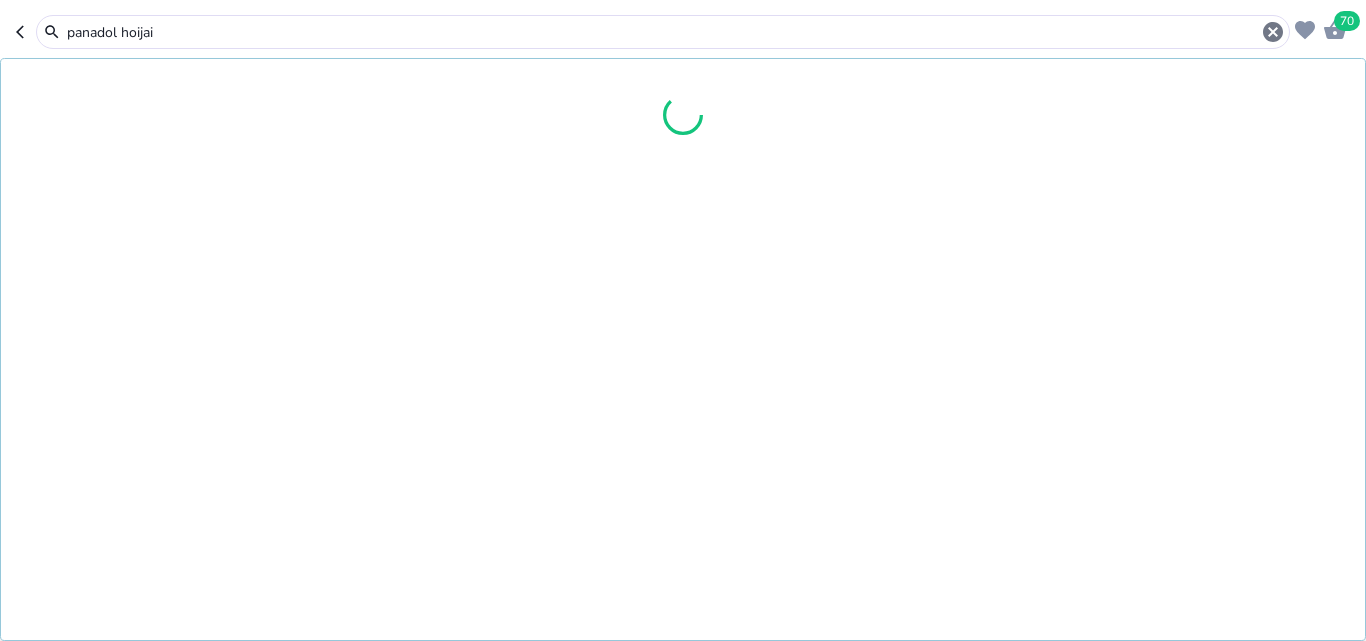 type on "panadol hoijaiu" 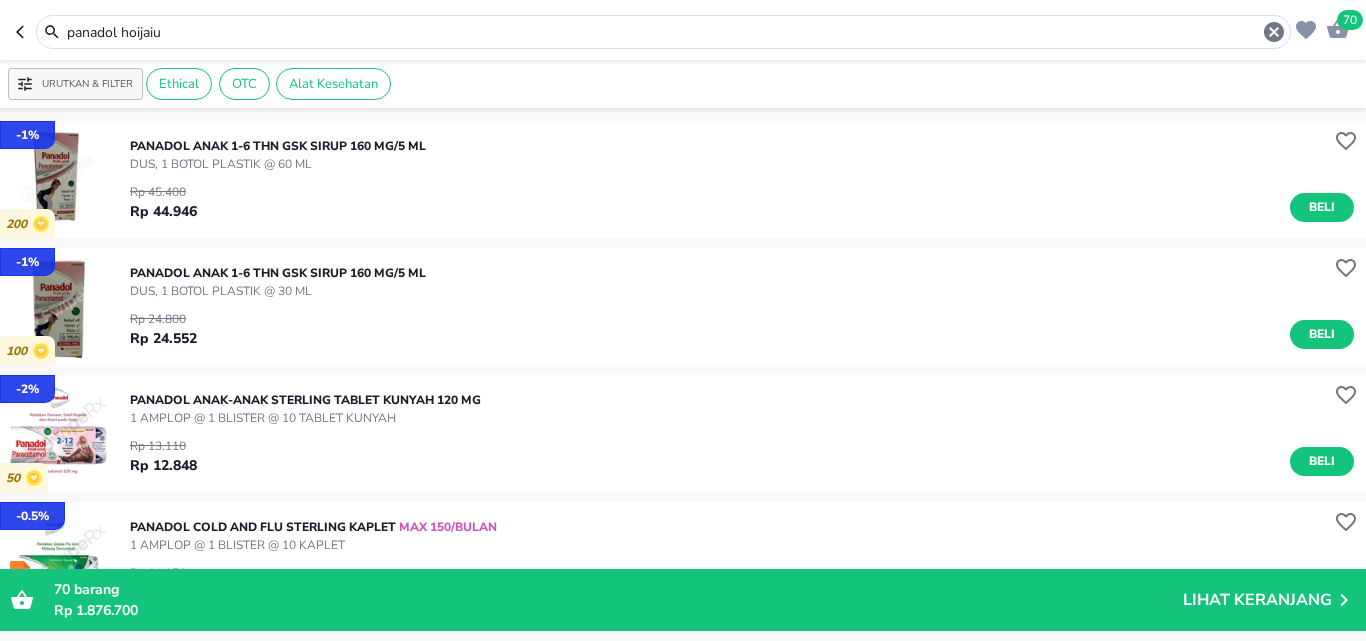 scroll, scrollTop: 200, scrollLeft: 0, axis: vertical 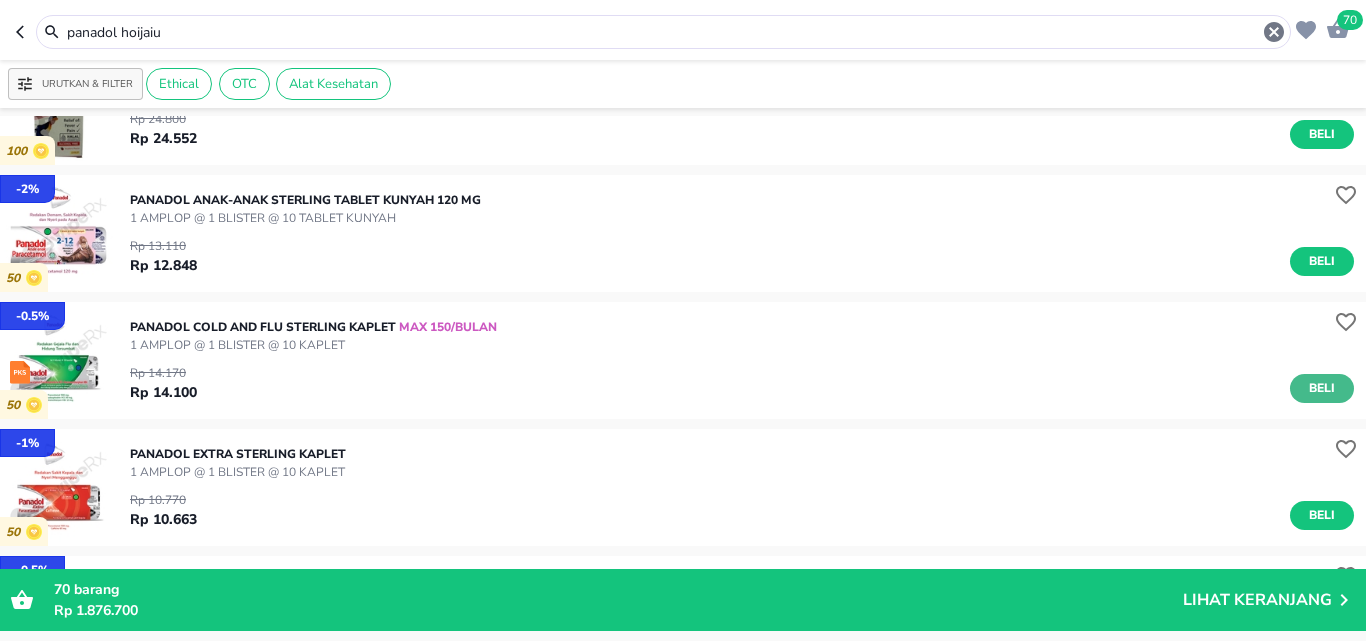 click on "Beli" at bounding box center [1322, 388] 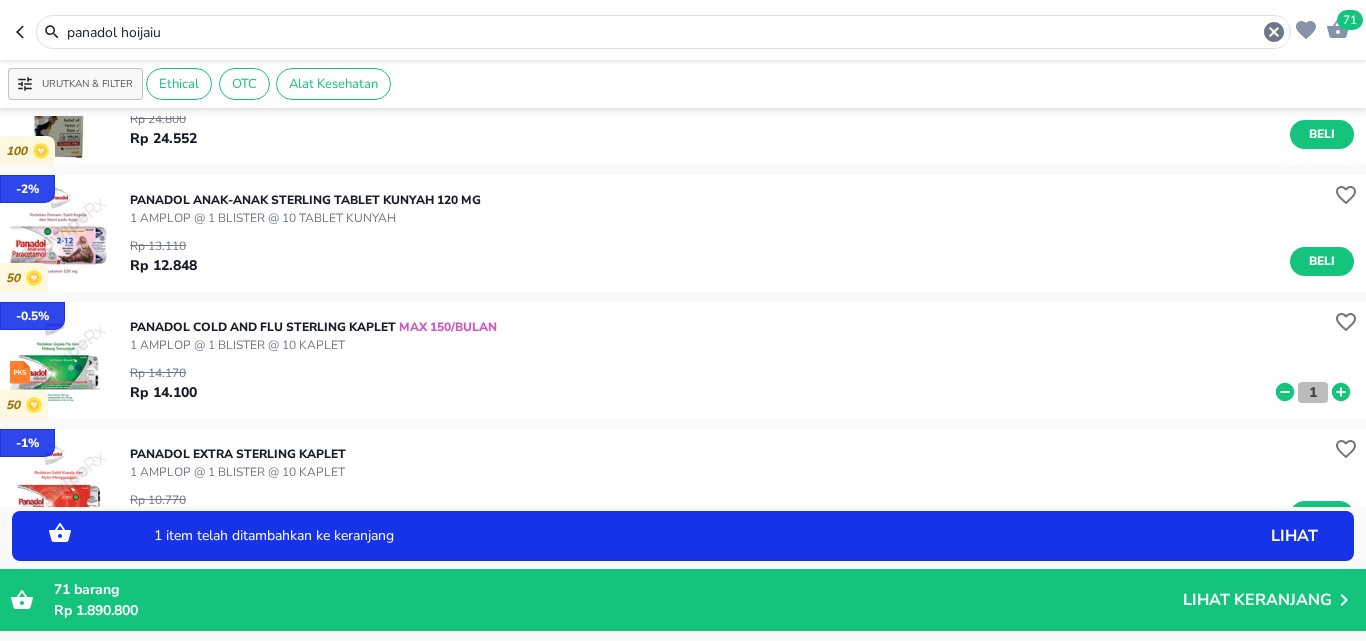 click on "1" at bounding box center [1313, 392] 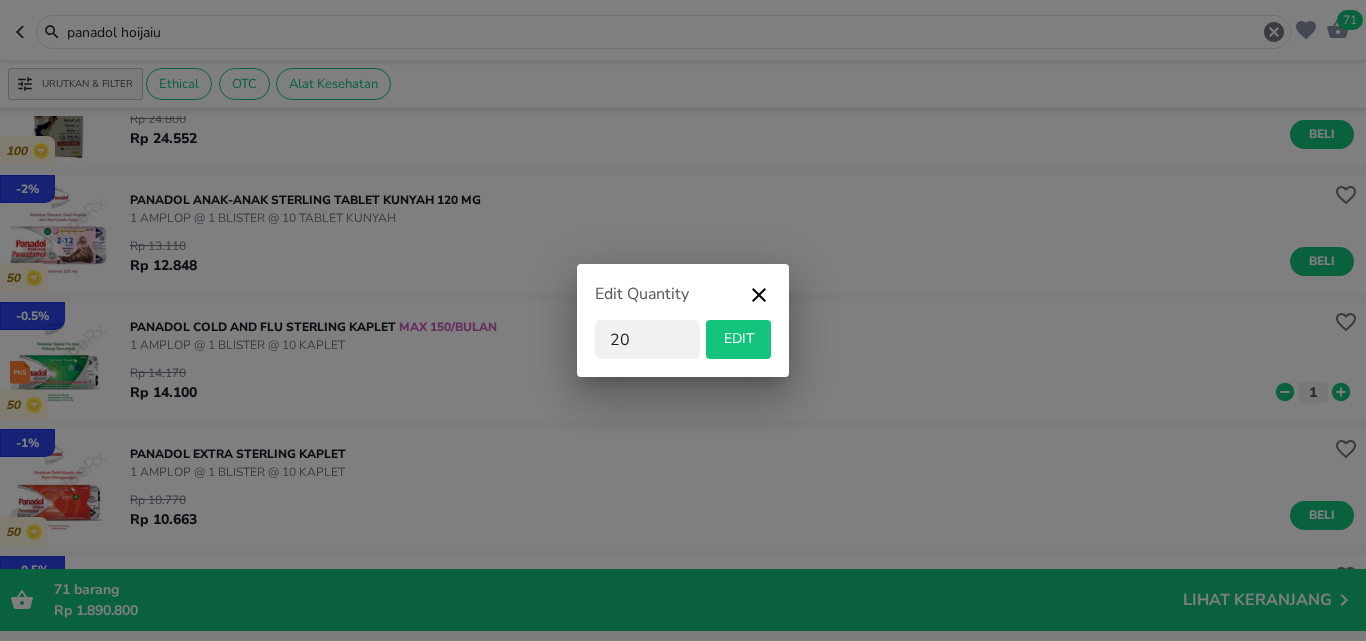 type on "20" 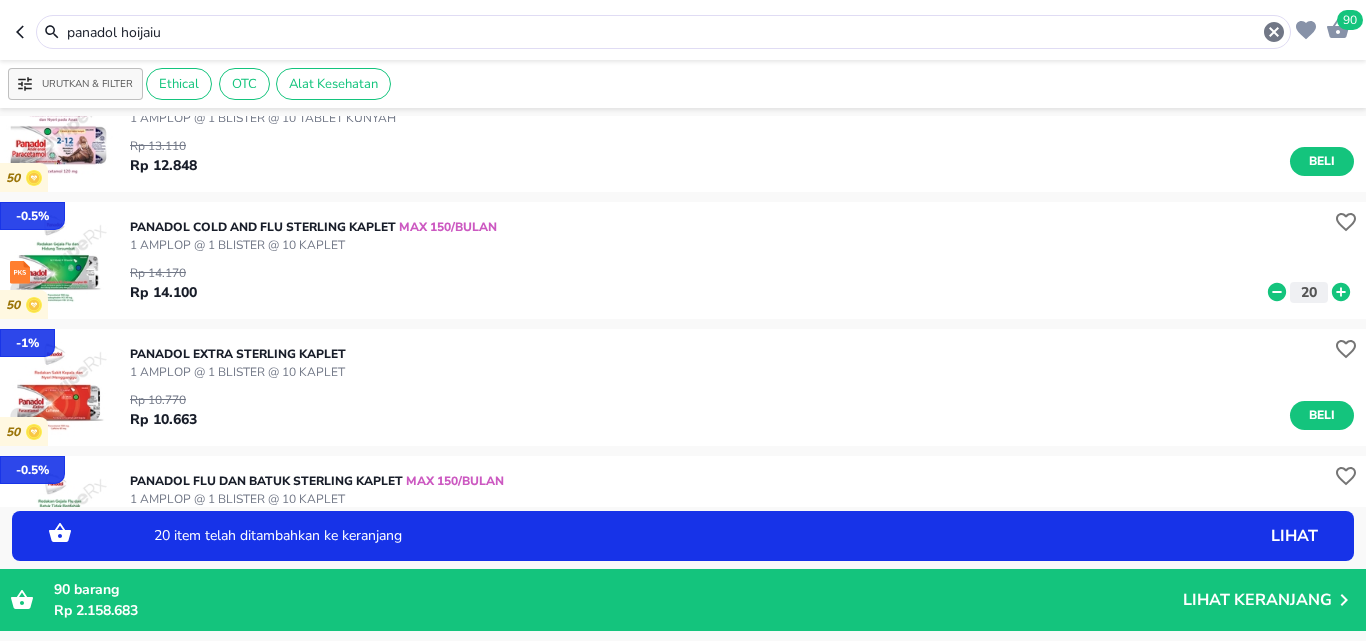 scroll, scrollTop: 500, scrollLeft: 0, axis: vertical 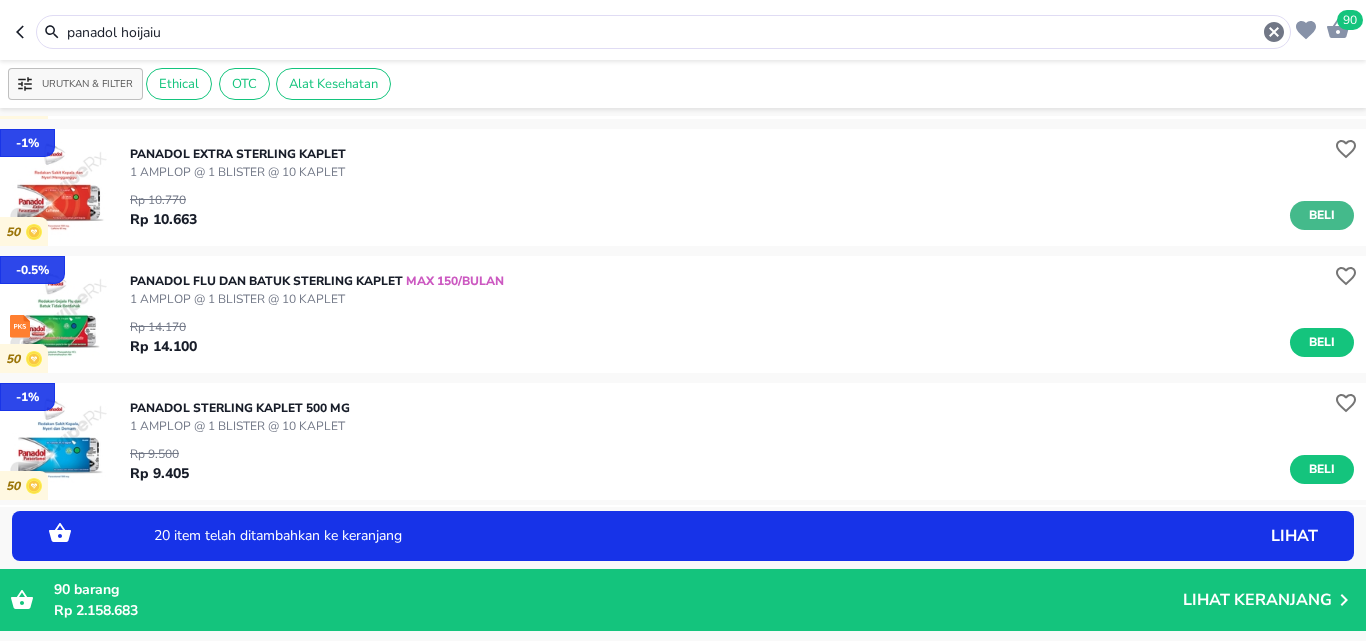 click on "Beli" at bounding box center [1322, 215] 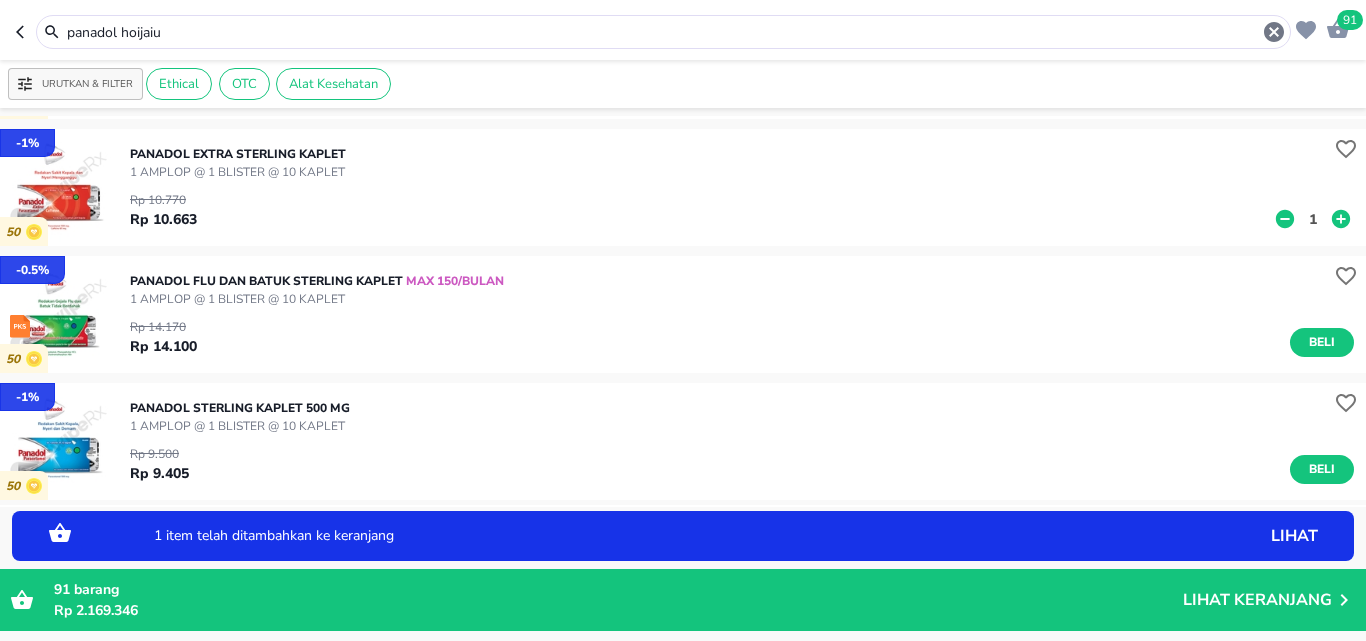 click on "1" at bounding box center (1313, 219) 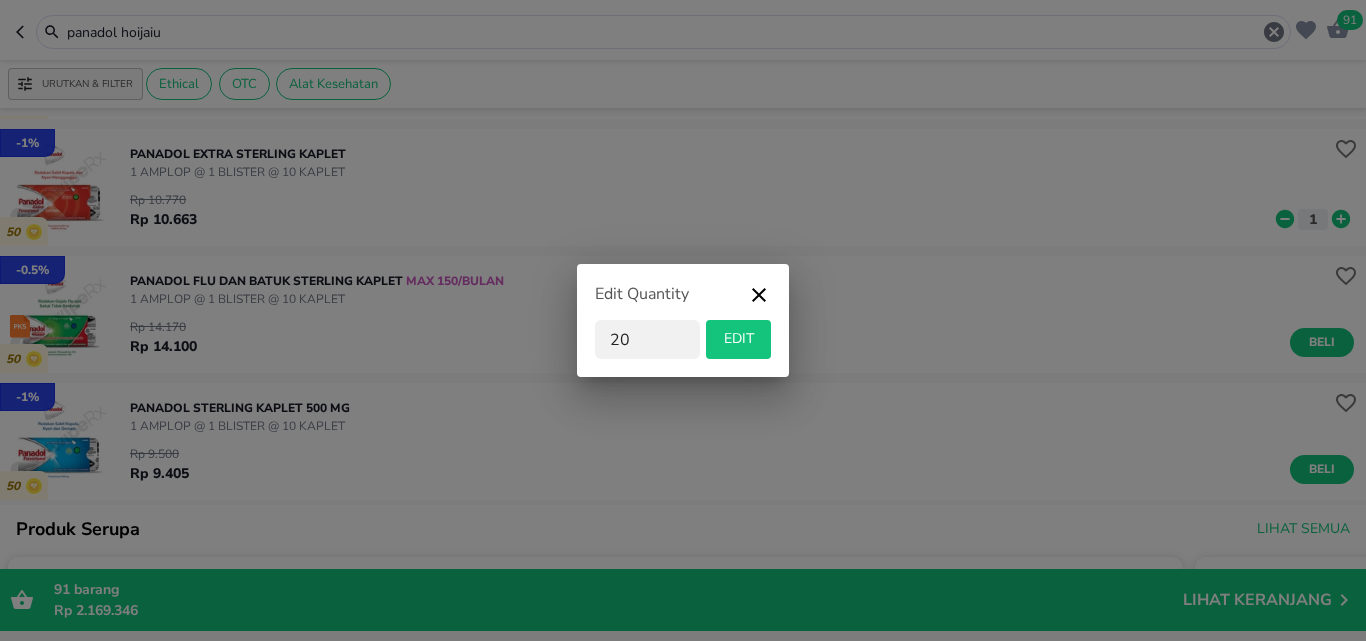 type on "20" 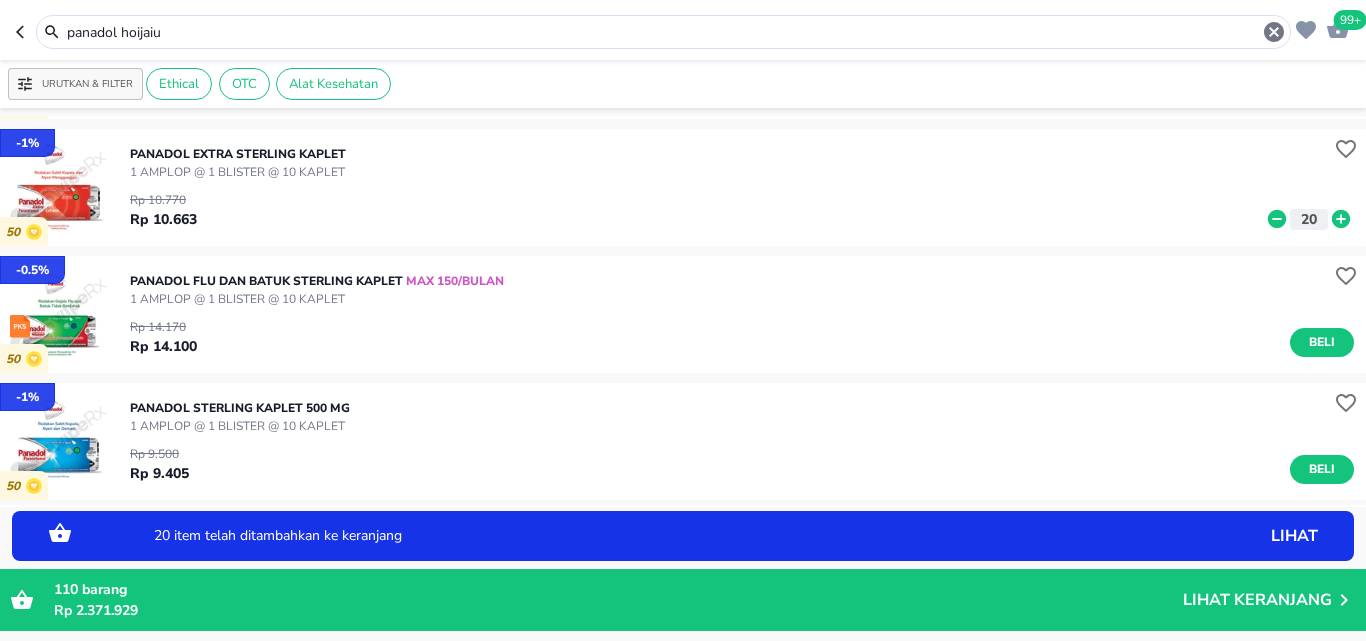 click on "[NUMBER]  barang Rp [AMOUNT] Lihat Keranjang" at bounding box center (683, 600) 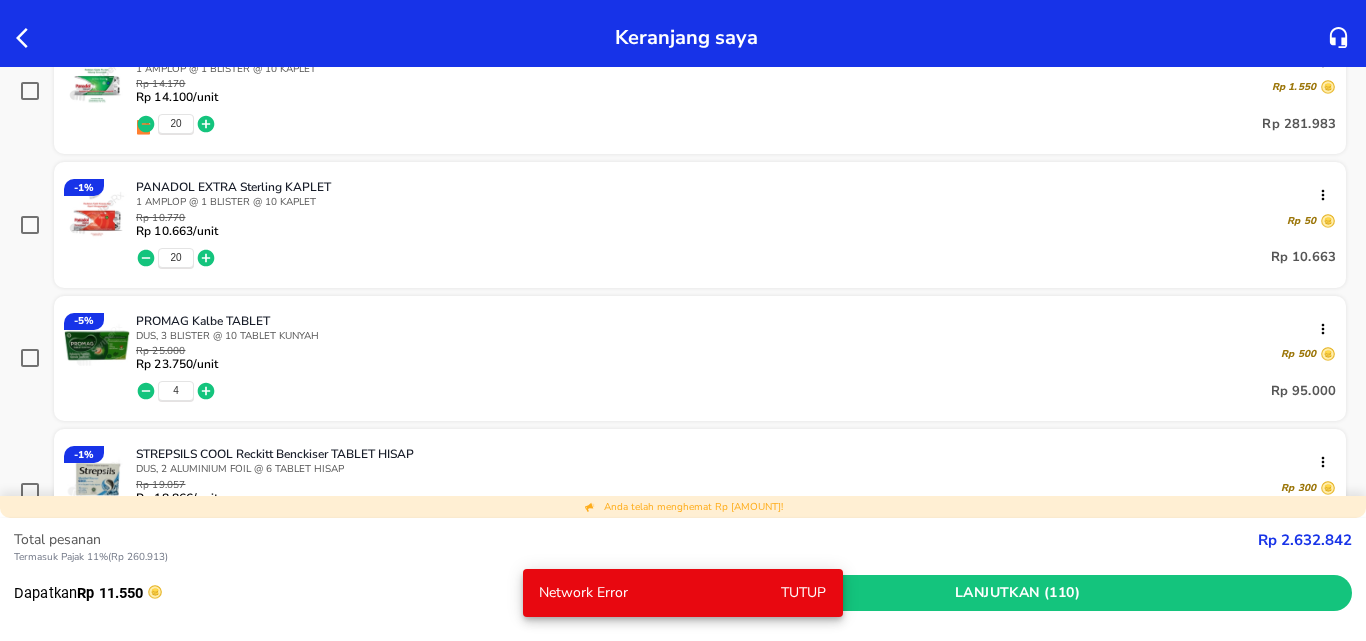scroll, scrollTop: 2300, scrollLeft: 0, axis: vertical 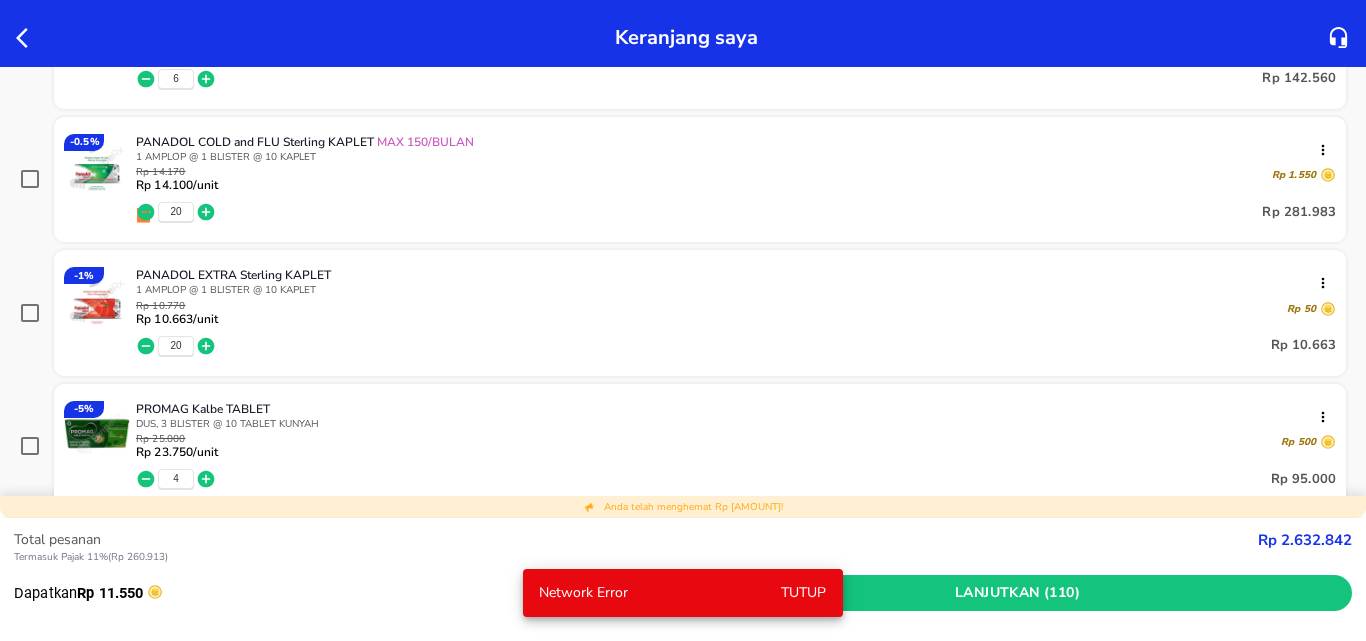 click at bounding box center [97, 167] 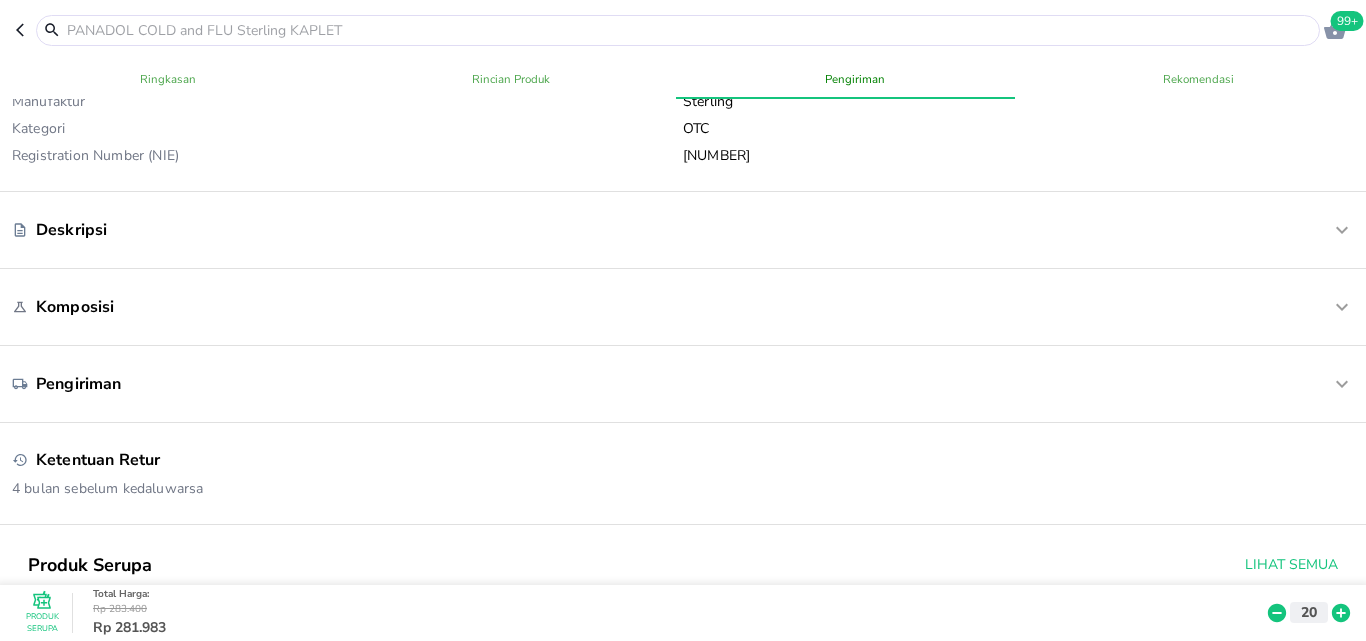 scroll, scrollTop: 1000, scrollLeft: 0, axis: vertical 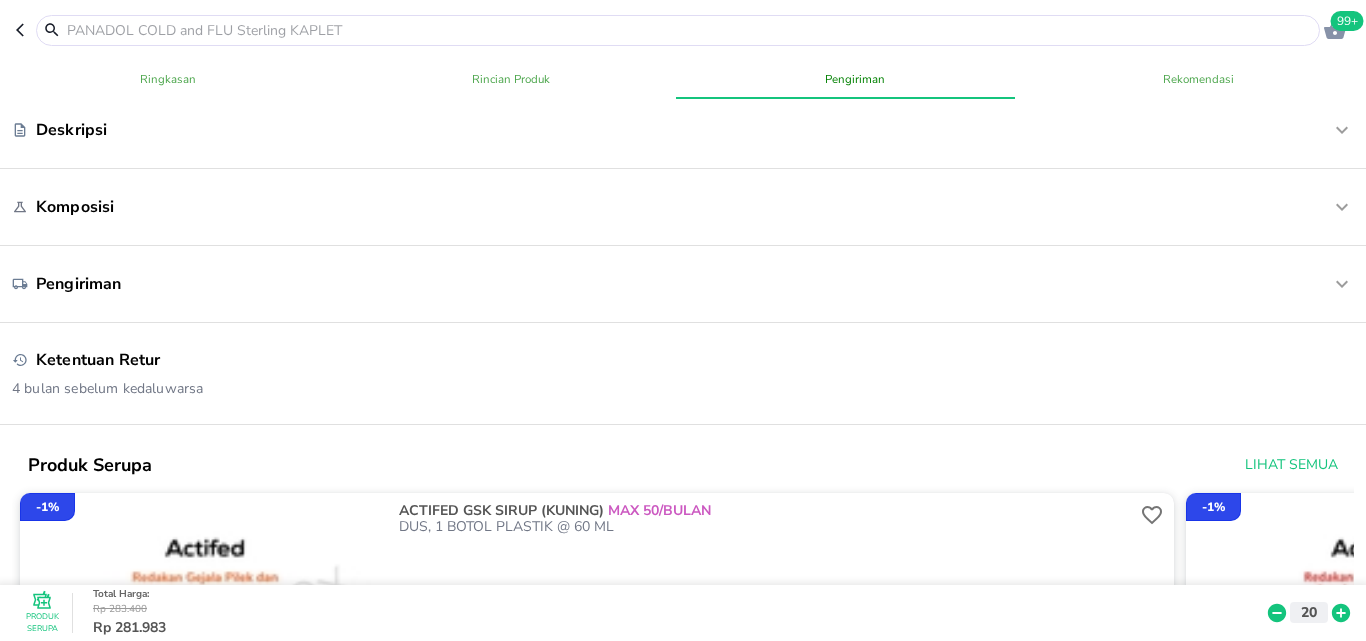 click on "Komposisi" at bounding box center [627, 207] 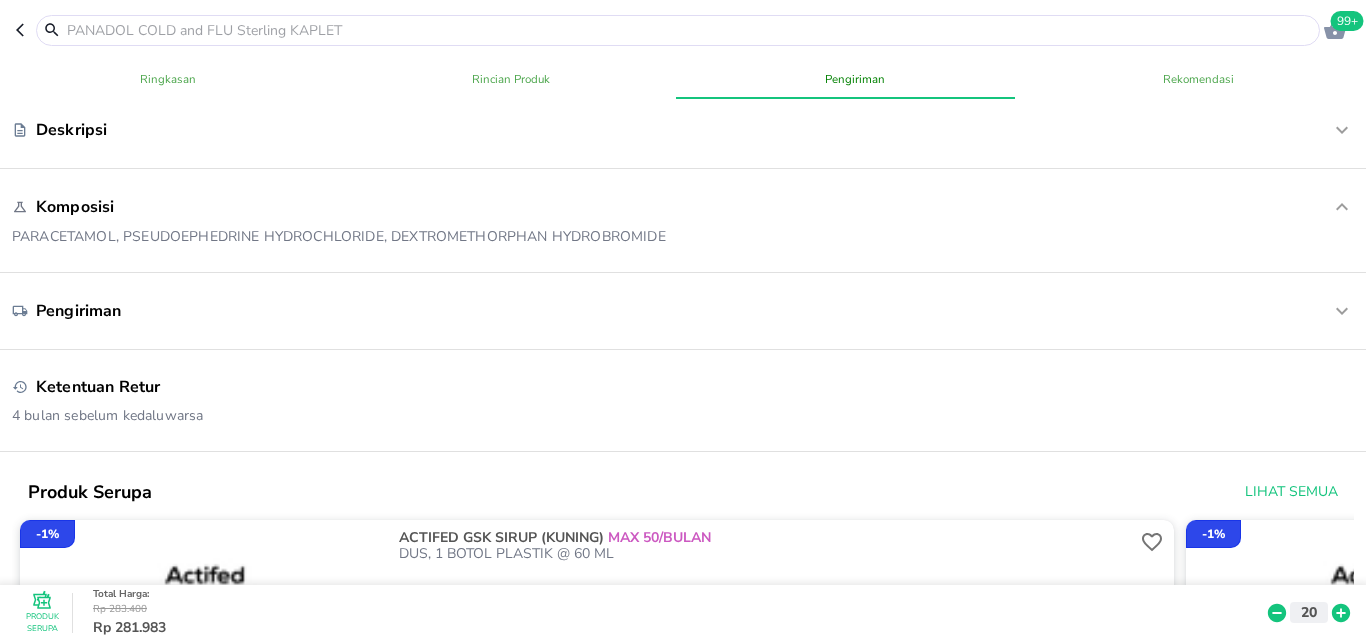 click on "Deskripsi" at bounding box center (683, 130) 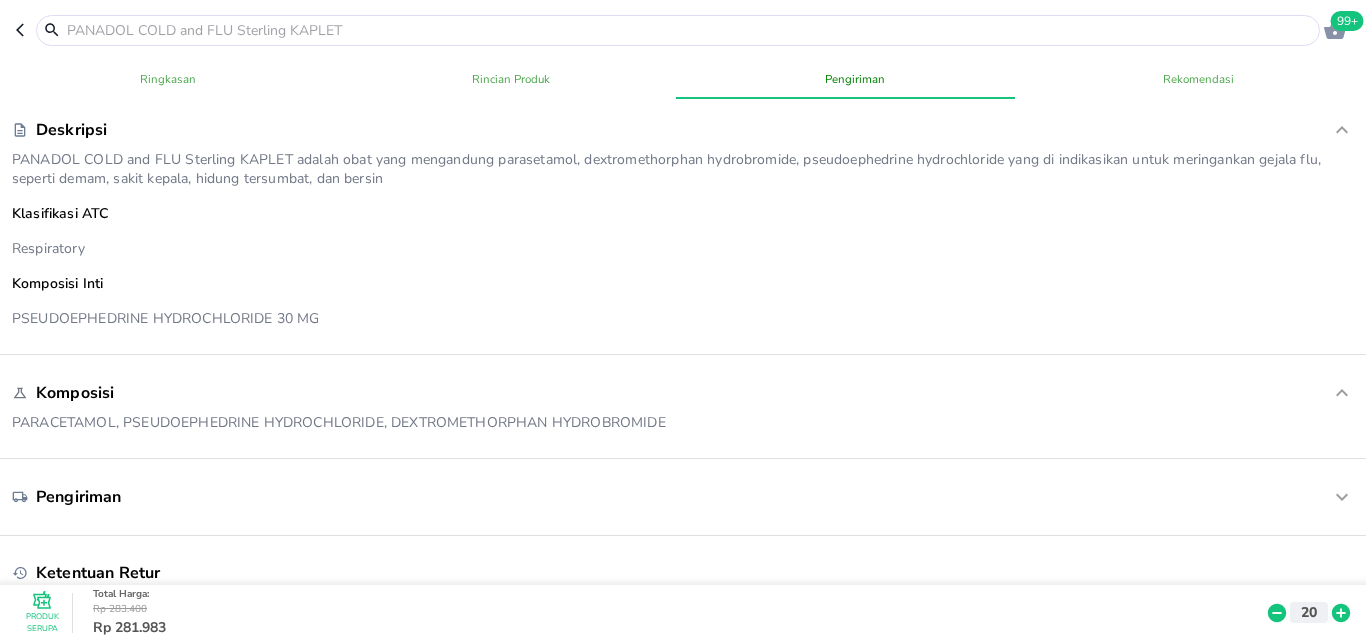 click on "99+" at bounding box center (683, 30) 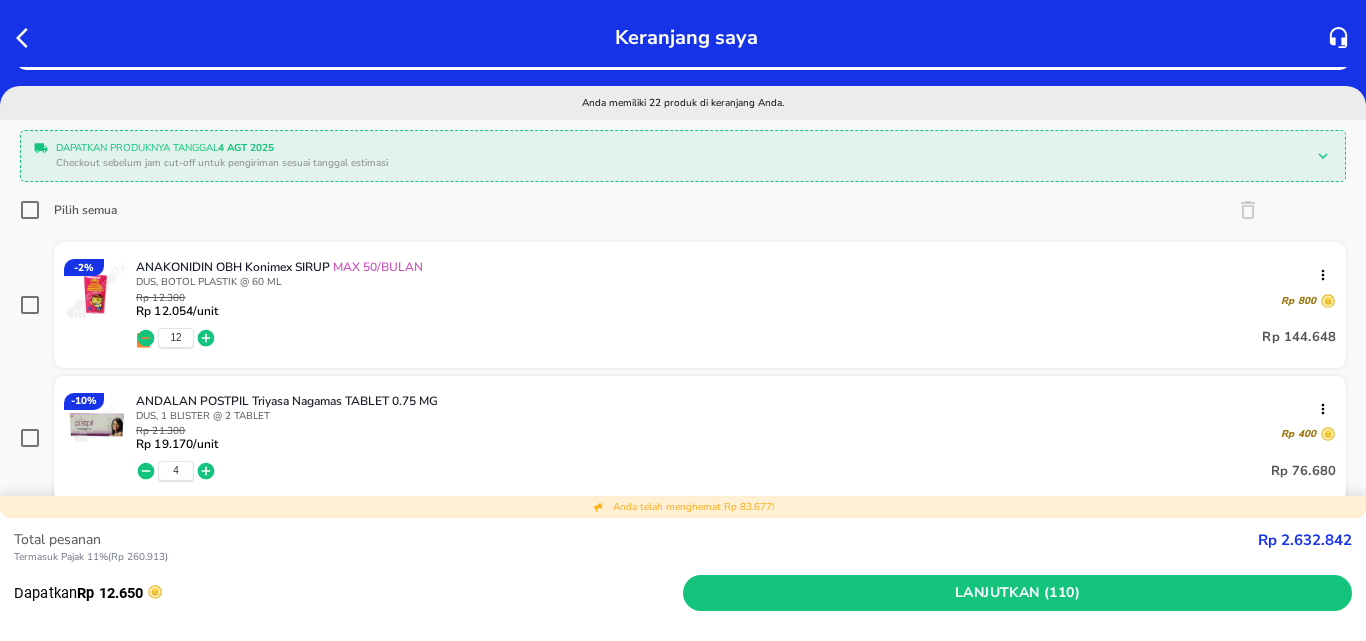 scroll, scrollTop: 200, scrollLeft: 0, axis: vertical 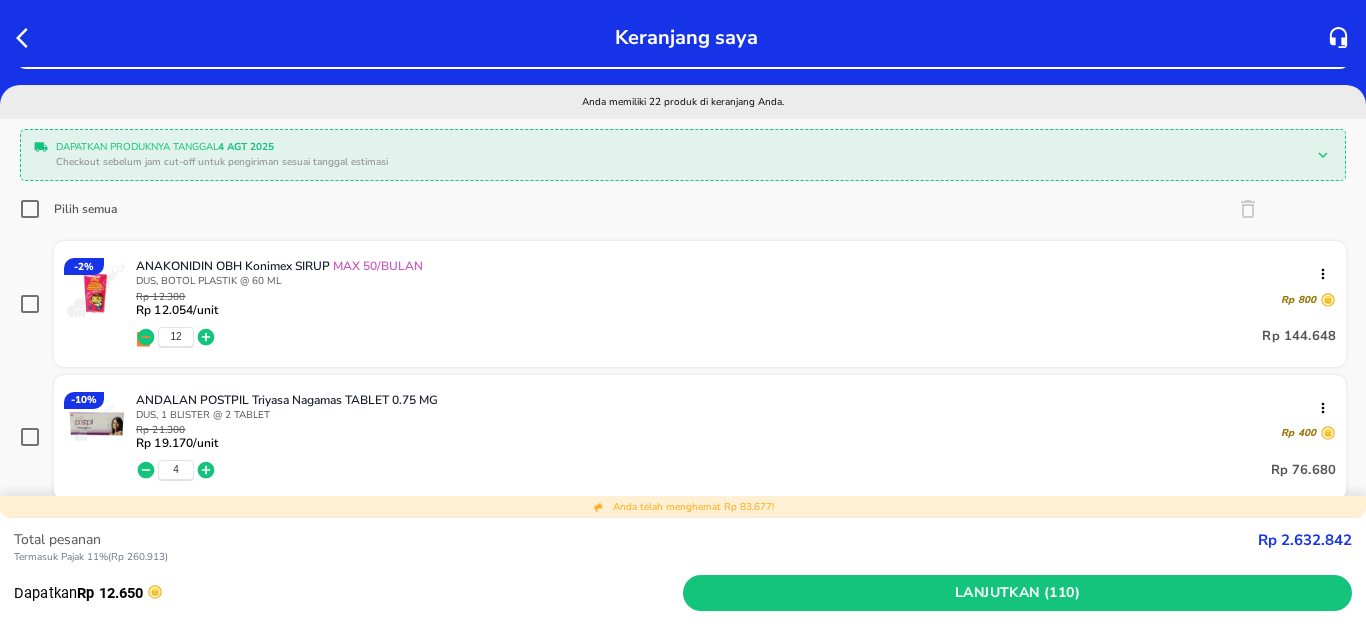 click at bounding box center [97, 291] 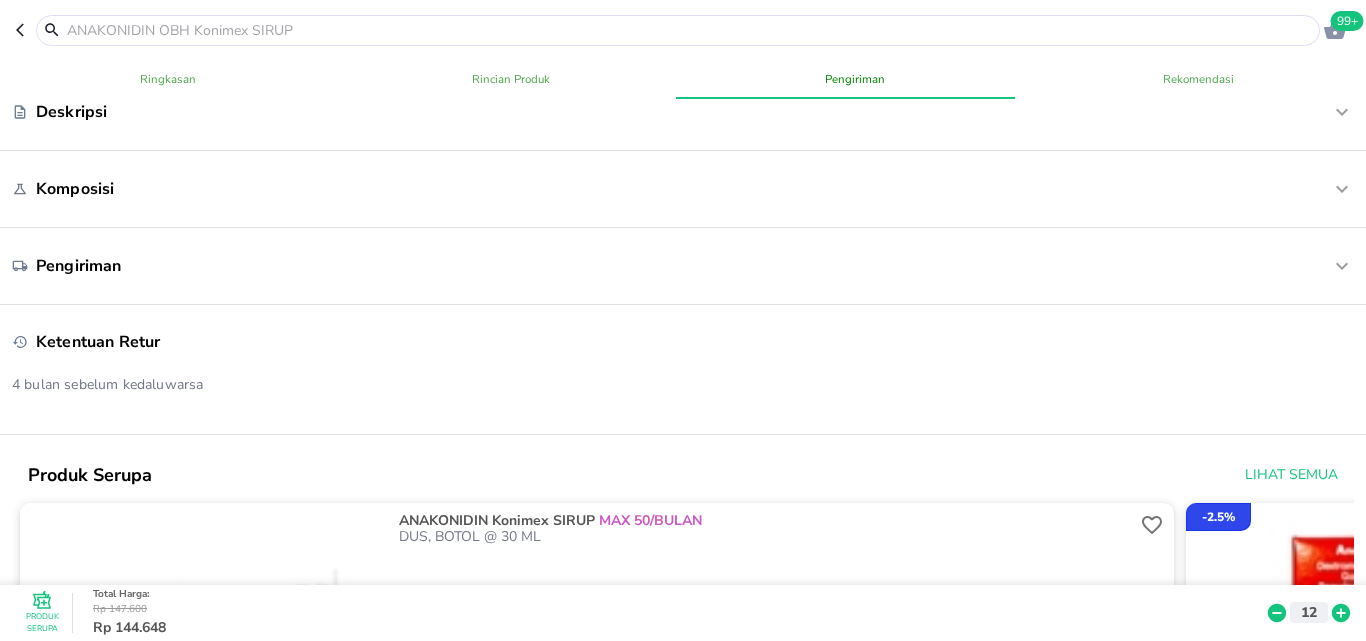 scroll, scrollTop: 1000, scrollLeft: 0, axis: vertical 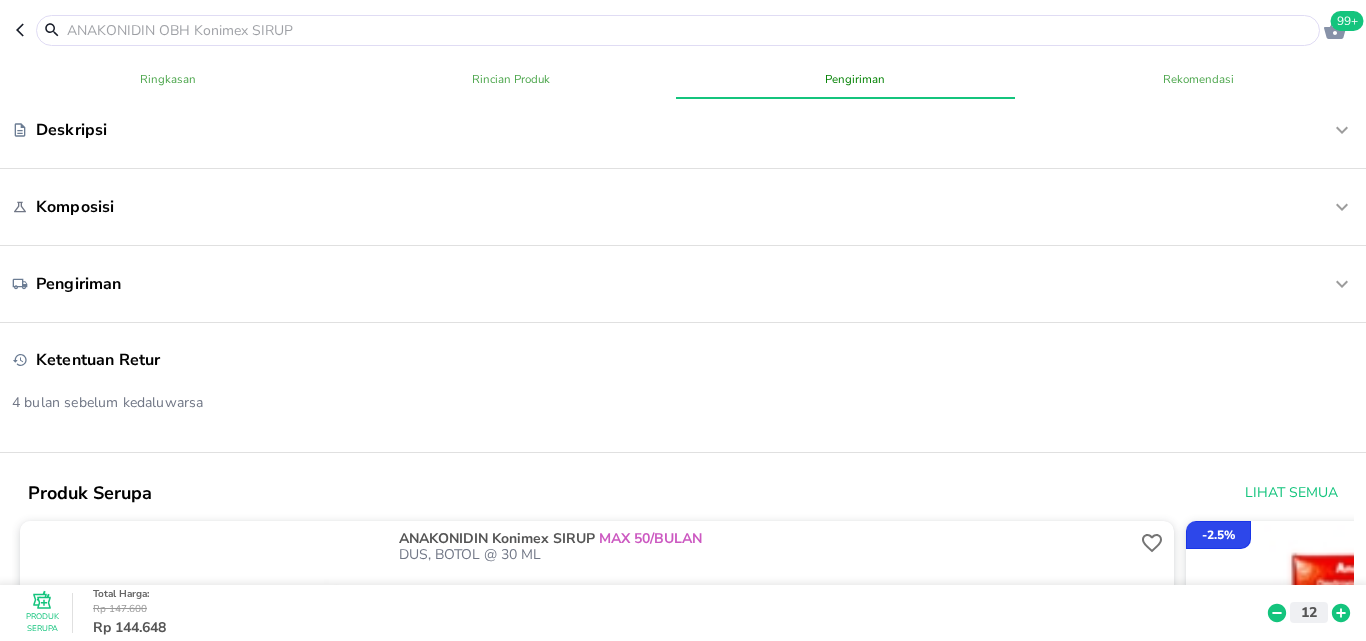 click at bounding box center [1298, 207] 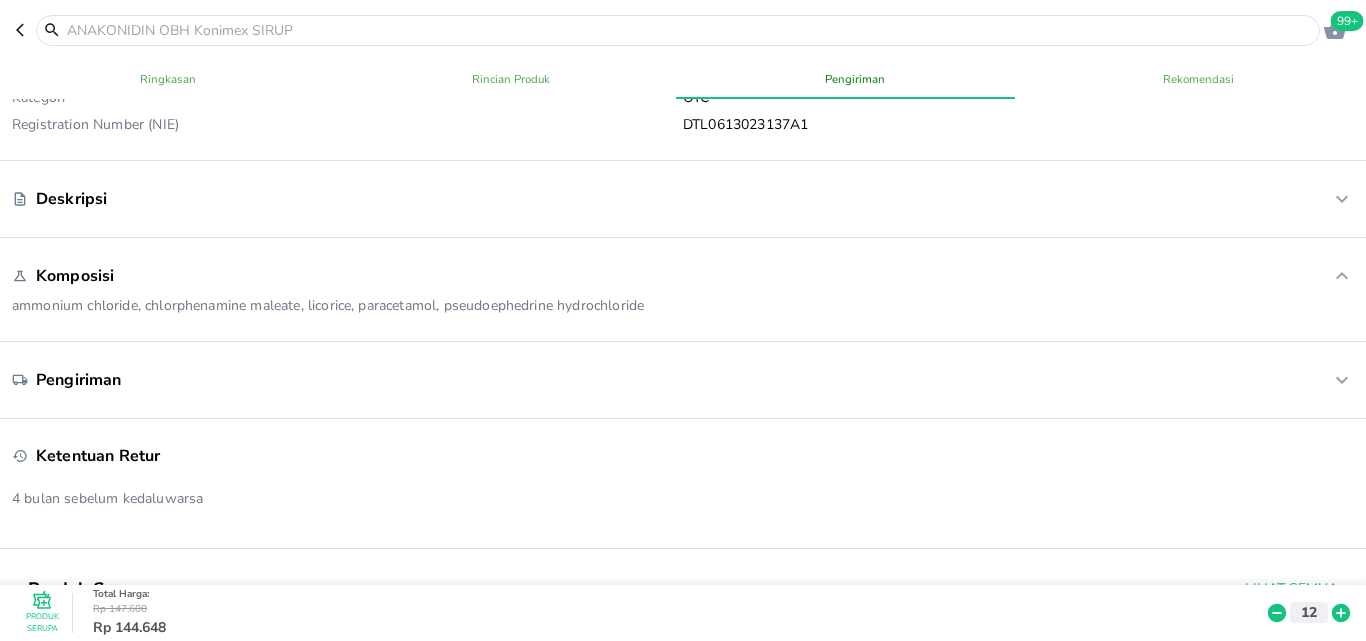 scroll, scrollTop: 900, scrollLeft: 0, axis: vertical 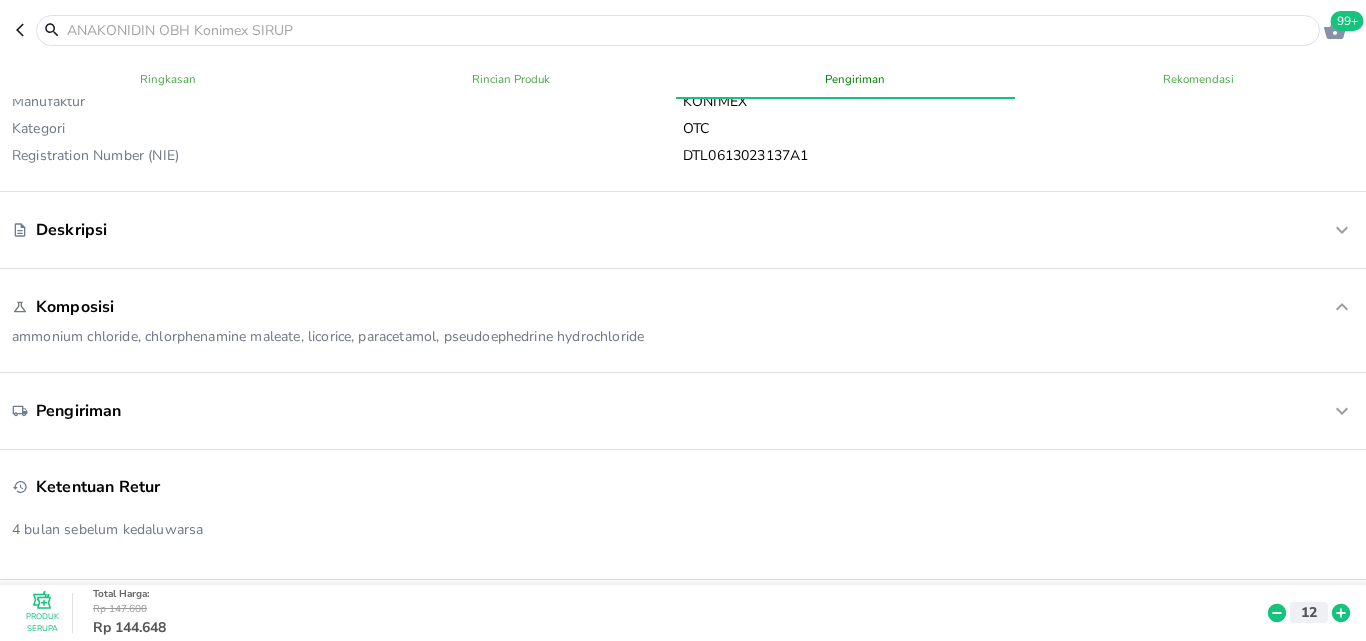 click on "Deskripsi" at bounding box center [683, 230] 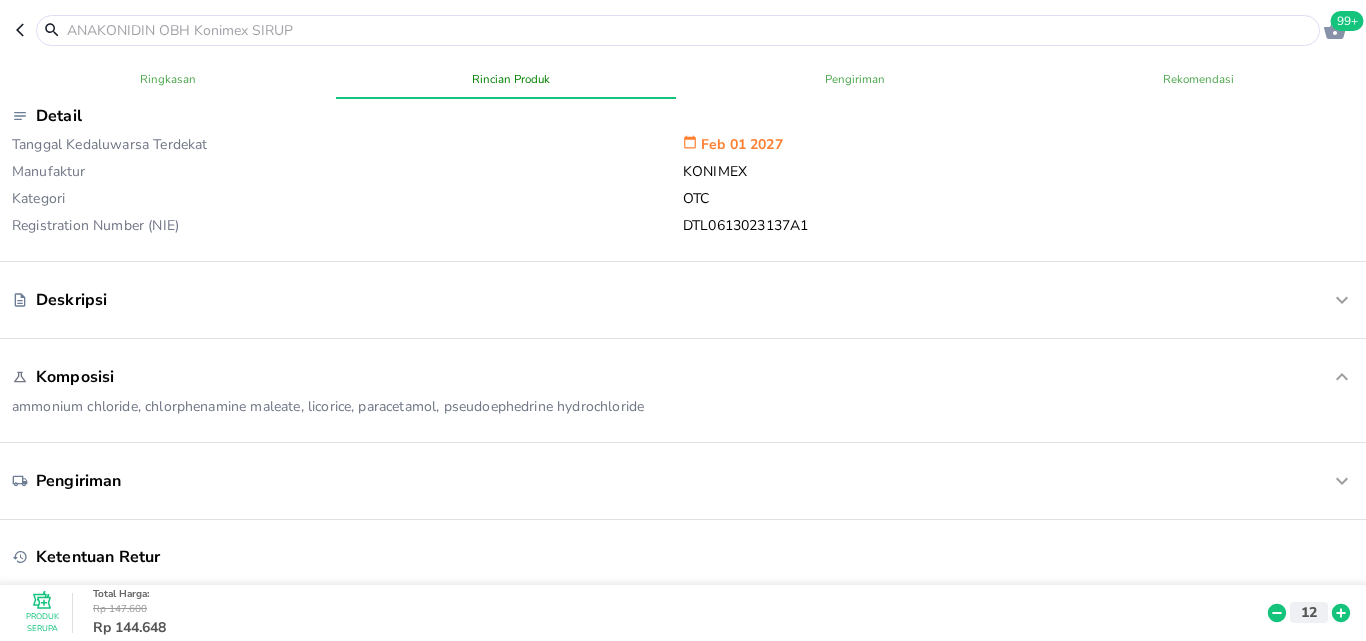 scroll, scrollTop: 800, scrollLeft: 0, axis: vertical 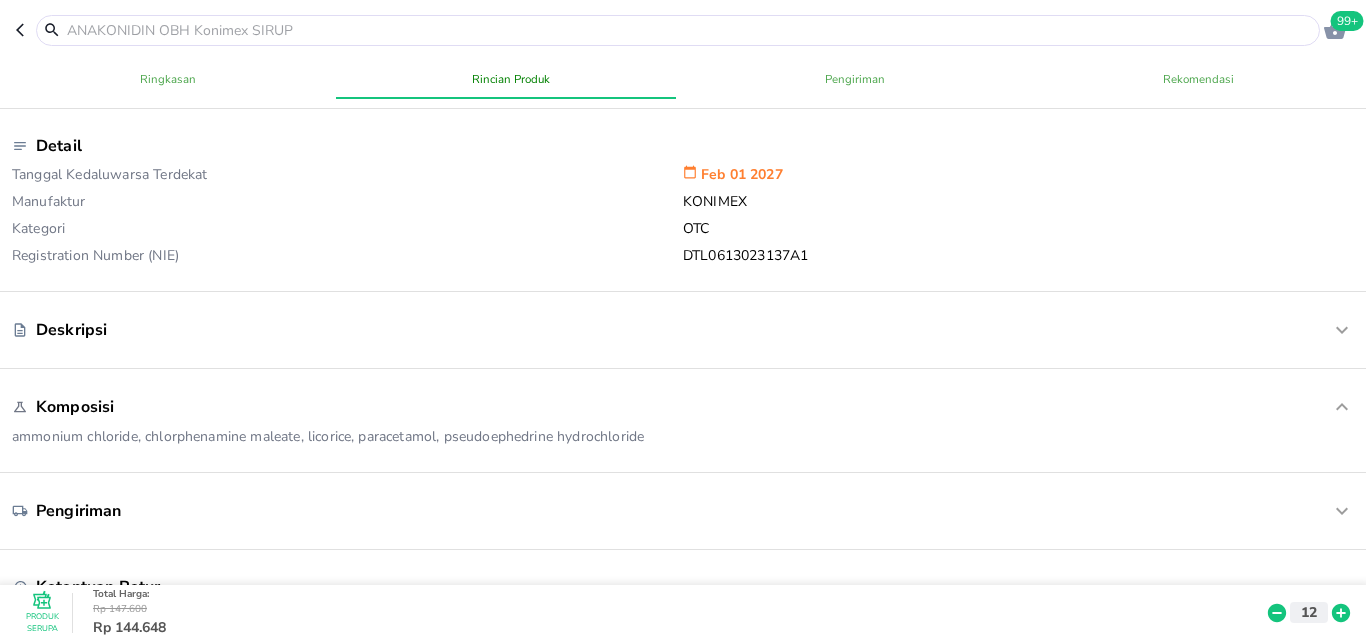 click on "Deskripsi" at bounding box center (683, 330) 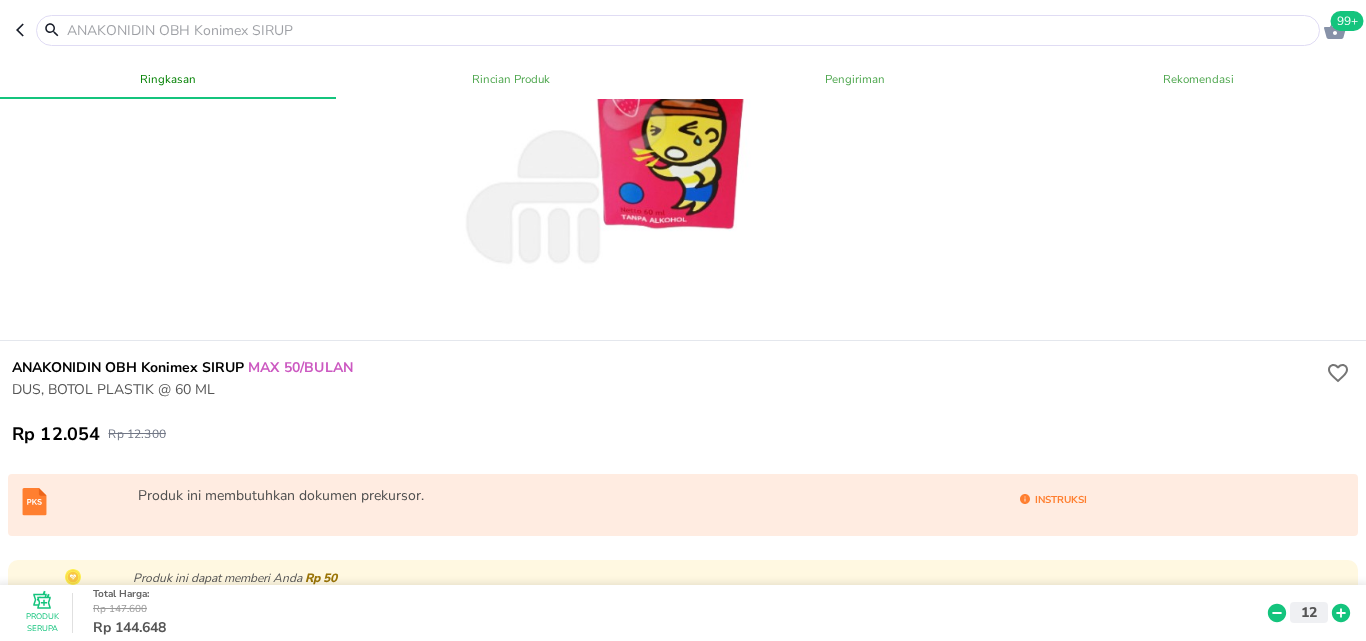 scroll, scrollTop: 100, scrollLeft: 0, axis: vertical 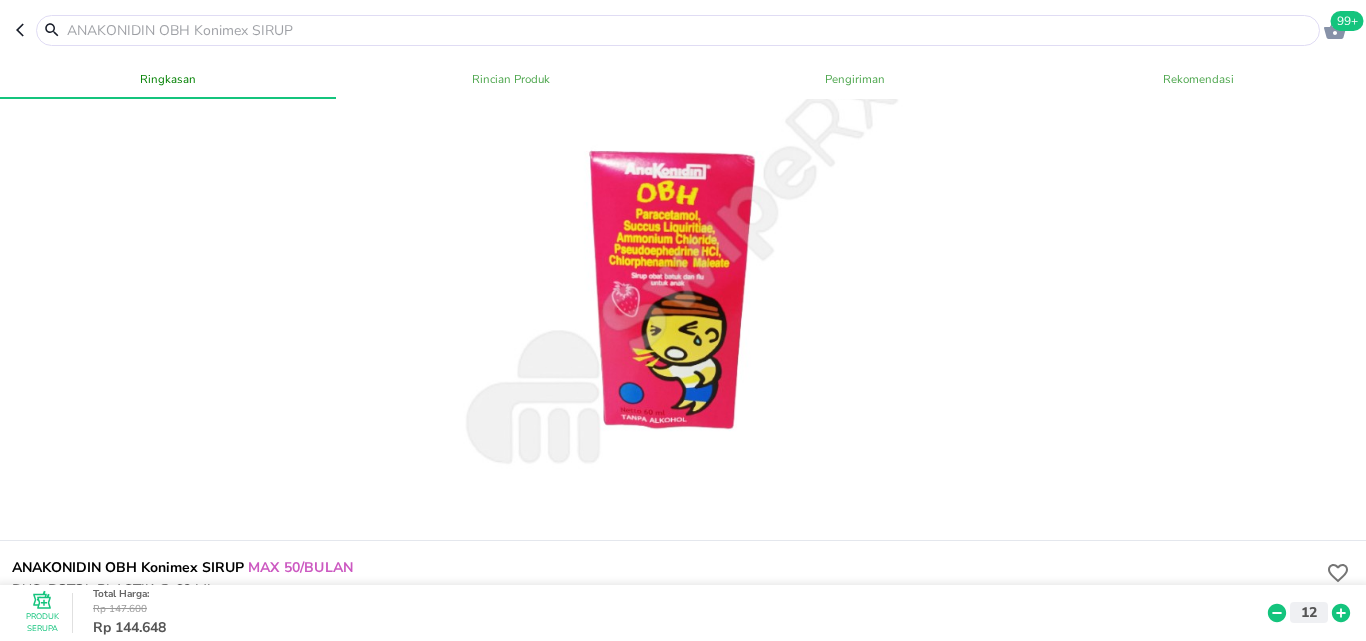 click 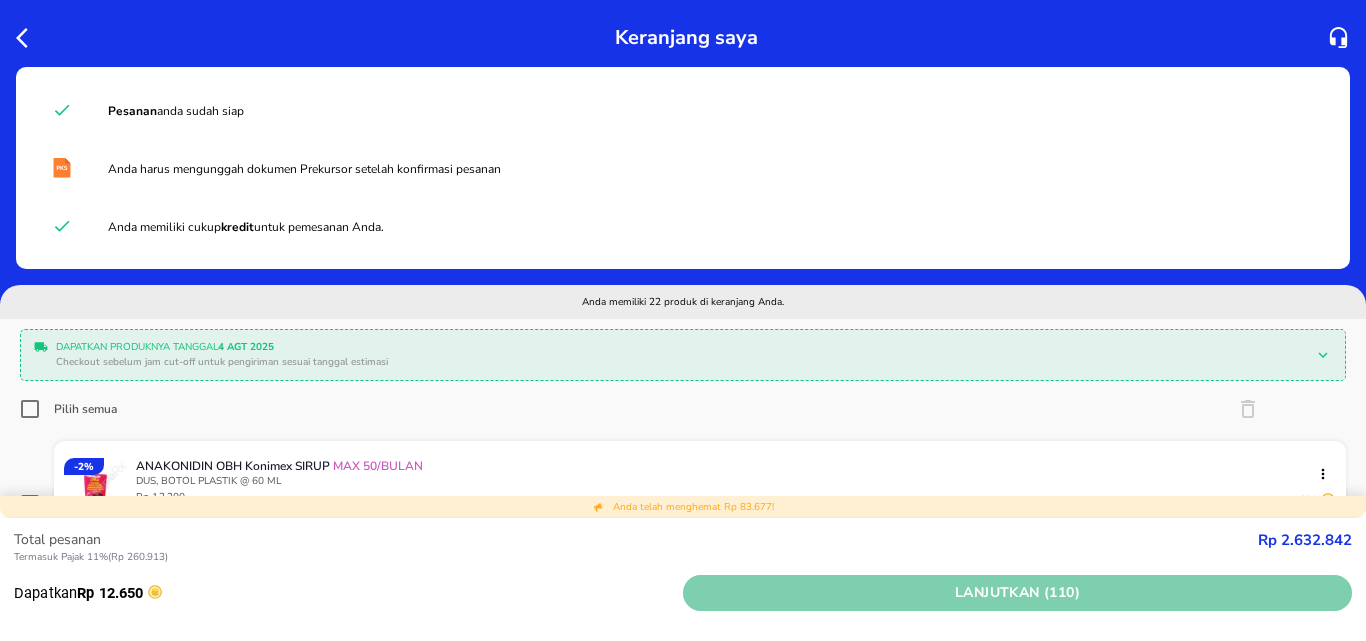 click on "Lanjutkan (110)" at bounding box center (1017, 593) 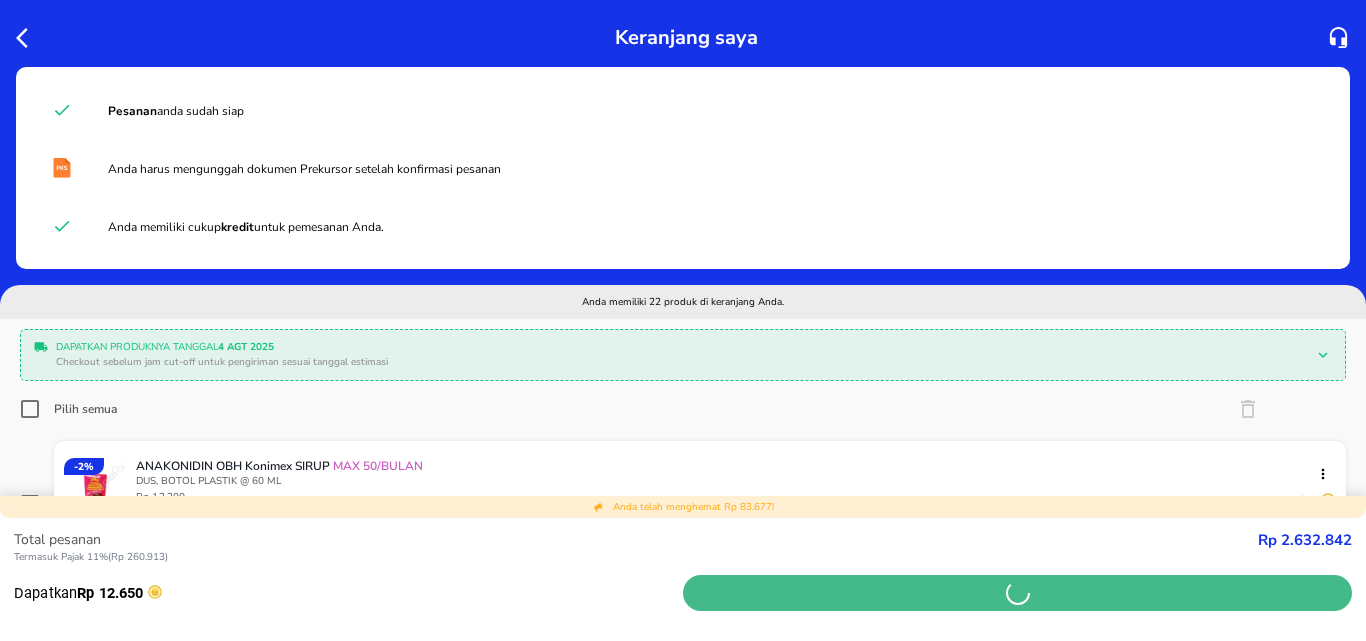 click at bounding box center [1017, 593] 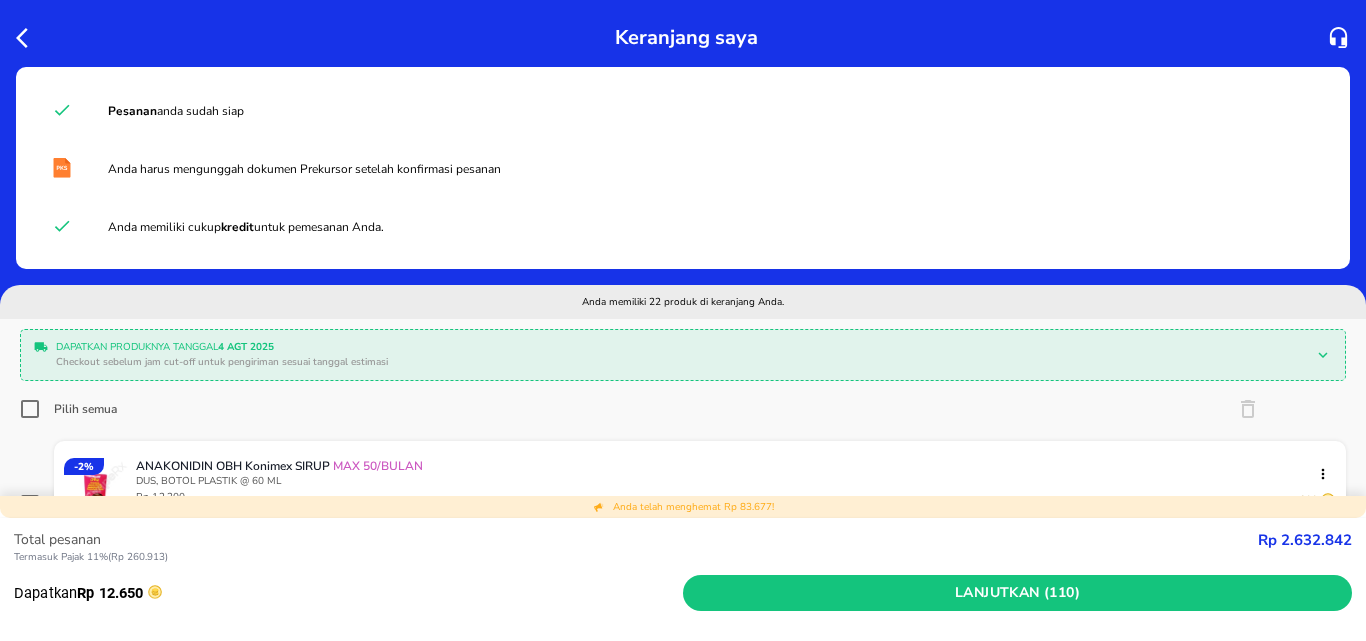 click on "Pilih semua" at bounding box center [683, 409] 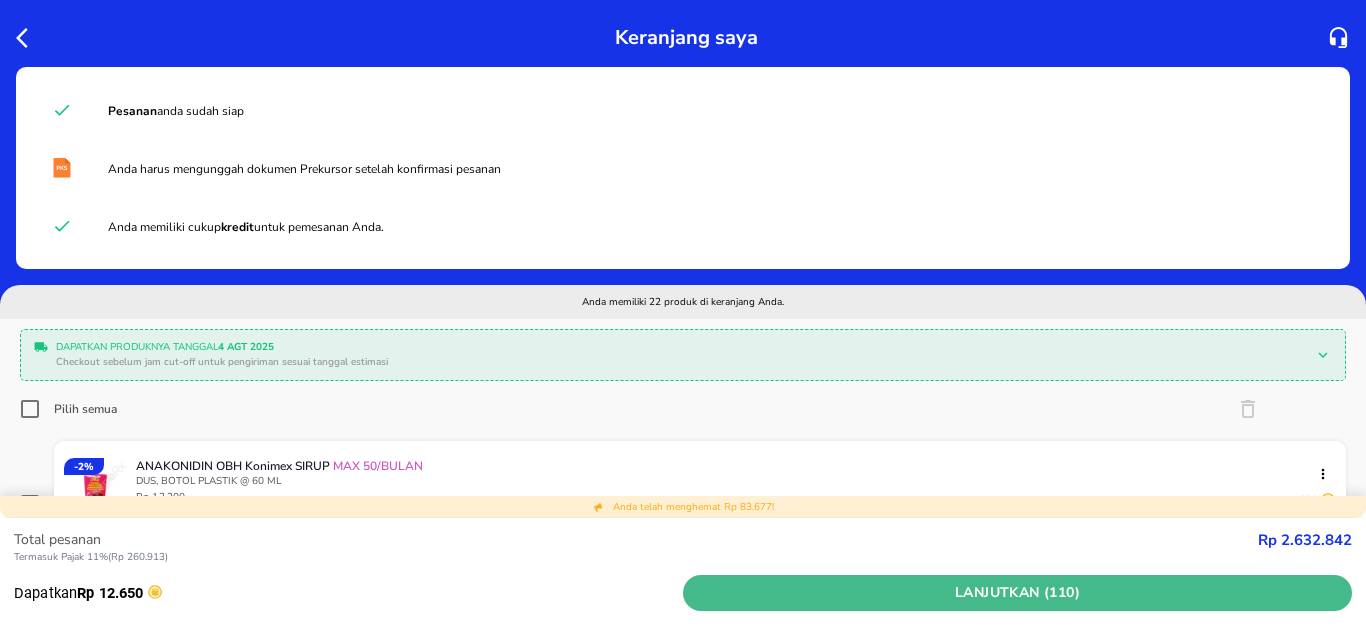 click on "Lanjutkan (110)" at bounding box center (1017, 593) 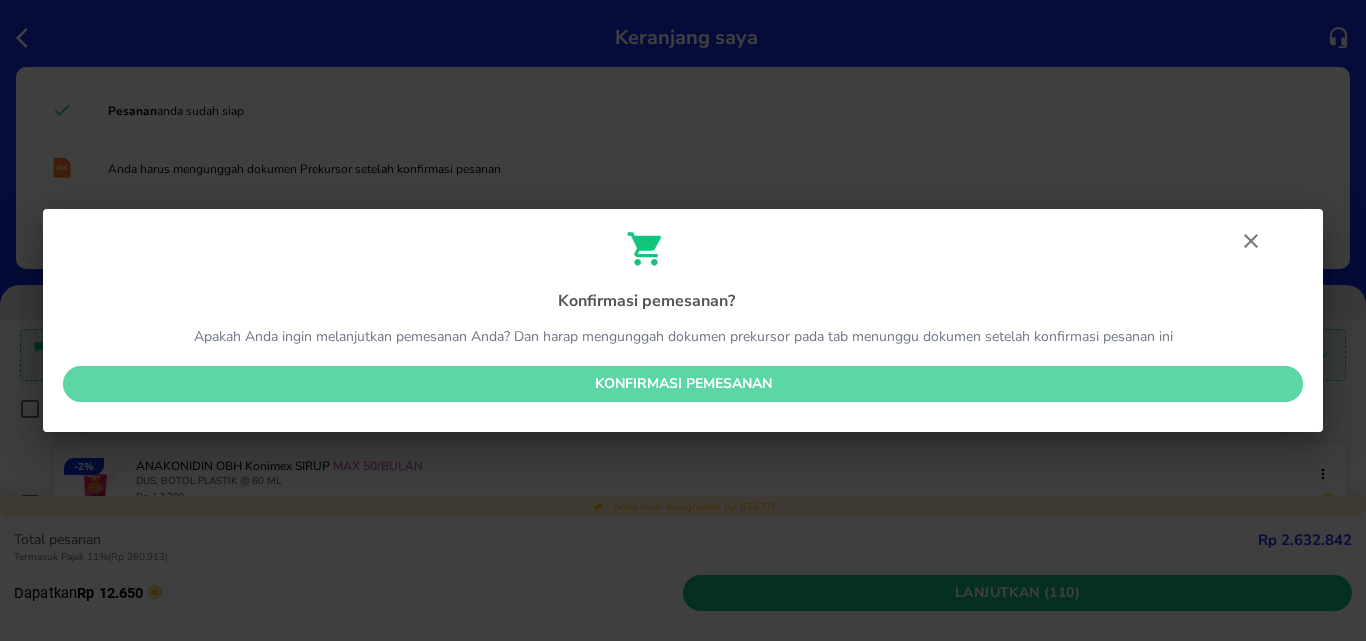 click on "Konfirmasi pemesanan" at bounding box center [683, 384] 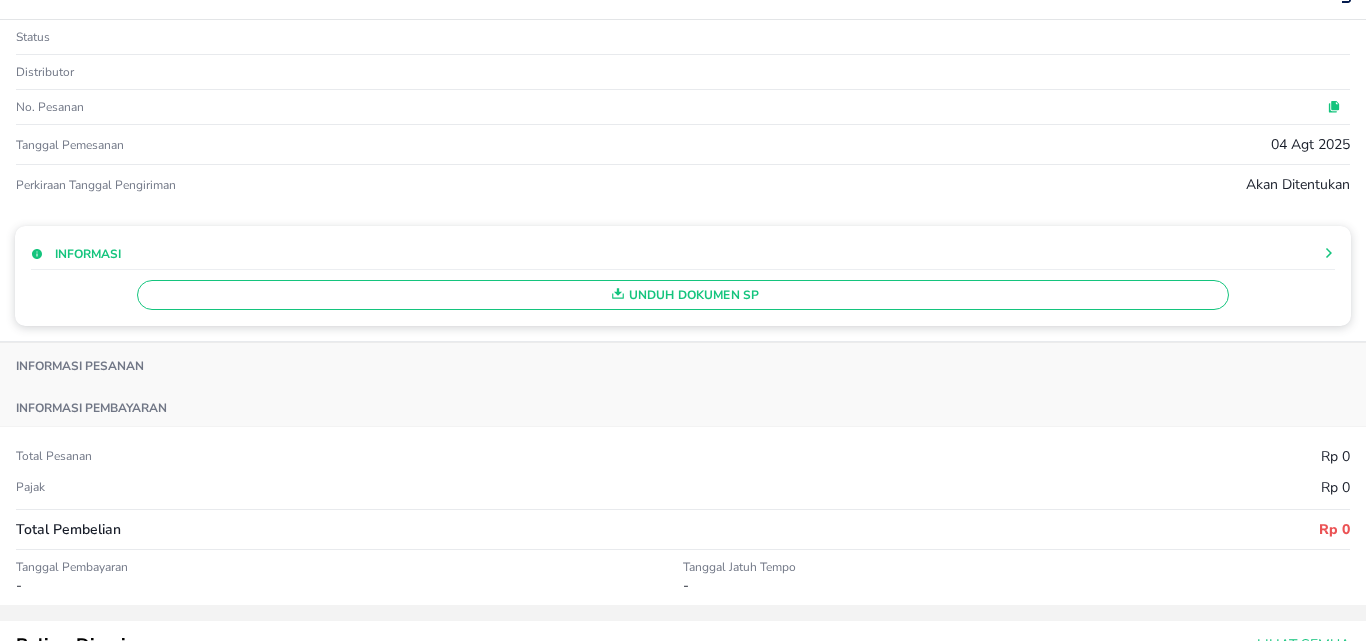 scroll, scrollTop: 0, scrollLeft: 0, axis: both 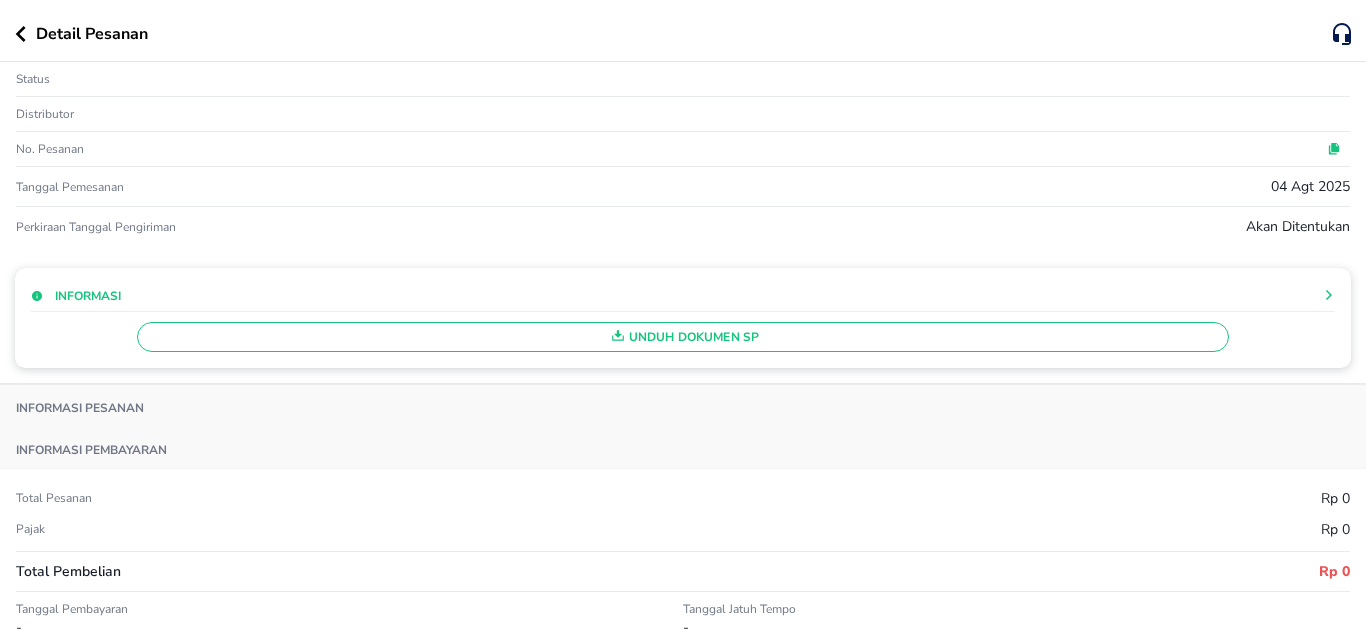 click 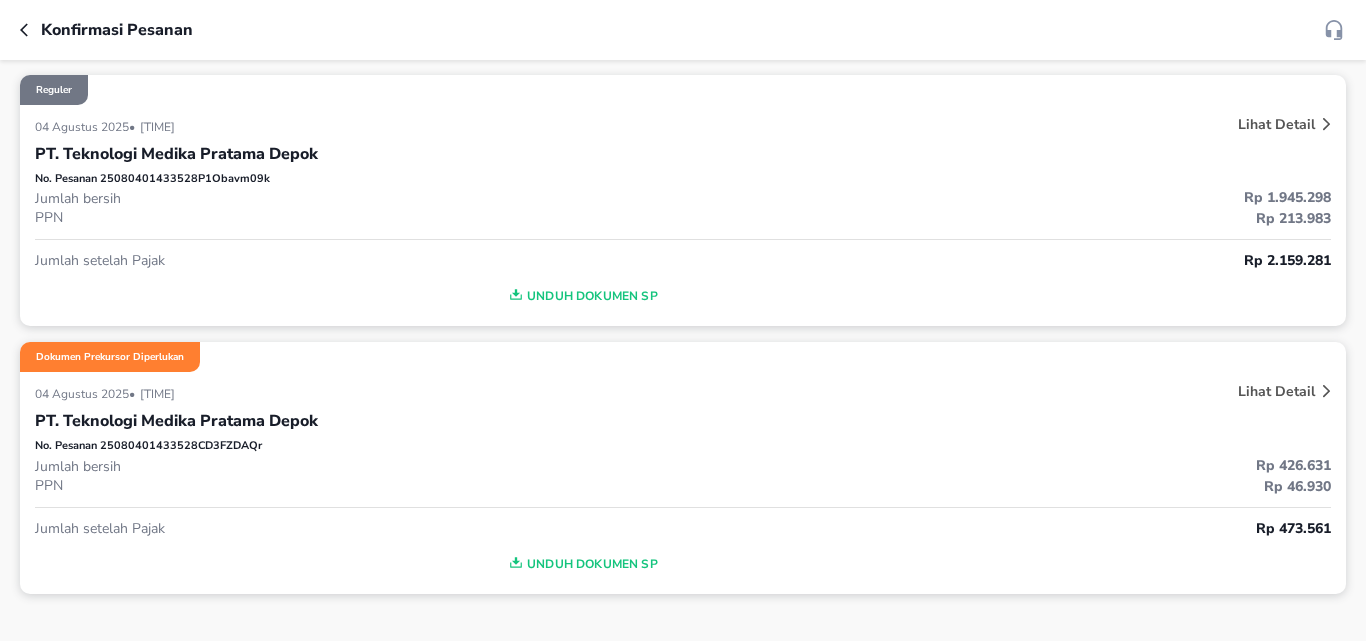 scroll, scrollTop: 300, scrollLeft: 0, axis: vertical 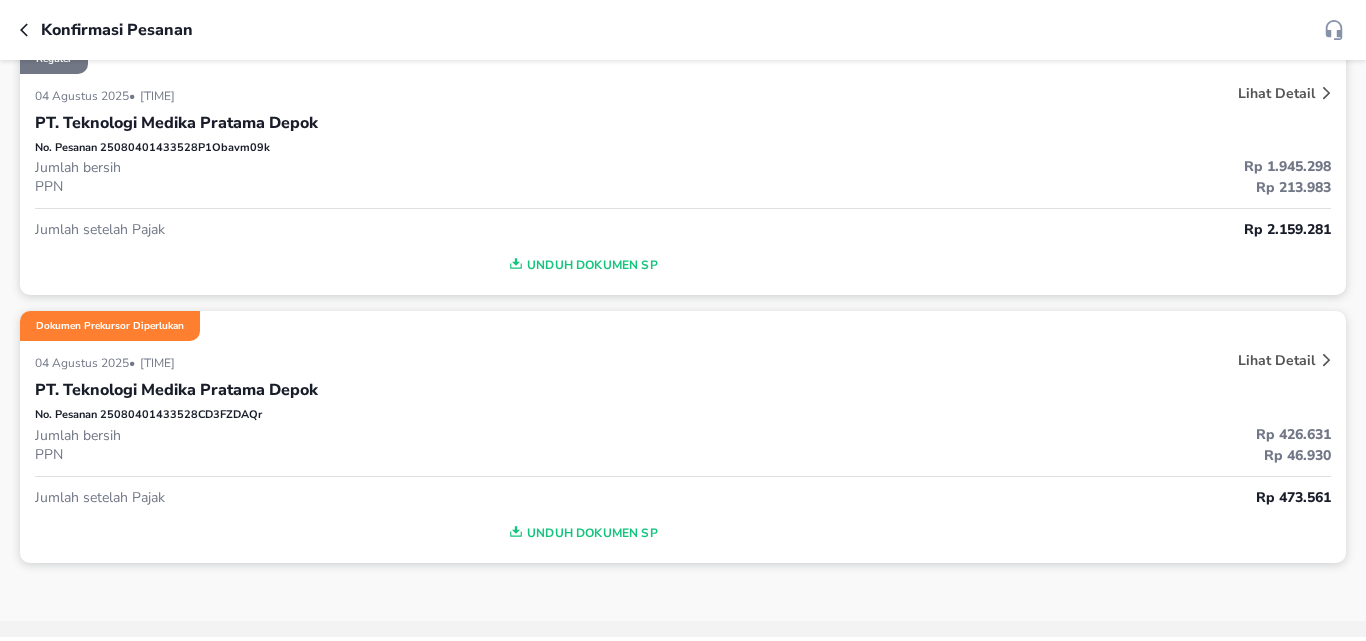 click on "Lihat Detail" at bounding box center [1276, 360] 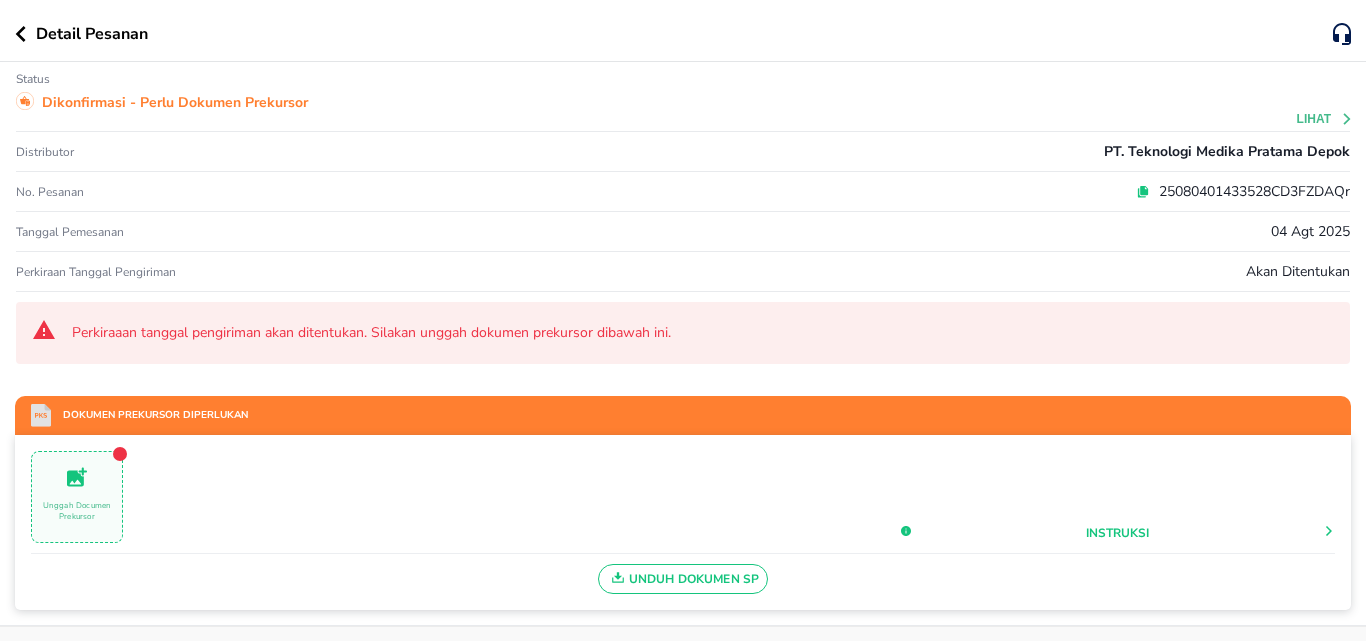click on "Unggah Documen Prekursor" at bounding box center (77, 511) 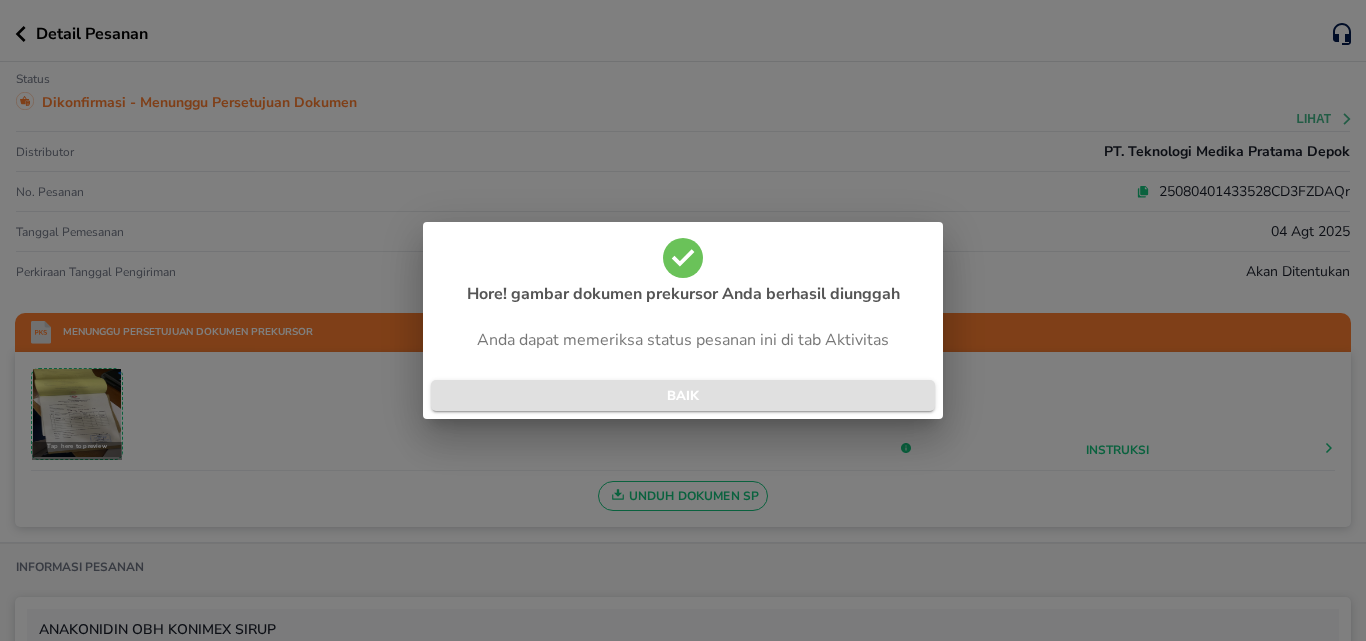 click on "BAIK" at bounding box center [683, 396] 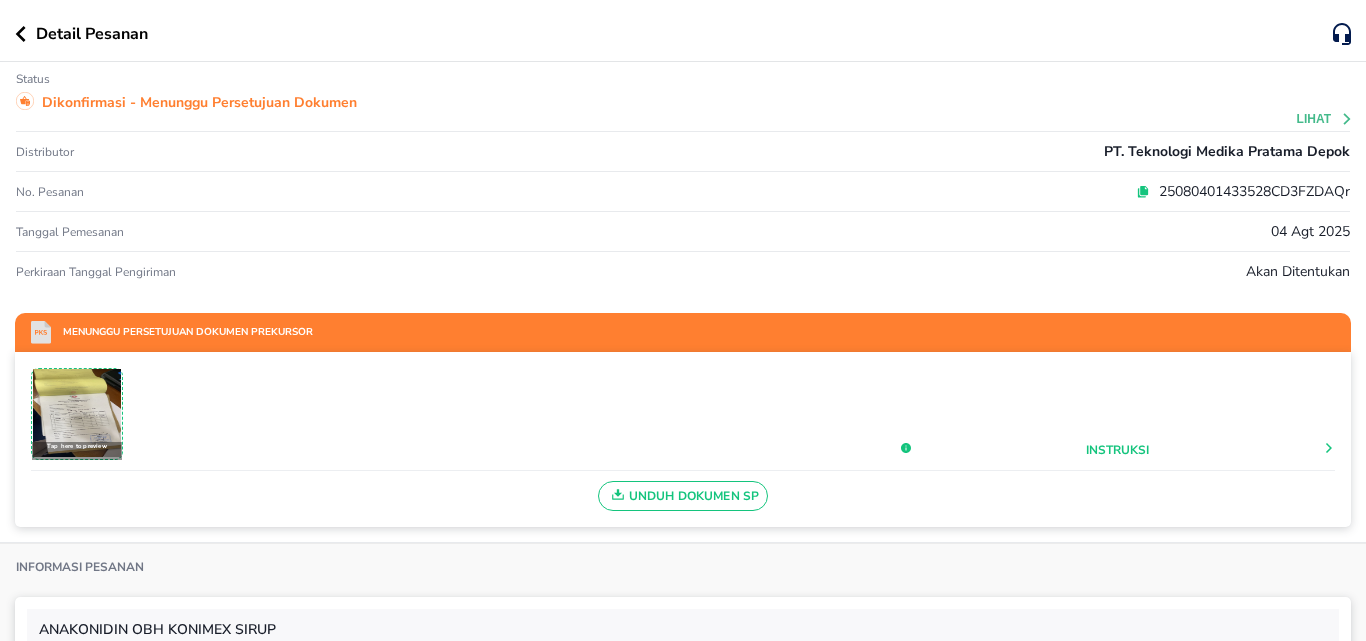 click on "Detail Pesanan" at bounding box center (674, 34) 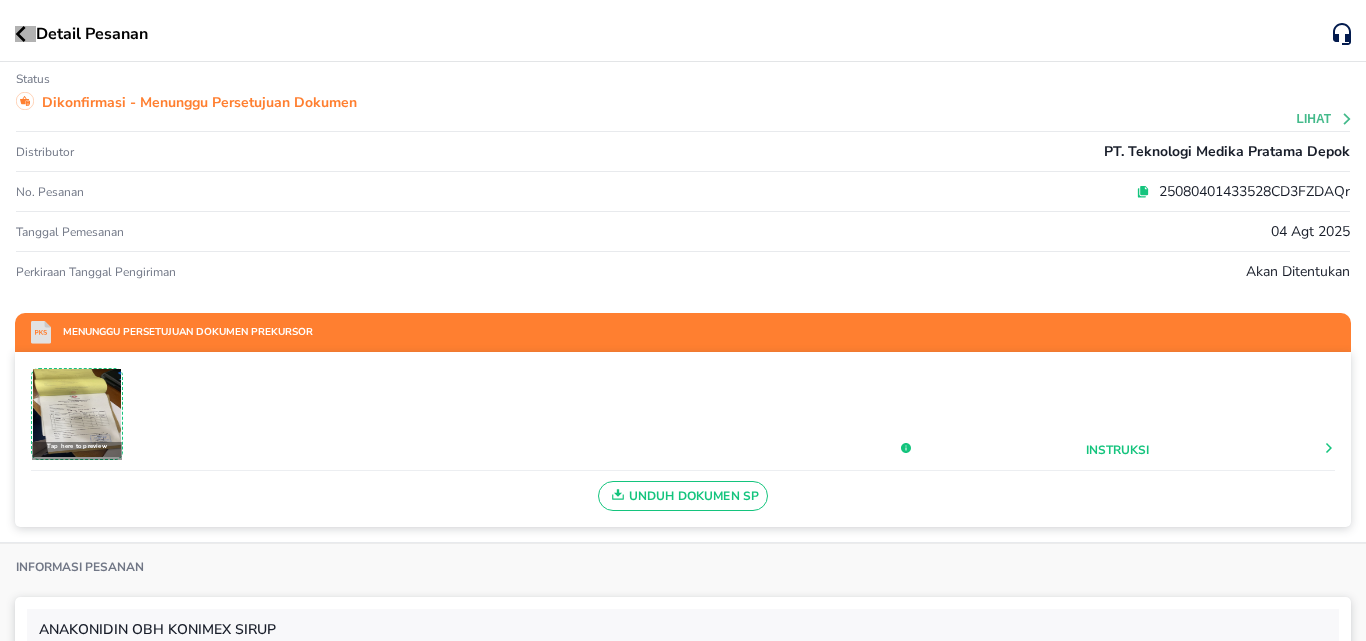 click at bounding box center [25, 34] 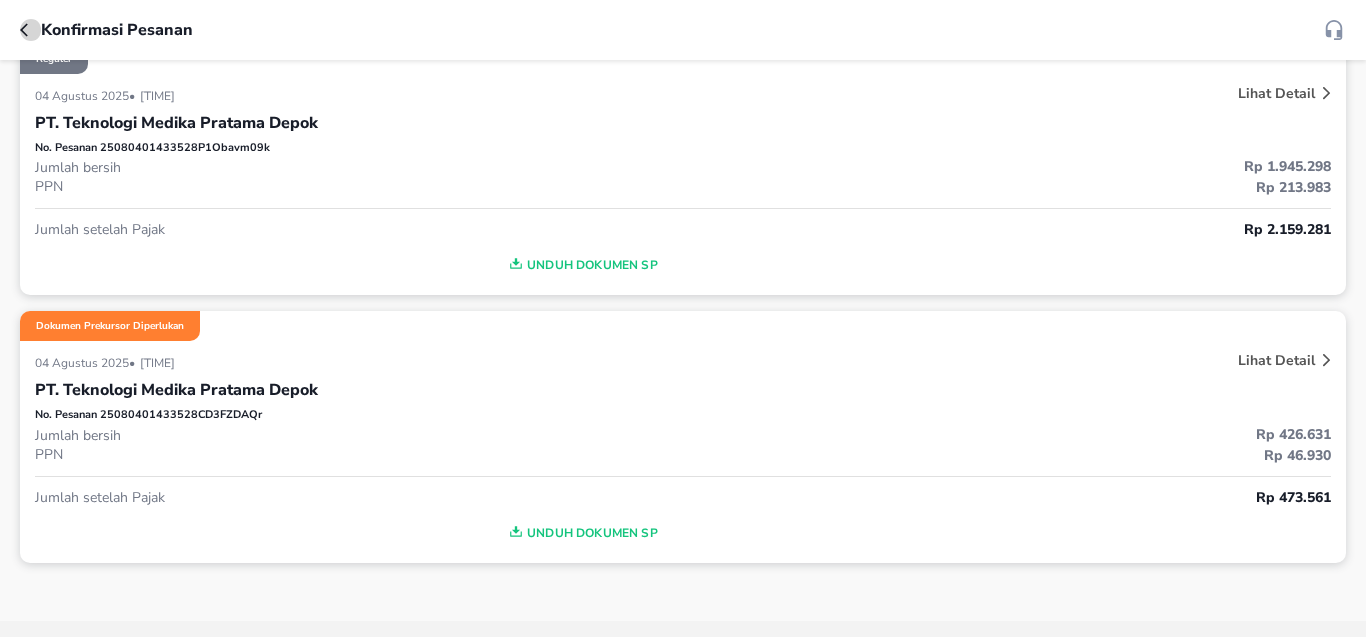 click 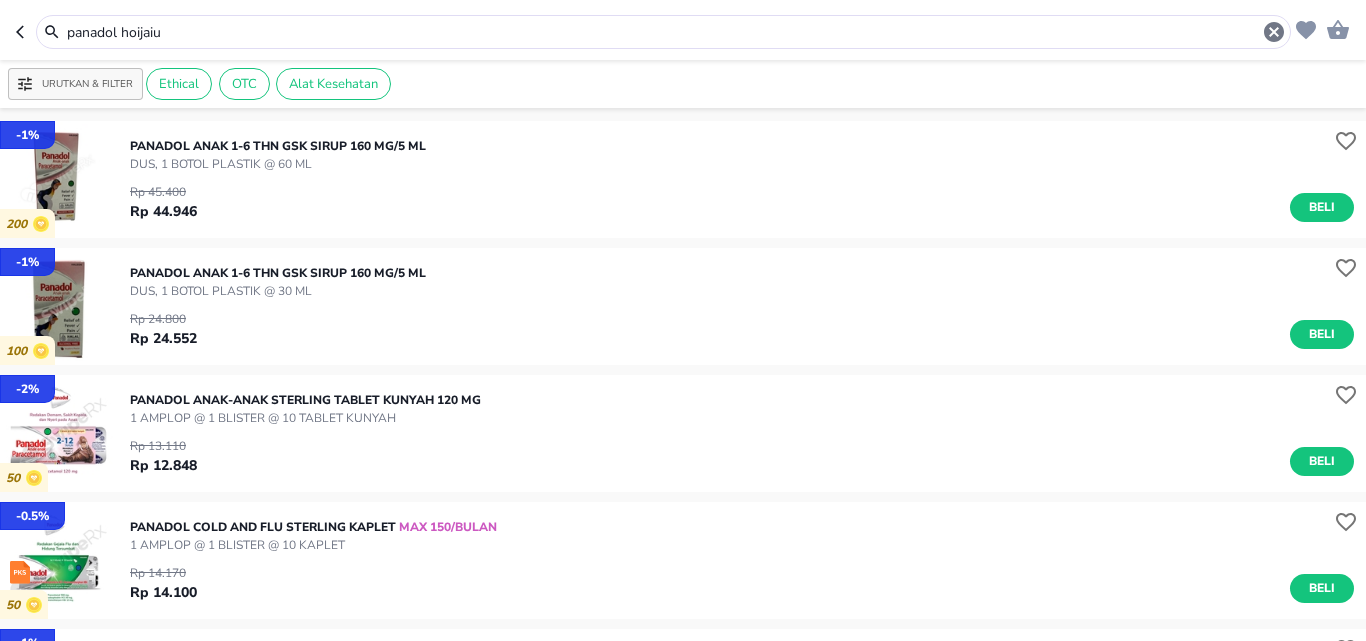 click on "panadol hoijaiu" at bounding box center [663, 32] 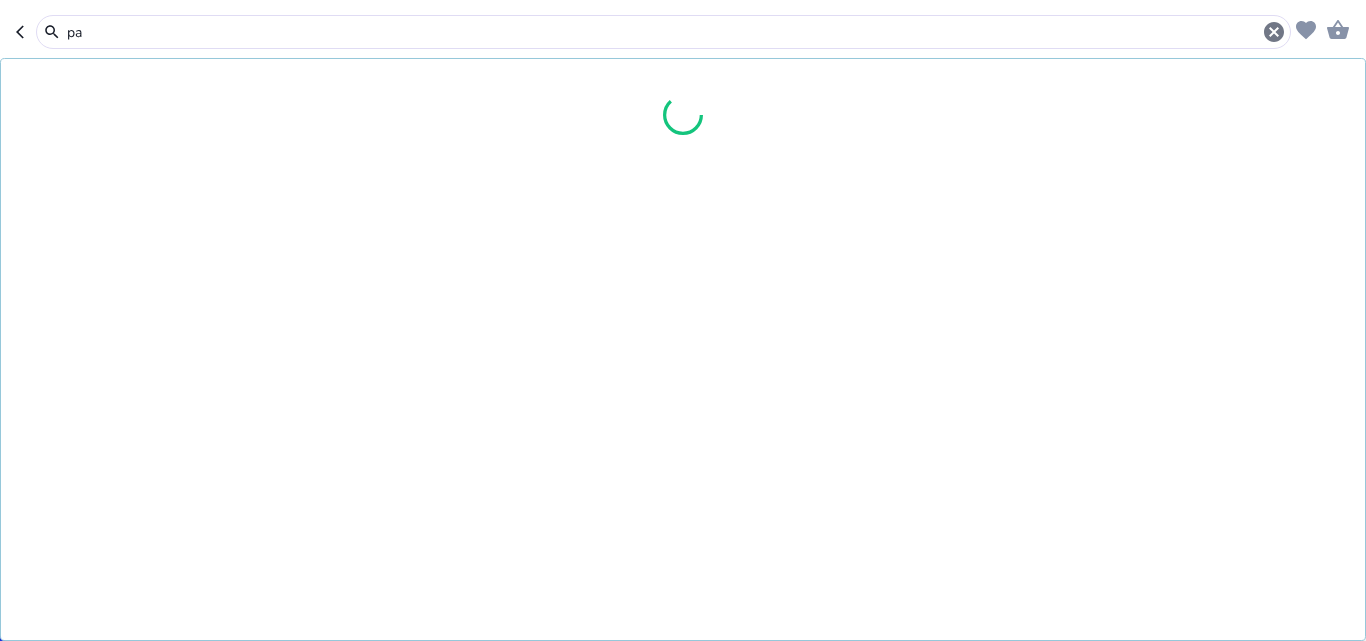 type on "p" 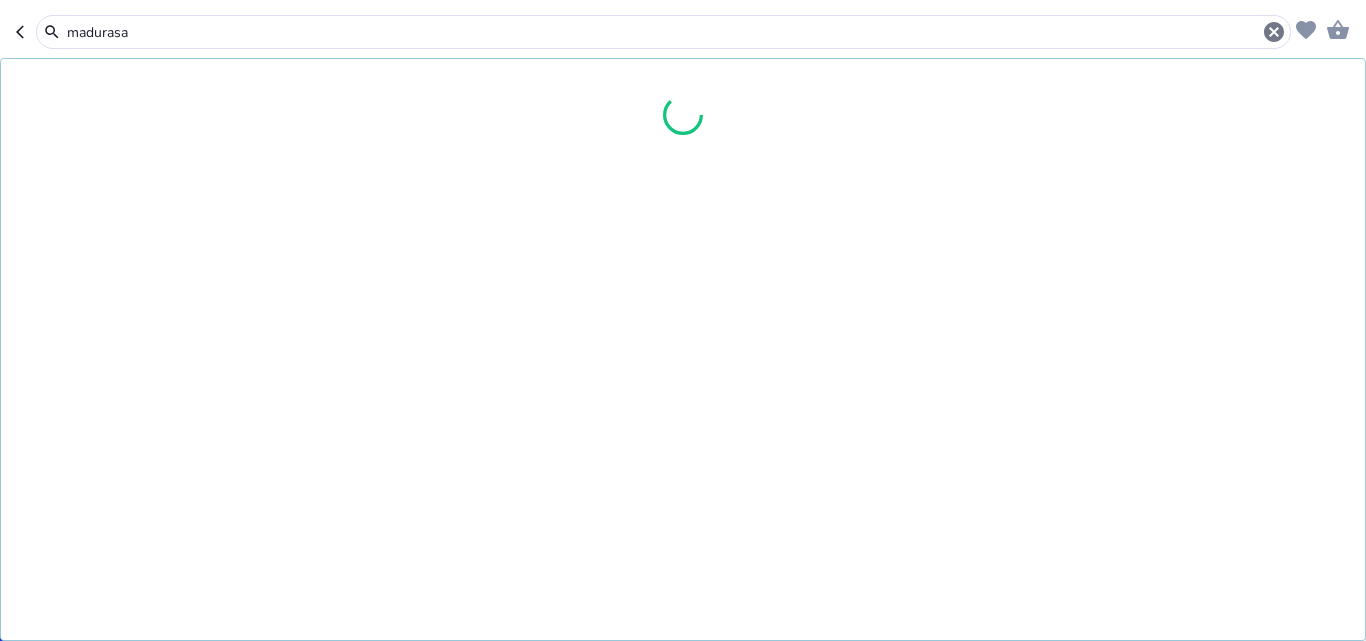 type on "madurasa" 